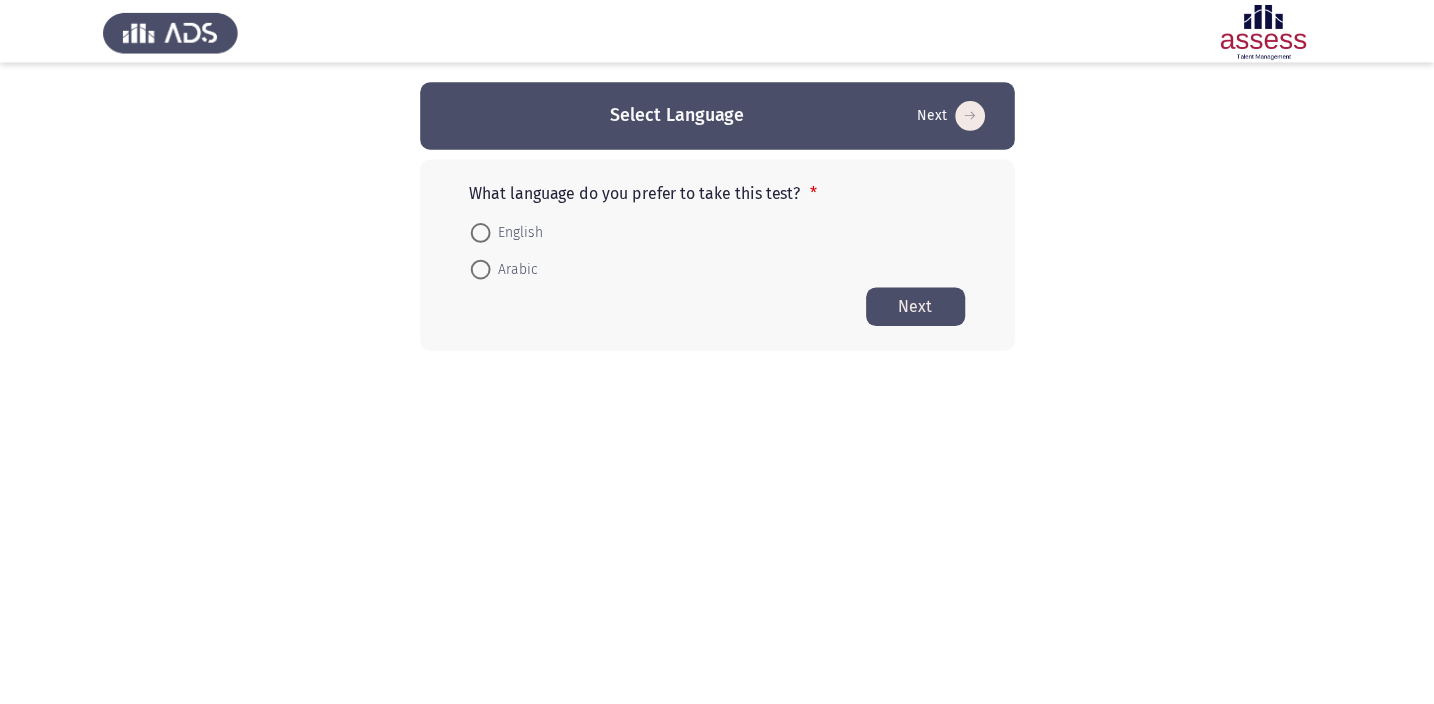 scroll, scrollTop: 0, scrollLeft: 0, axis: both 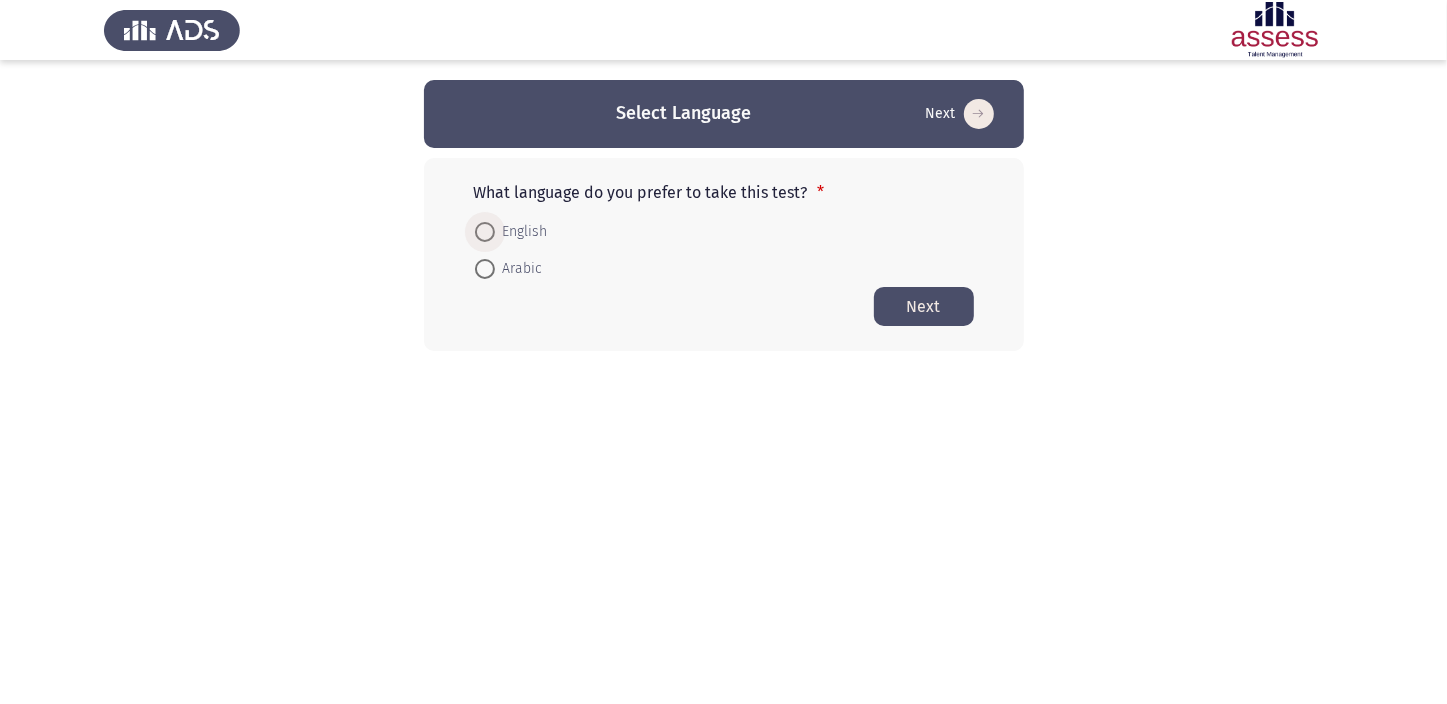 click at bounding box center (485, 232) 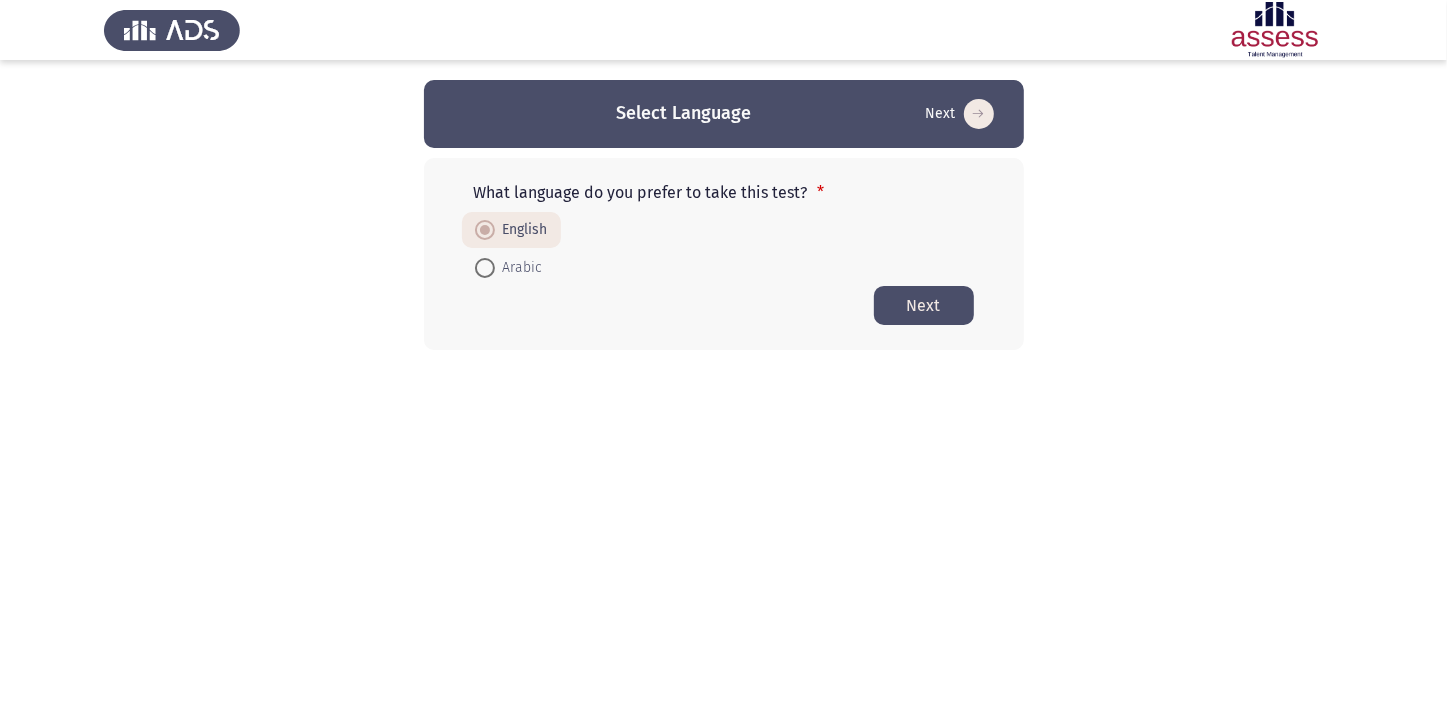 click on "Next" 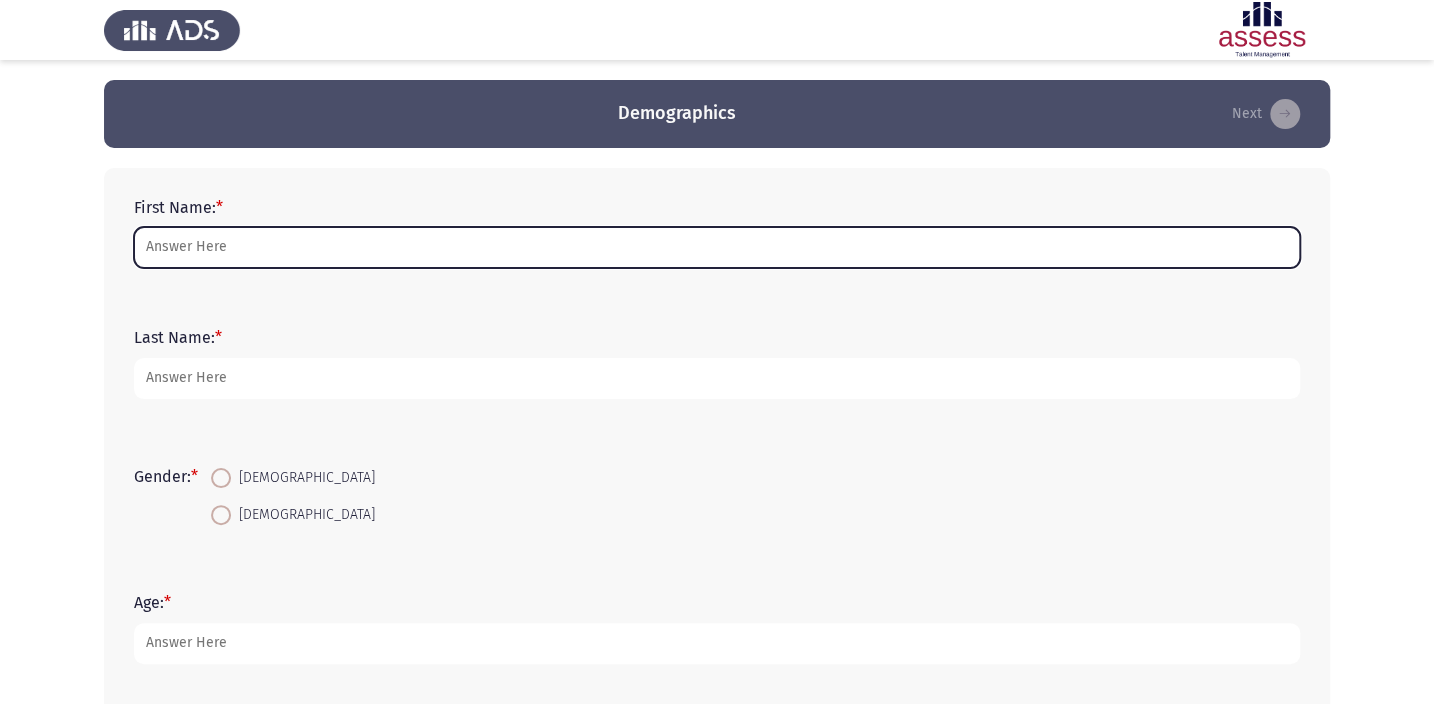 click on "First Name:   *" at bounding box center (717, 247) 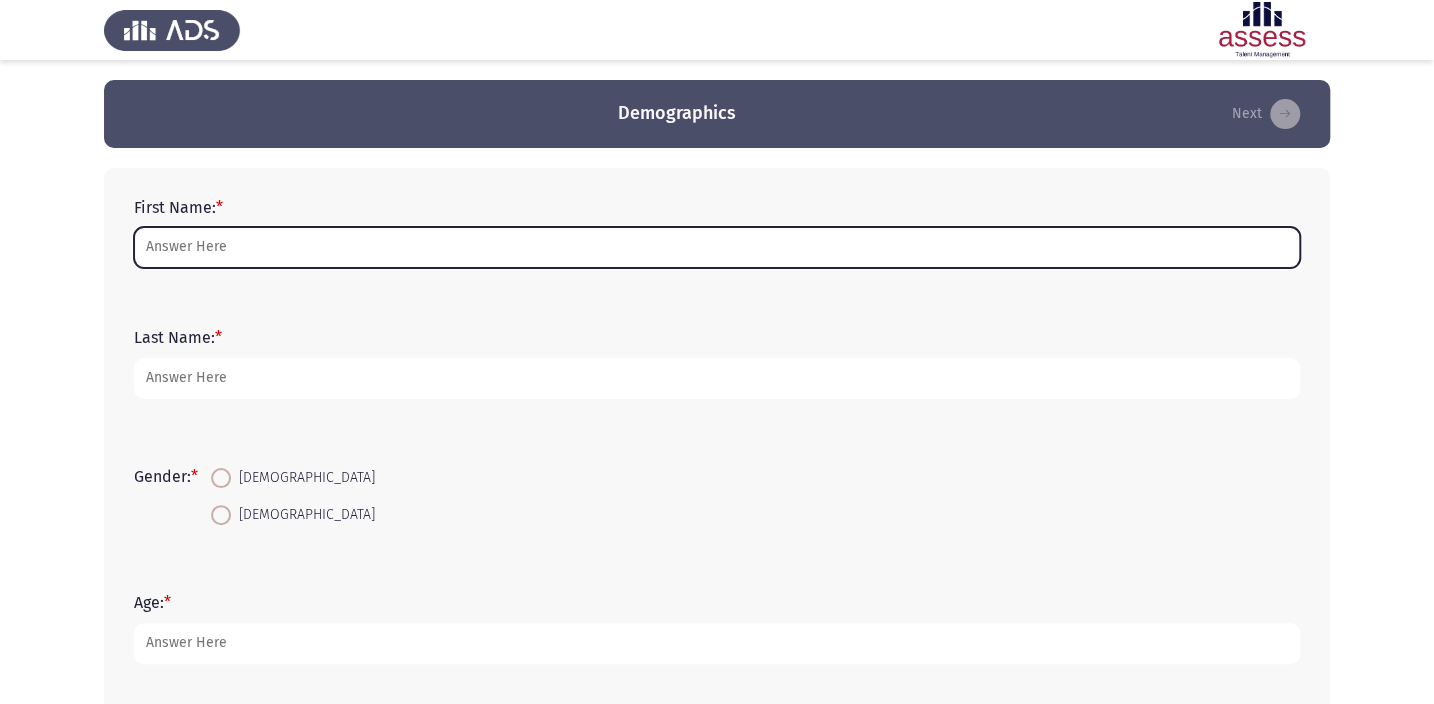 type on "[PERSON_NAME] [PERSON_NAME] Abd El-[PERSON_NAME] El-Mehy" 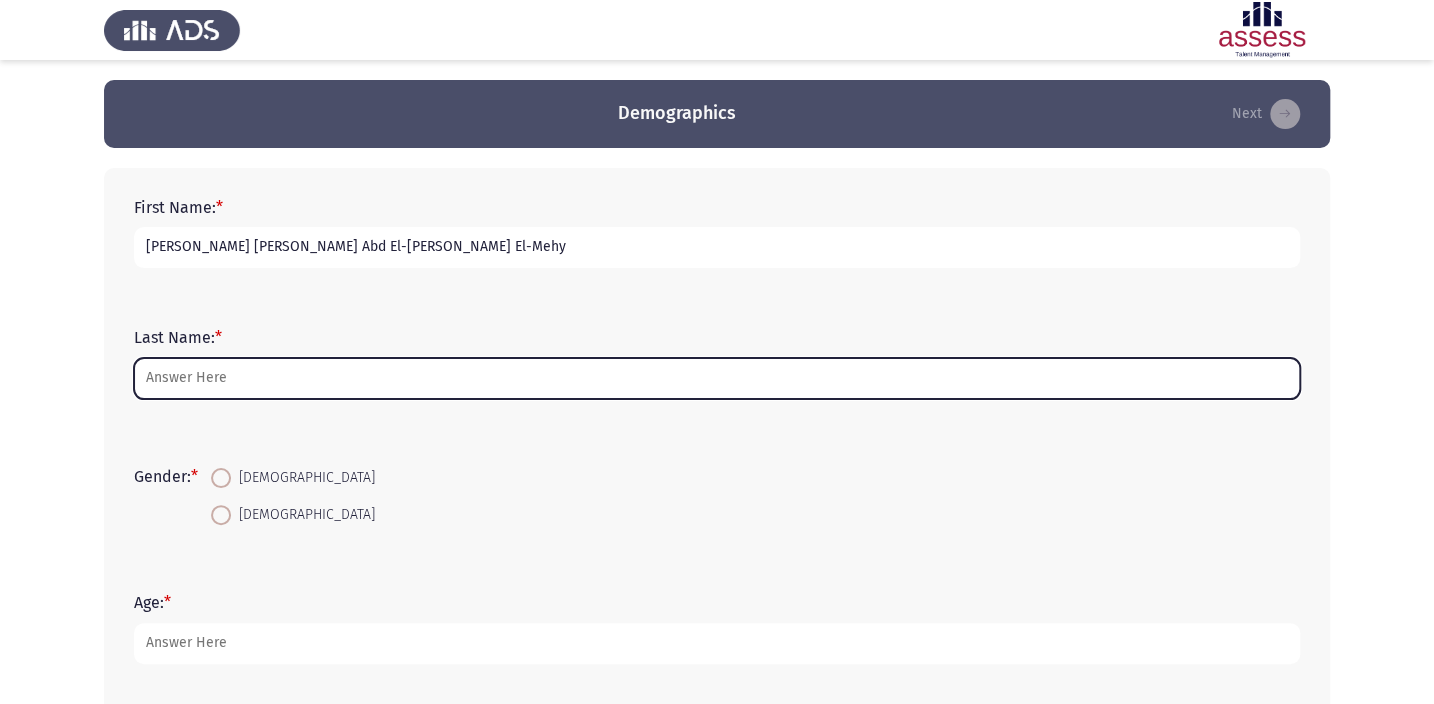 click on "Last Name:    *" at bounding box center [717, 378] 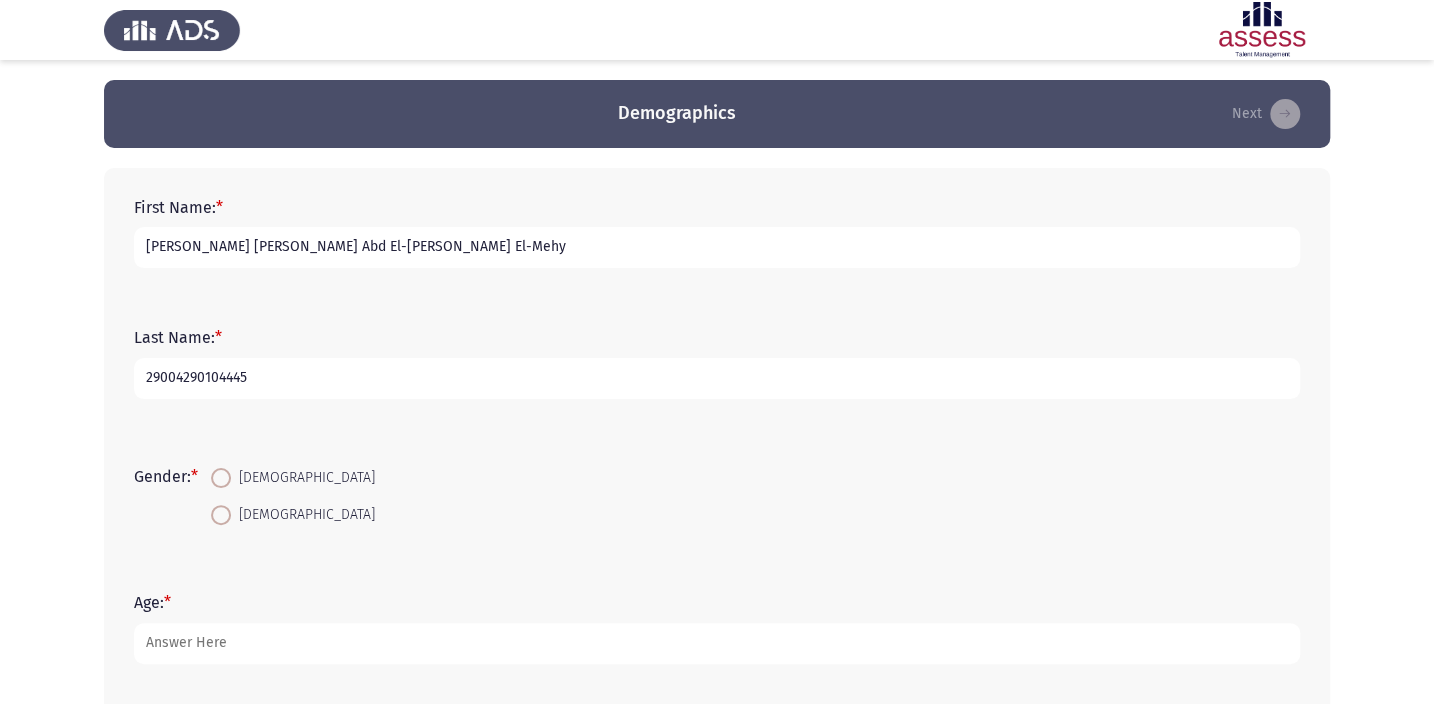 scroll, scrollTop: 90, scrollLeft: 0, axis: vertical 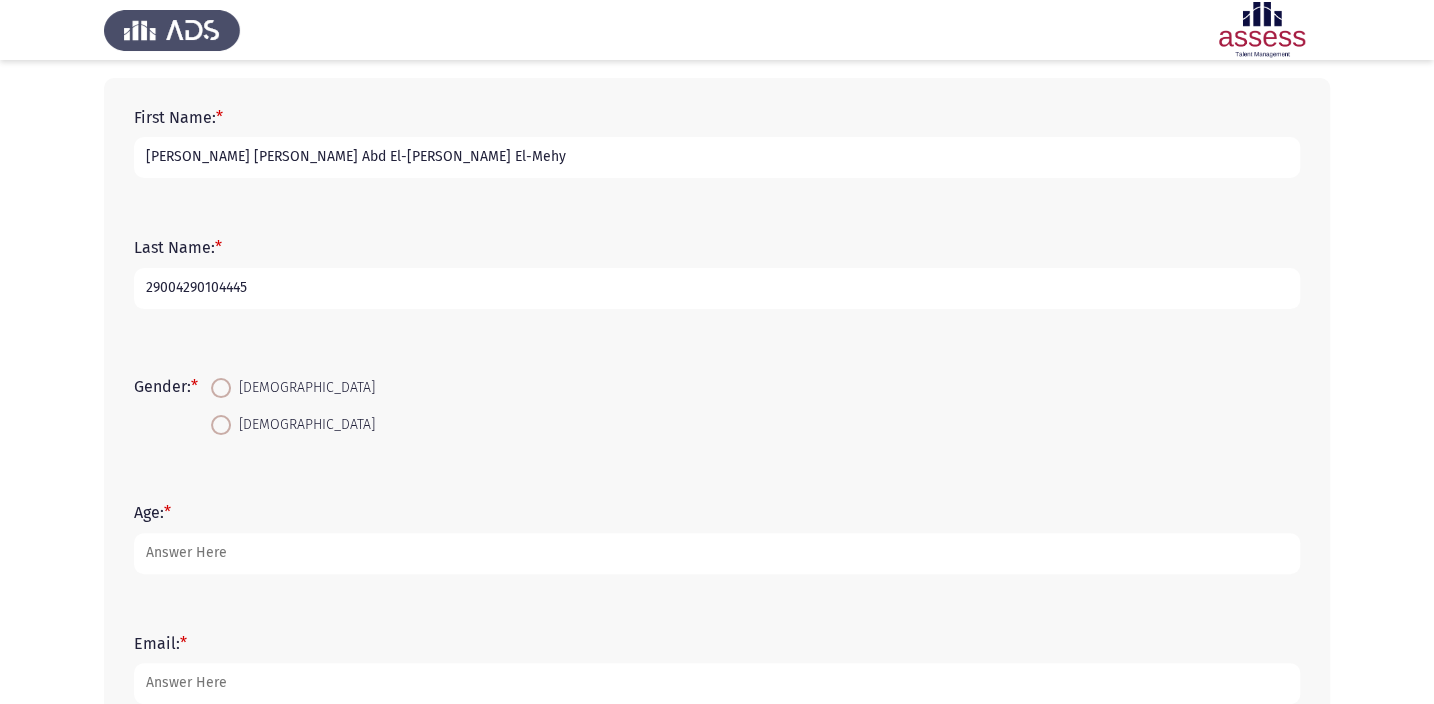 type on "29004290104445" 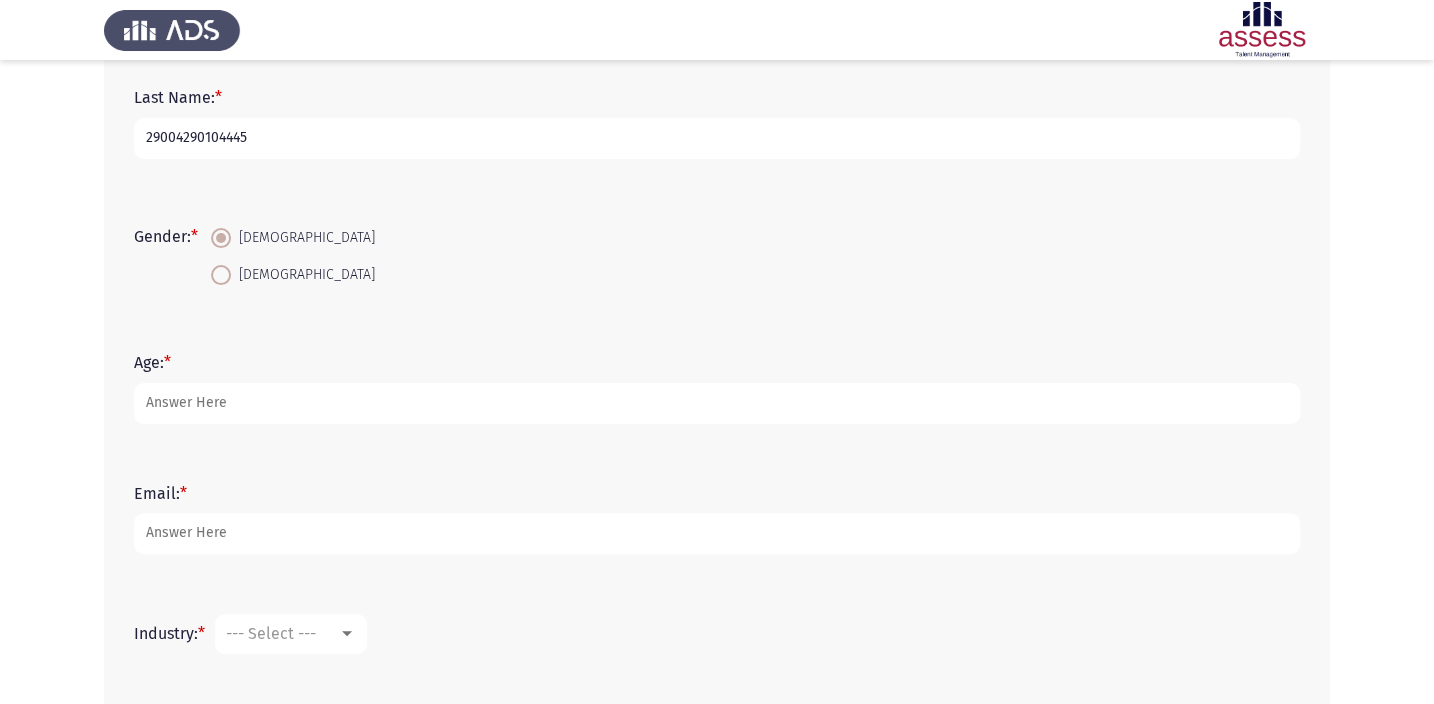 scroll, scrollTop: 363, scrollLeft: 0, axis: vertical 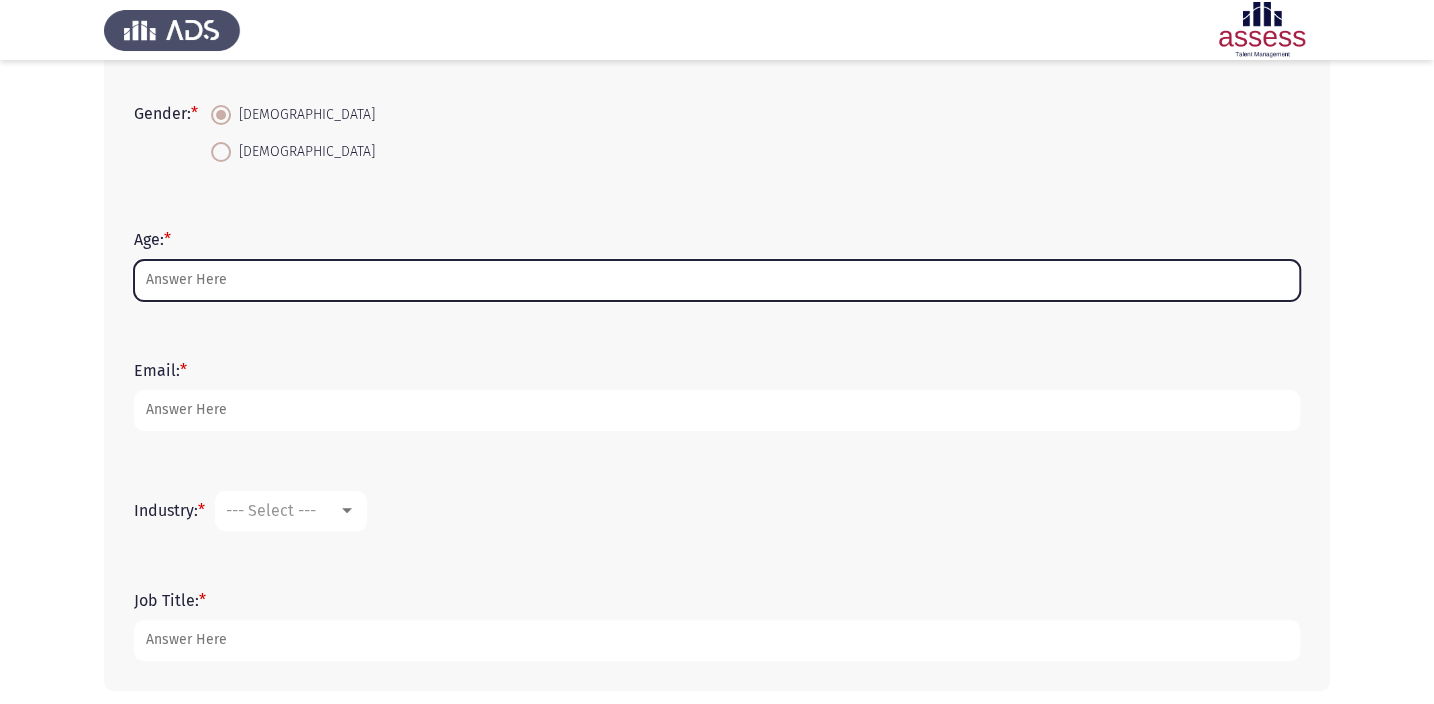 click on "Age:   *" at bounding box center (717, 280) 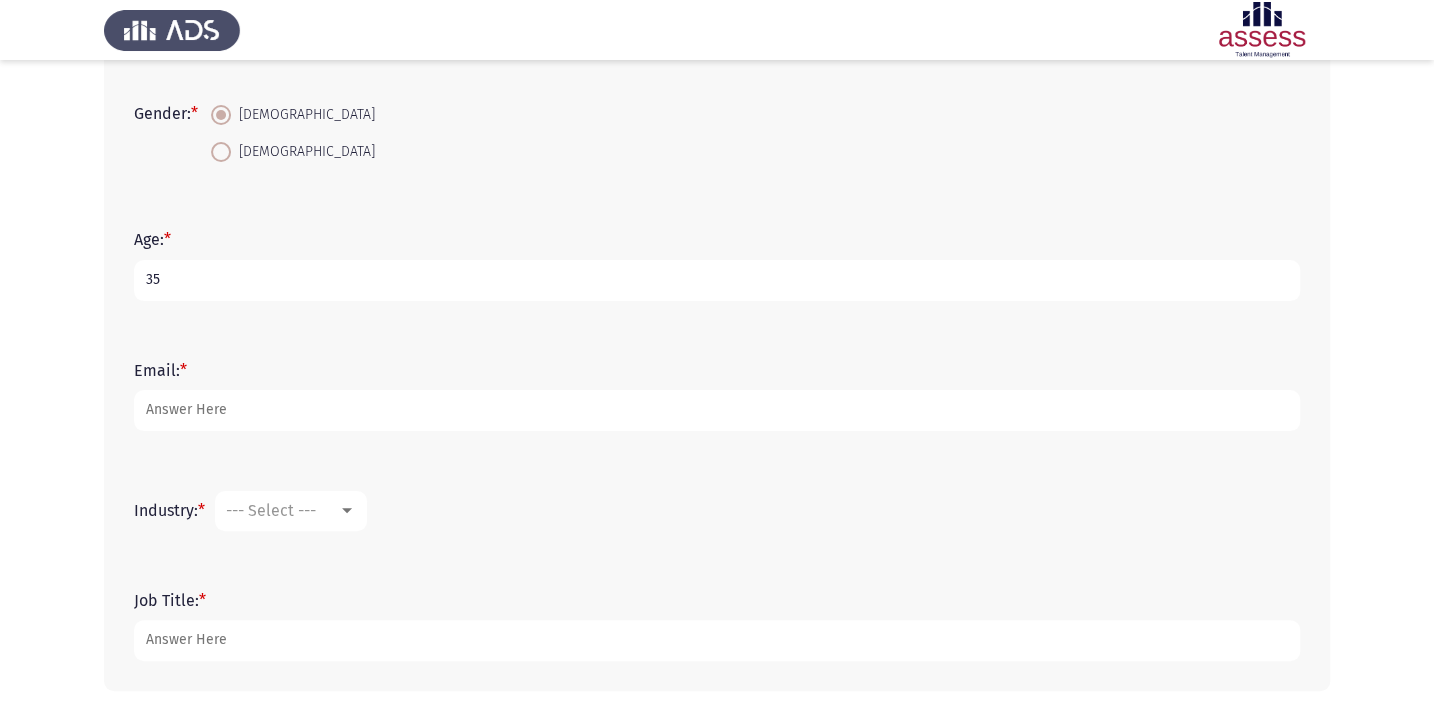 scroll, scrollTop: 450, scrollLeft: 0, axis: vertical 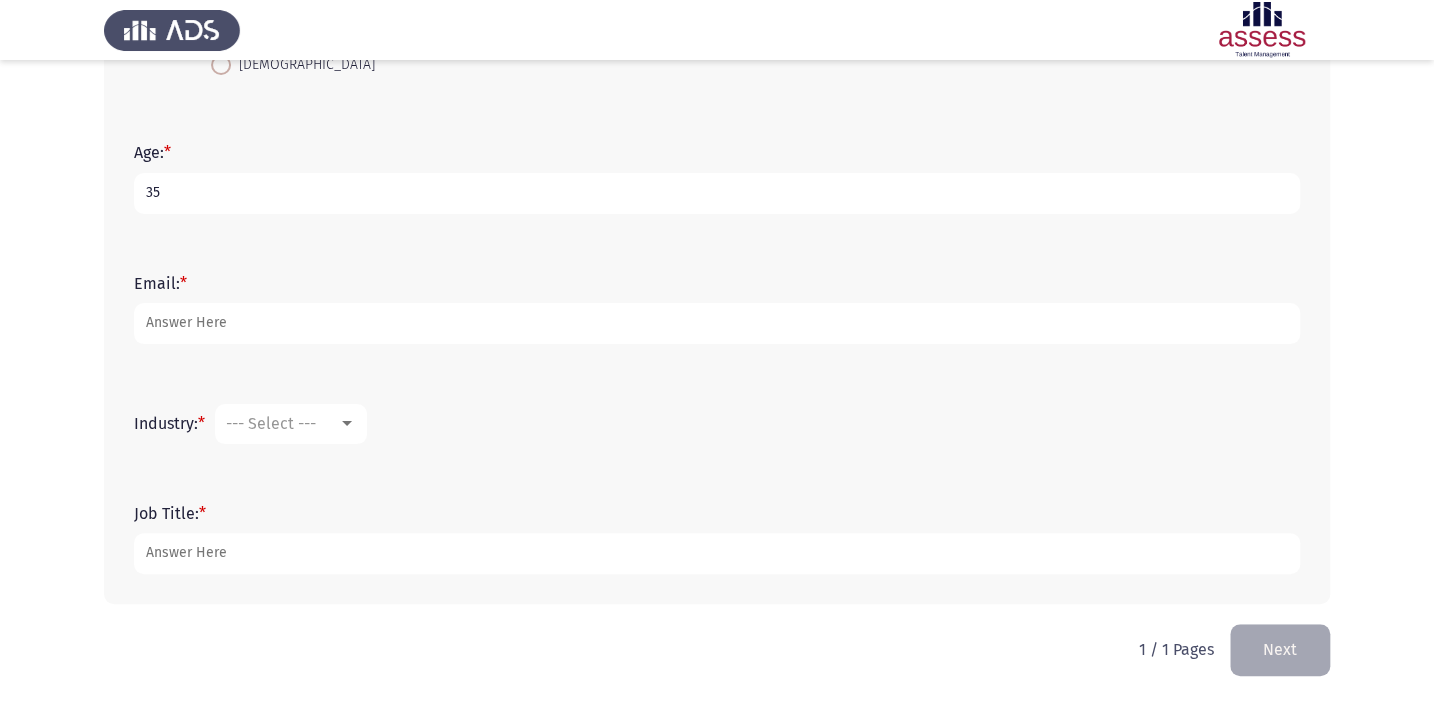 type on "35" 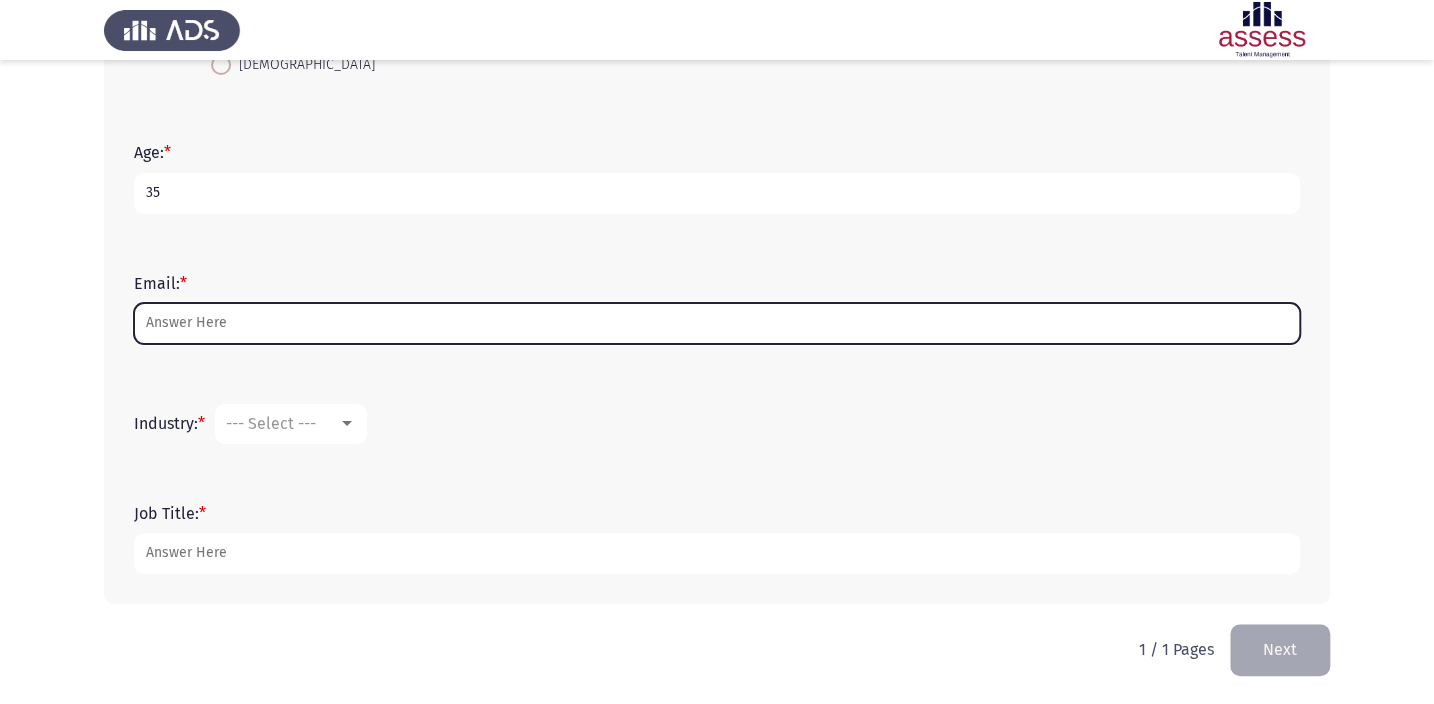 click on "Email:   *" at bounding box center [717, 323] 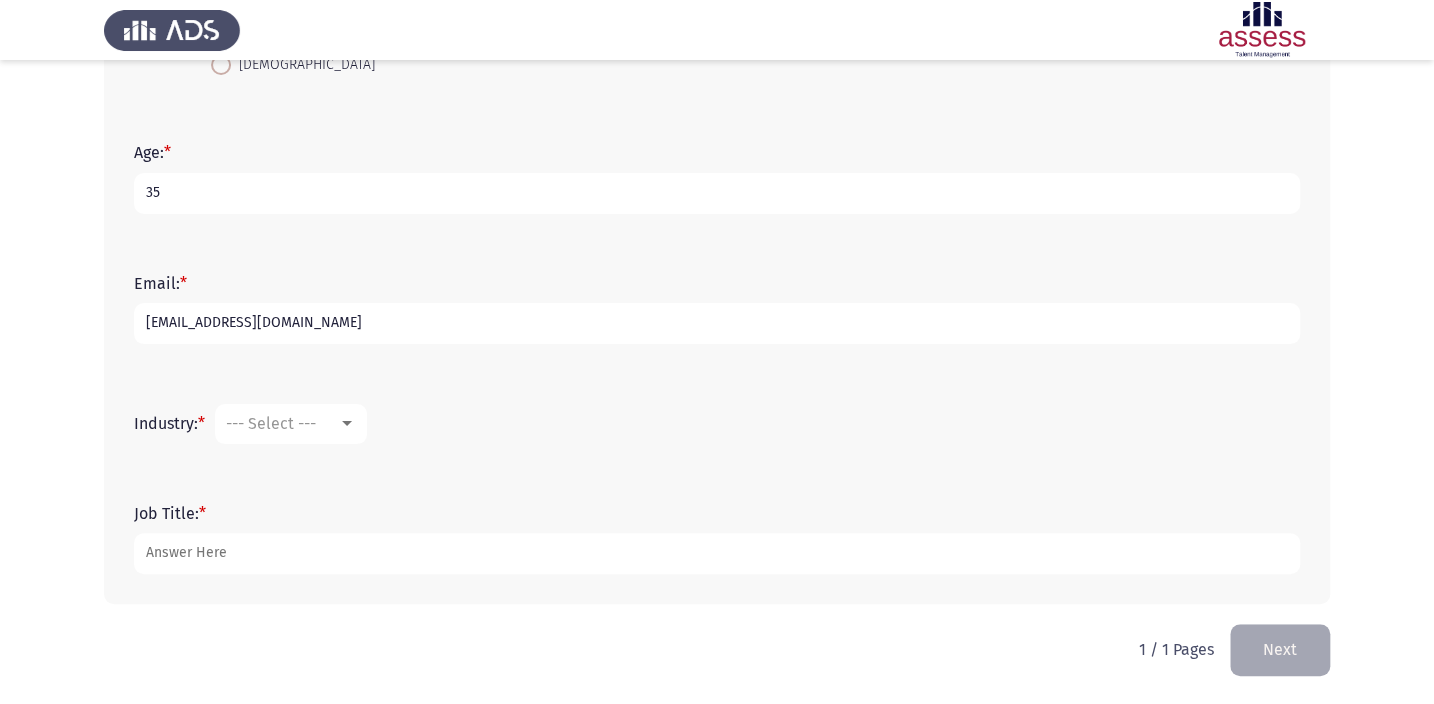 type on "[EMAIL_ADDRESS][DOMAIN_NAME]" 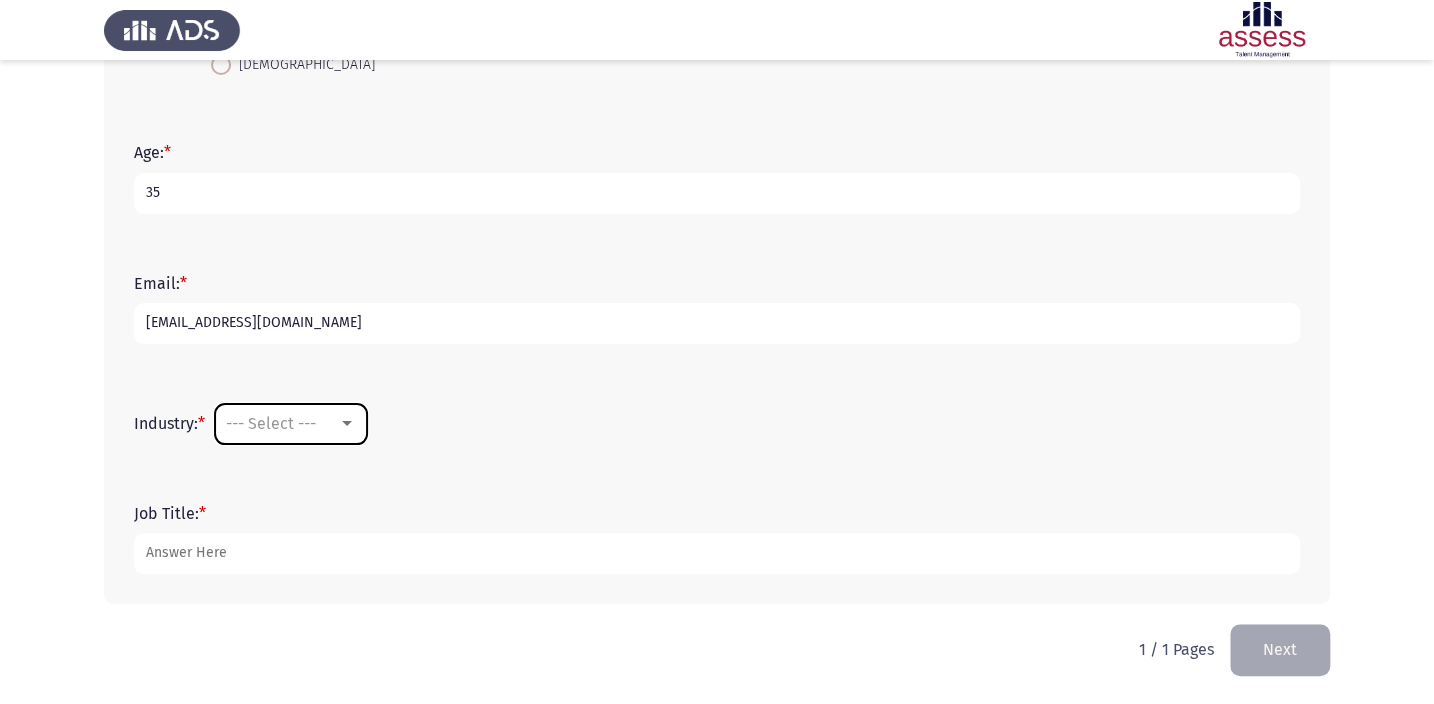 click at bounding box center [347, 423] 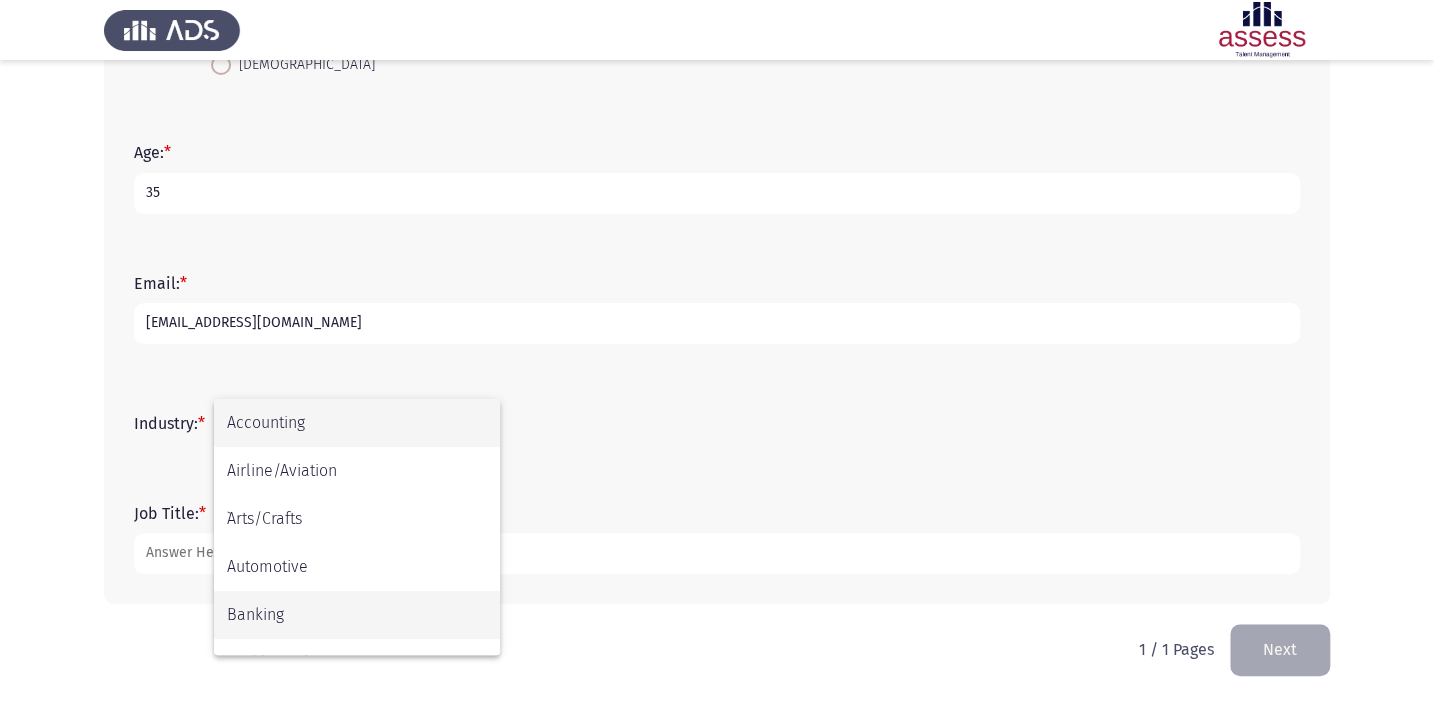 click on "Banking" at bounding box center [357, 615] 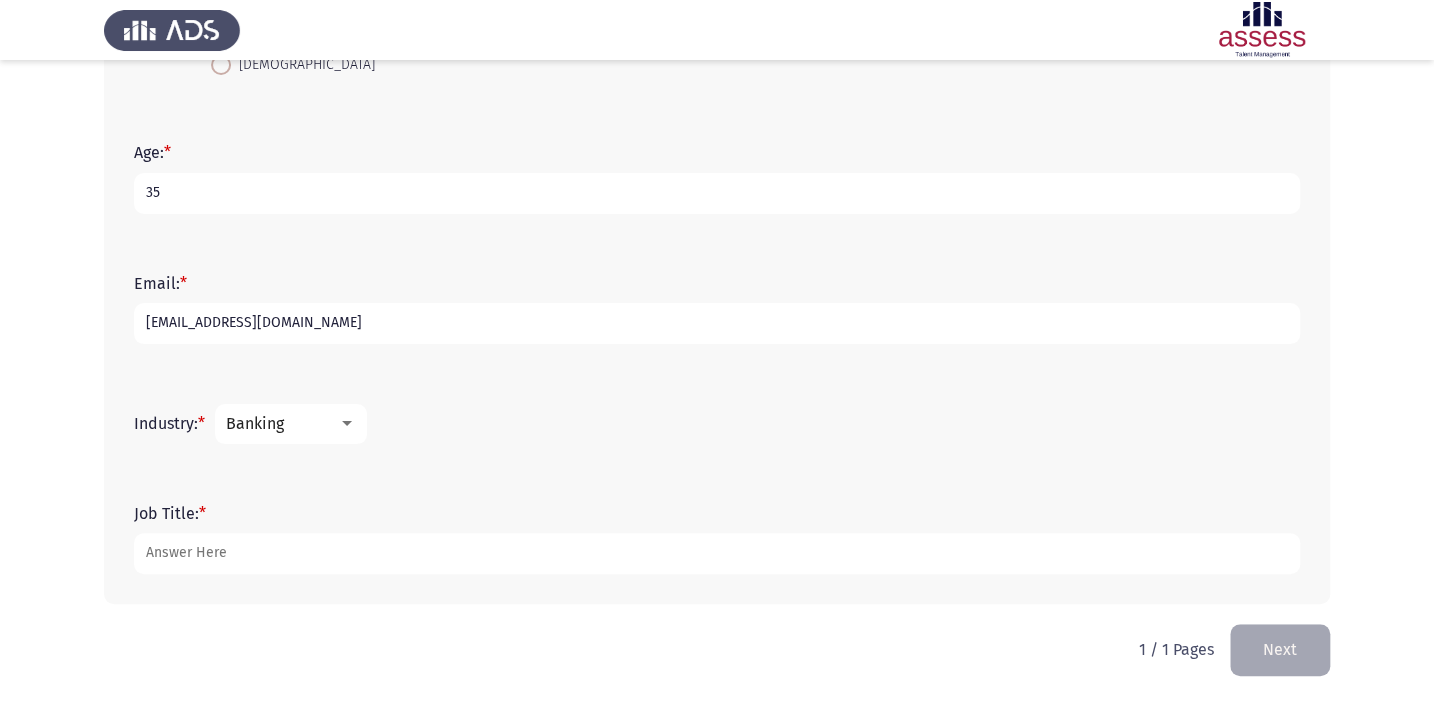 click on "Job Title:   *" 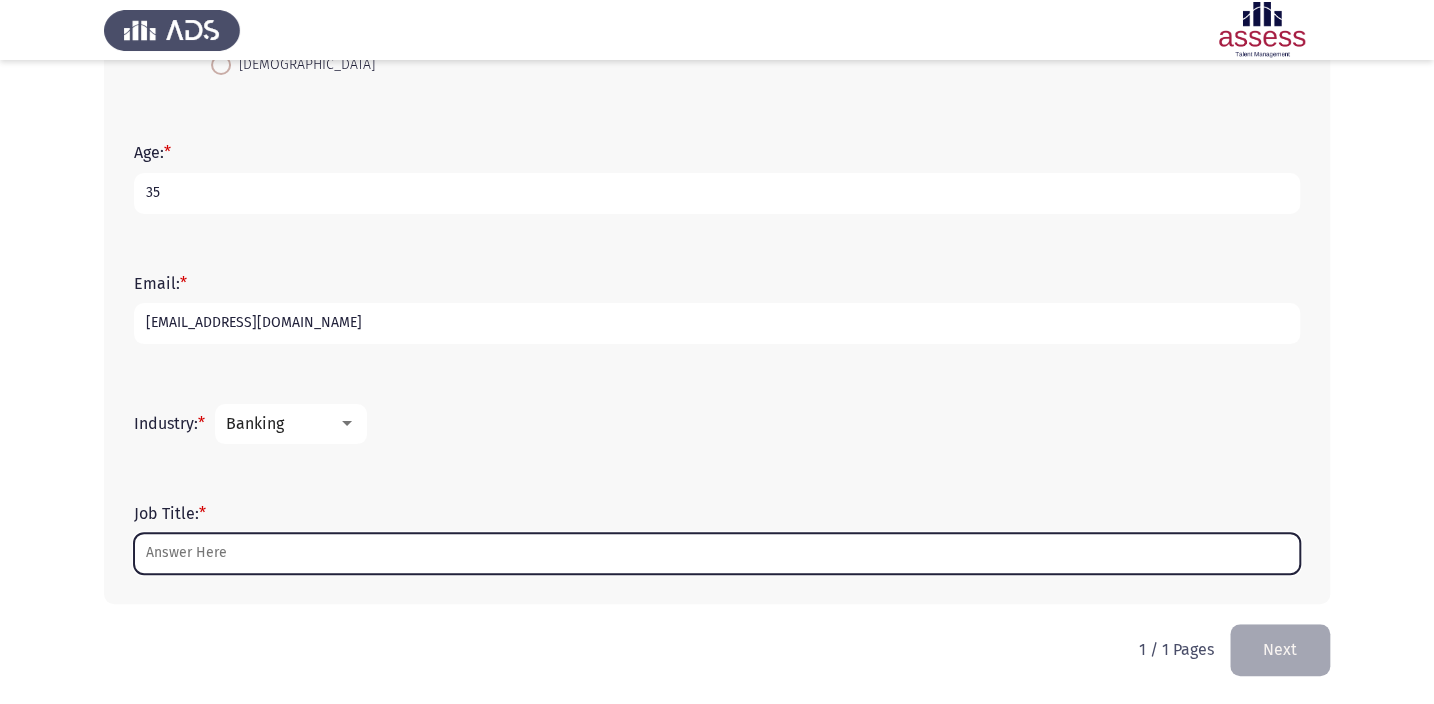 click on "Job Title:   *" at bounding box center [717, 553] 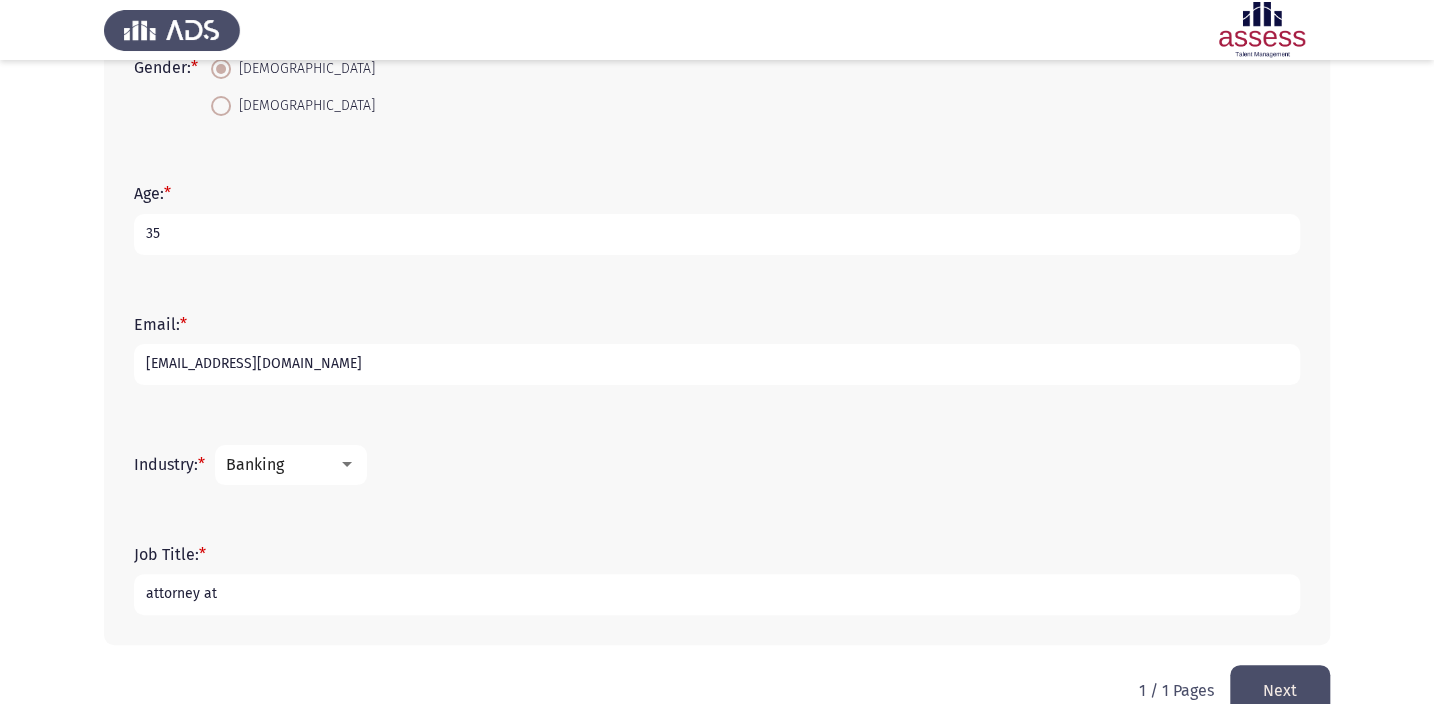 scroll, scrollTop: 450, scrollLeft: 0, axis: vertical 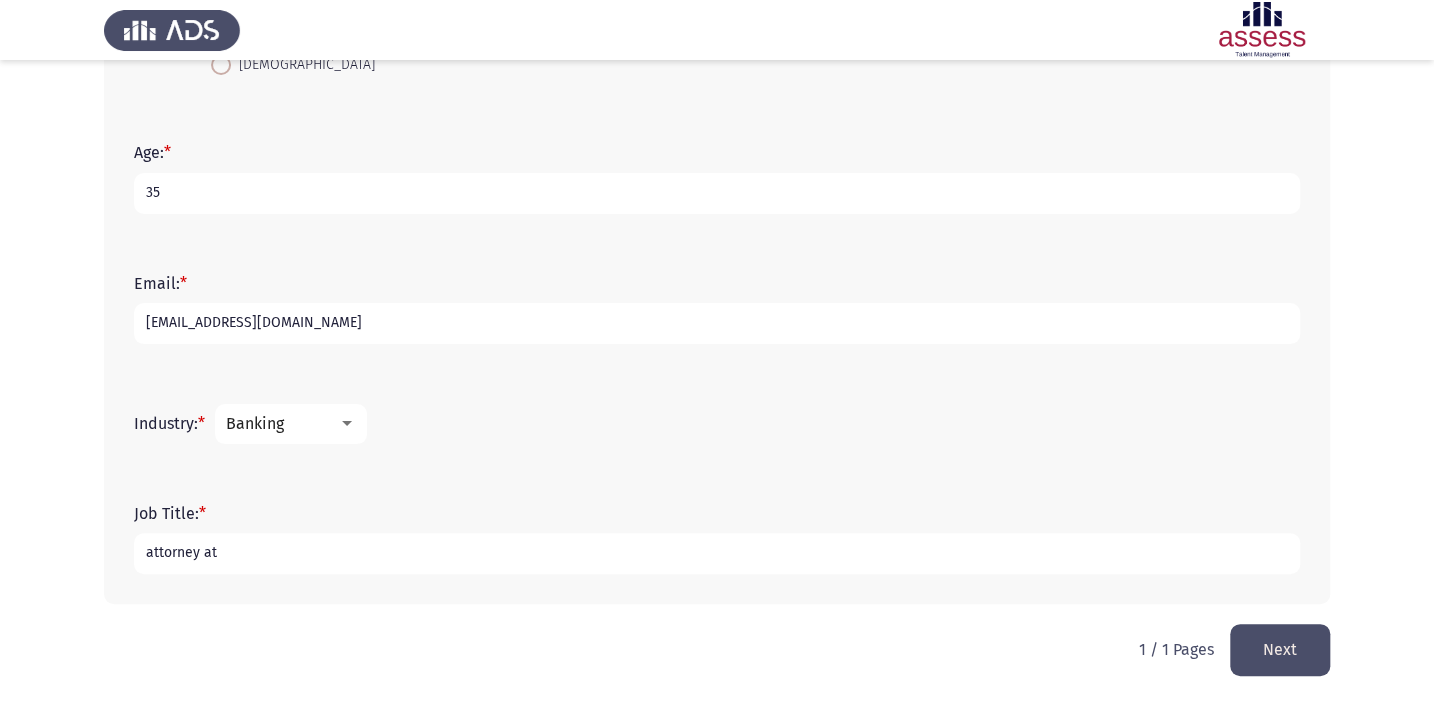 click on "attorney at" at bounding box center (717, 553) 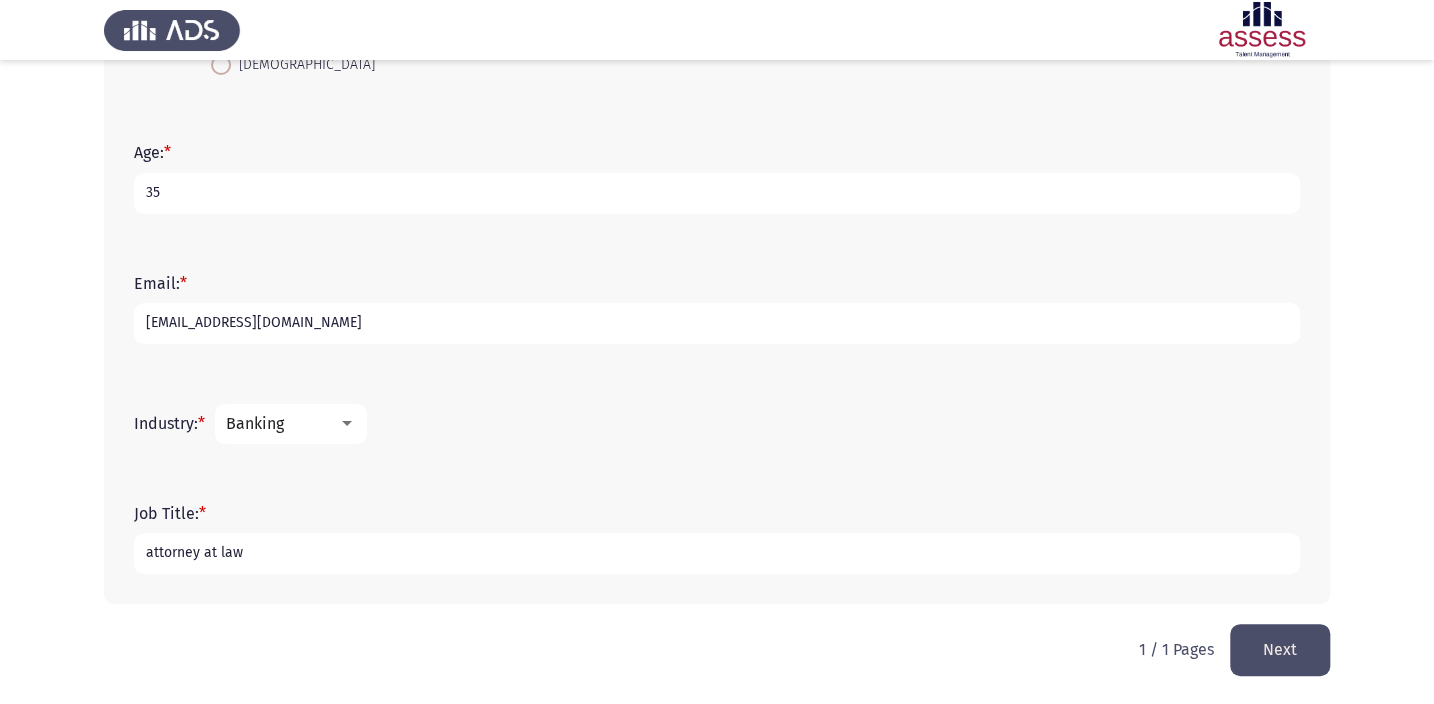 type on "attorney at law" 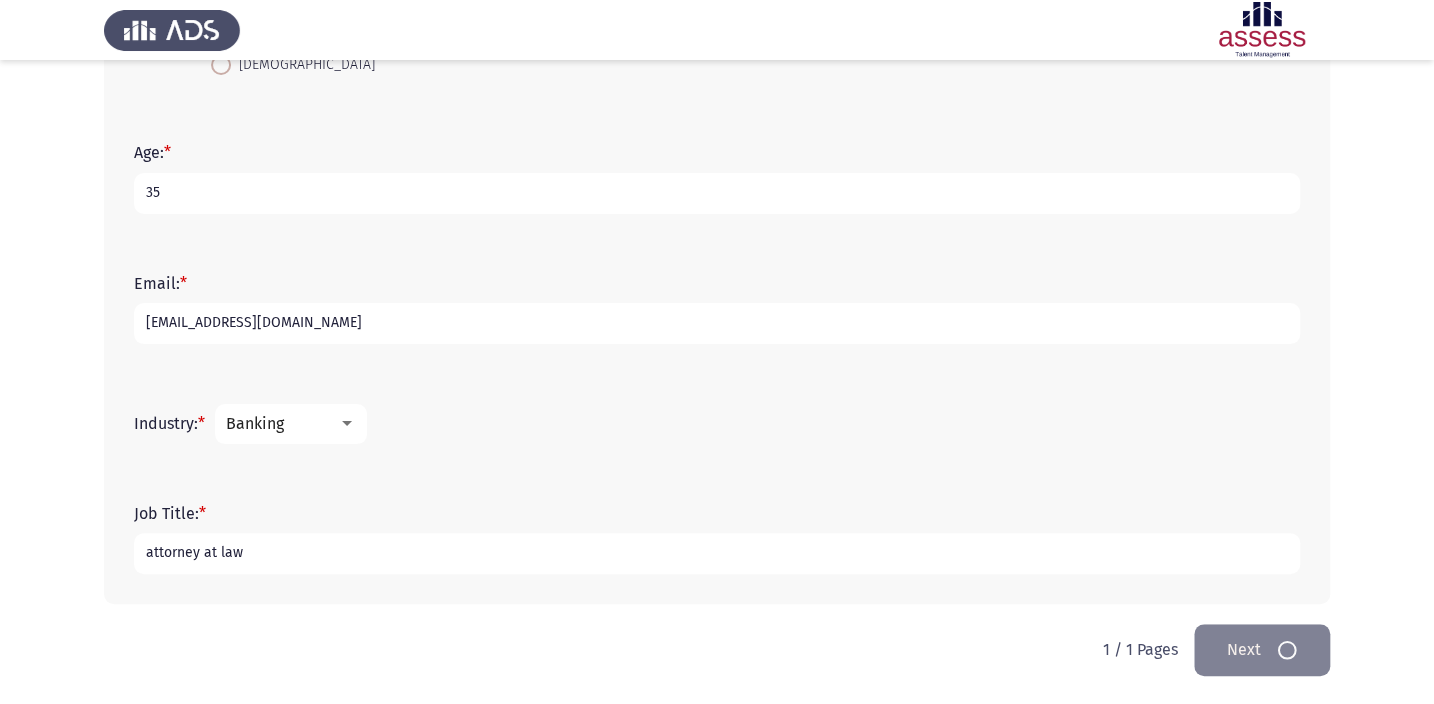 scroll, scrollTop: 0, scrollLeft: 0, axis: both 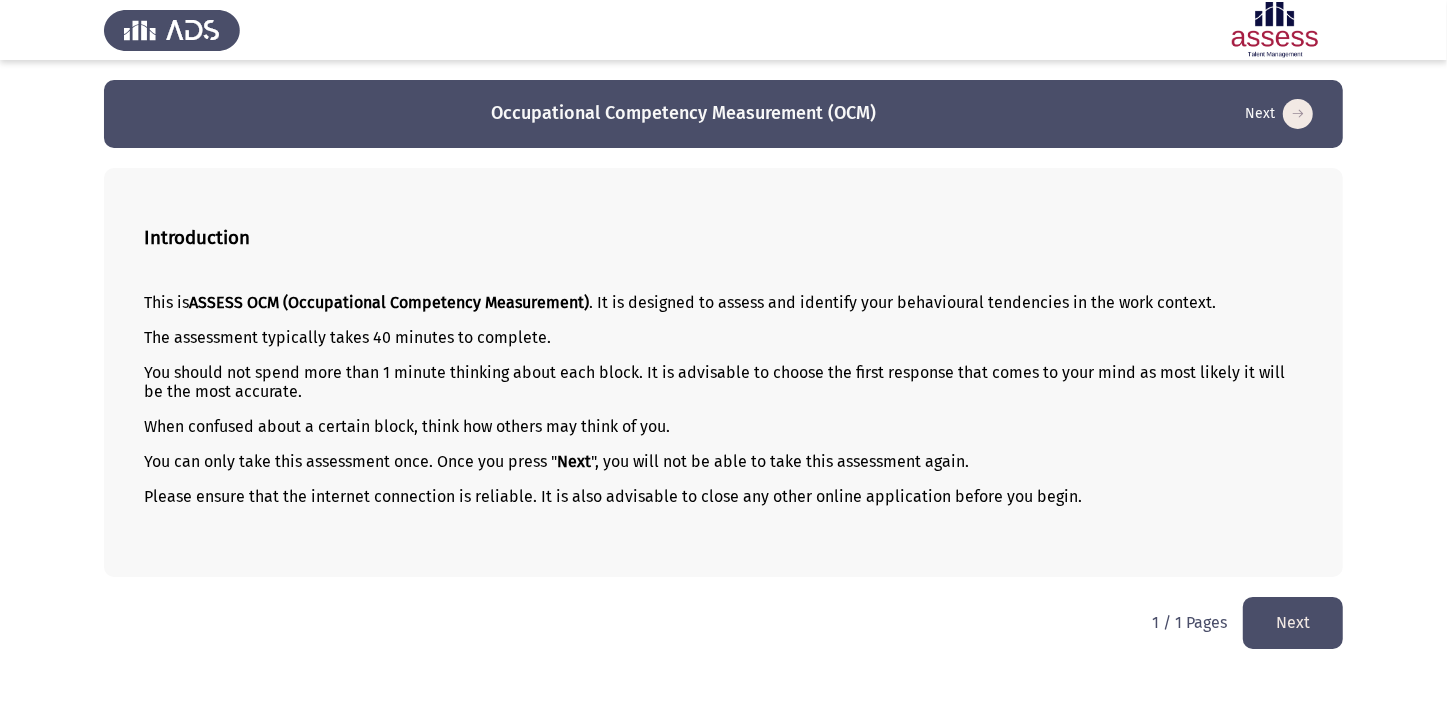 click on "Next" 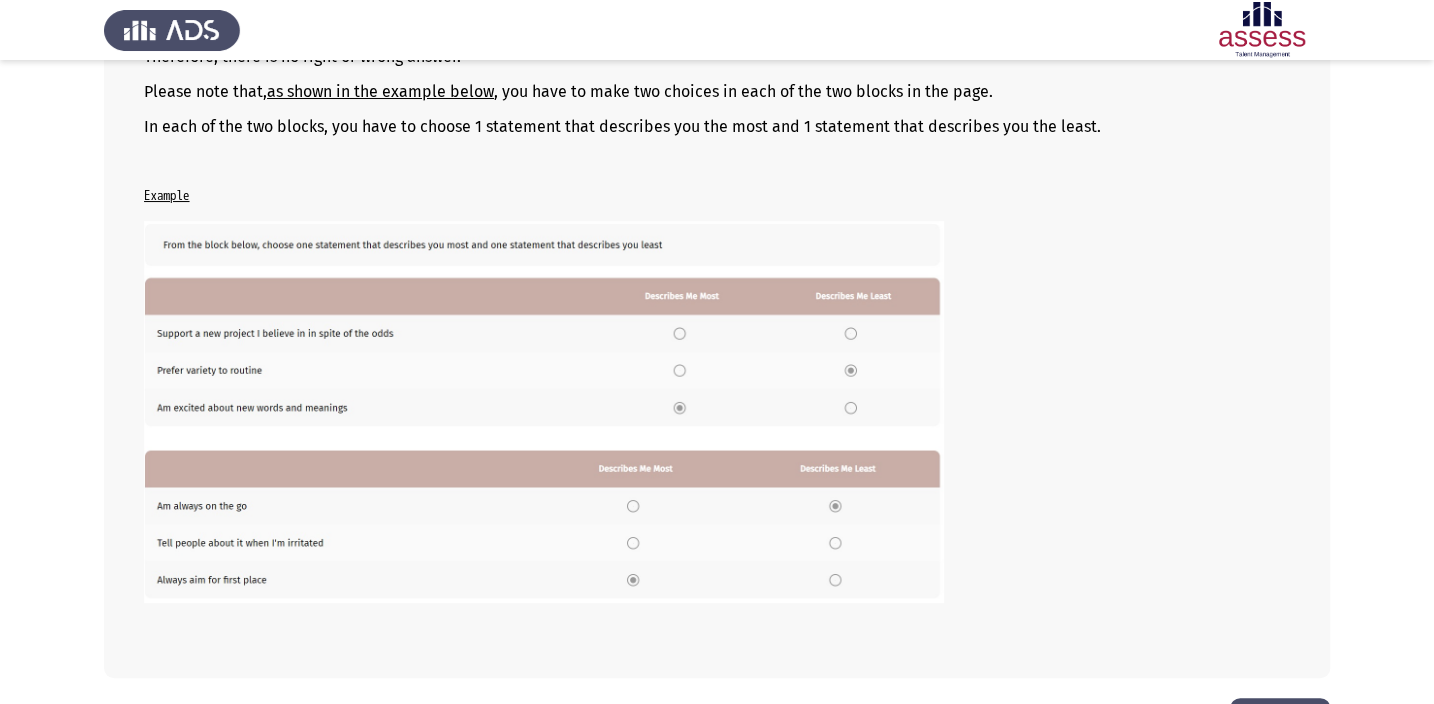 scroll, scrollTop: 344, scrollLeft: 0, axis: vertical 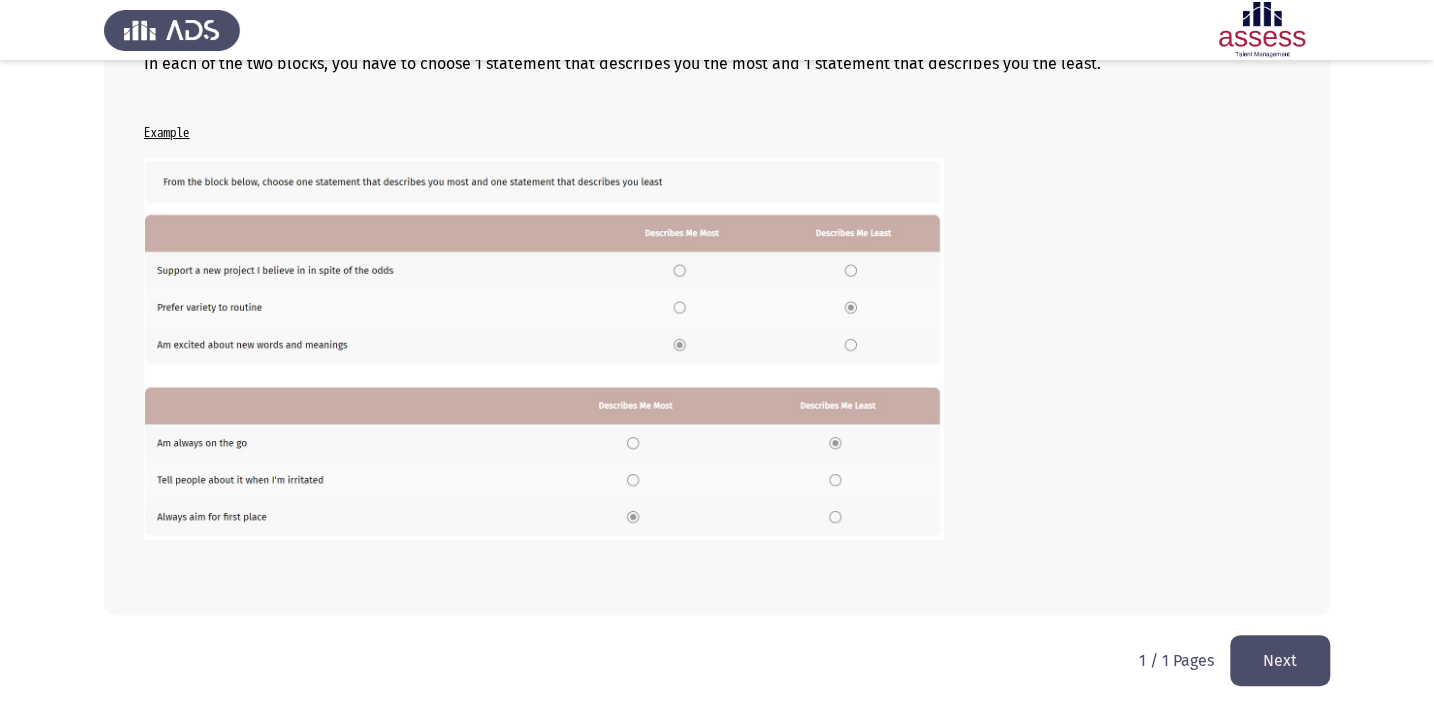 click on "Next" 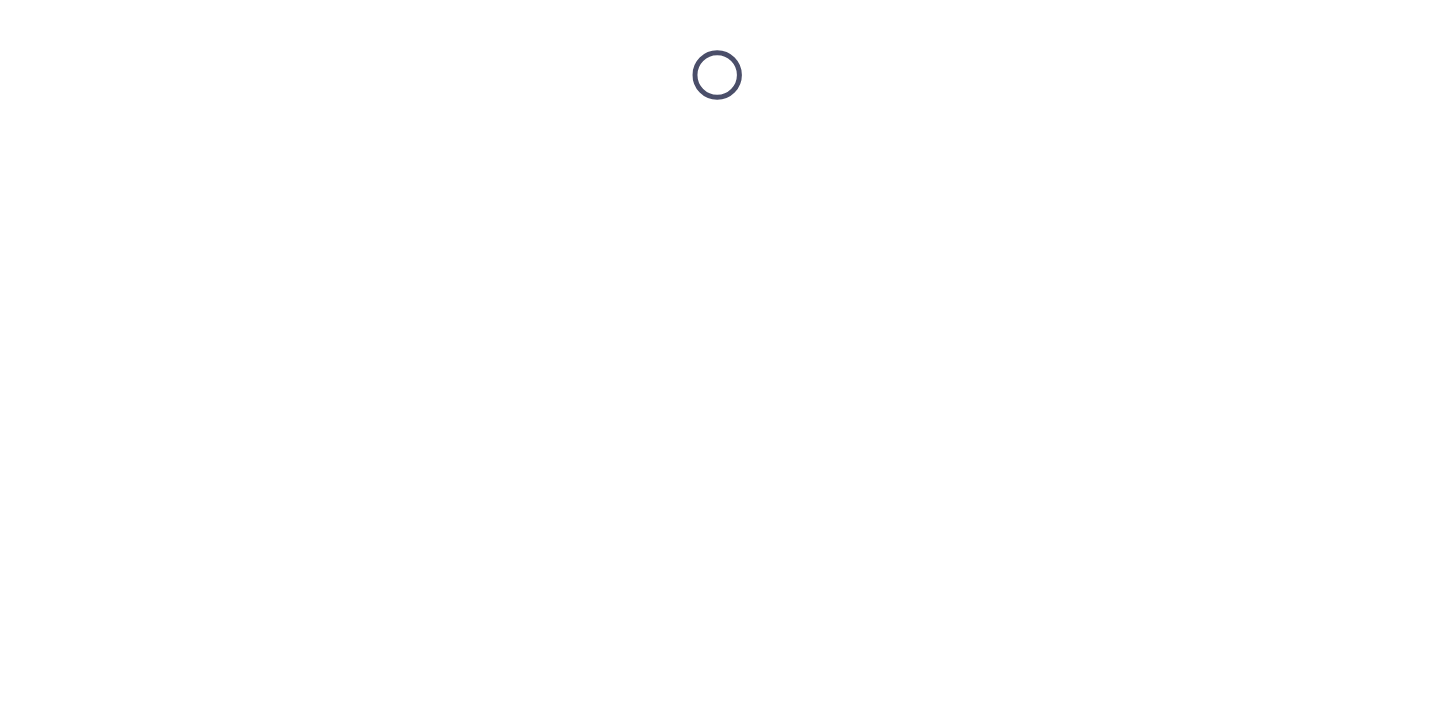 scroll, scrollTop: 0, scrollLeft: 0, axis: both 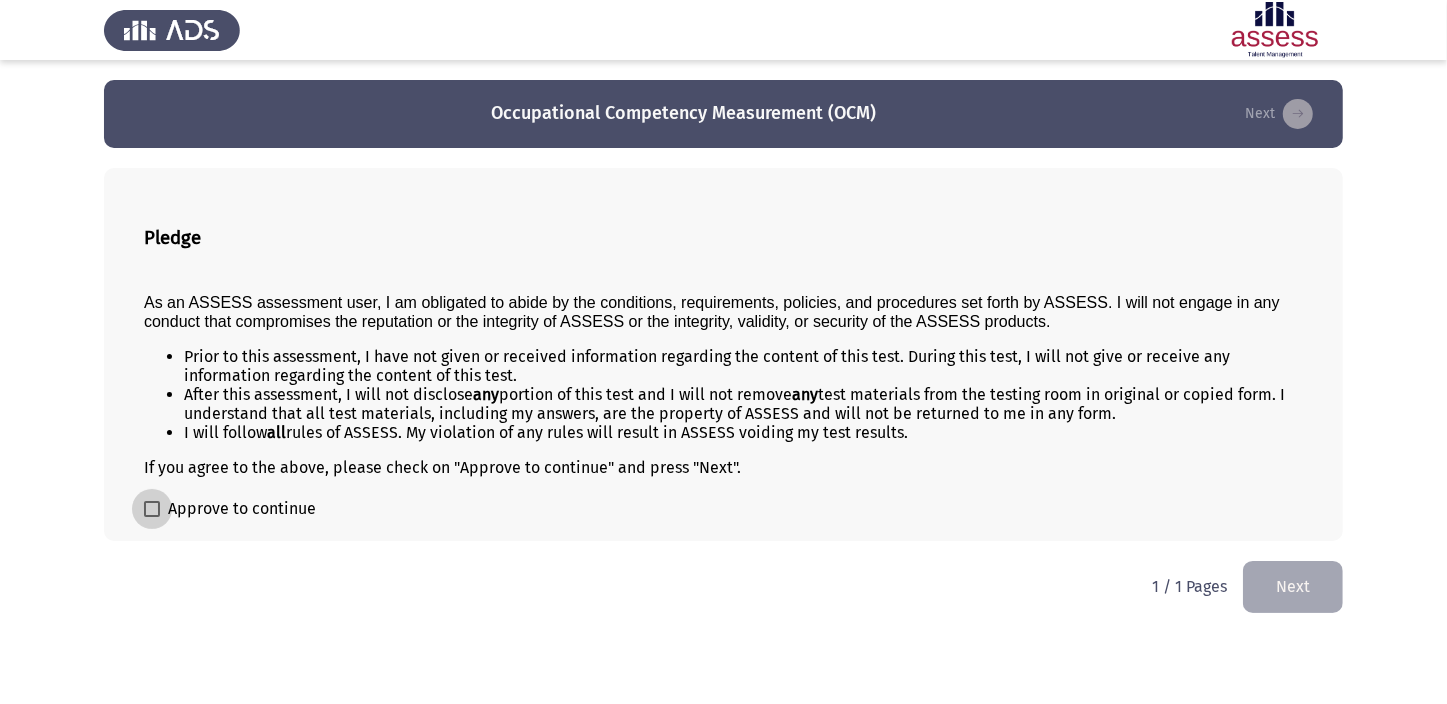 click at bounding box center (152, 509) 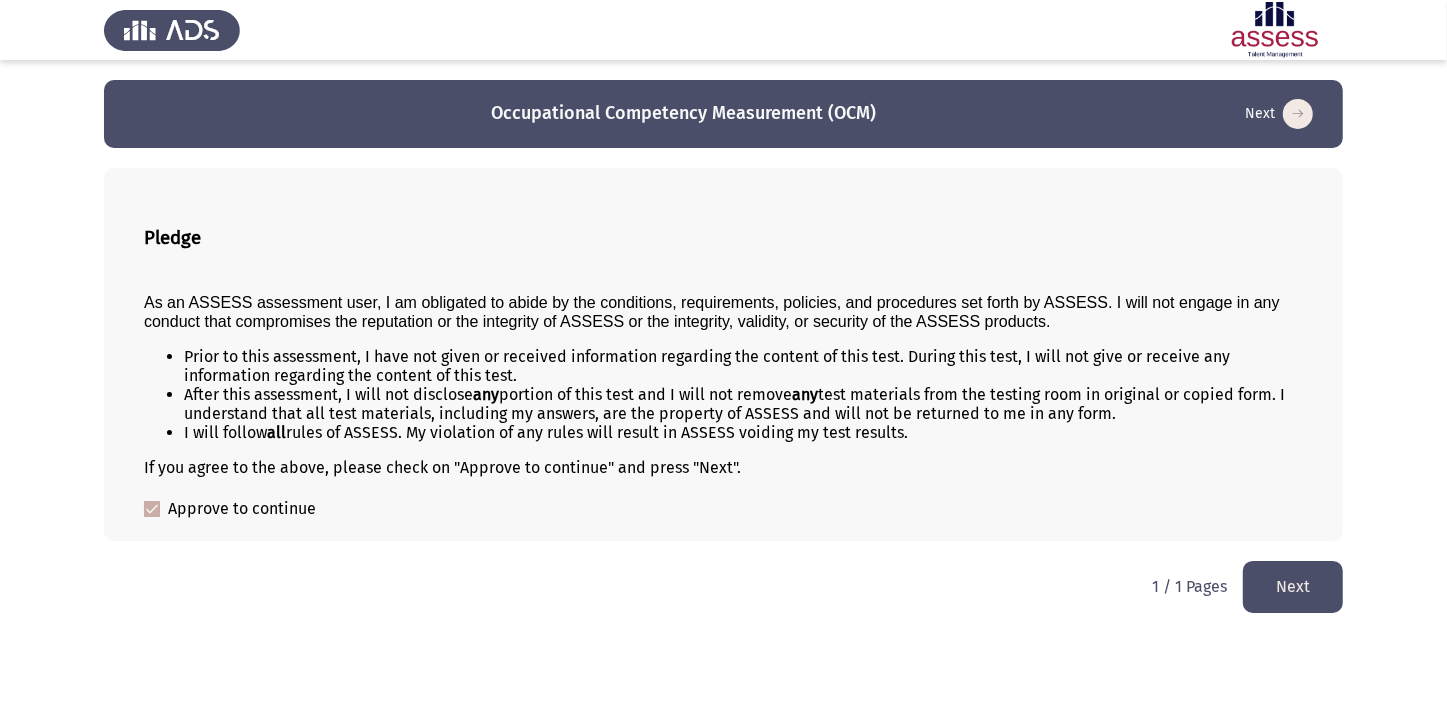click on "Next" 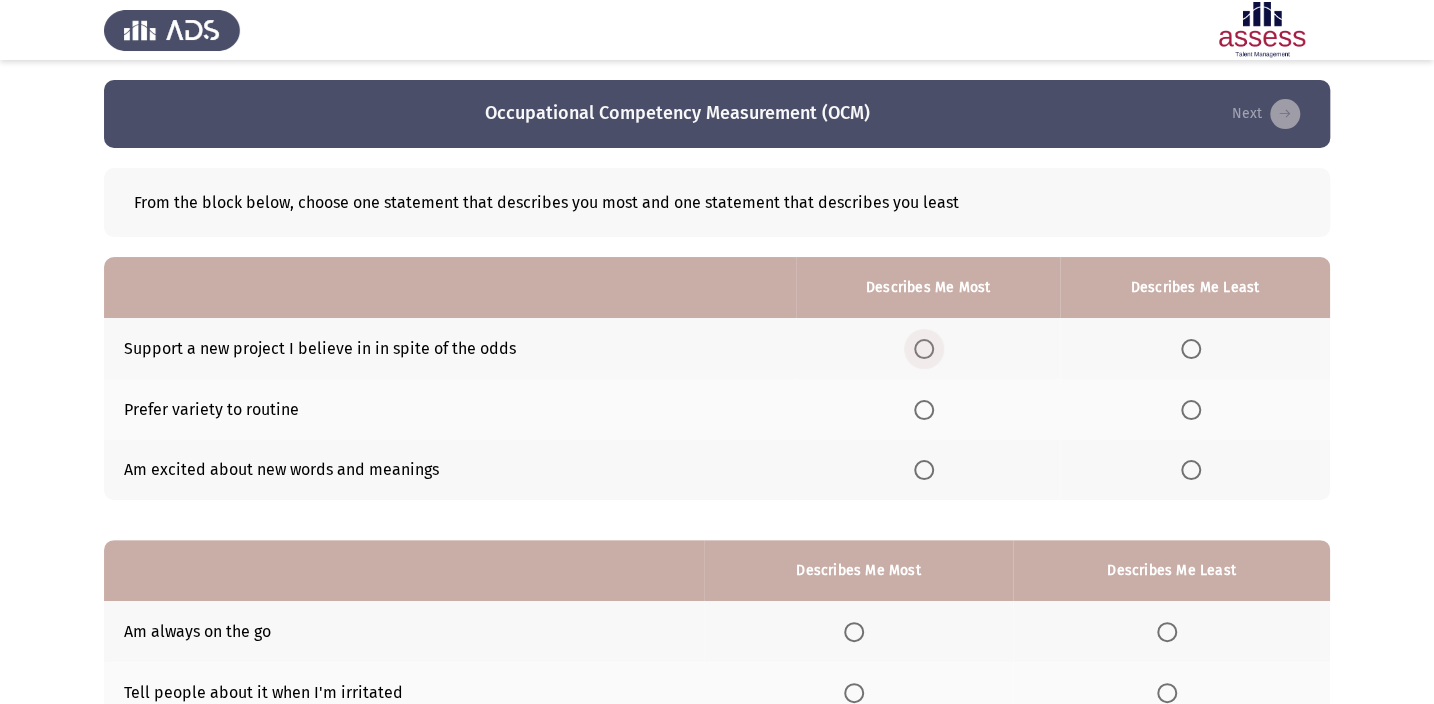 click at bounding box center (924, 349) 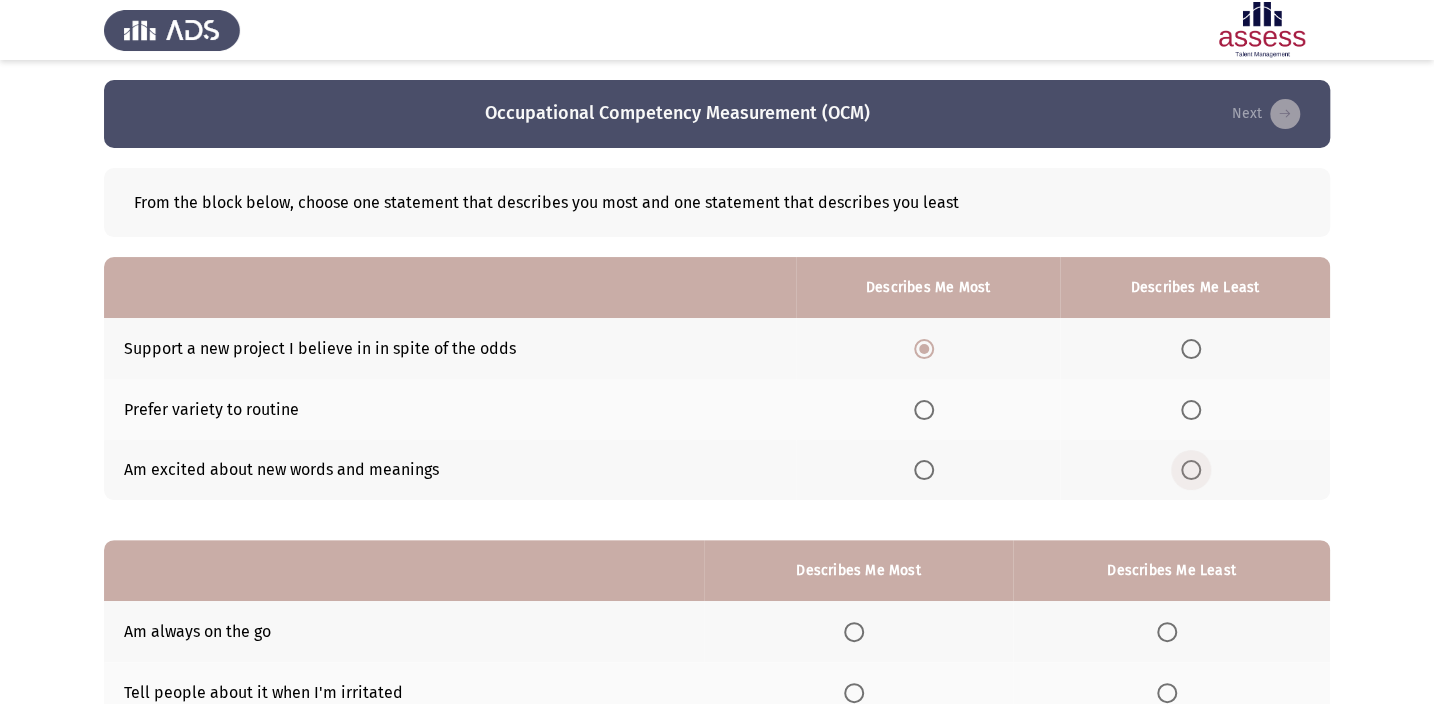 click at bounding box center (1191, 470) 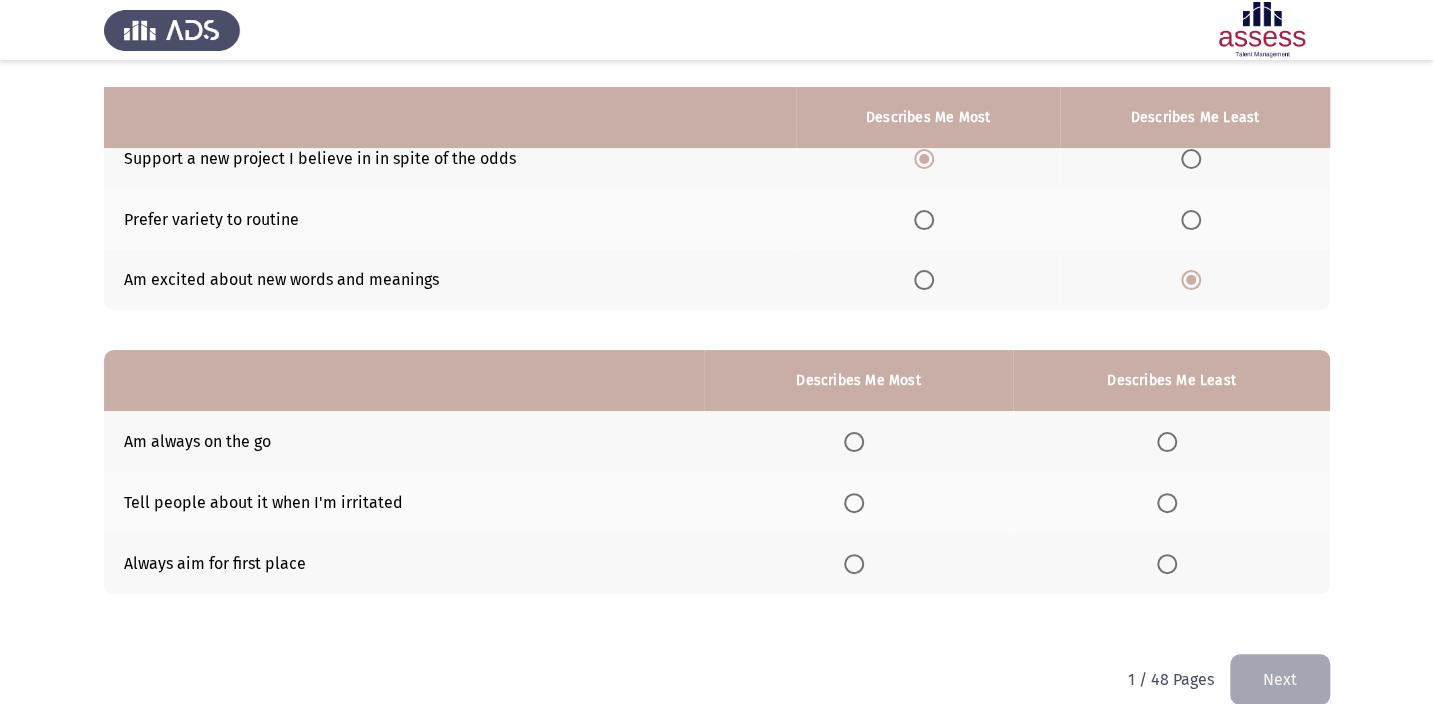 scroll, scrollTop: 217, scrollLeft: 0, axis: vertical 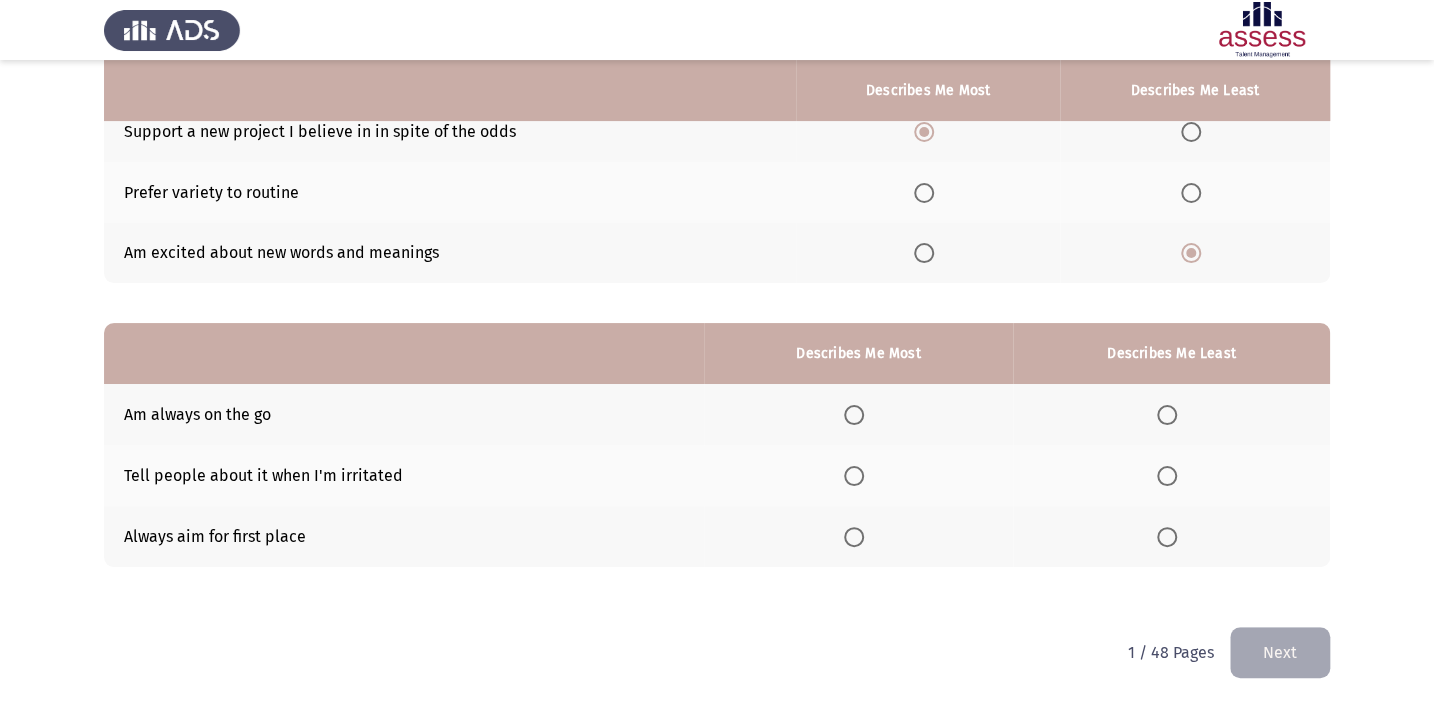 click at bounding box center (854, 415) 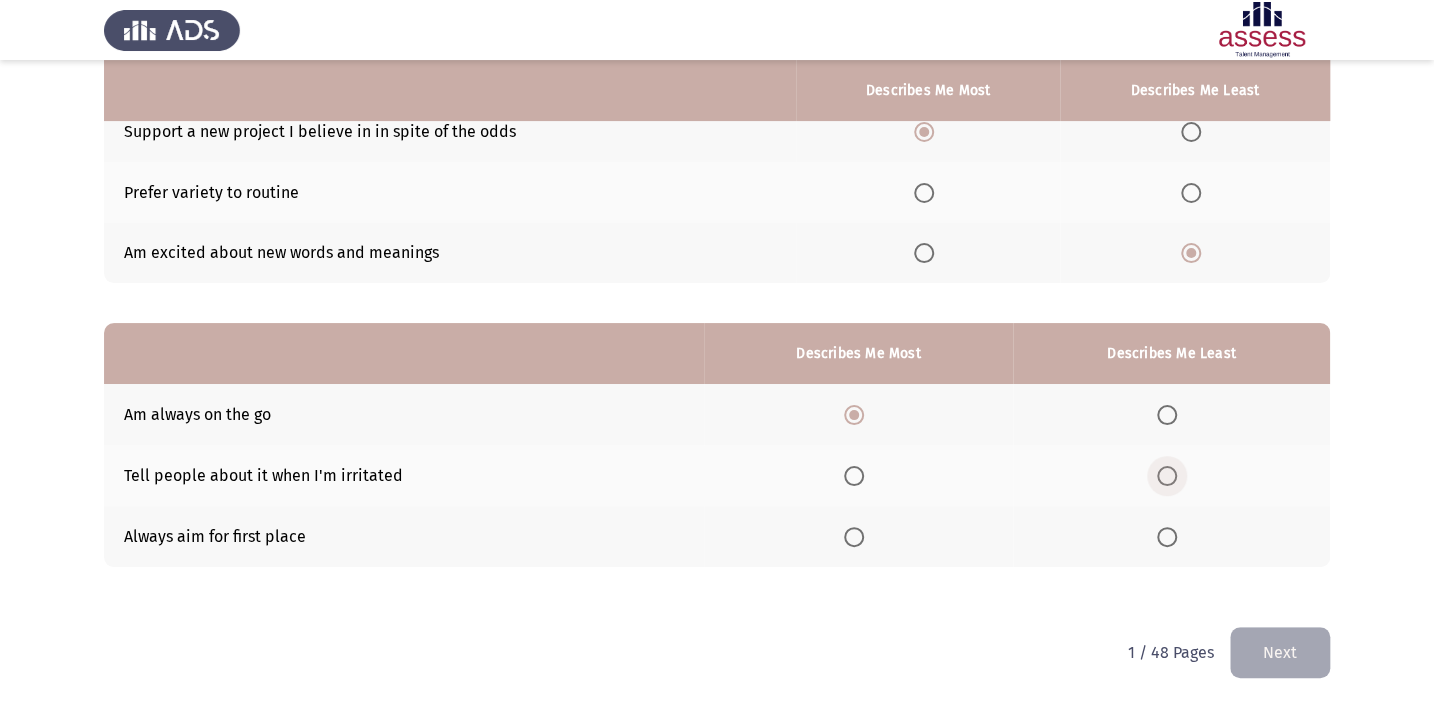 click at bounding box center [1167, 476] 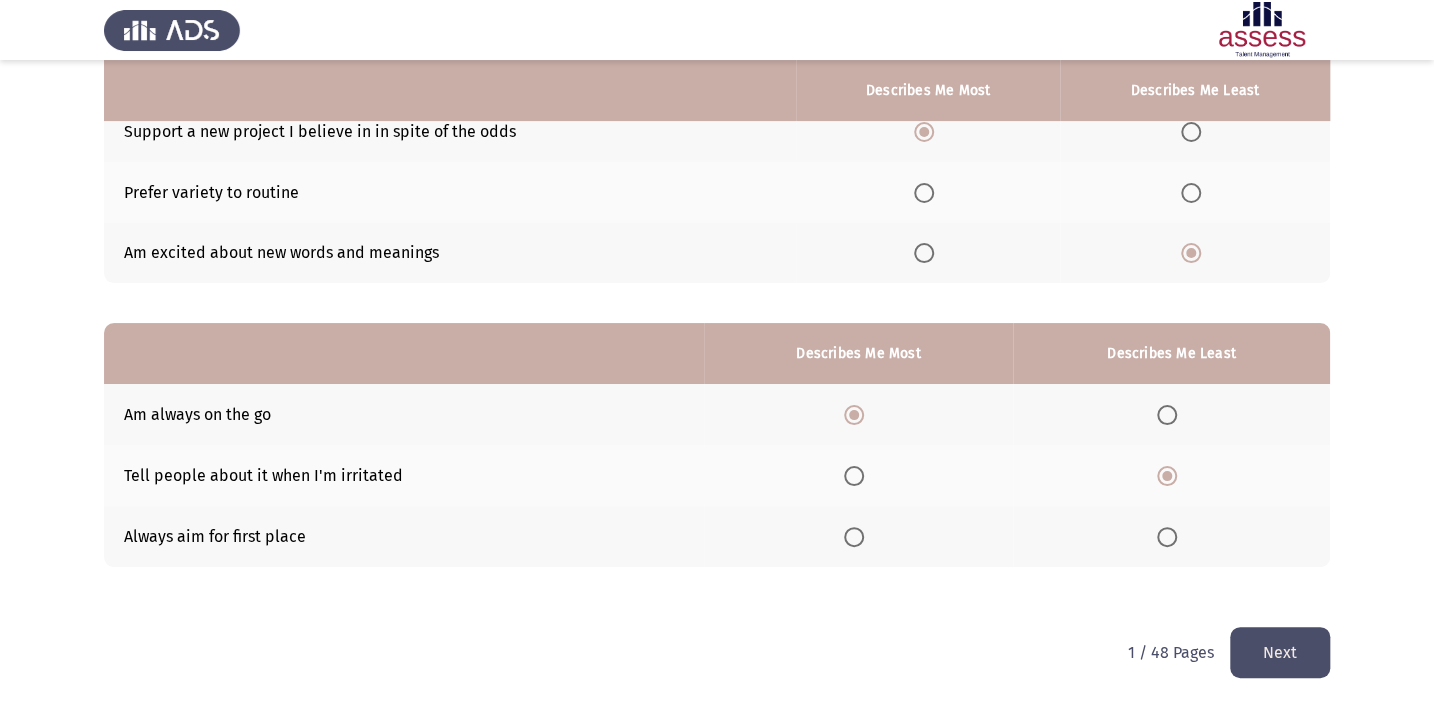 click on "Next" 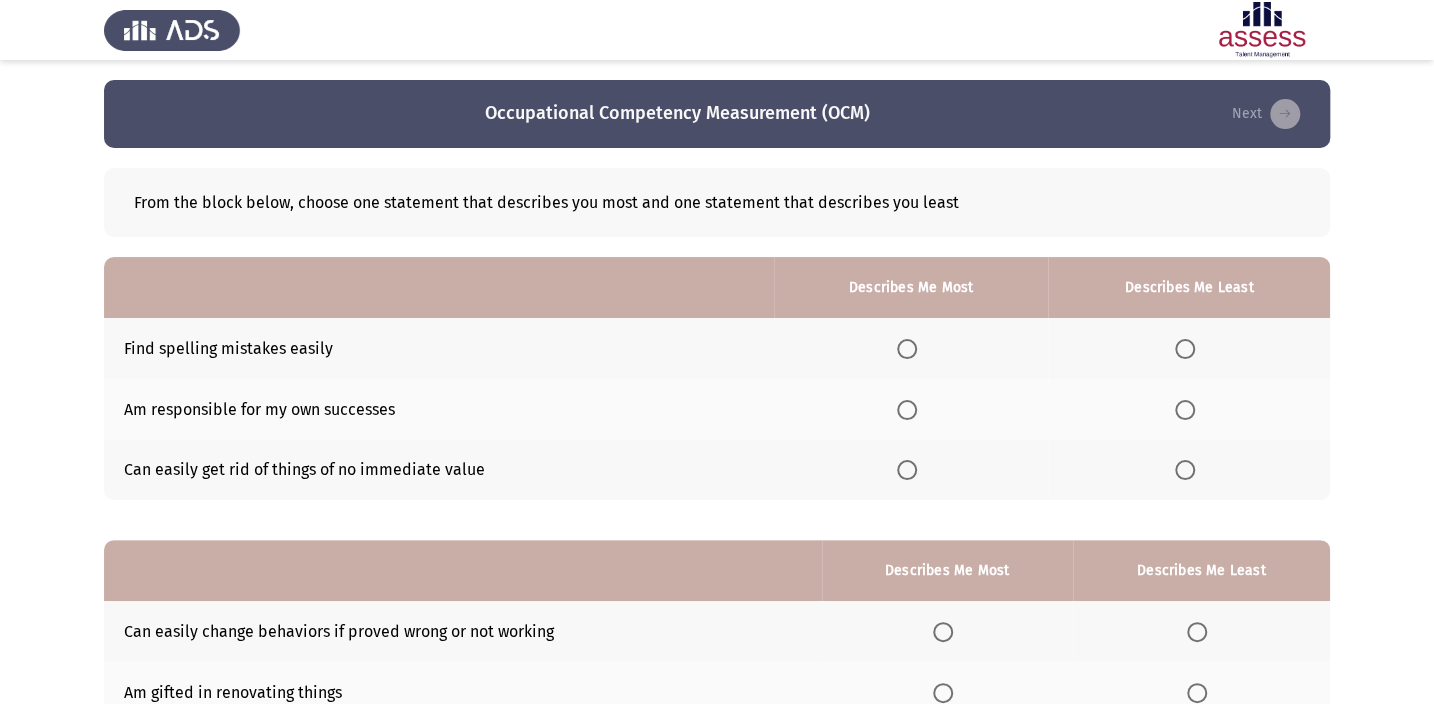 click at bounding box center [907, 349] 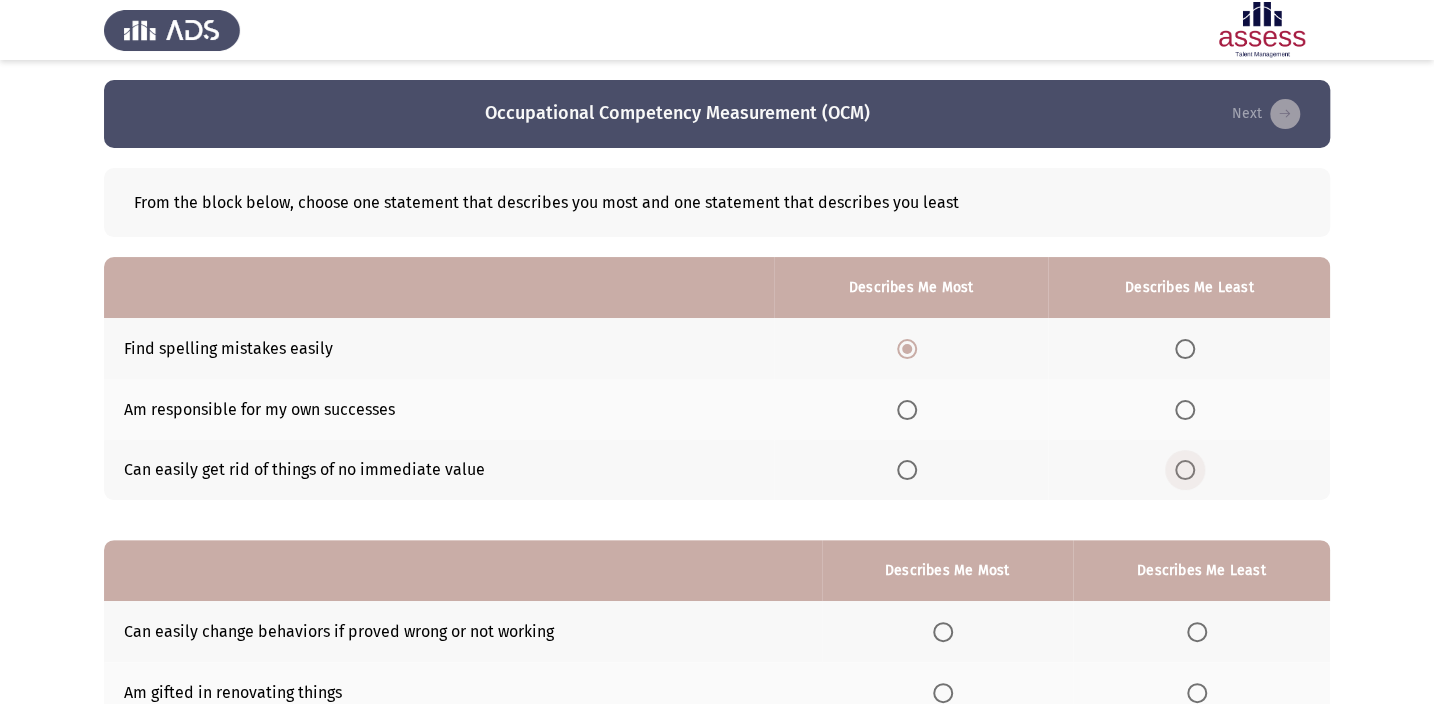 click at bounding box center [1185, 470] 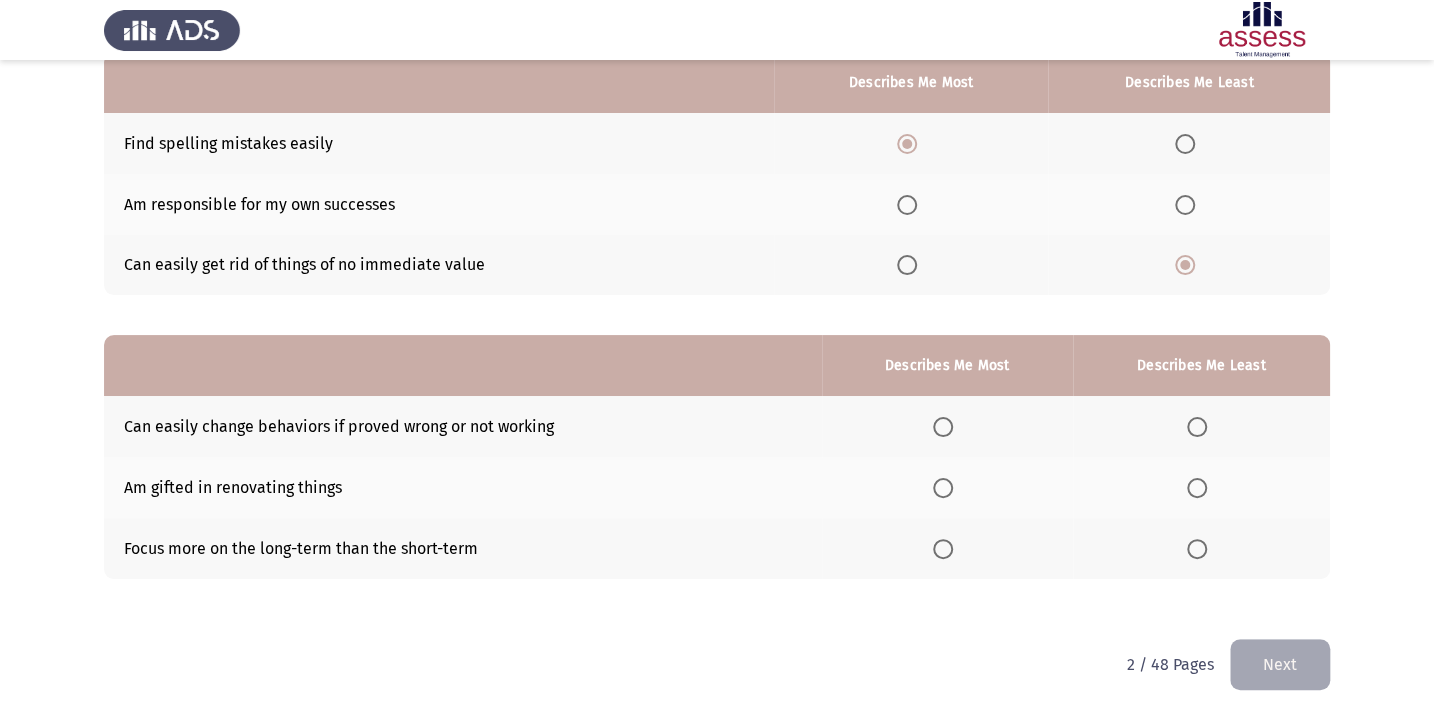 scroll, scrollTop: 217, scrollLeft: 0, axis: vertical 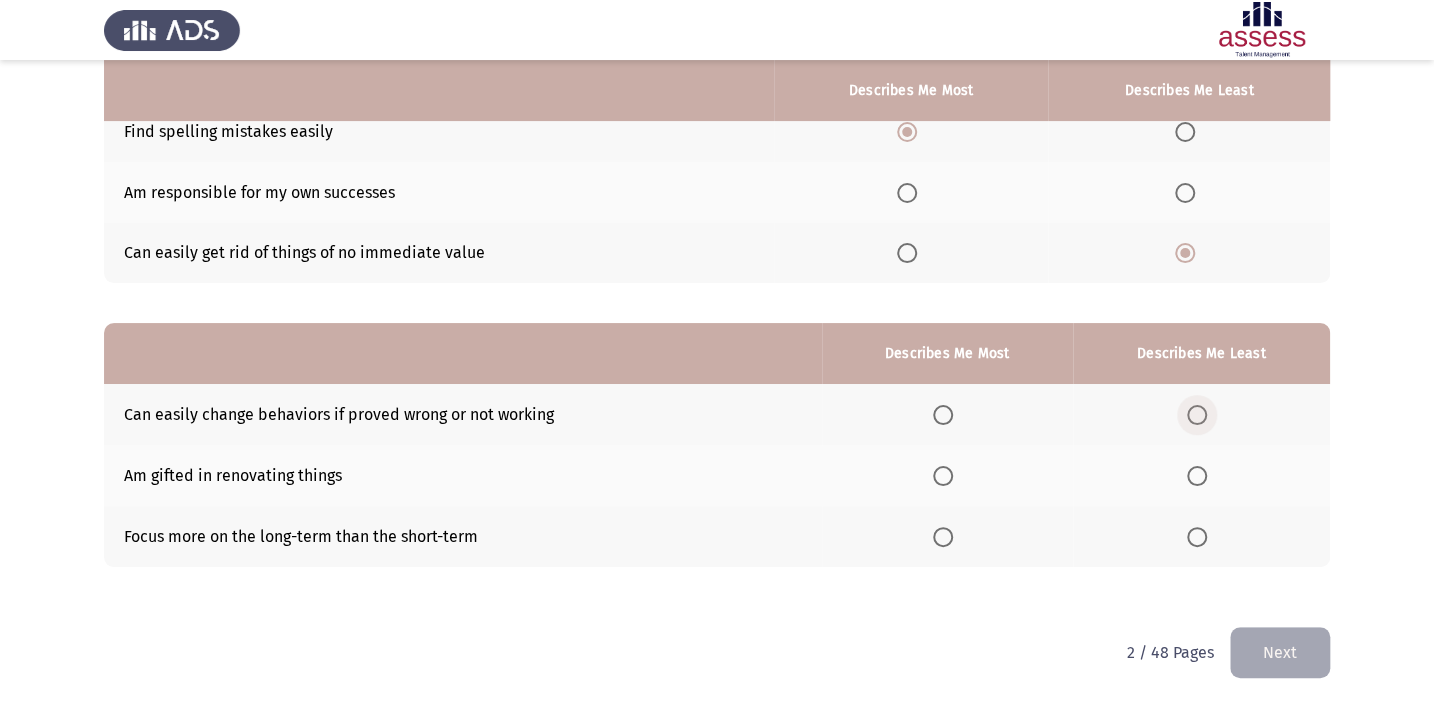 click at bounding box center [1197, 415] 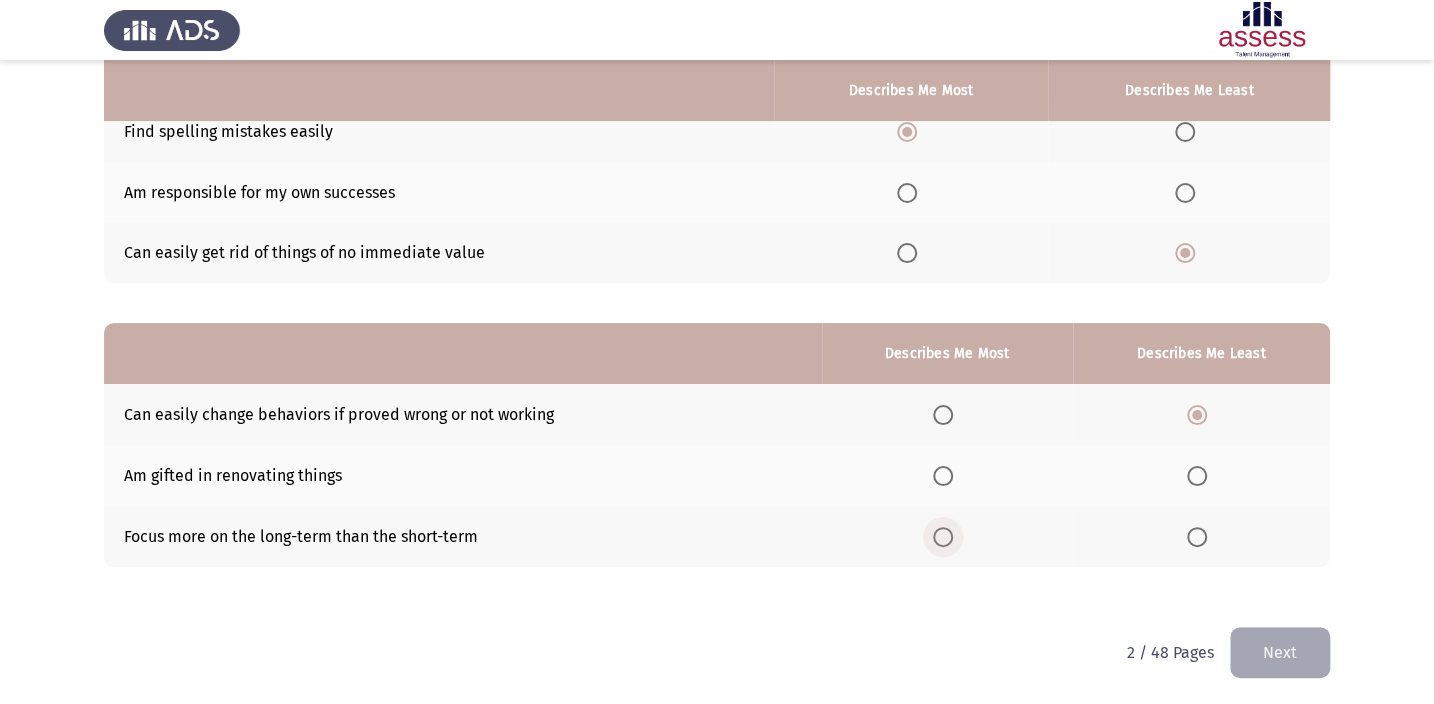 click at bounding box center [943, 537] 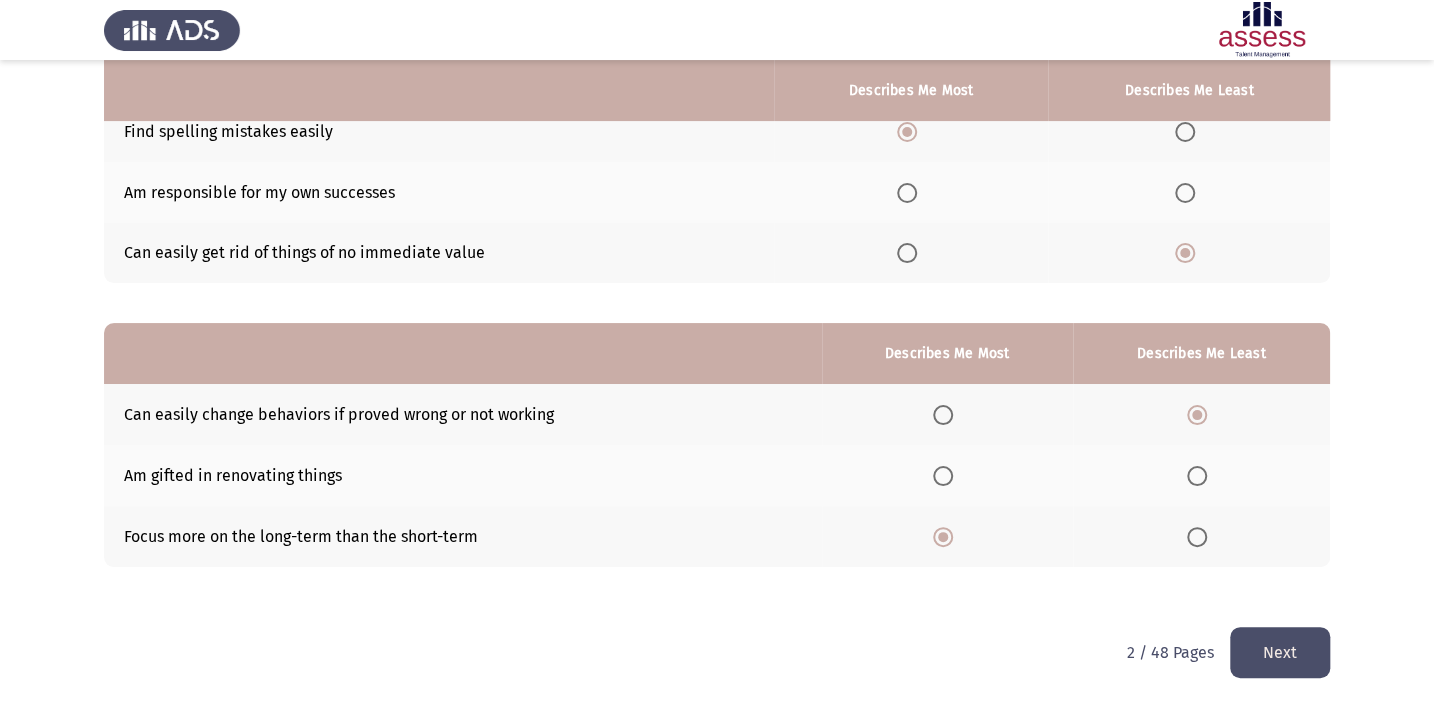 click on "Next" 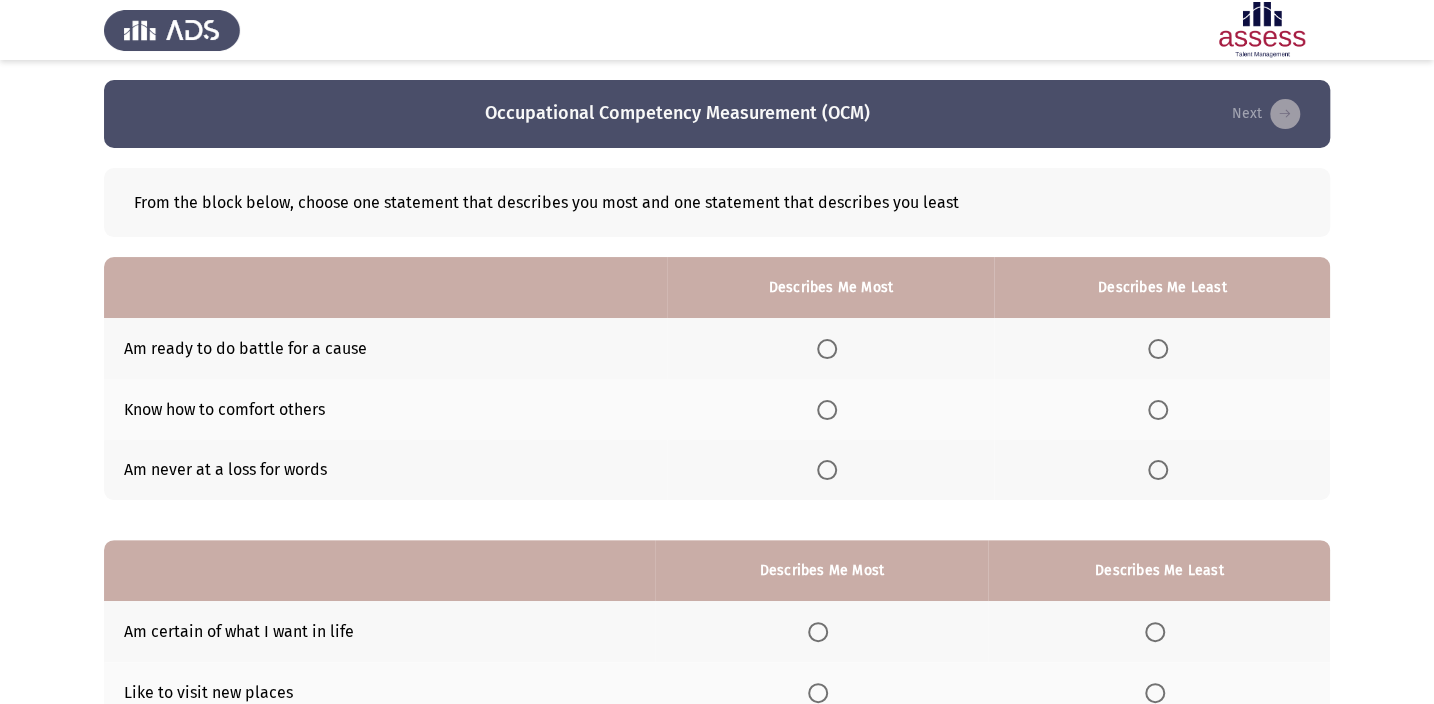 click at bounding box center [827, 349] 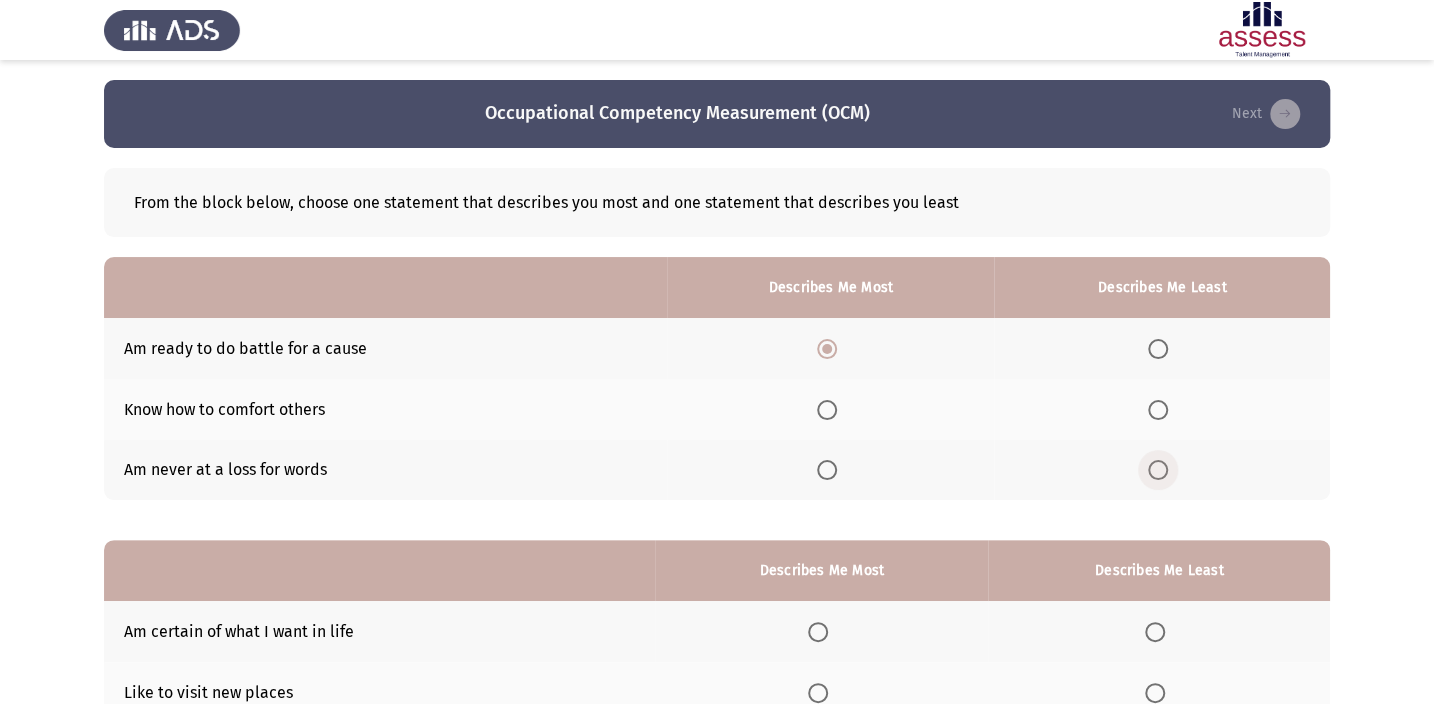 click at bounding box center [1158, 470] 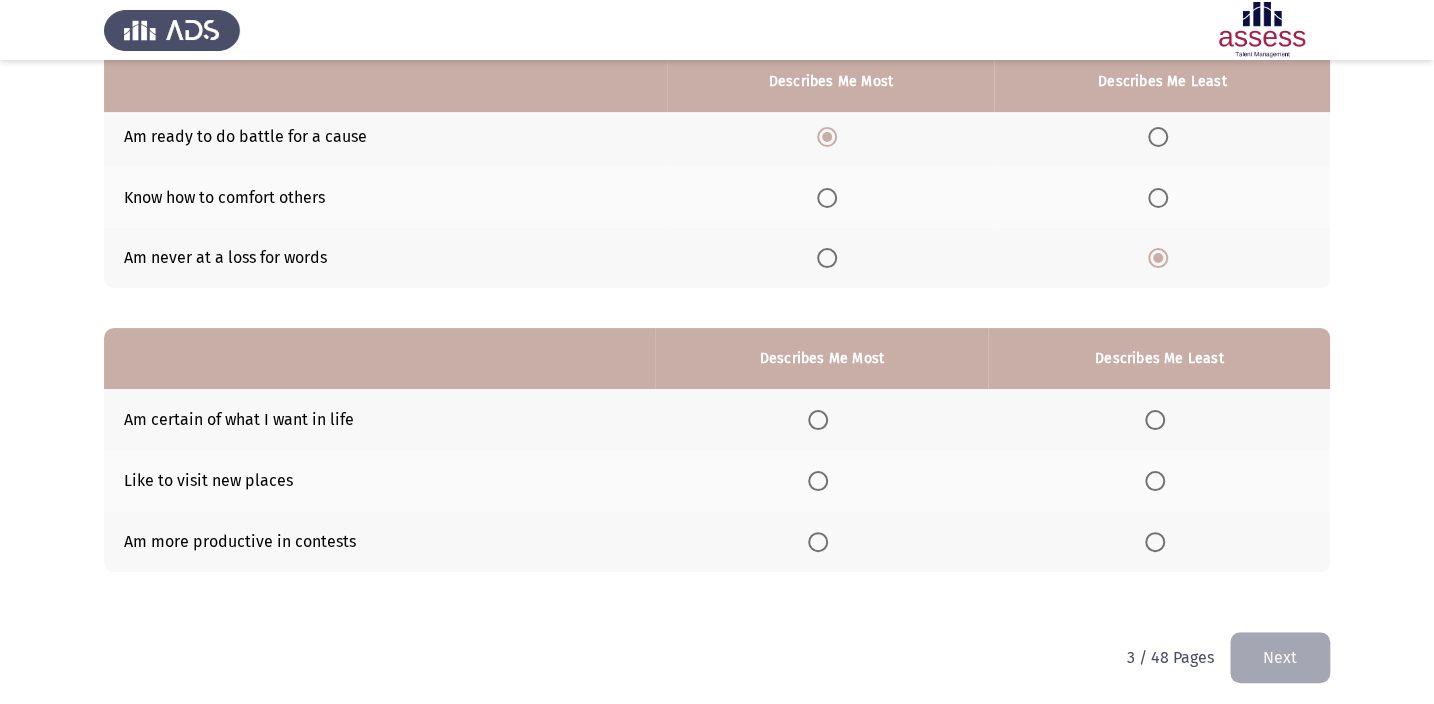 scroll, scrollTop: 217, scrollLeft: 0, axis: vertical 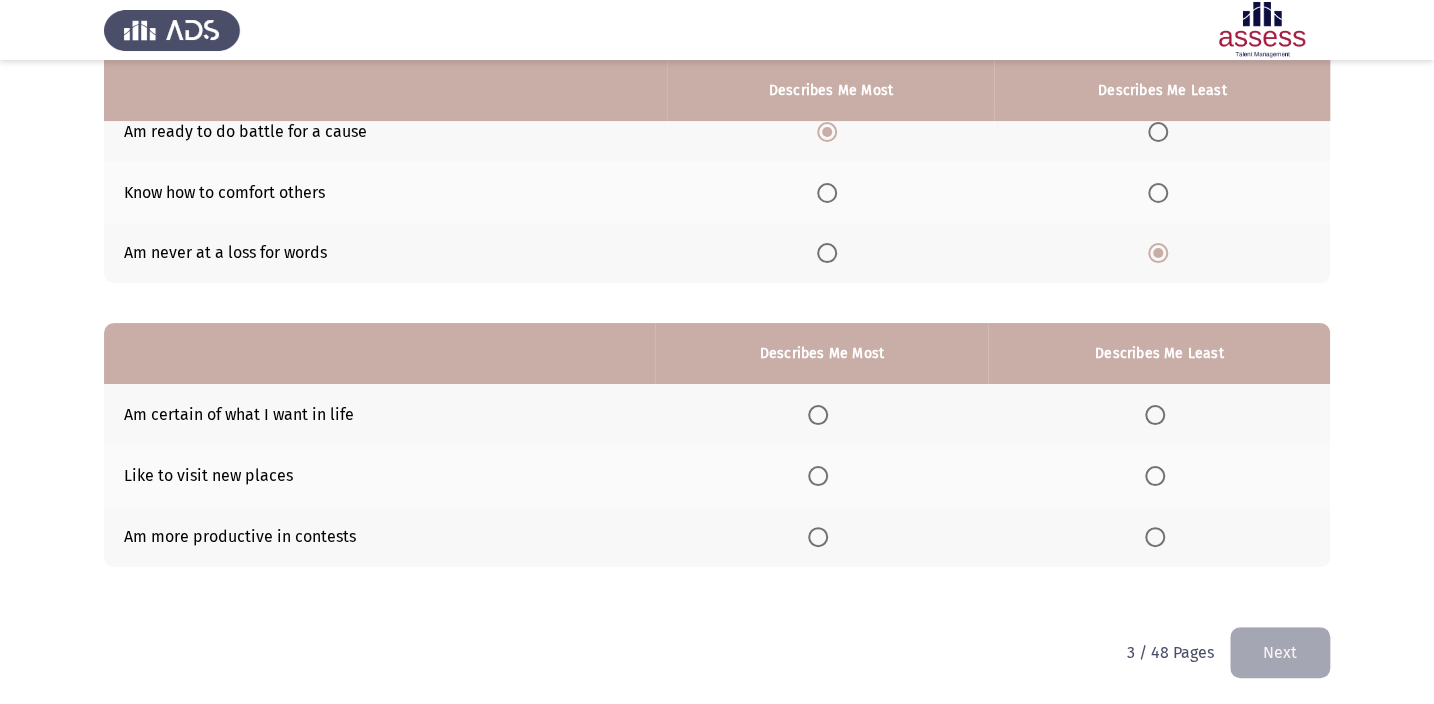 click 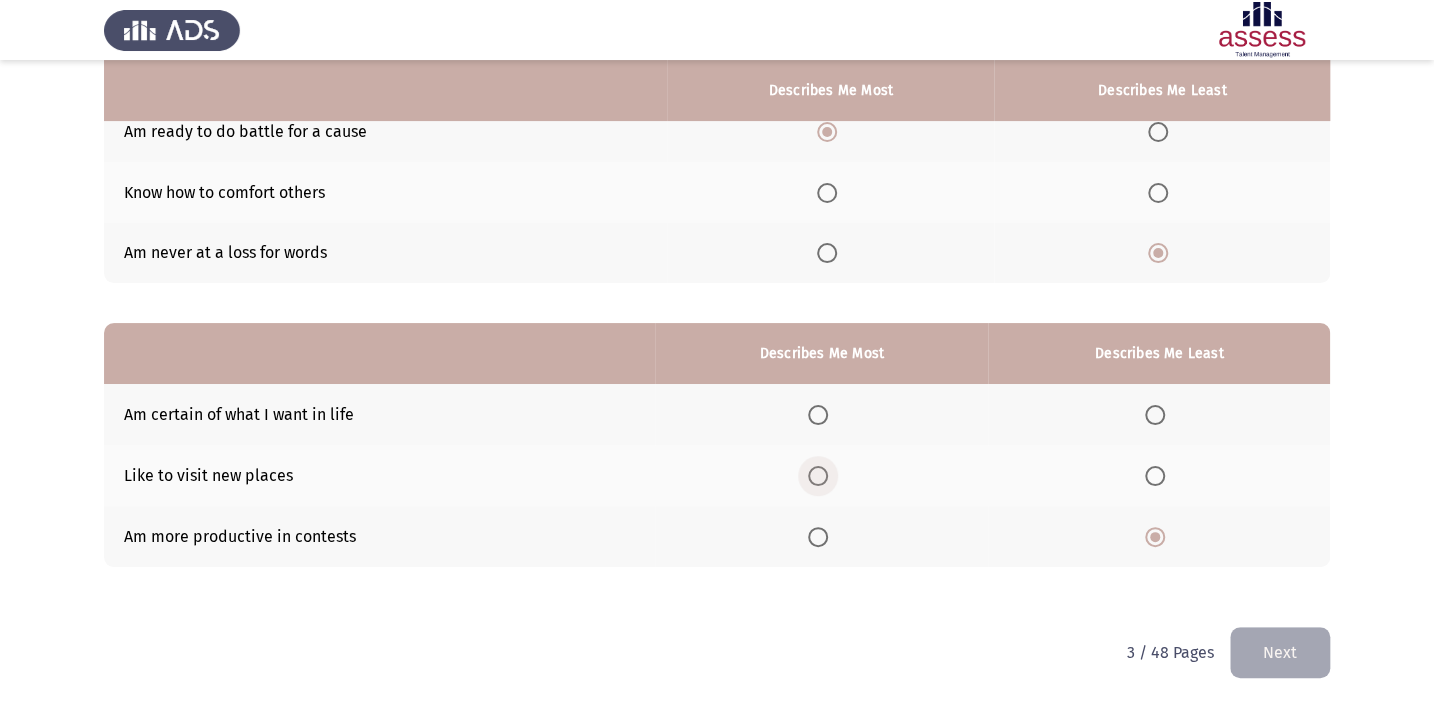 click at bounding box center [818, 476] 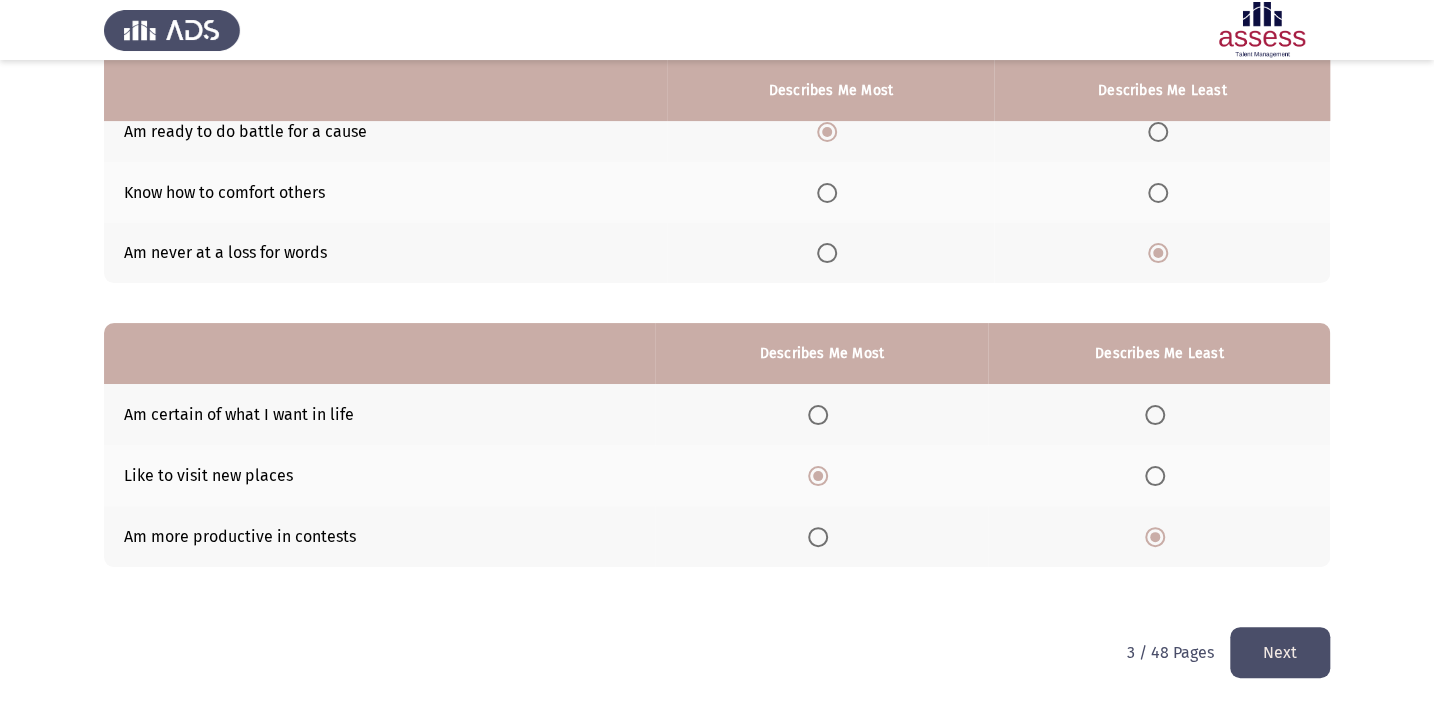 click 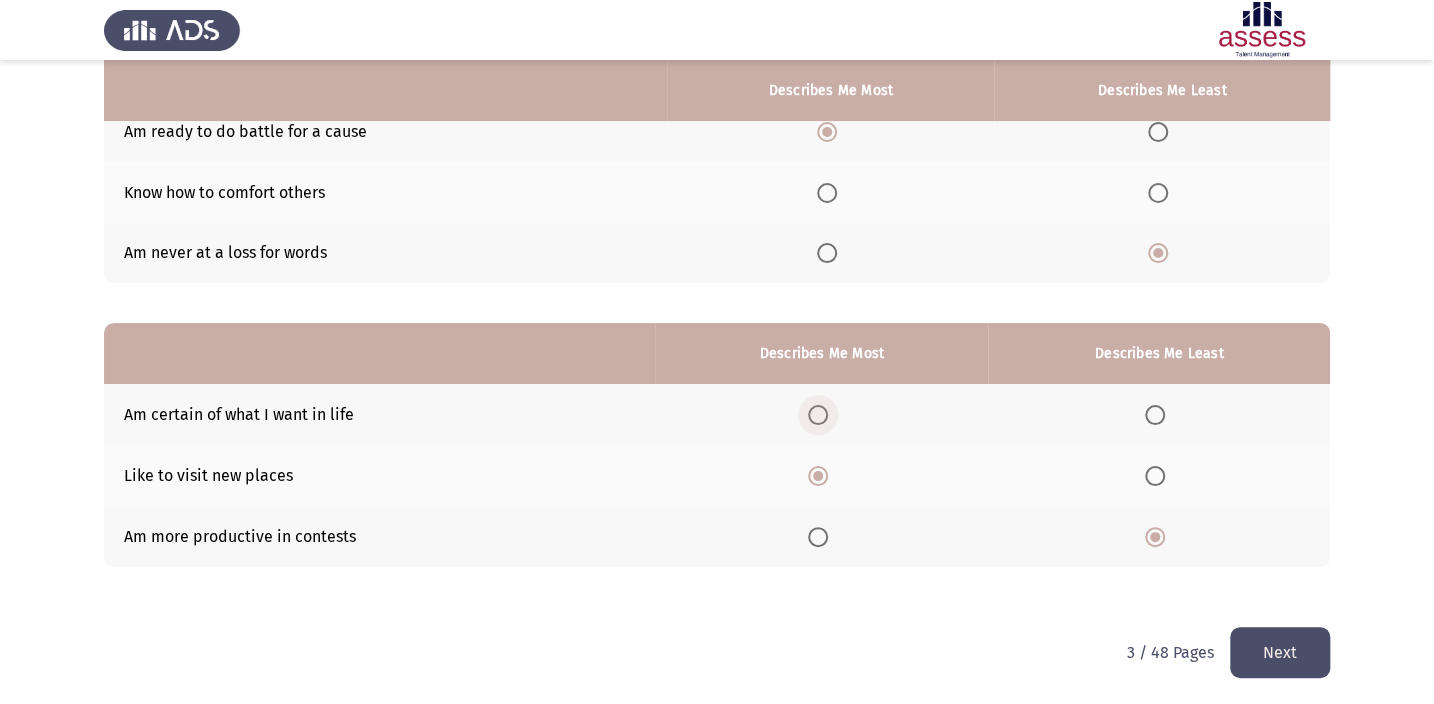 click at bounding box center (818, 415) 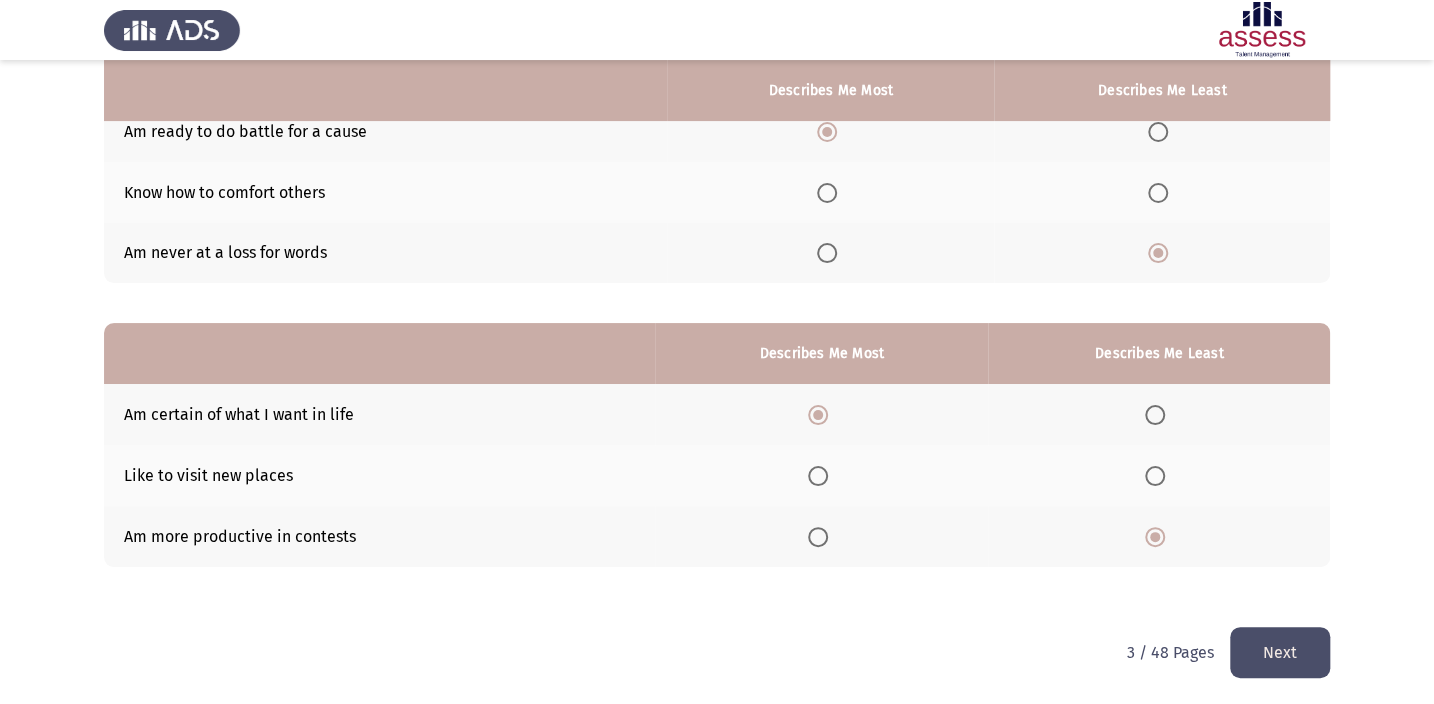 click 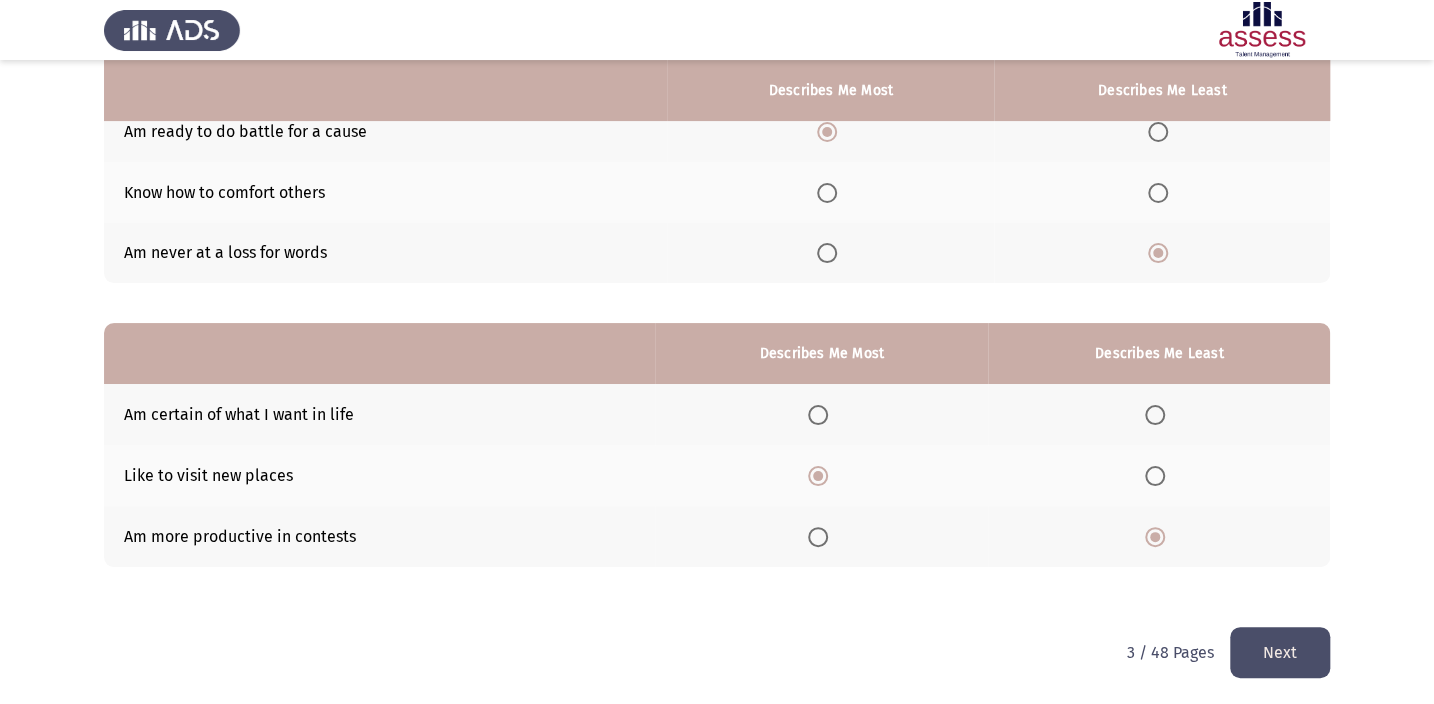 click on "Next" 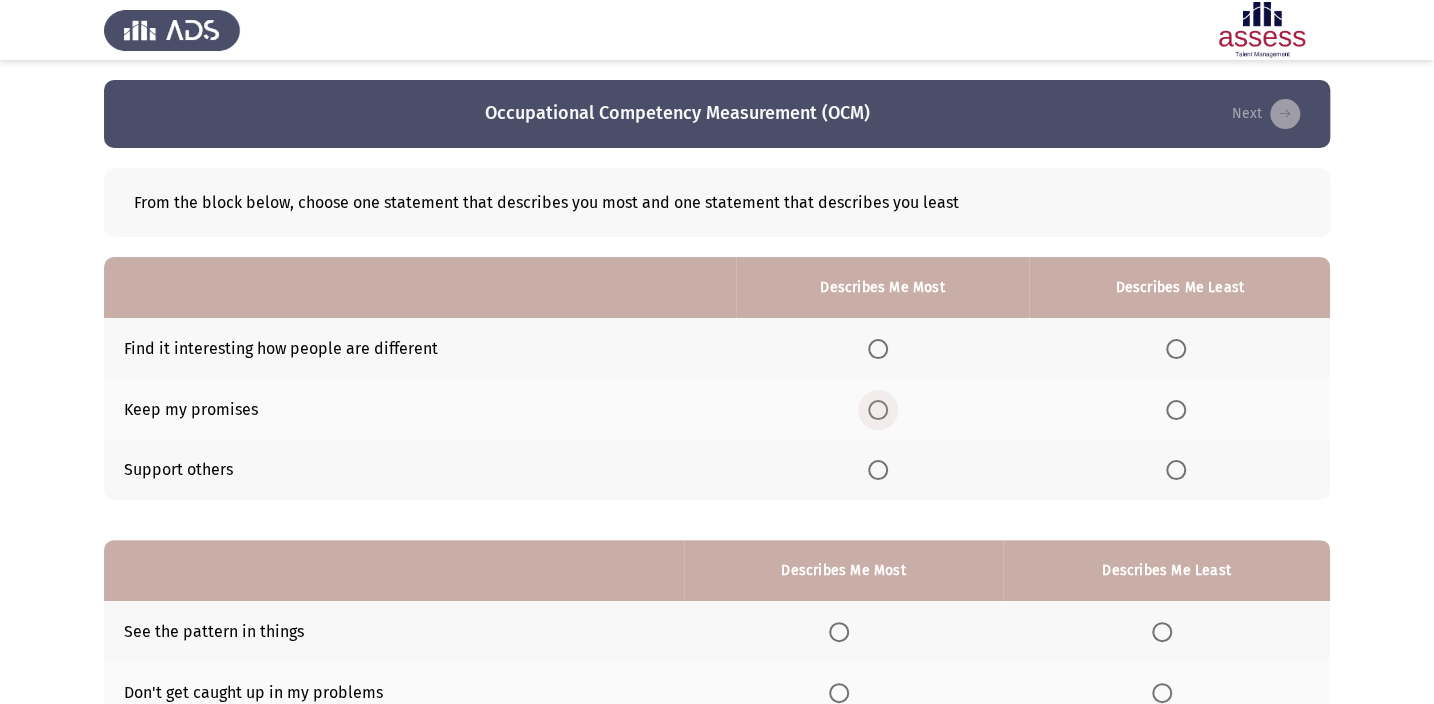 click at bounding box center (878, 410) 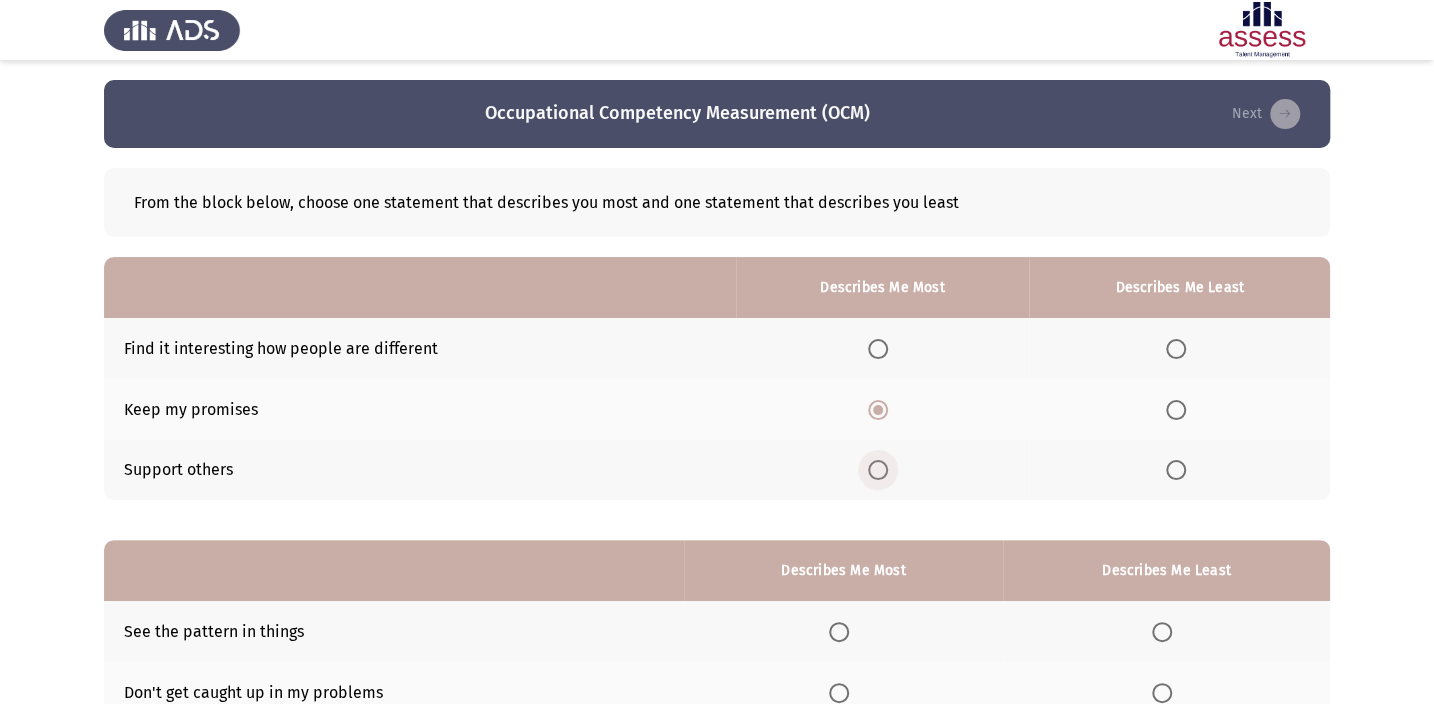 click at bounding box center (878, 470) 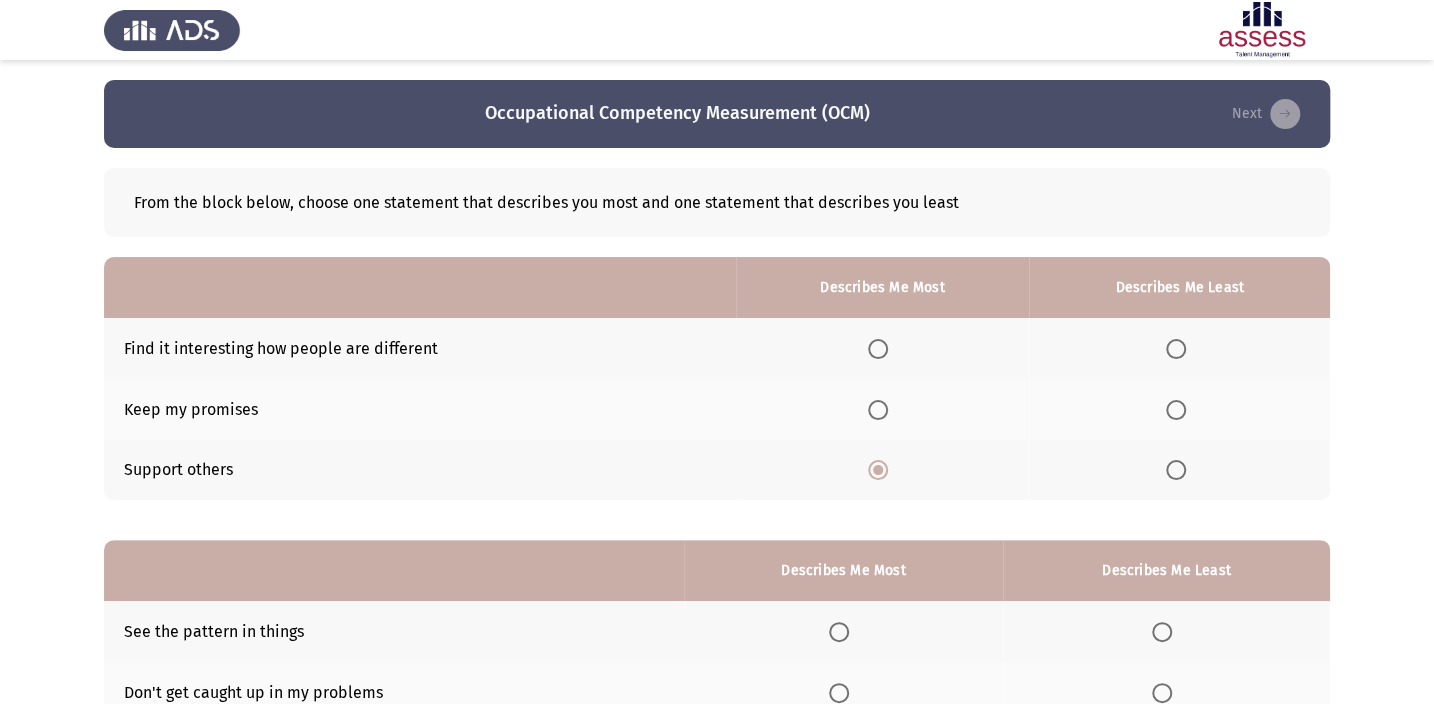 click at bounding box center (1176, 349) 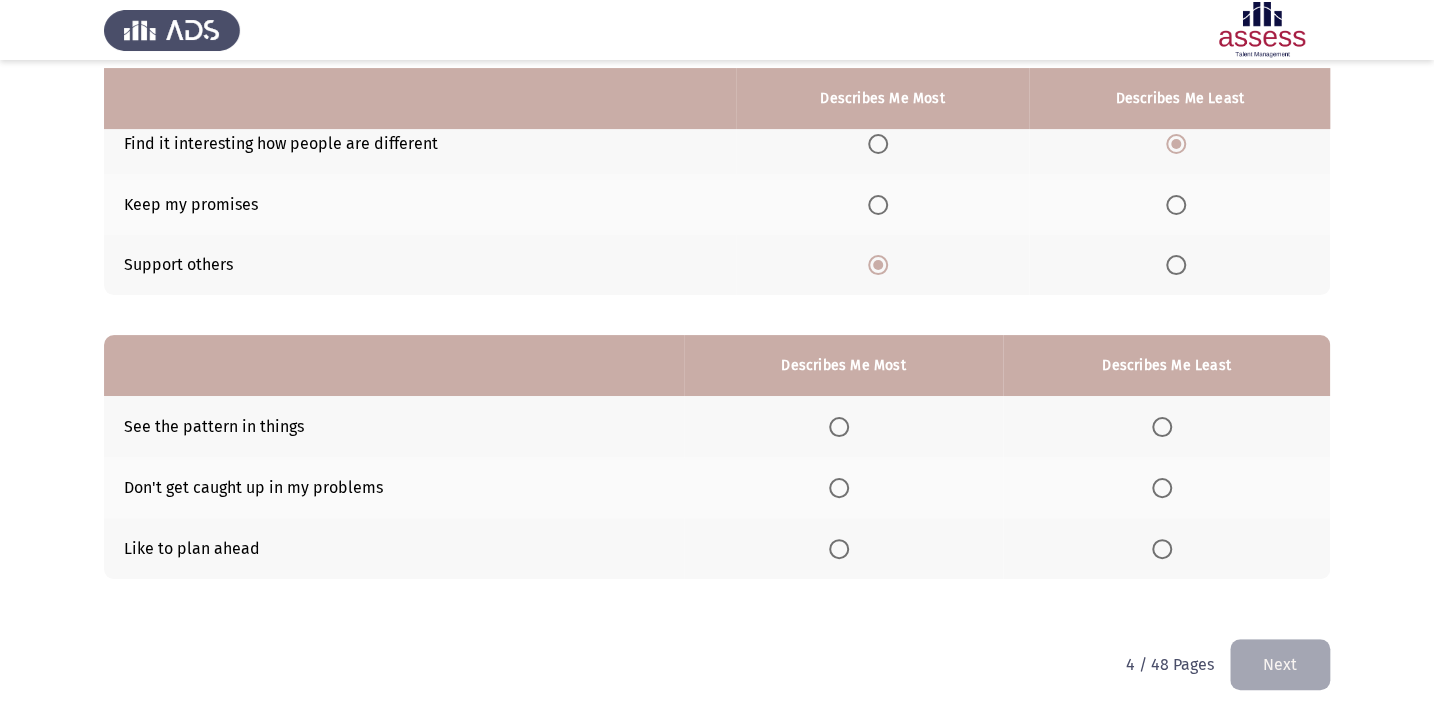 scroll, scrollTop: 217, scrollLeft: 0, axis: vertical 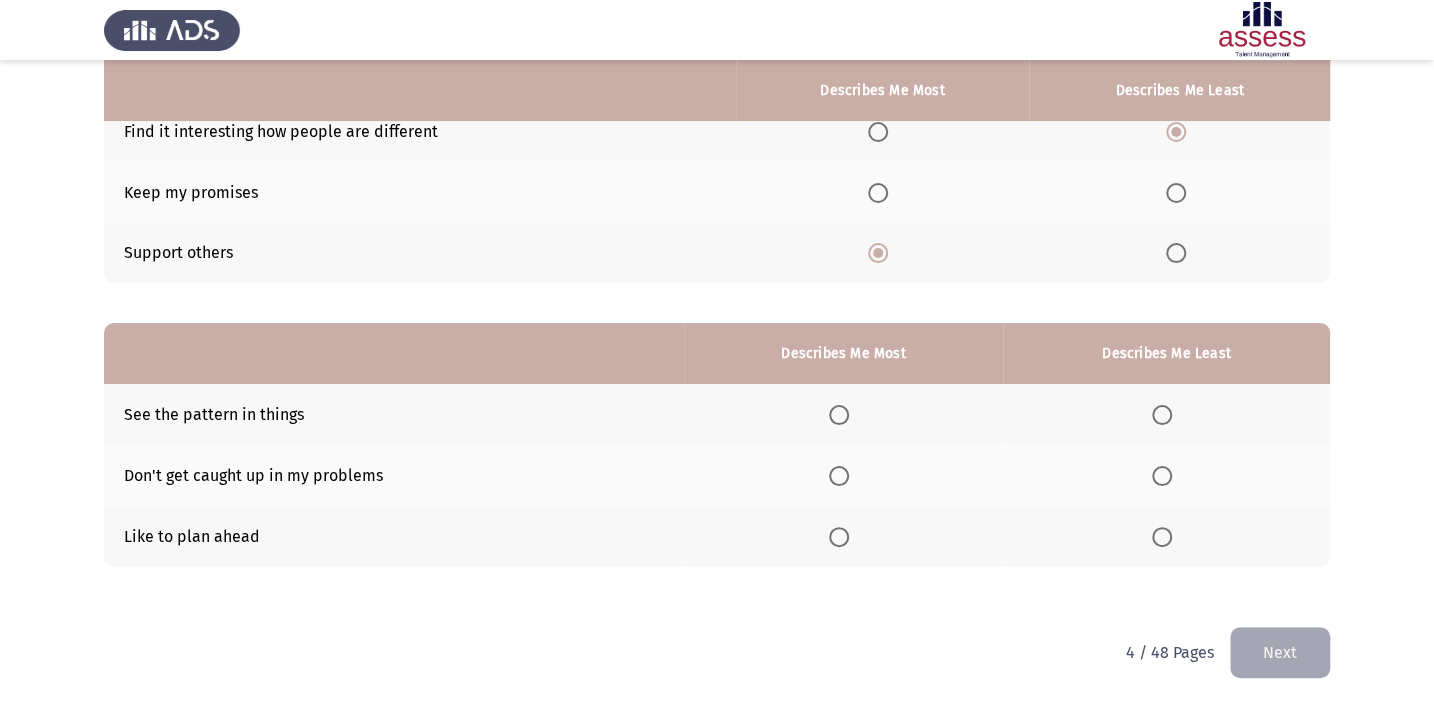 click 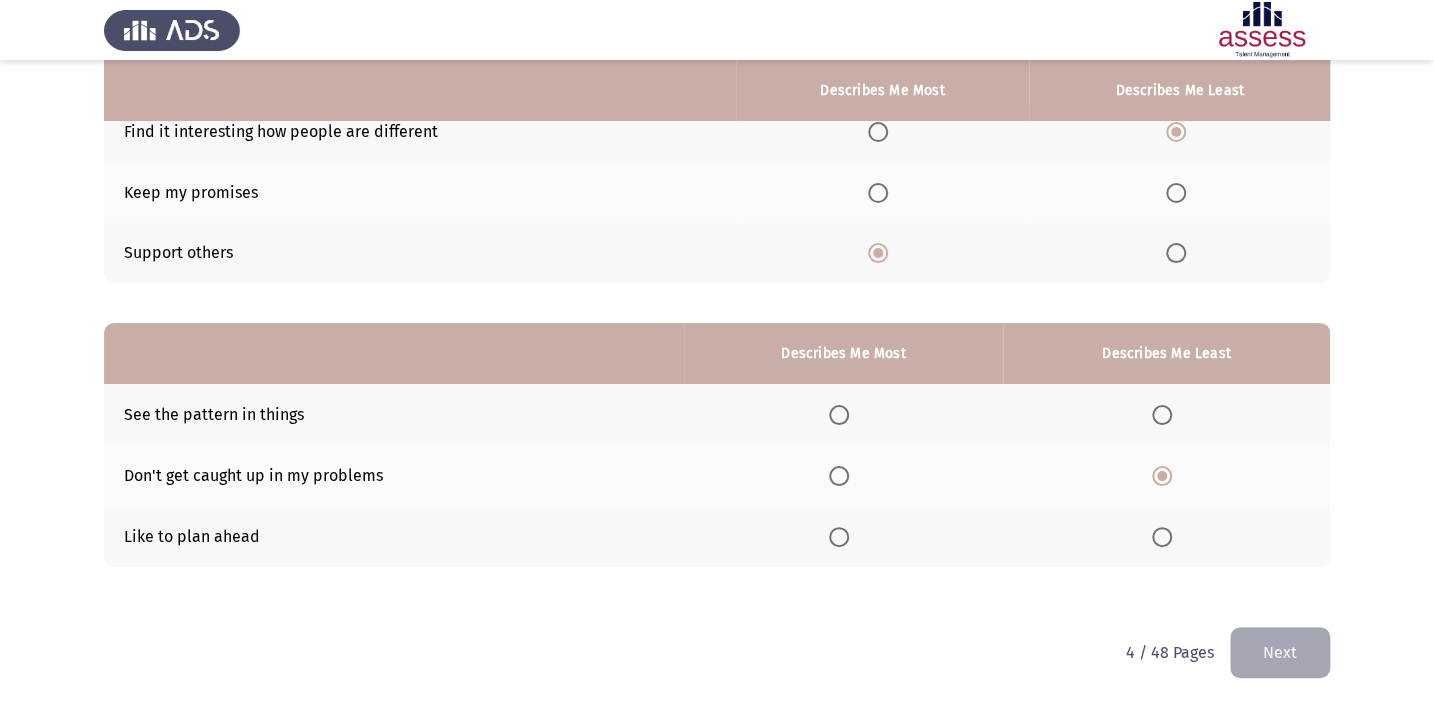 click at bounding box center (839, 537) 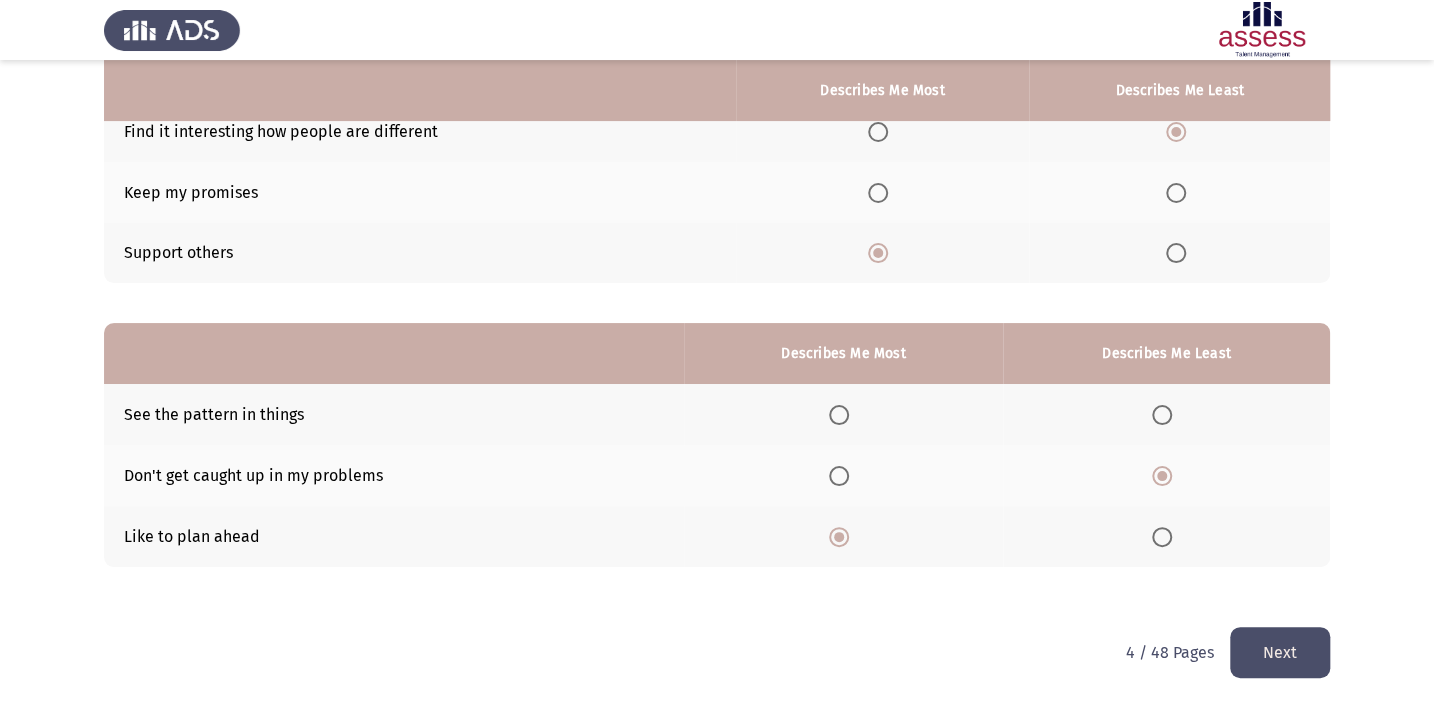 click on "Next" 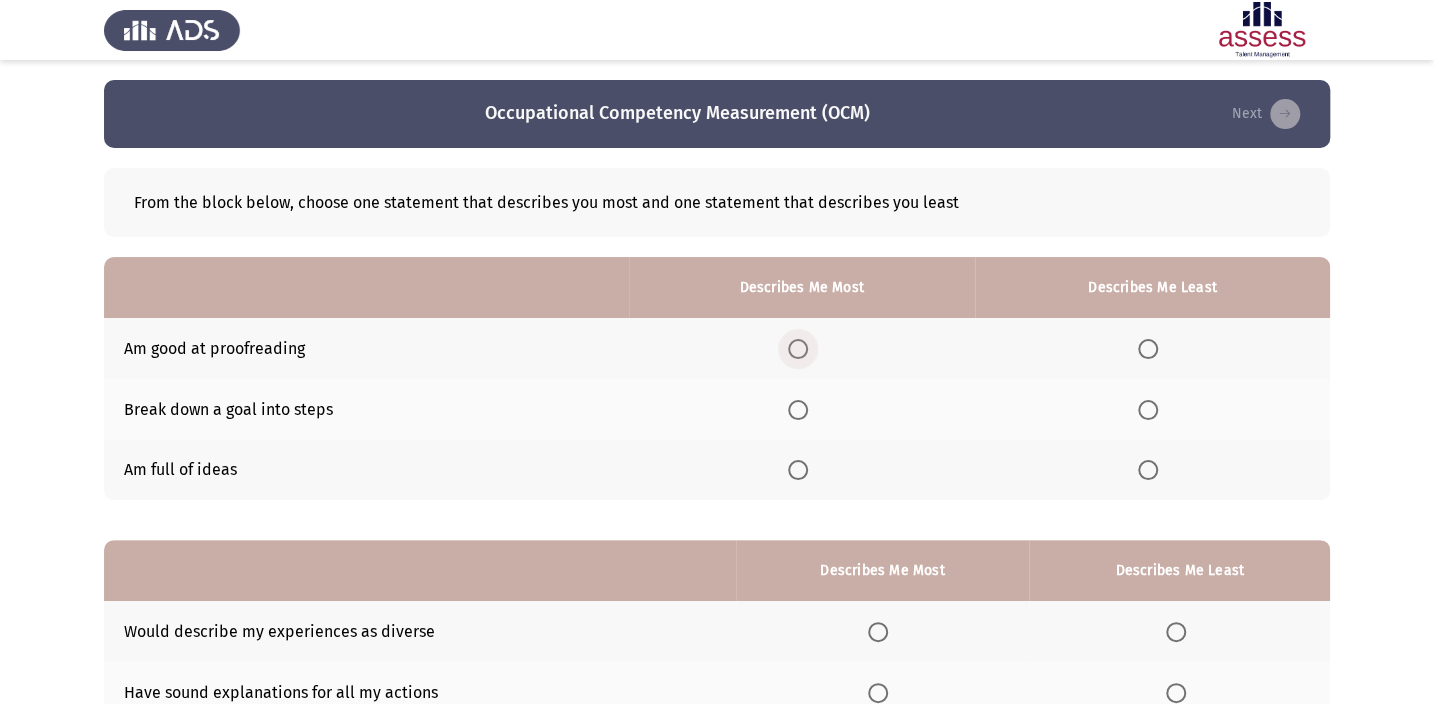 click at bounding box center (798, 349) 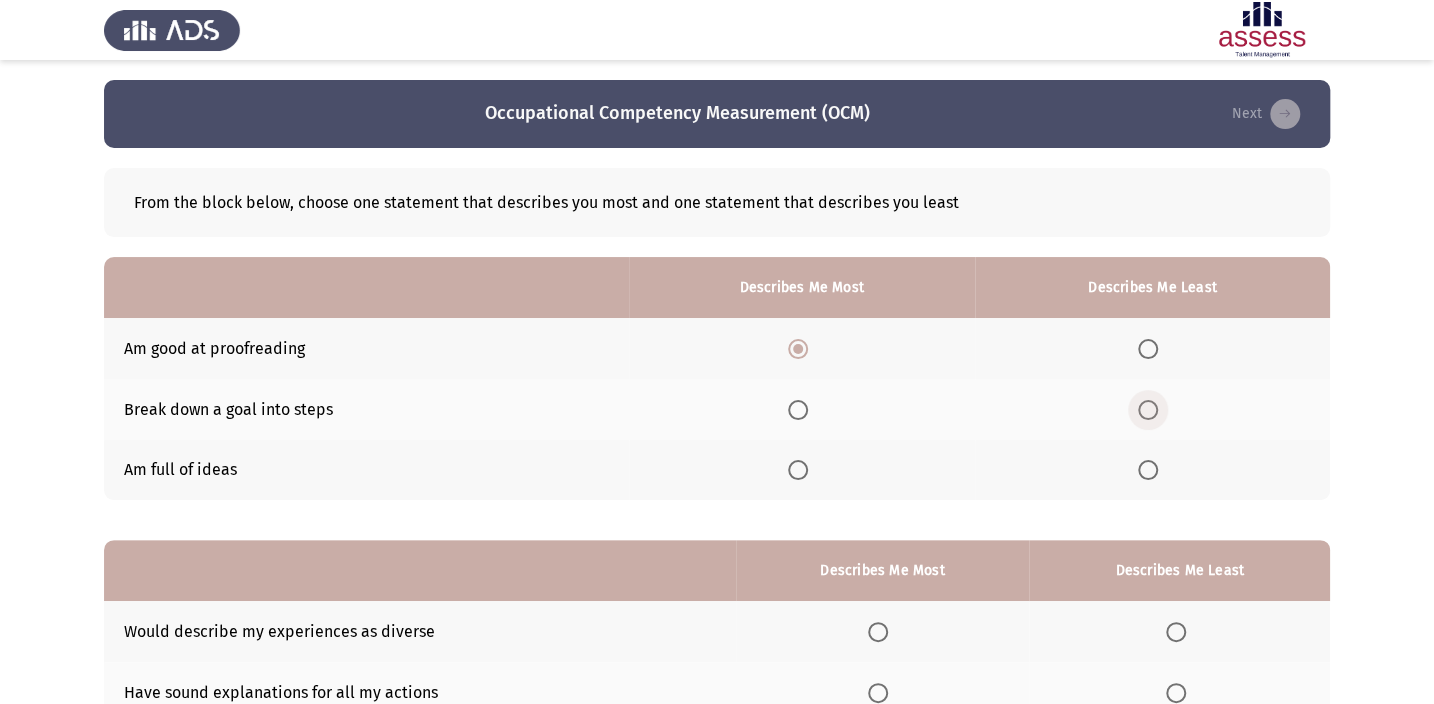 click at bounding box center (1148, 410) 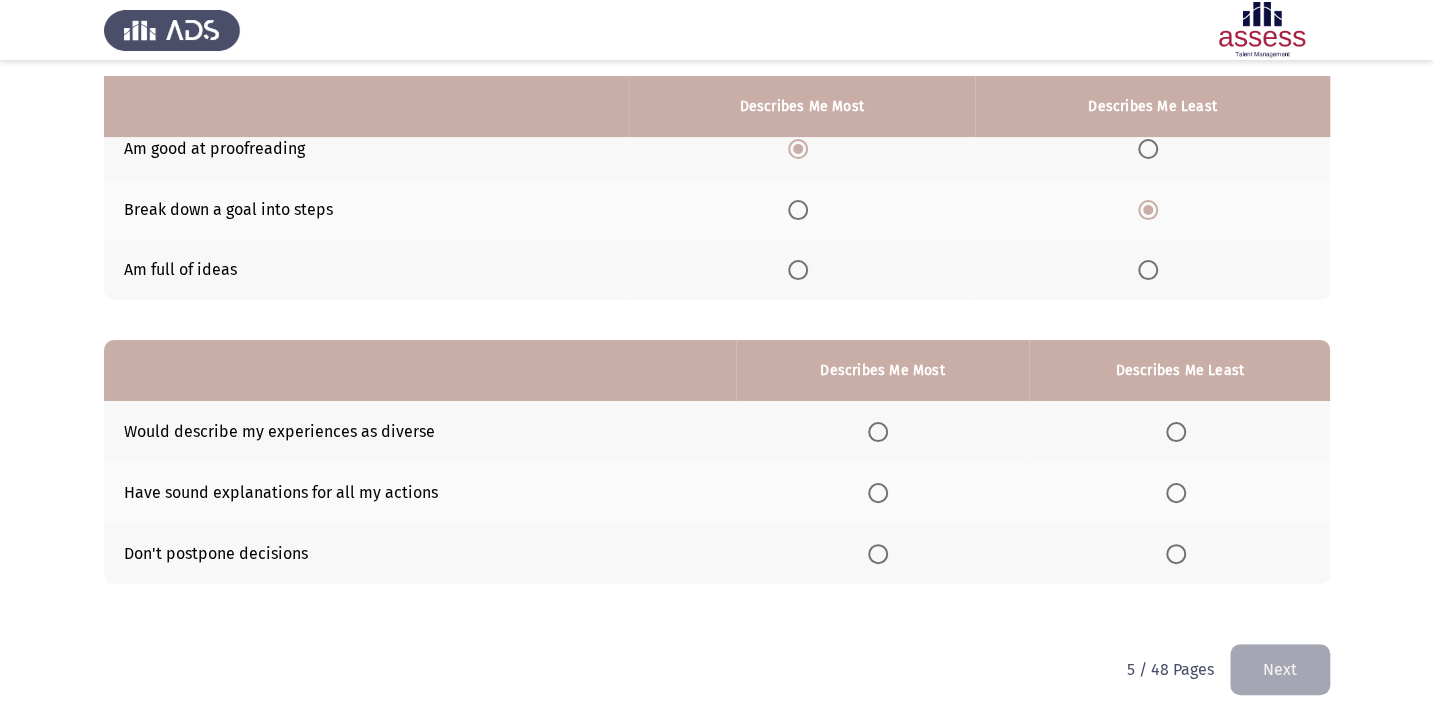scroll, scrollTop: 217, scrollLeft: 0, axis: vertical 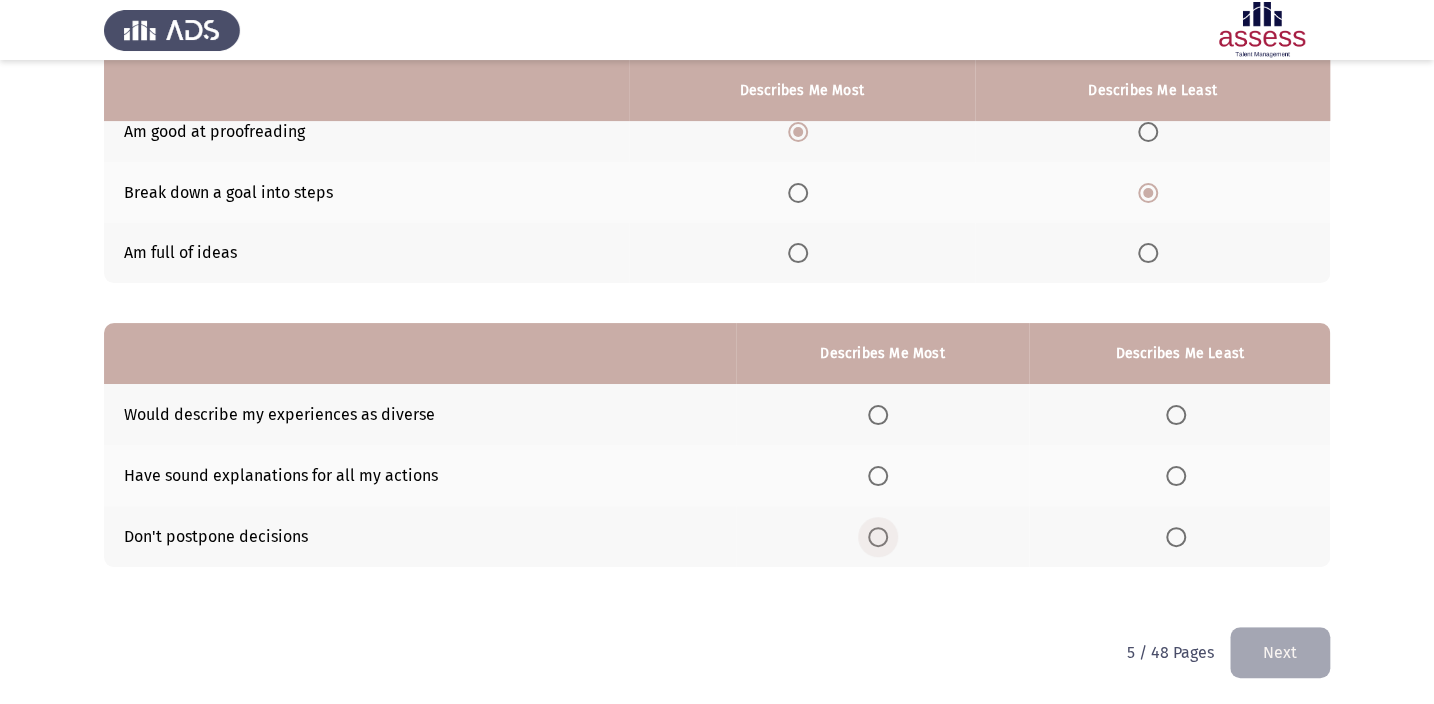 click at bounding box center (878, 537) 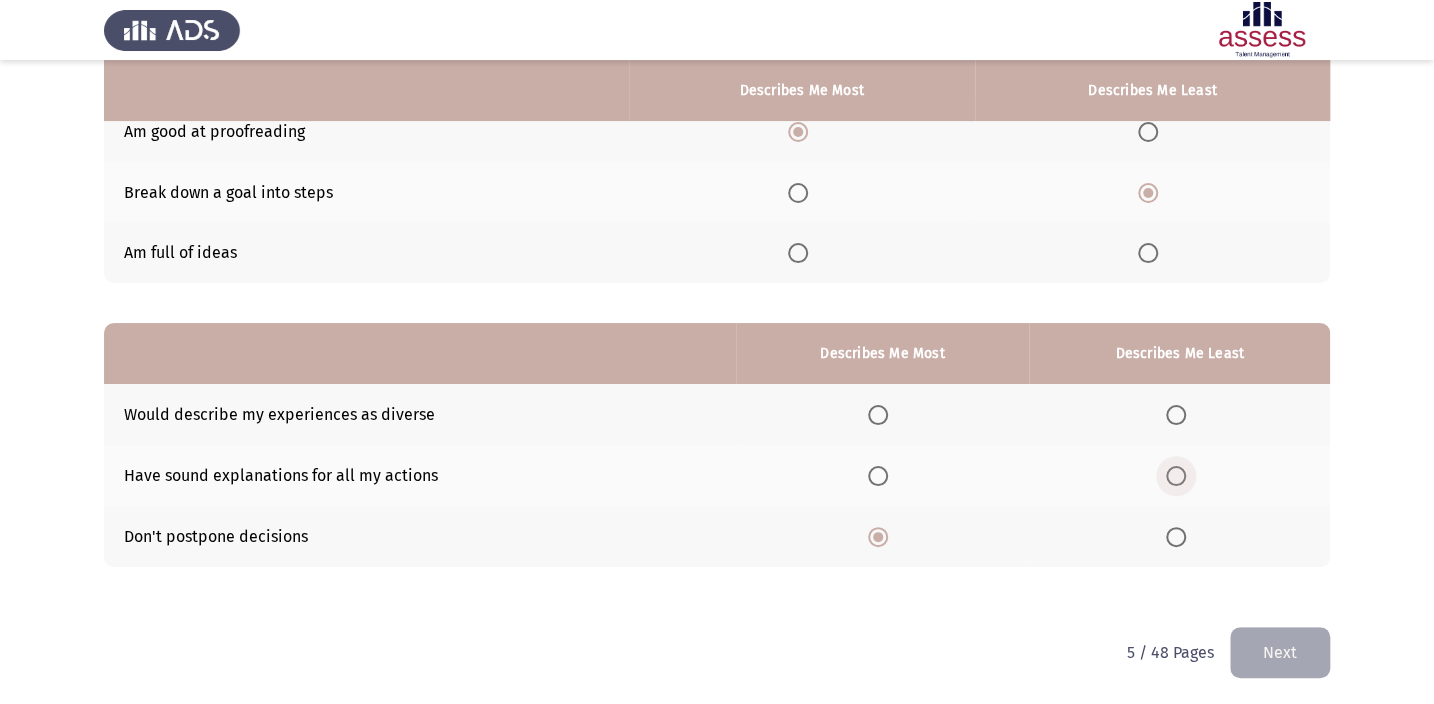 click at bounding box center (1176, 476) 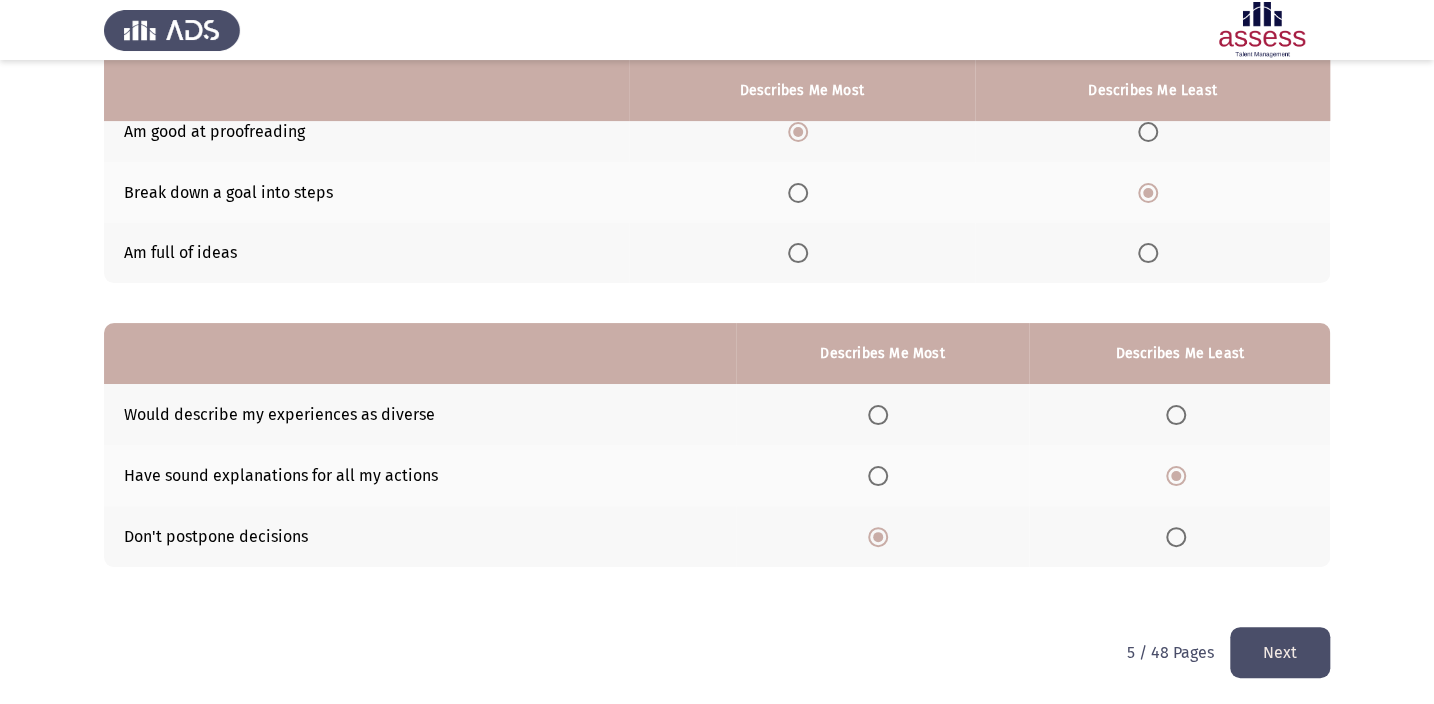 click on "Next" 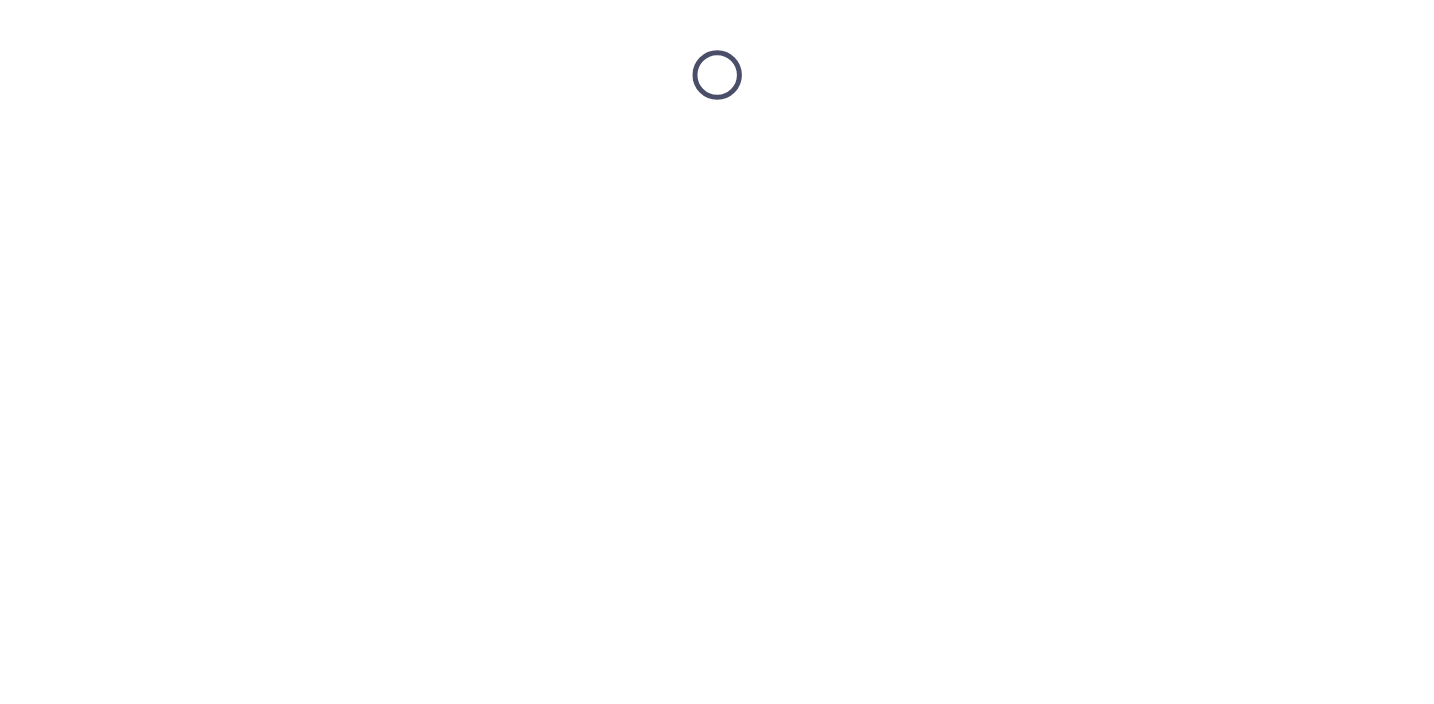 scroll, scrollTop: 0, scrollLeft: 0, axis: both 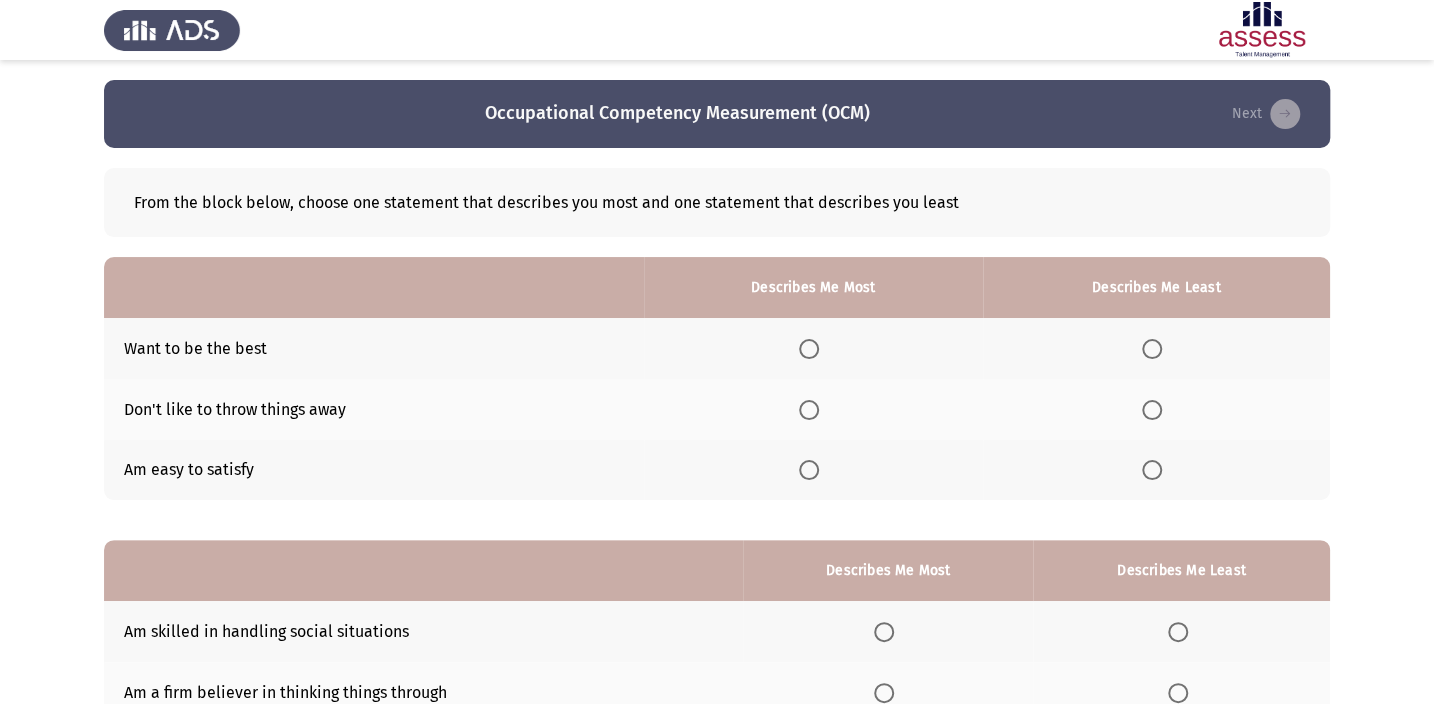 click 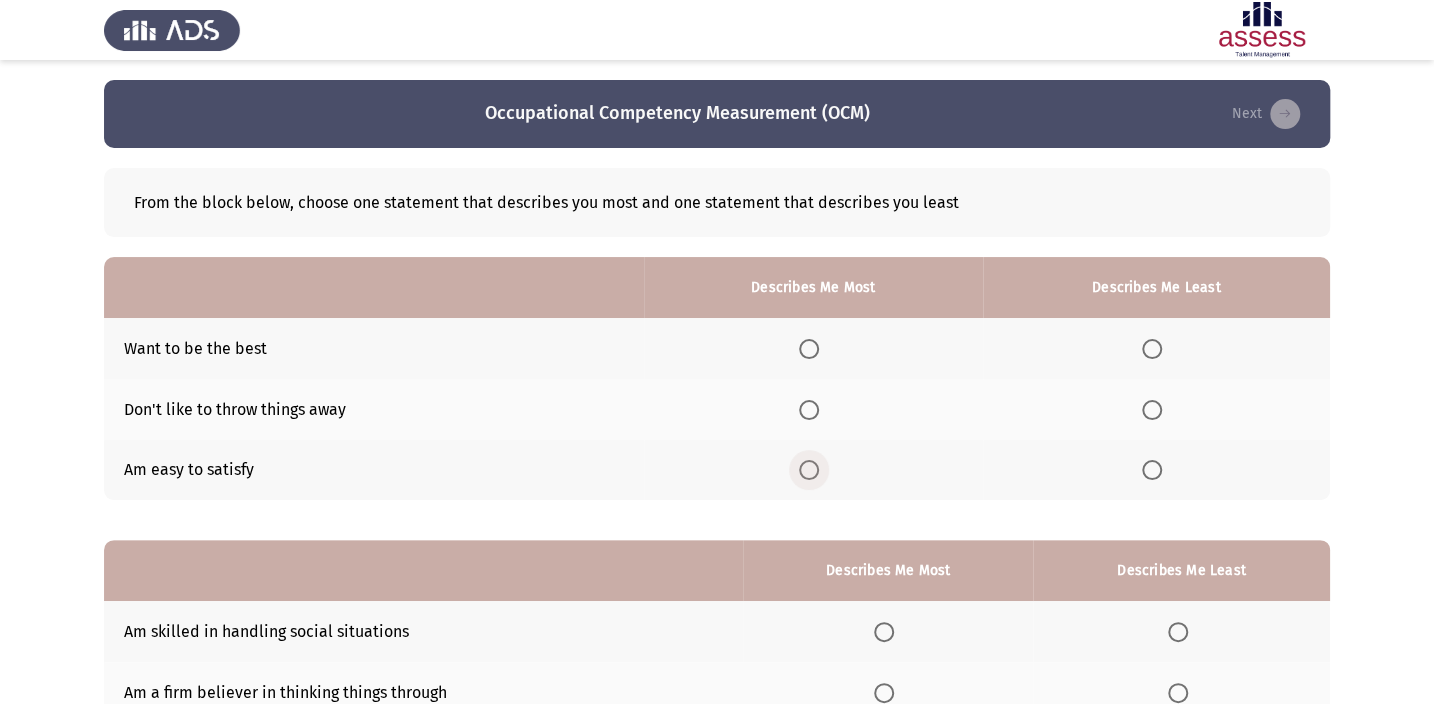click at bounding box center (809, 470) 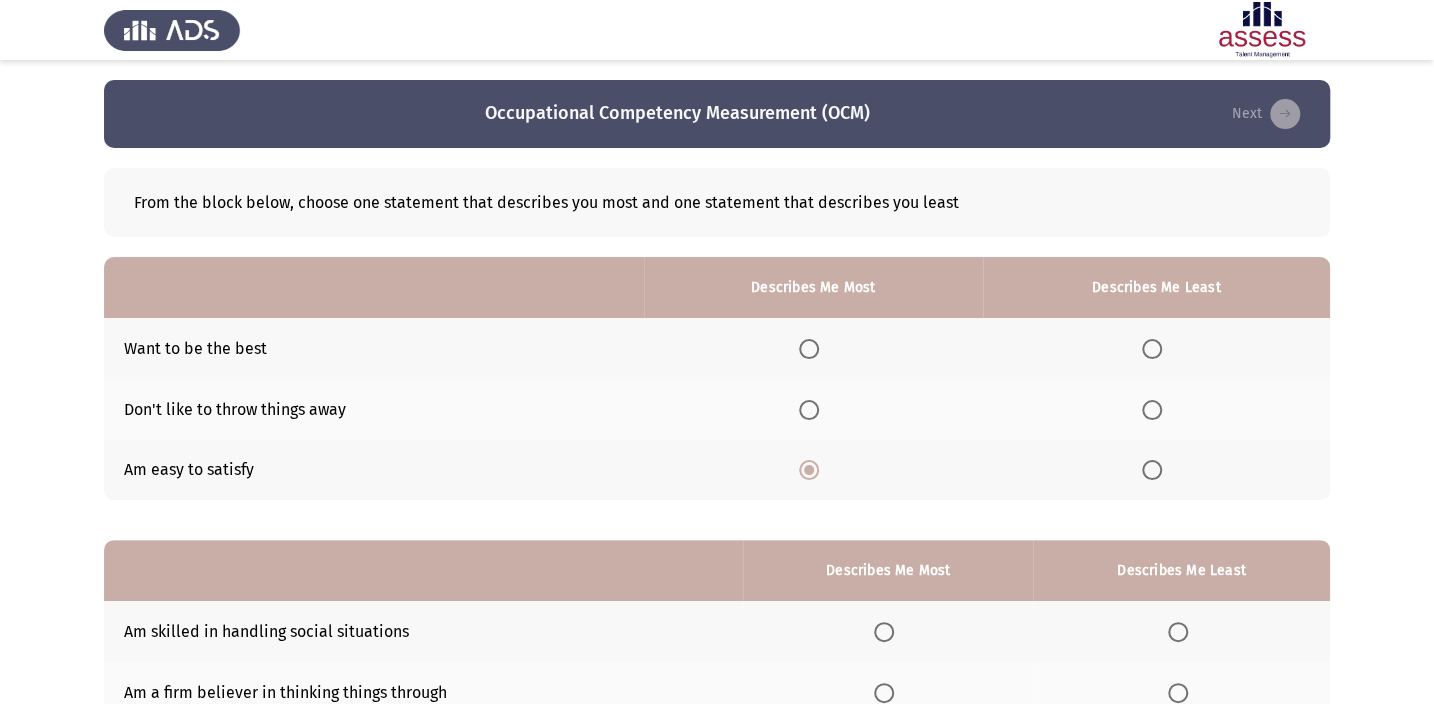 click at bounding box center (1152, 410) 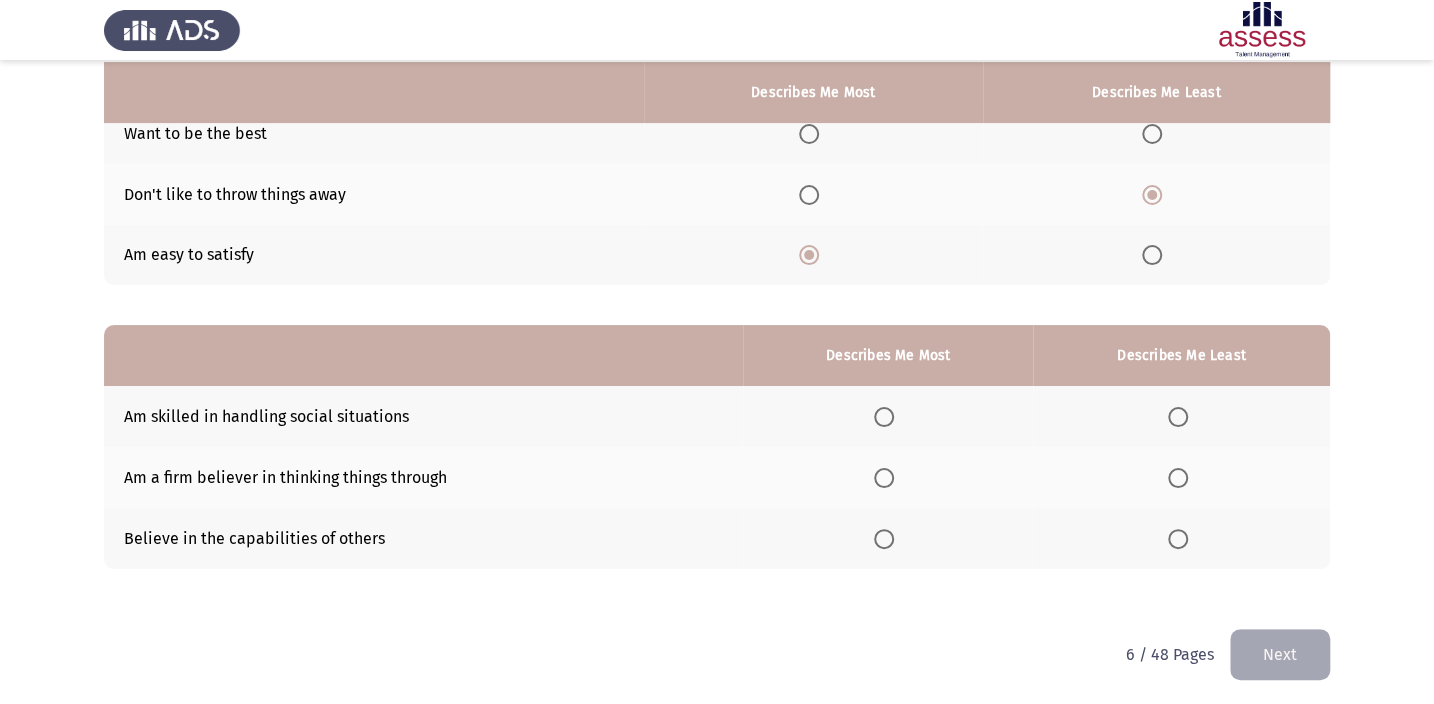 scroll, scrollTop: 217, scrollLeft: 0, axis: vertical 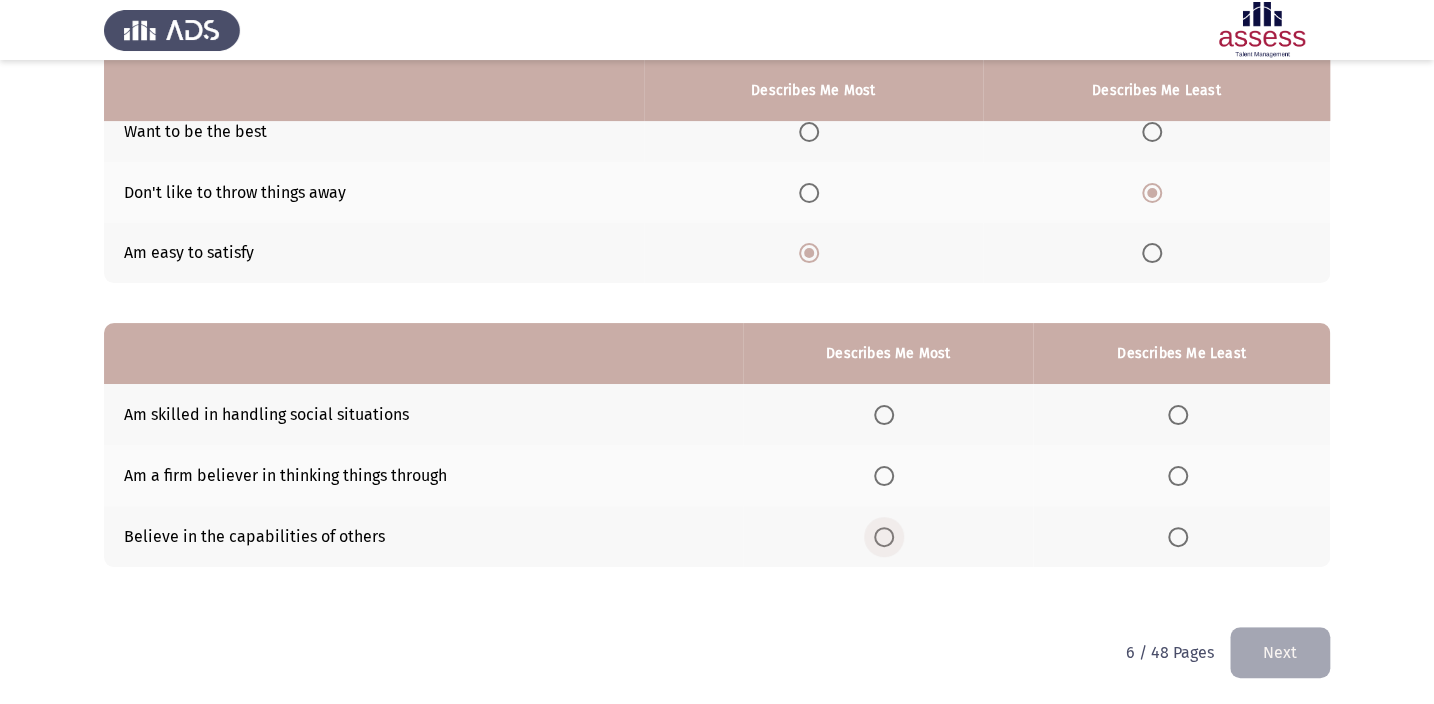 click at bounding box center [884, 537] 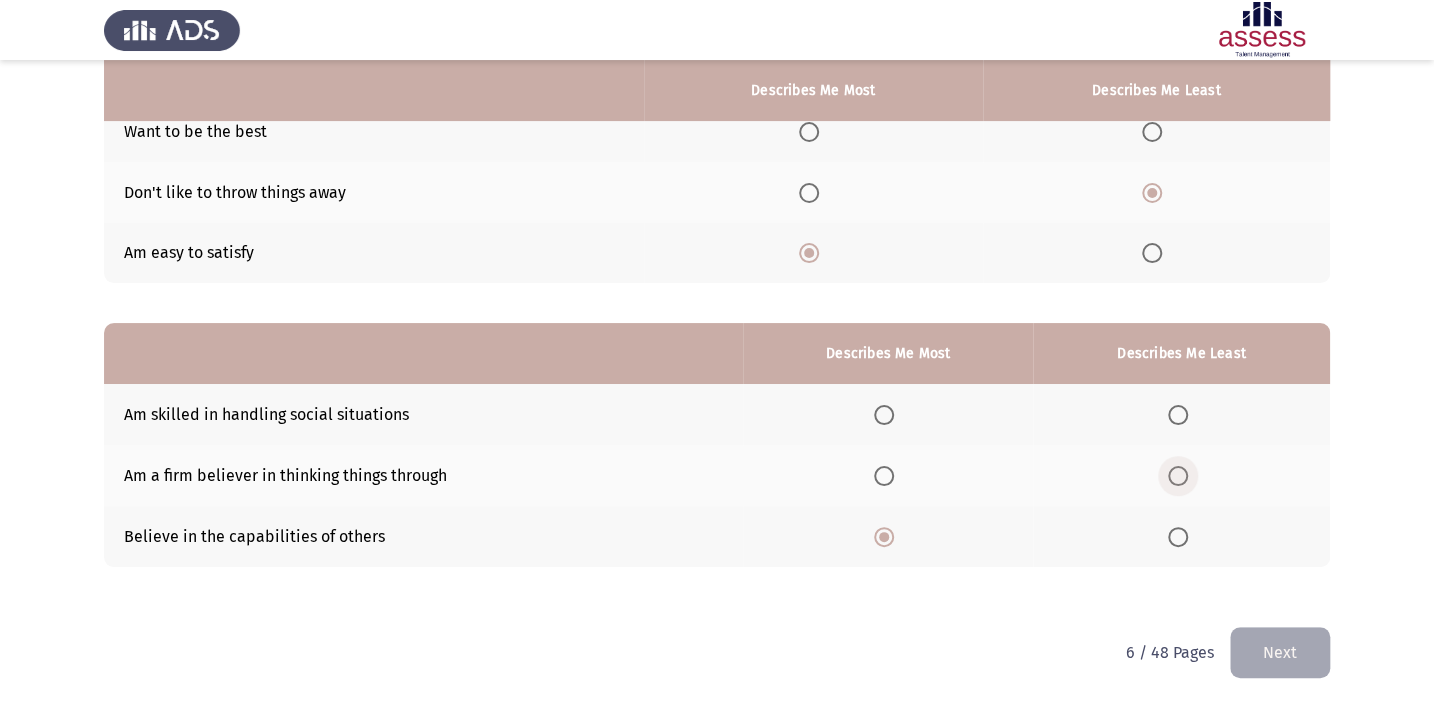 click at bounding box center [1178, 476] 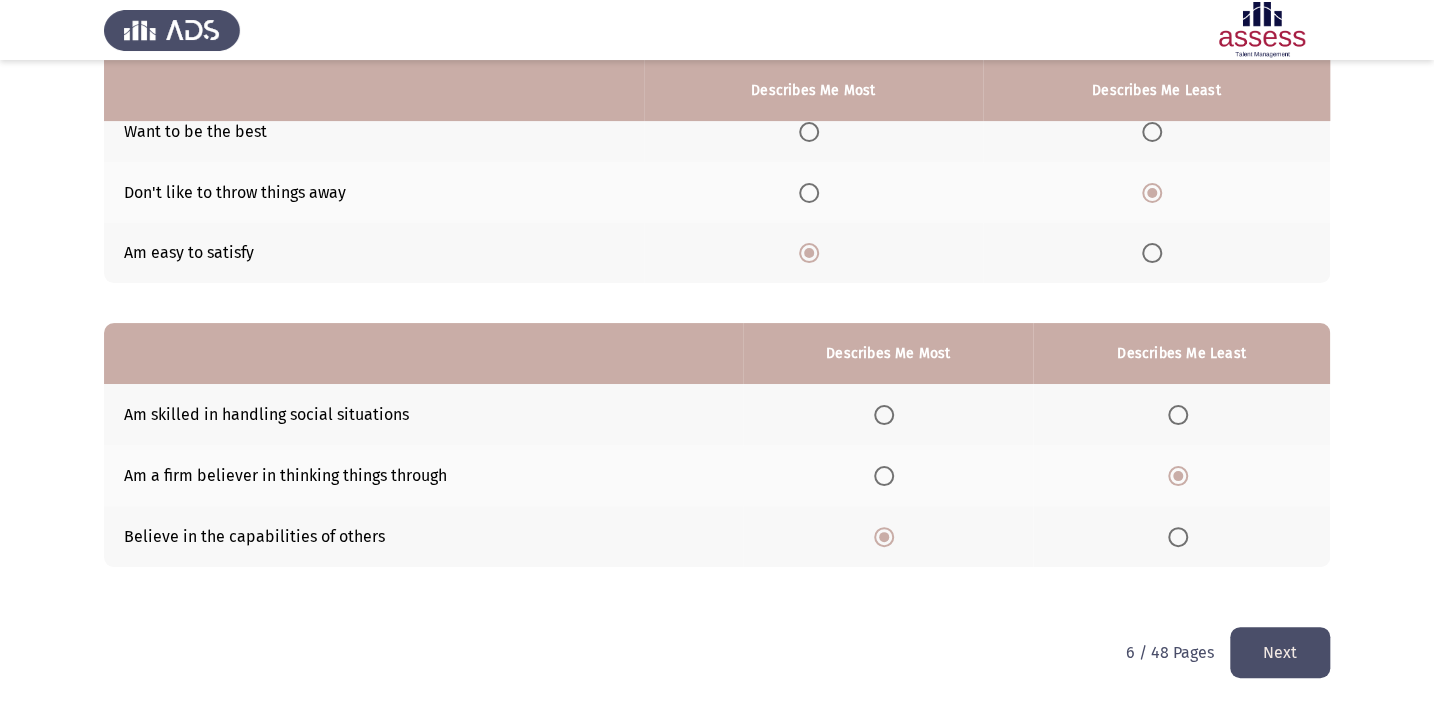 click on "Next" 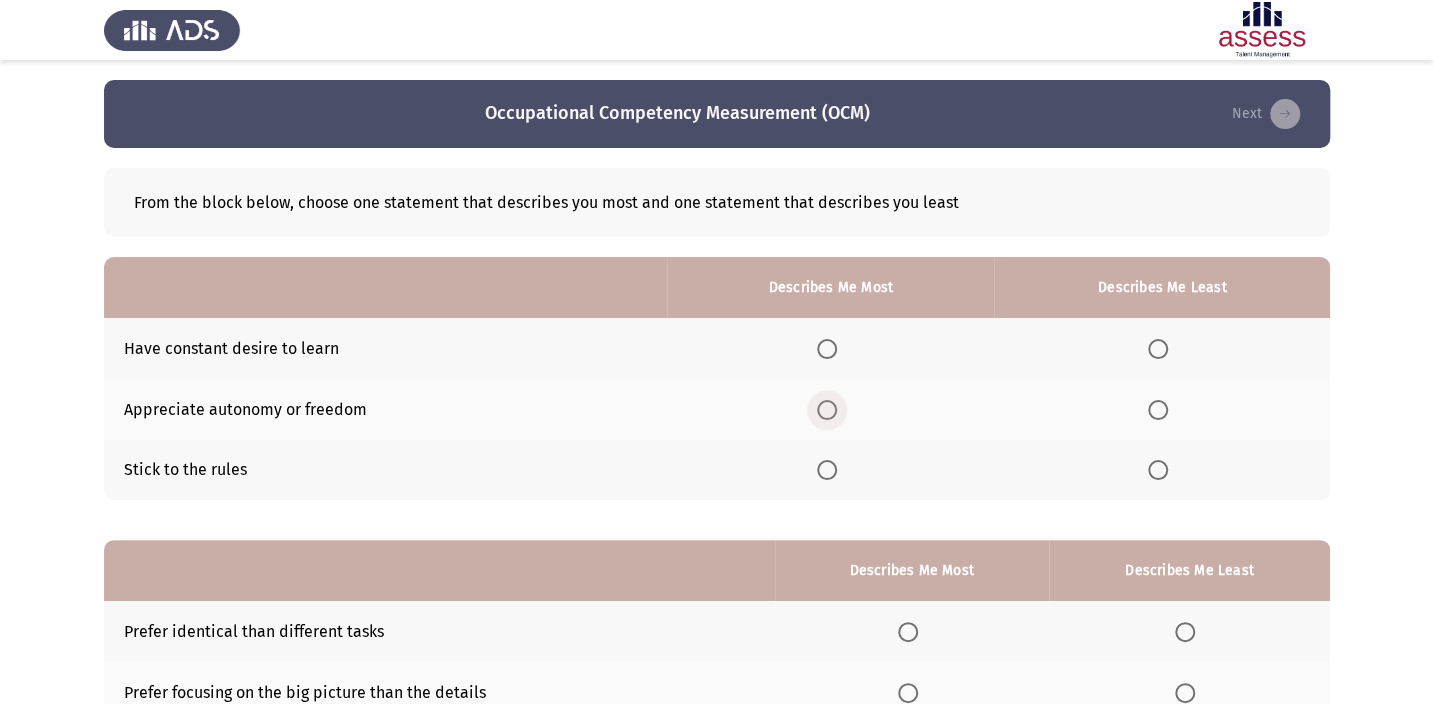 click at bounding box center [827, 410] 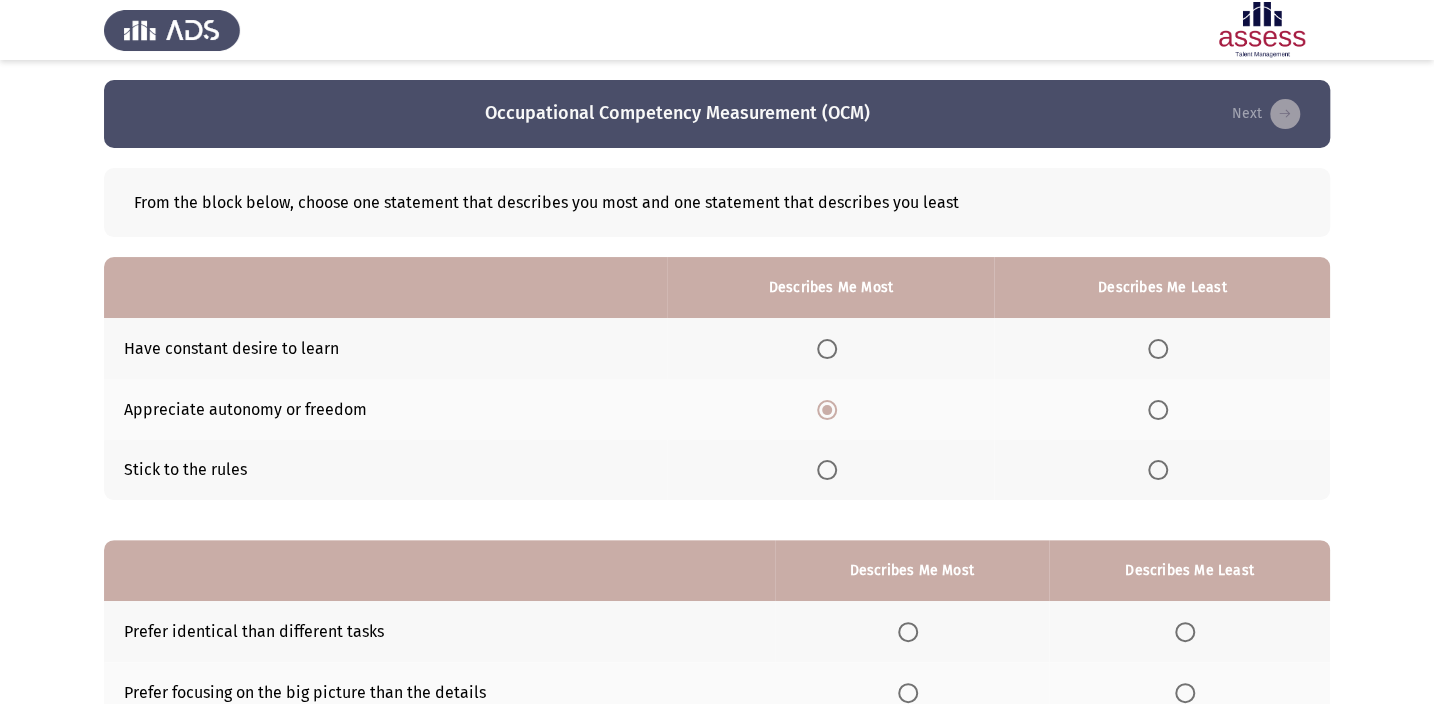 click 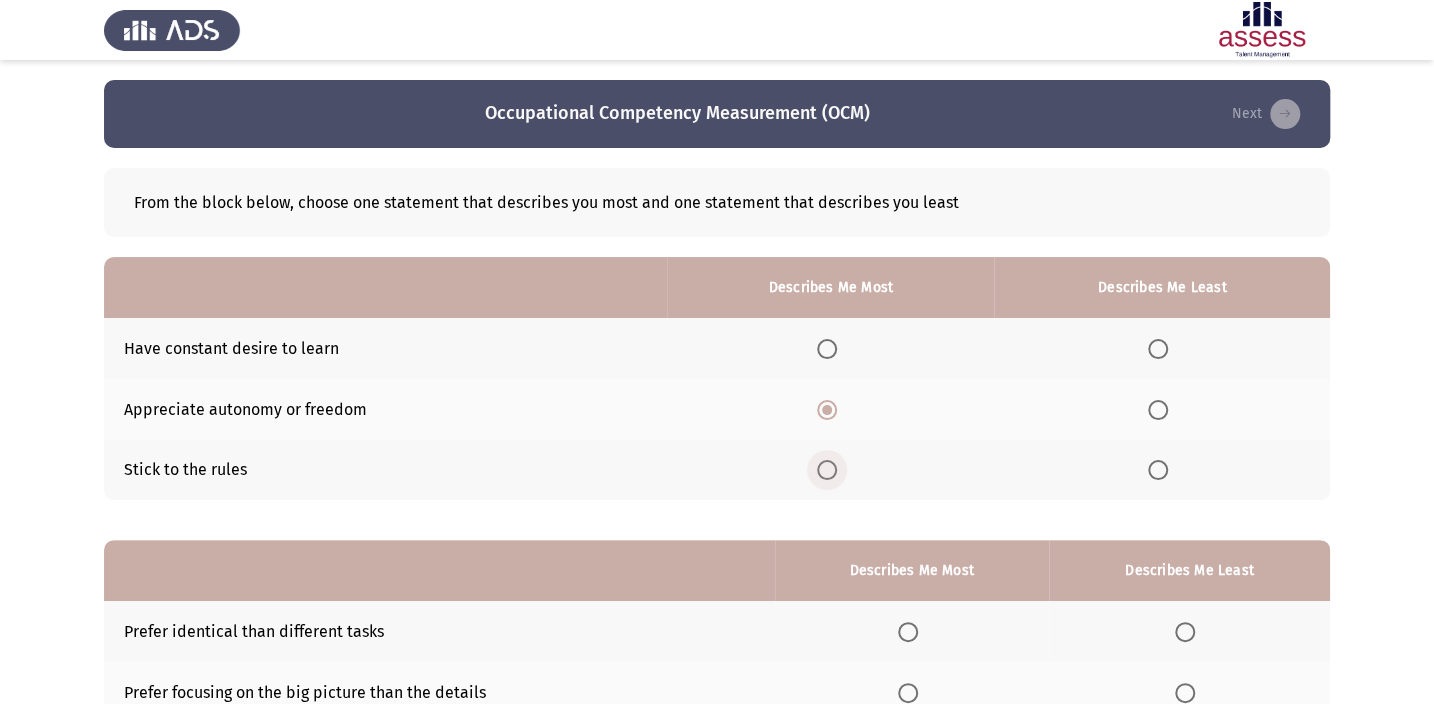 click at bounding box center (827, 470) 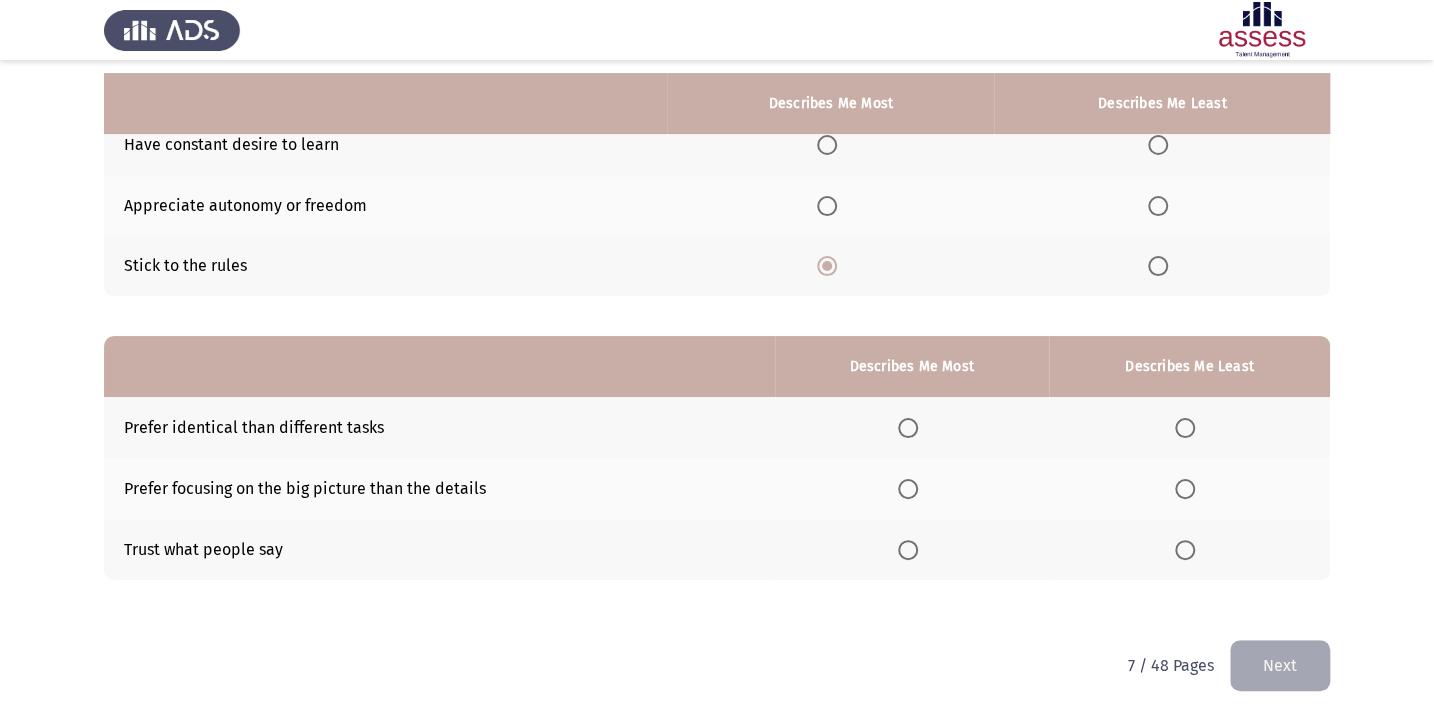 scroll, scrollTop: 217, scrollLeft: 0, axis: vertical 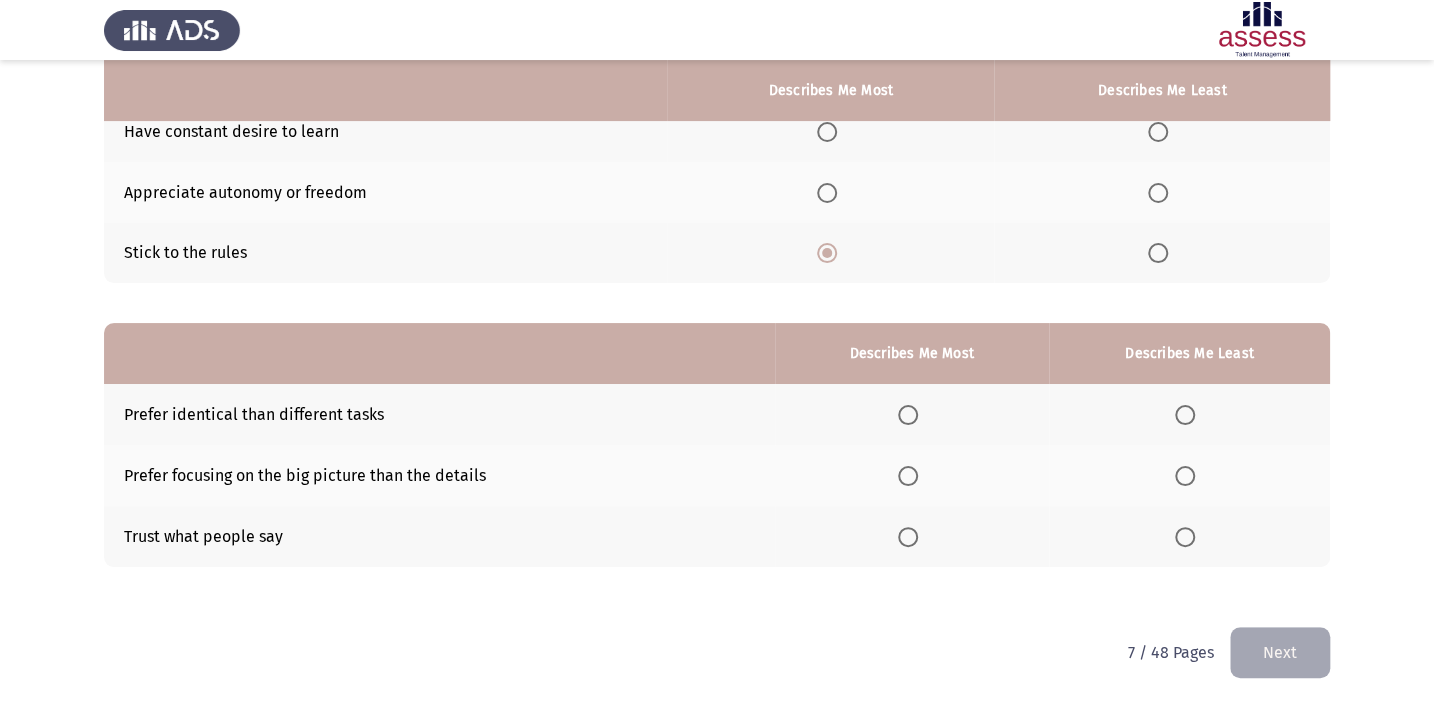 click at bounding box center [1185, 415] 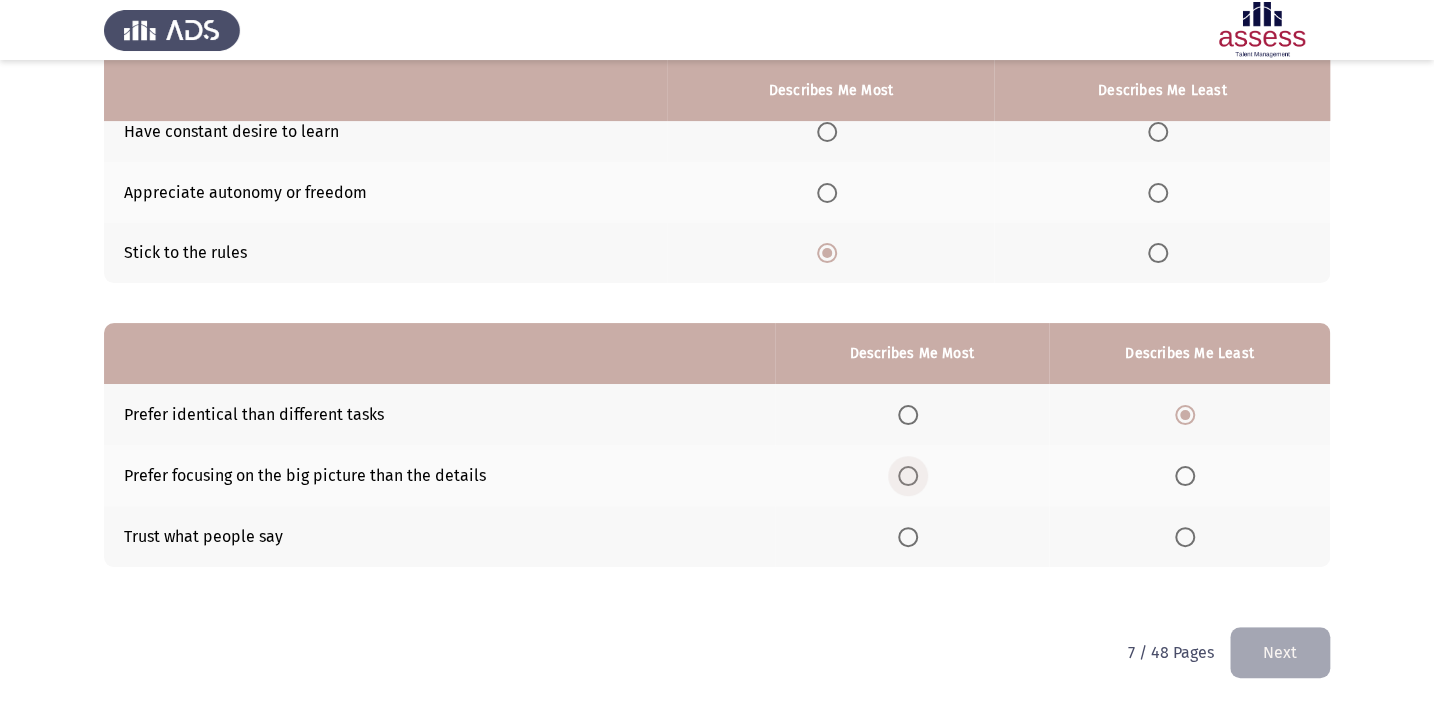 click at bounding box center (908, 476) 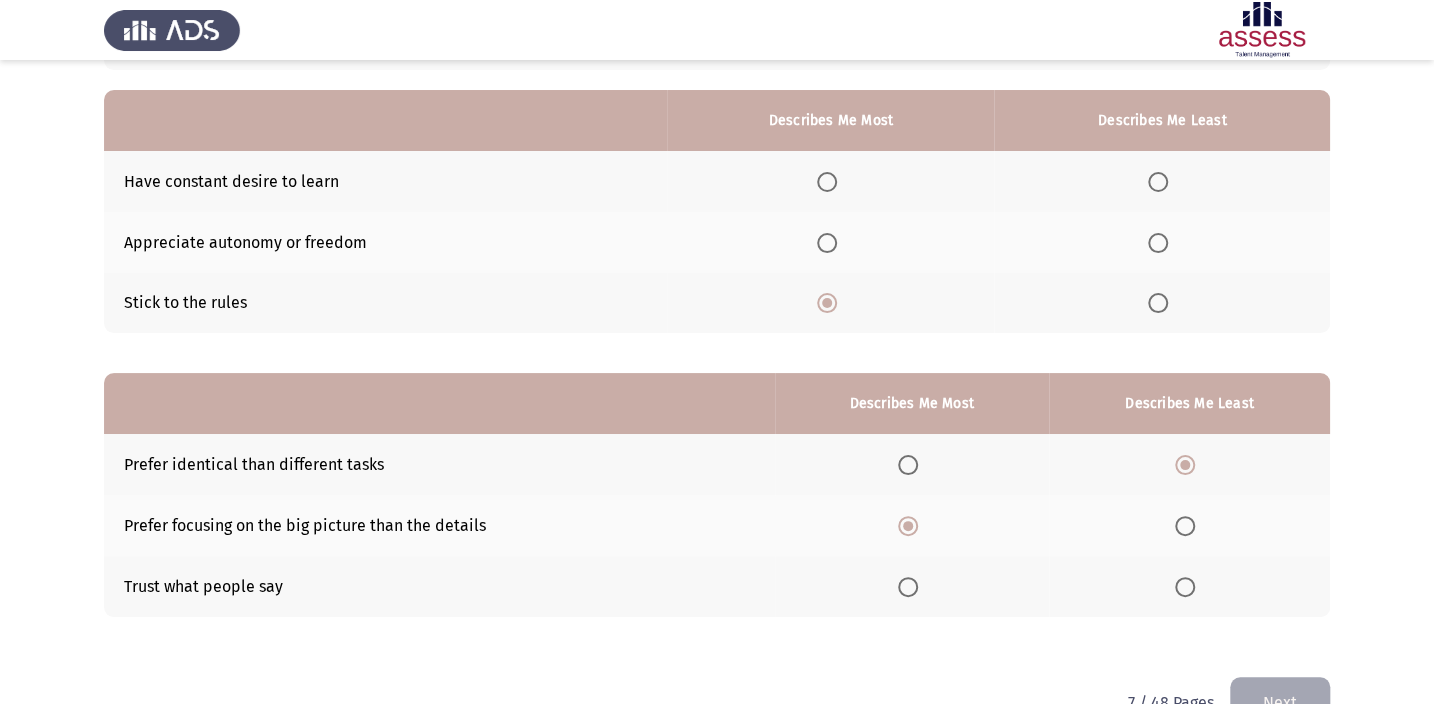 scroll, scrollTop: 126, scrollLeft: 0, axis: vertical 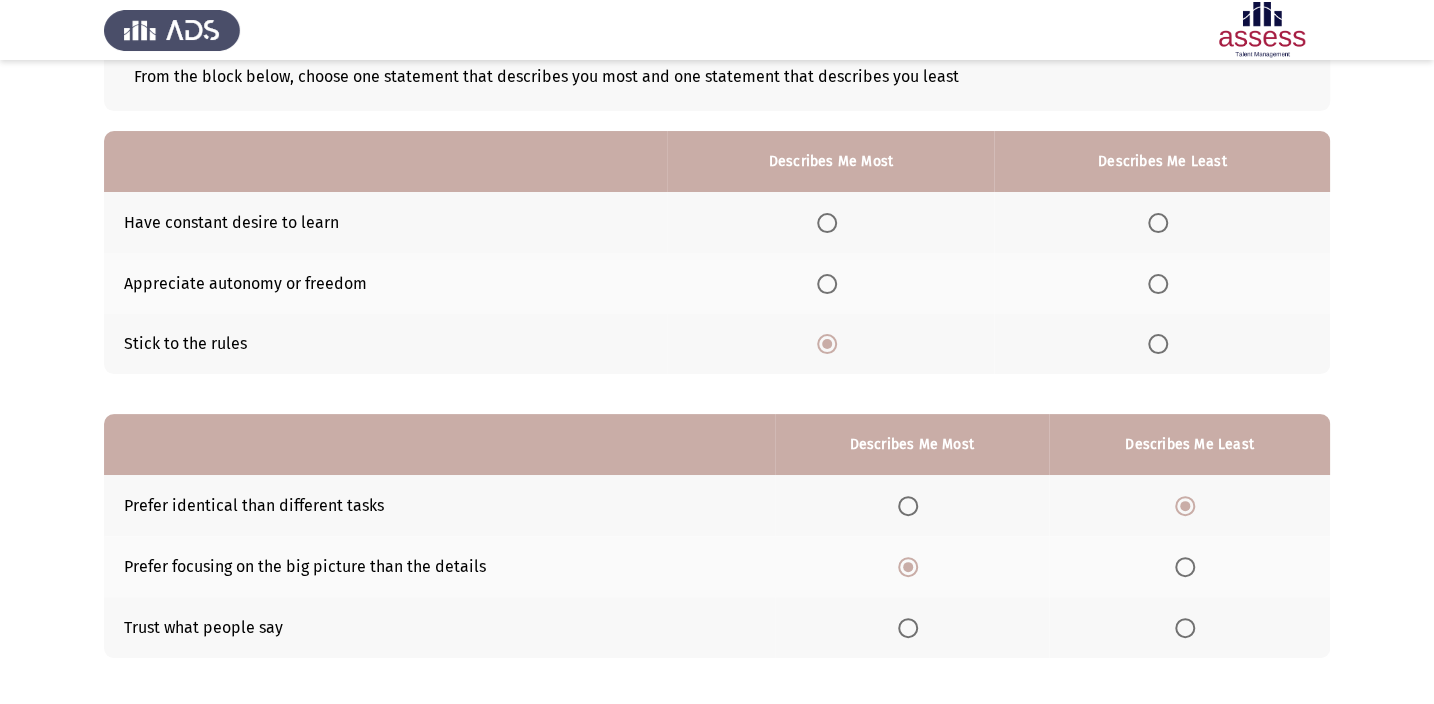click at bounding box center (827, 284) 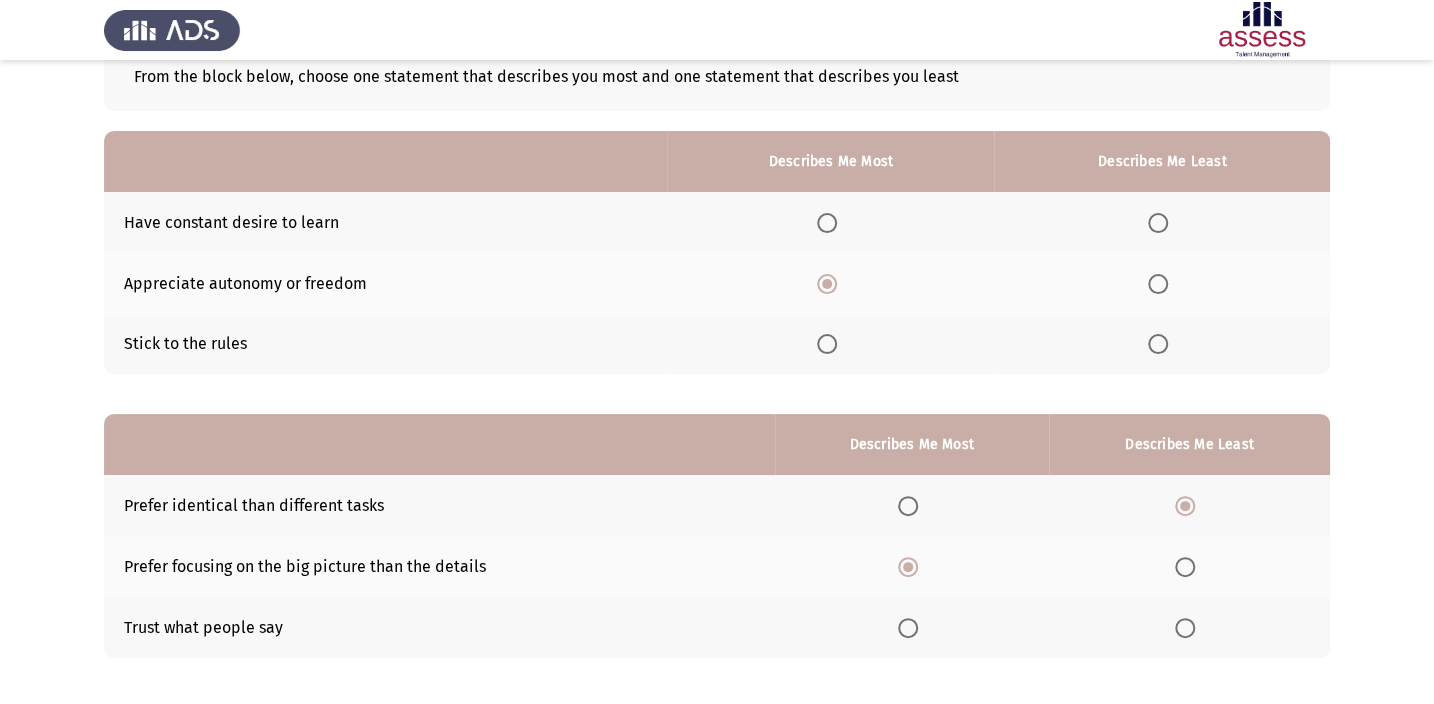 click at bounding box center (1158, 344) 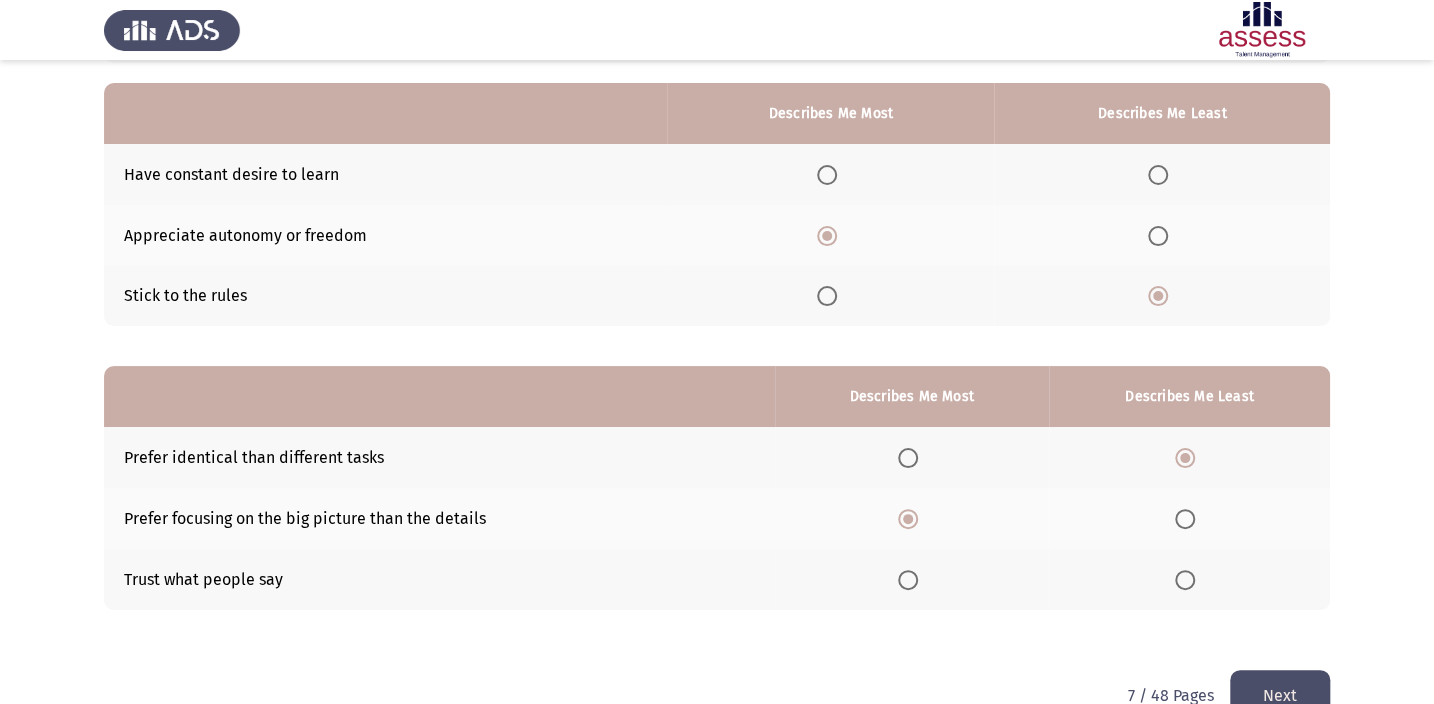 scroll, scrollTop: 217, scrollLeft: 0, axis: vertical 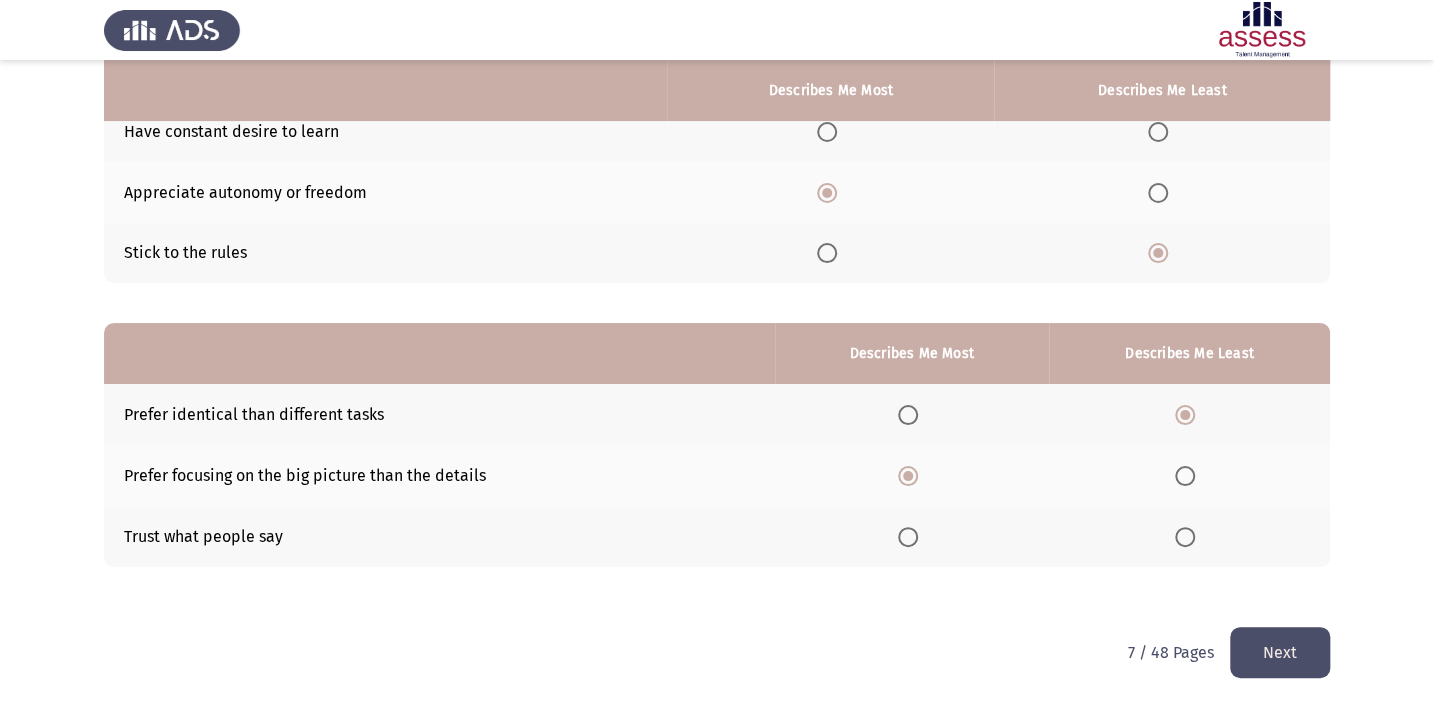 click on "Next" 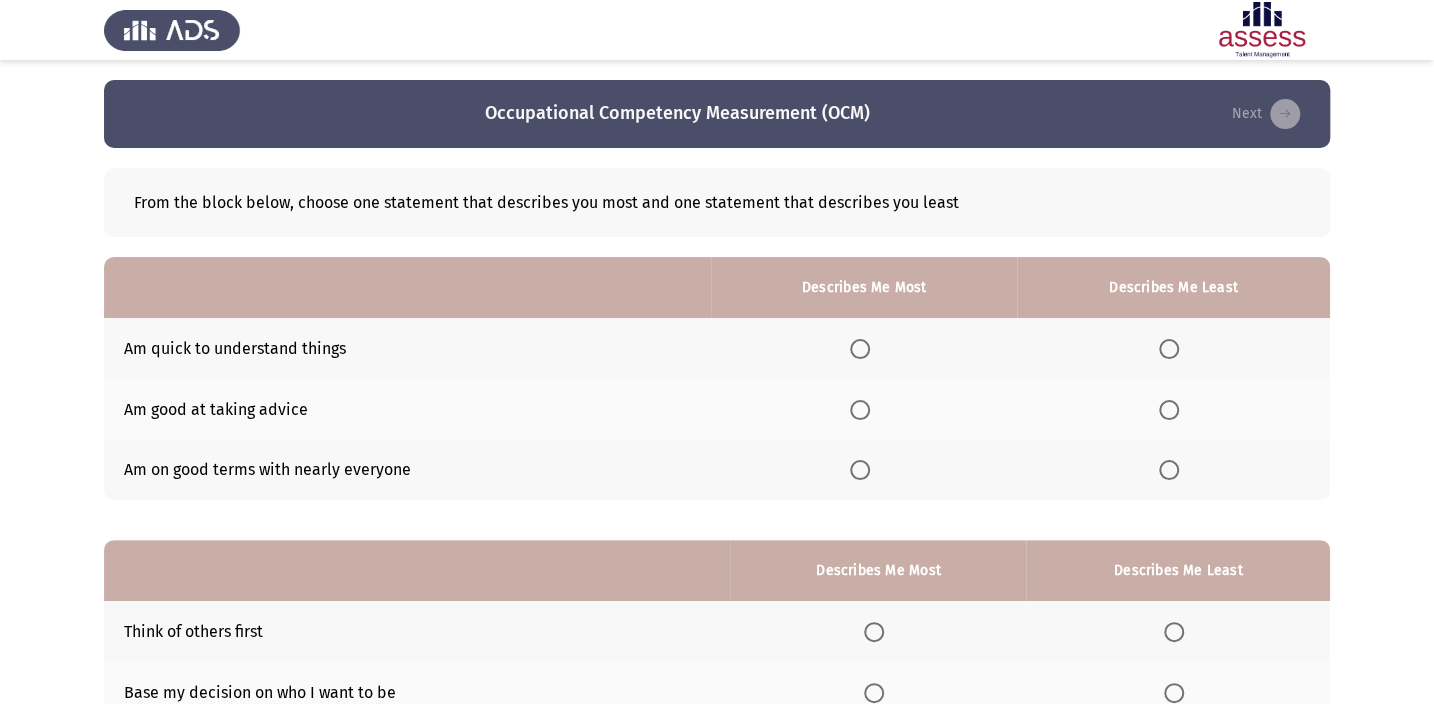 click at bounding box center [1169, 470] 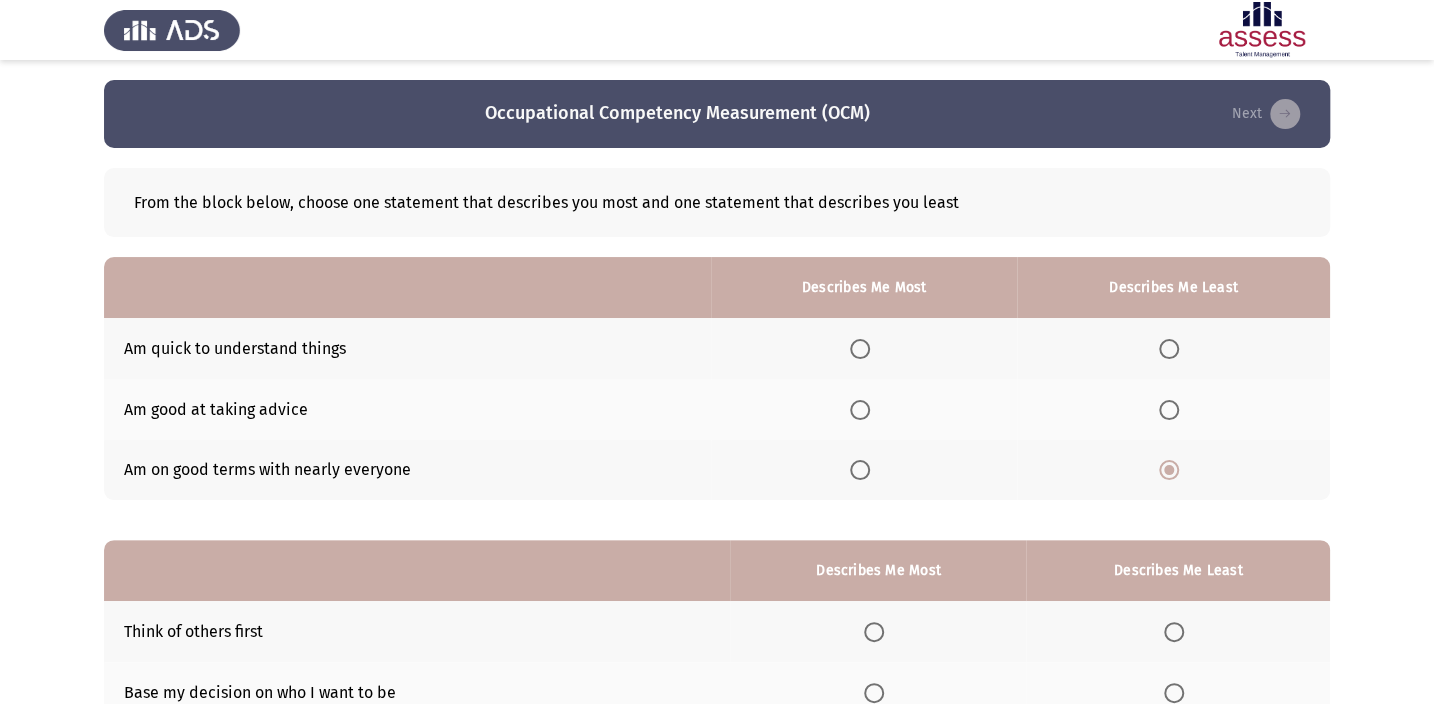 click at bounding box center [860, 349] 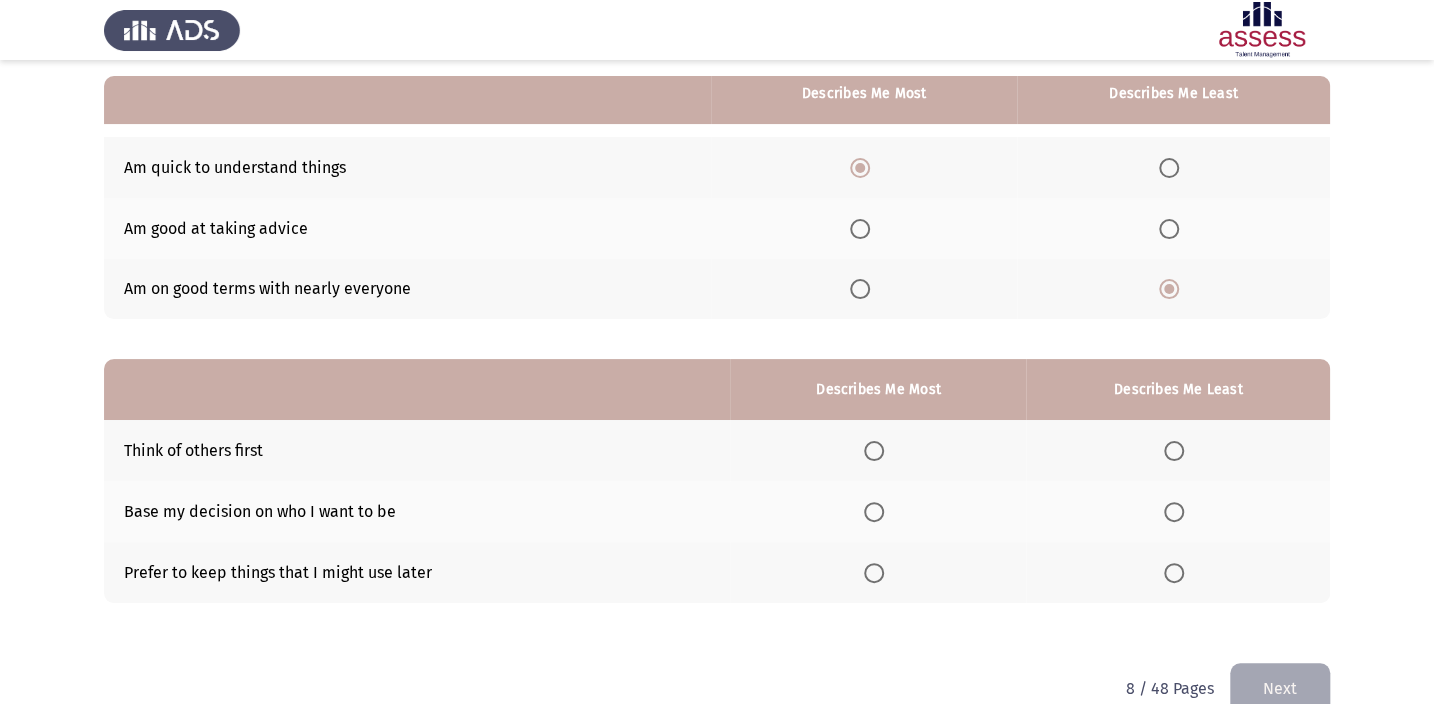 scroll, scrollTop: 217, scrollLeft: 0, axis: vertical 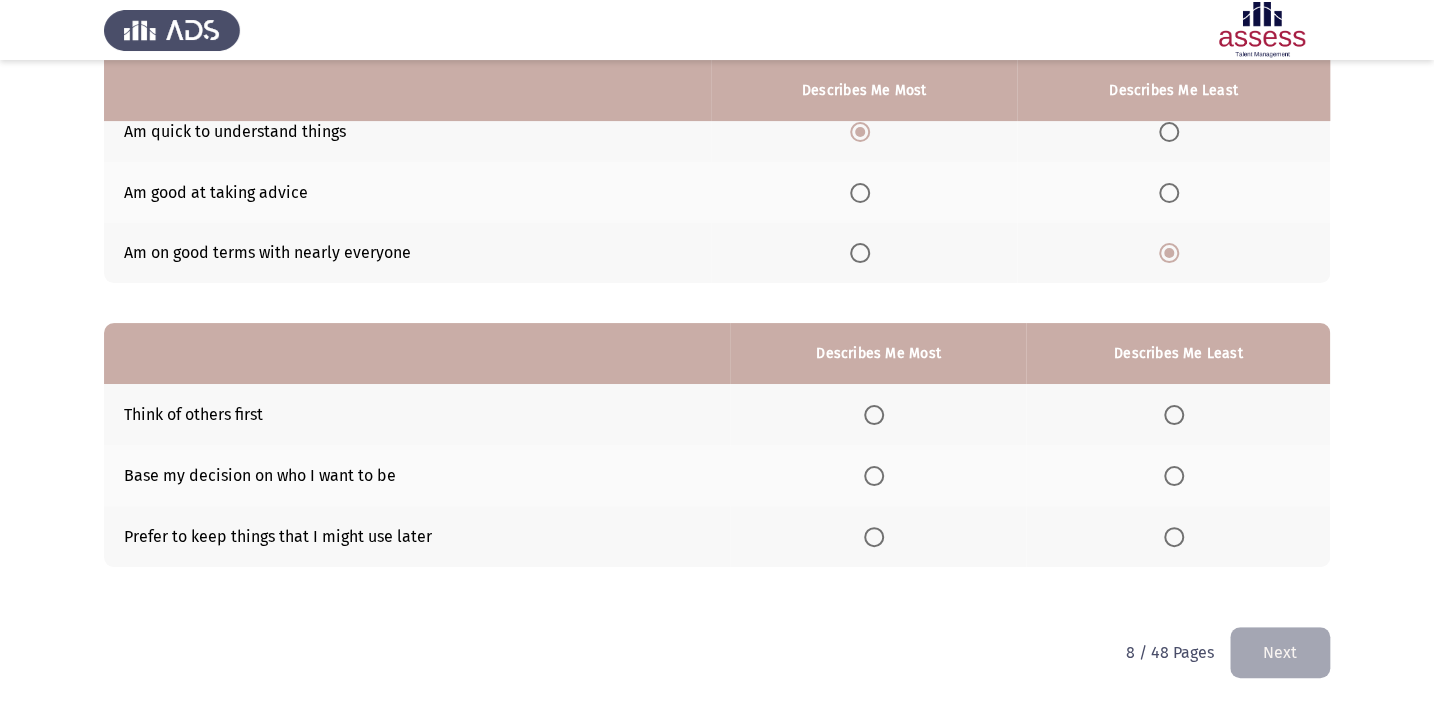 click at bounding box center [874, 415] 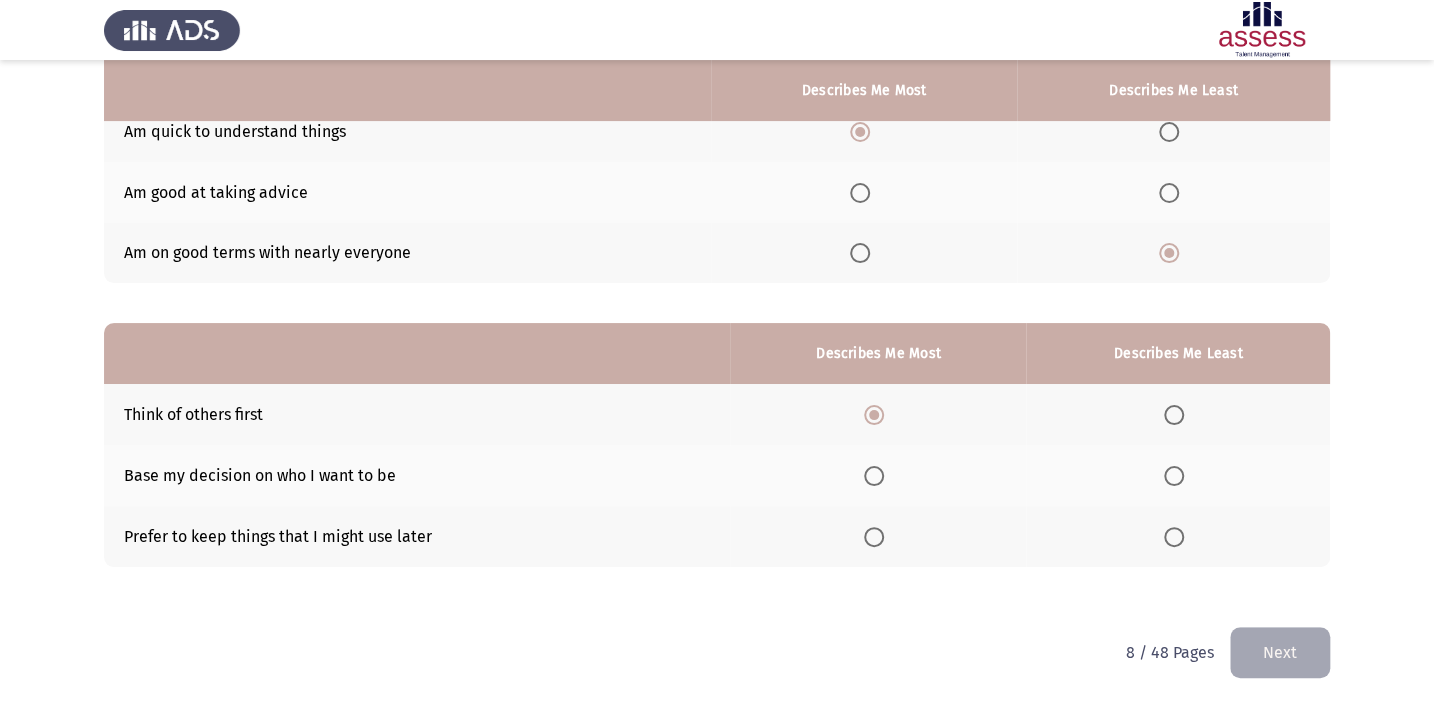 click at bounding box center [1174, 476] 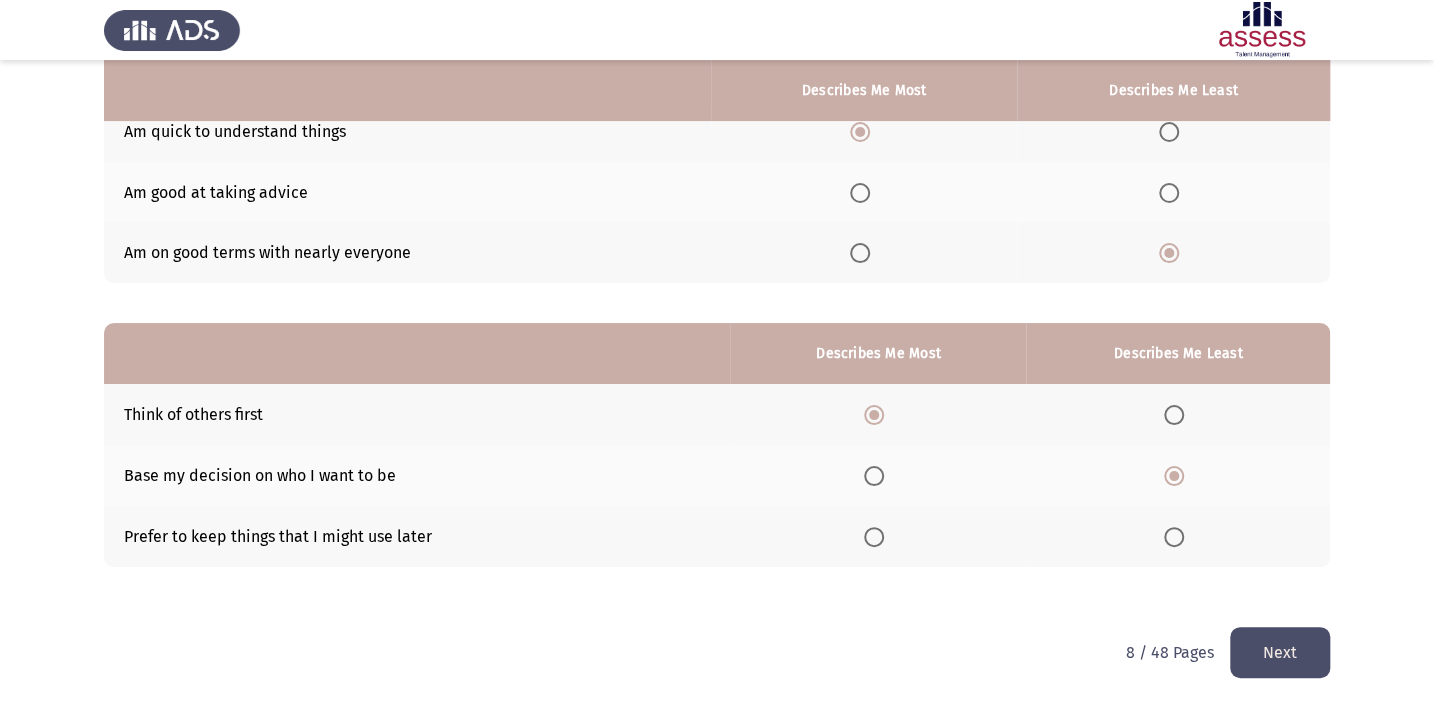 click on "Next" 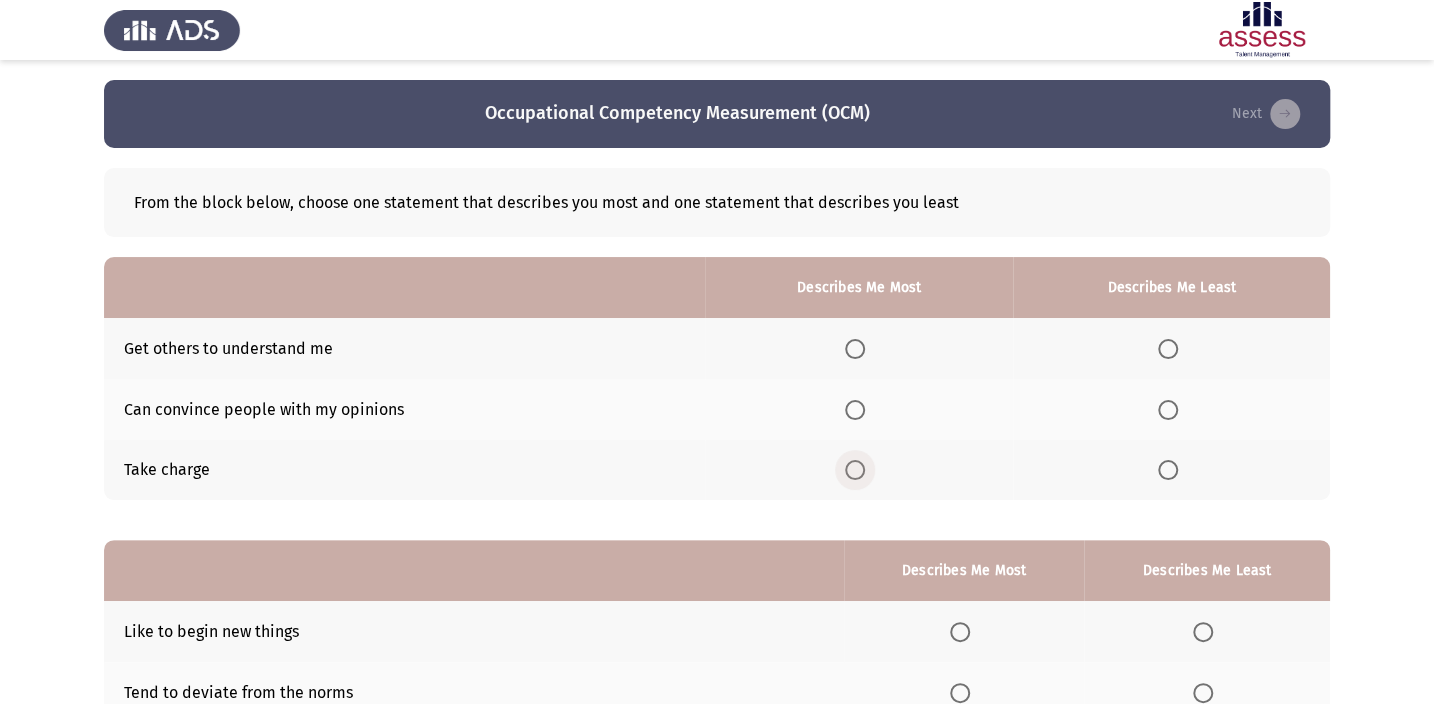 click at bounding box center [855, 470] 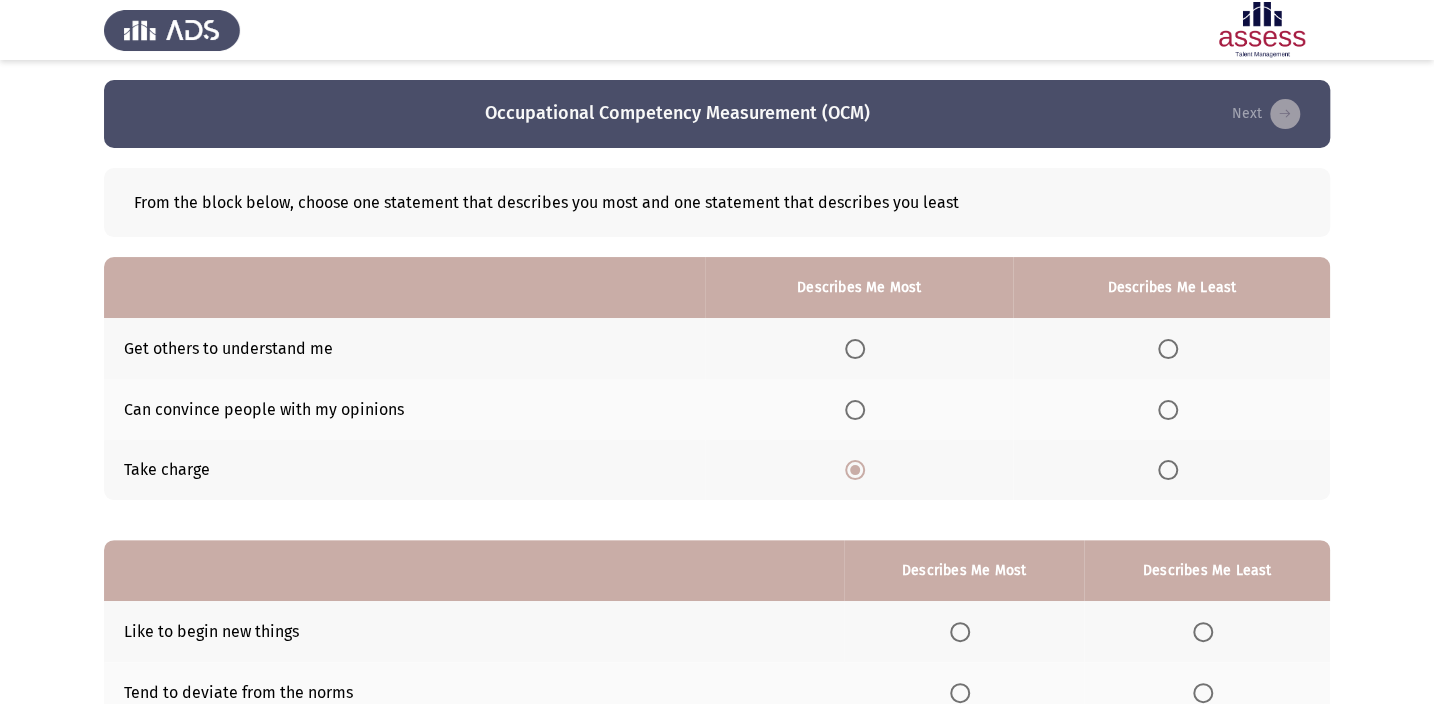 click at bounding box center [1168, 349] 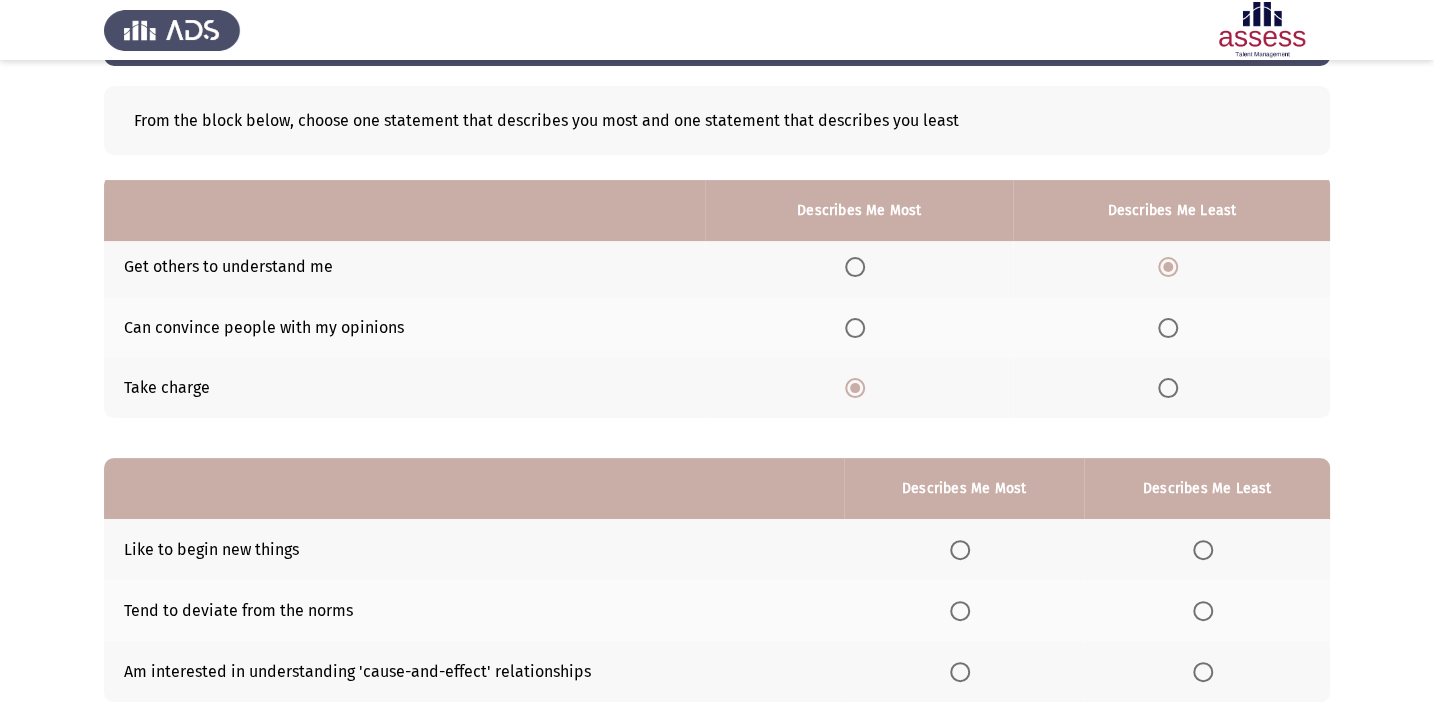 scroll, scrollTop: 217, scrollLeft: 0, axis: vertical 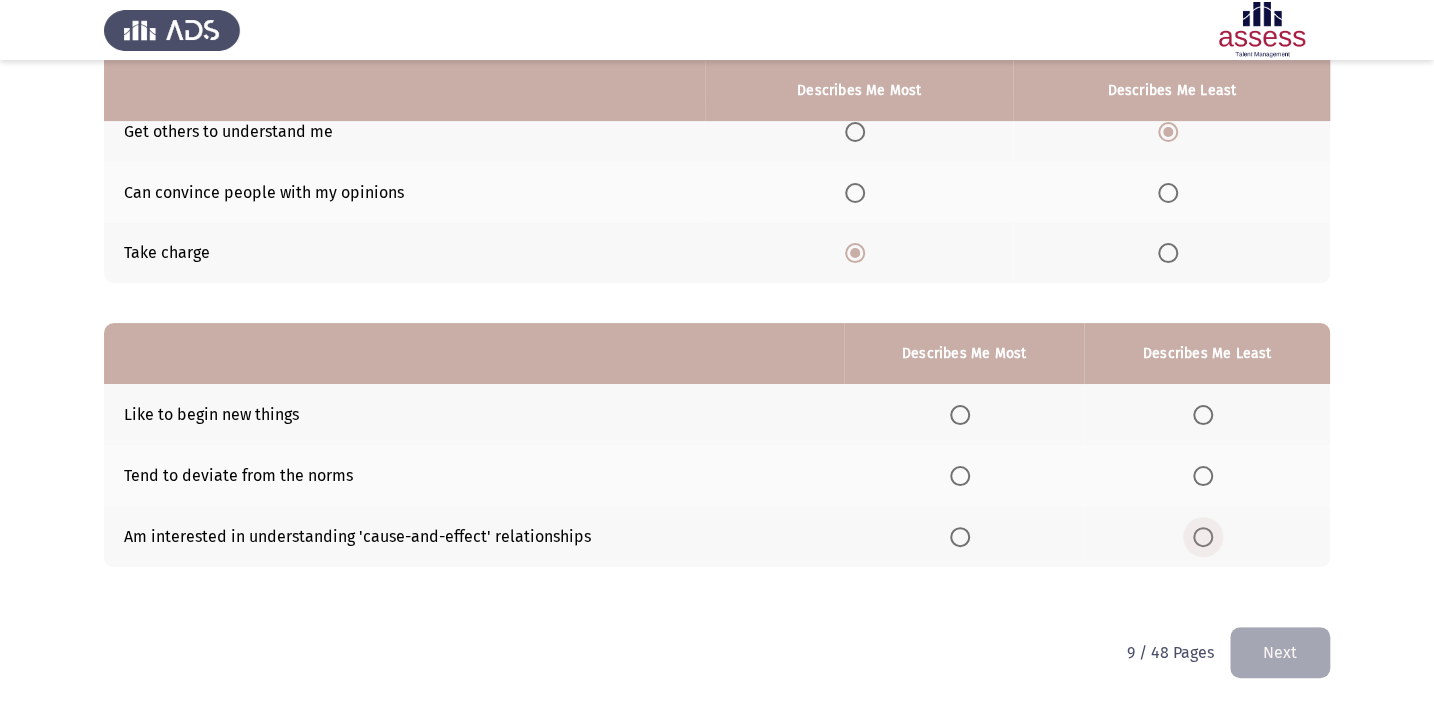 click at bounding box center [1203, 537] 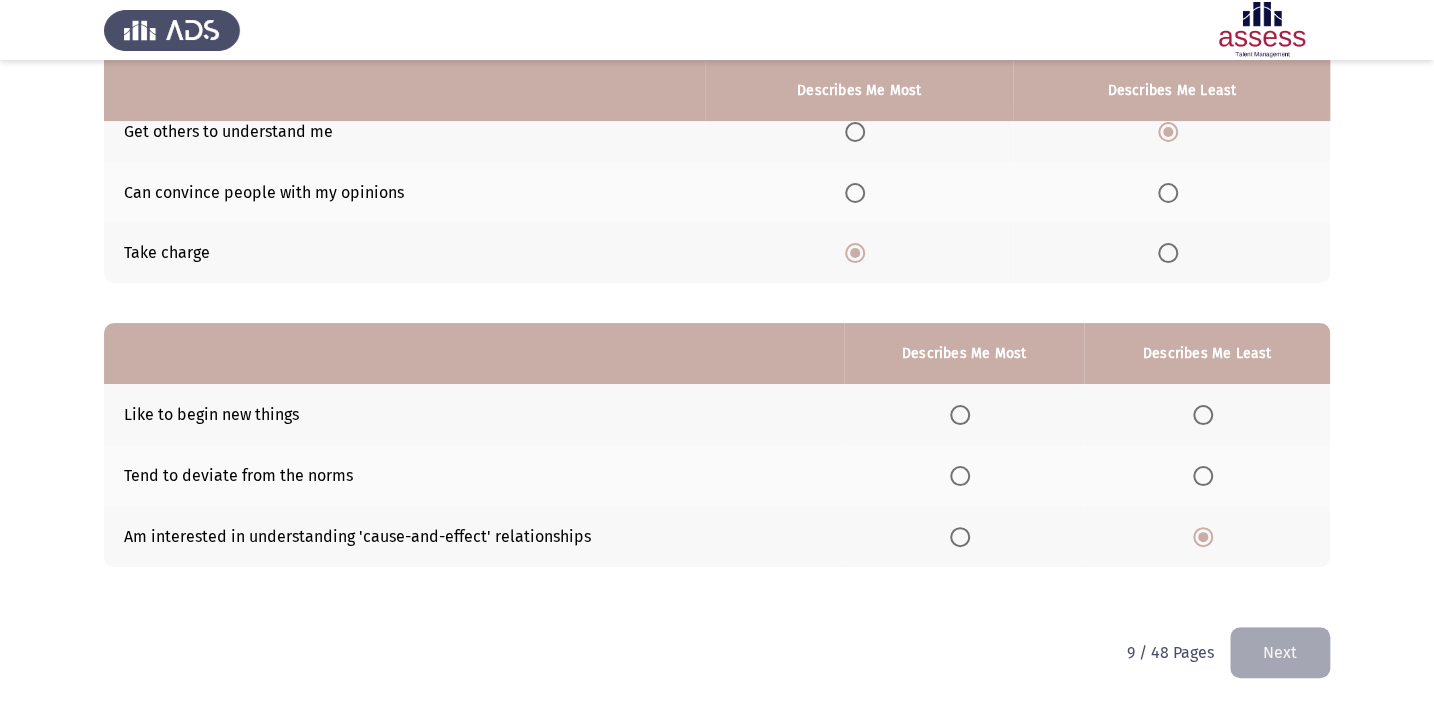click at bounding box center (960, 415) 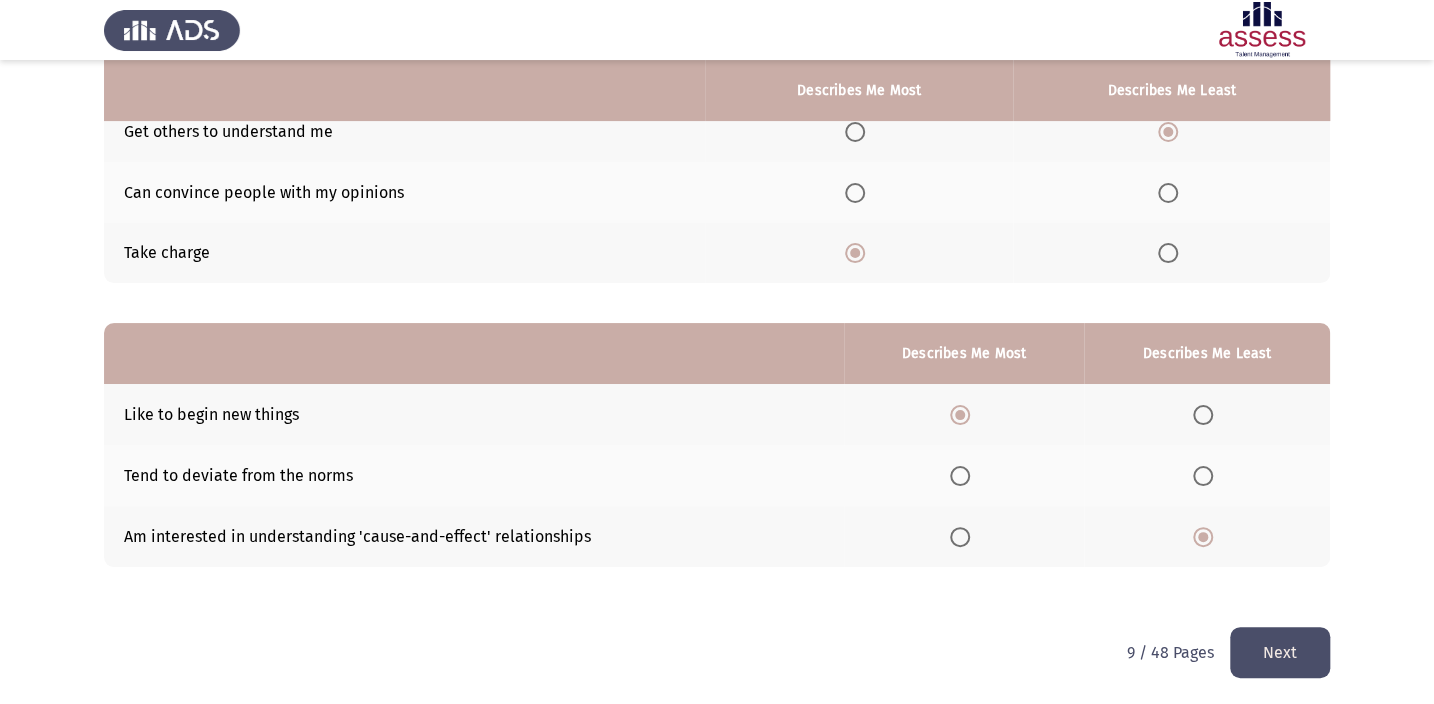 click on "Next" 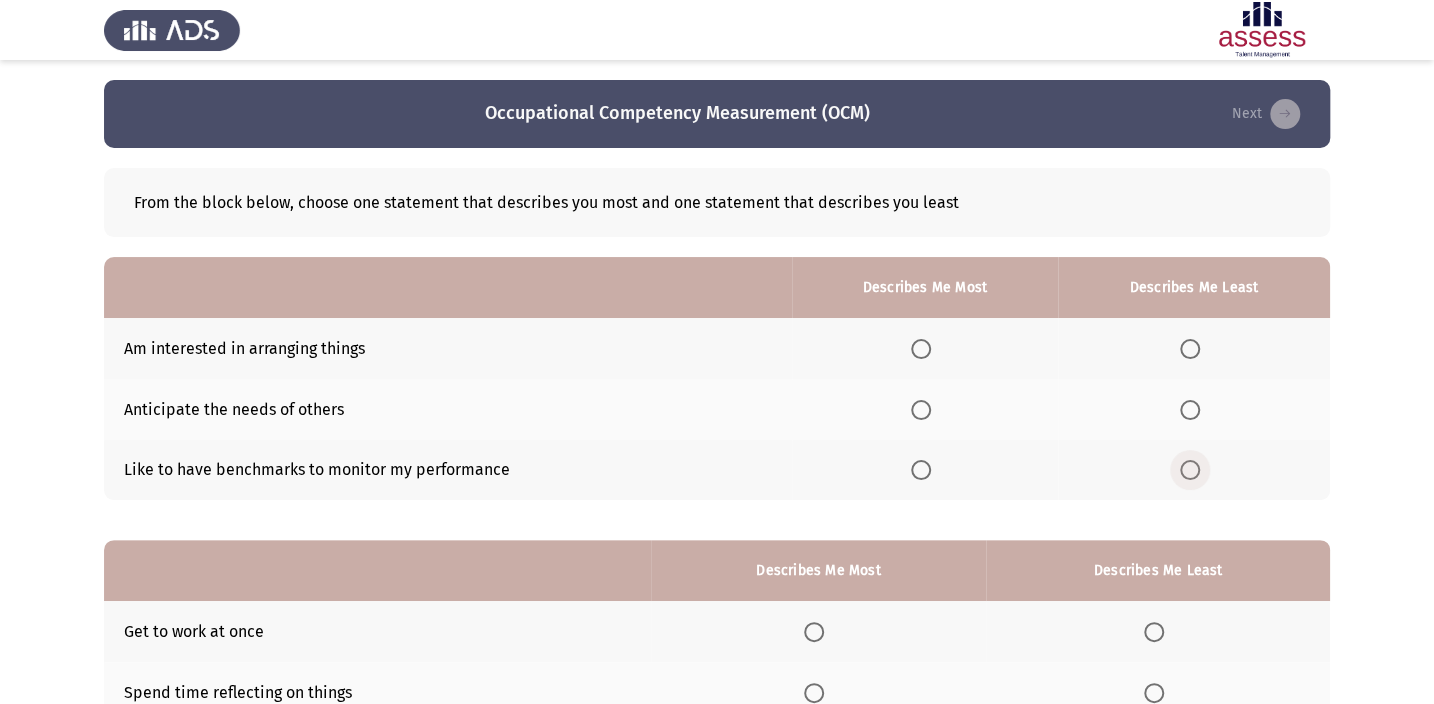 click at bounding box center (1190, 470) 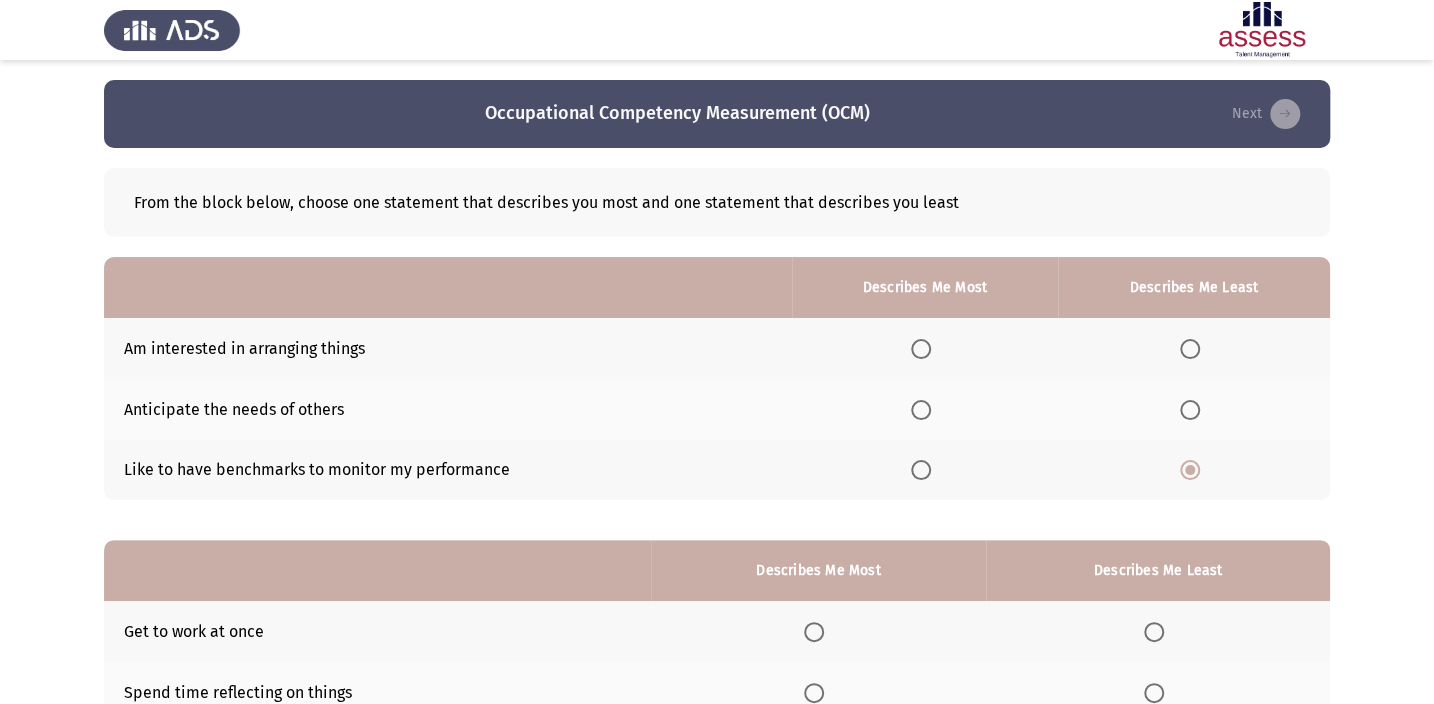 click 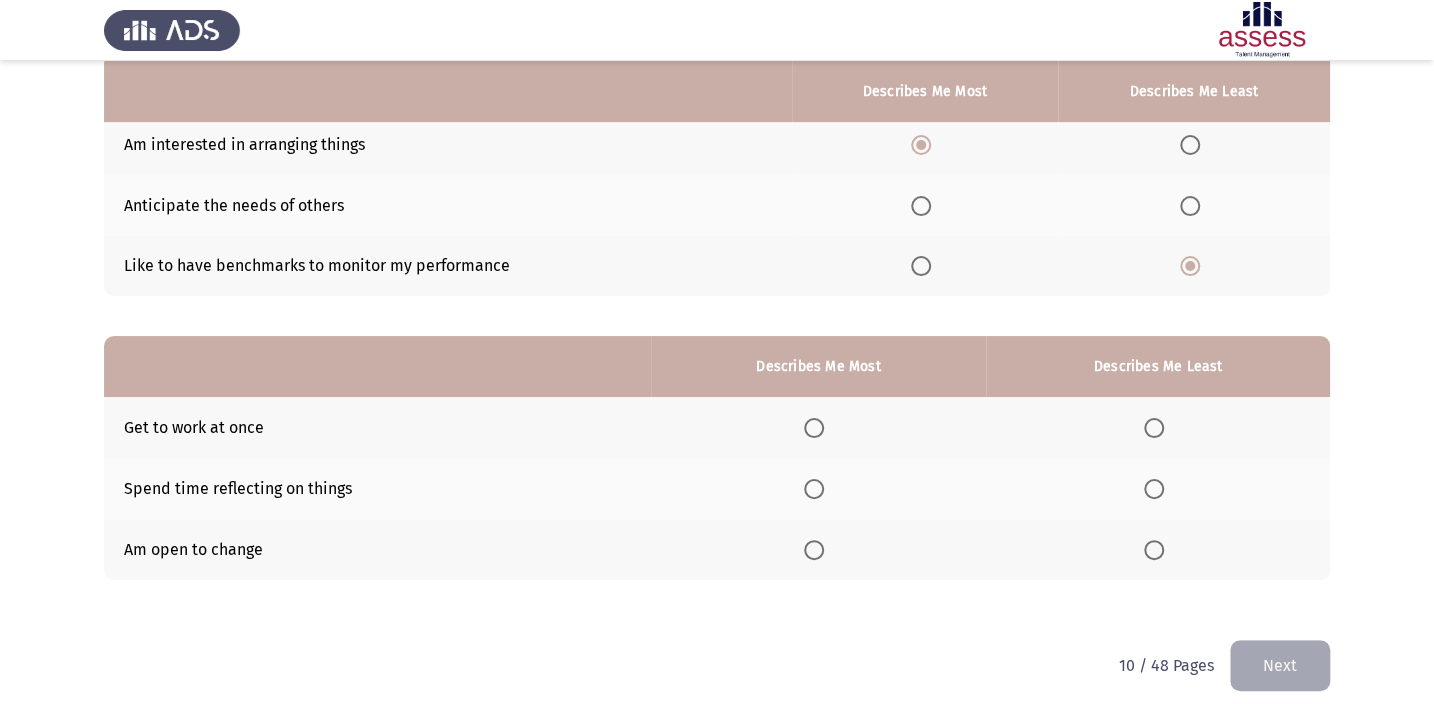 scroll, scrollTop: 217, scrollLeft: 0, axis: vertical 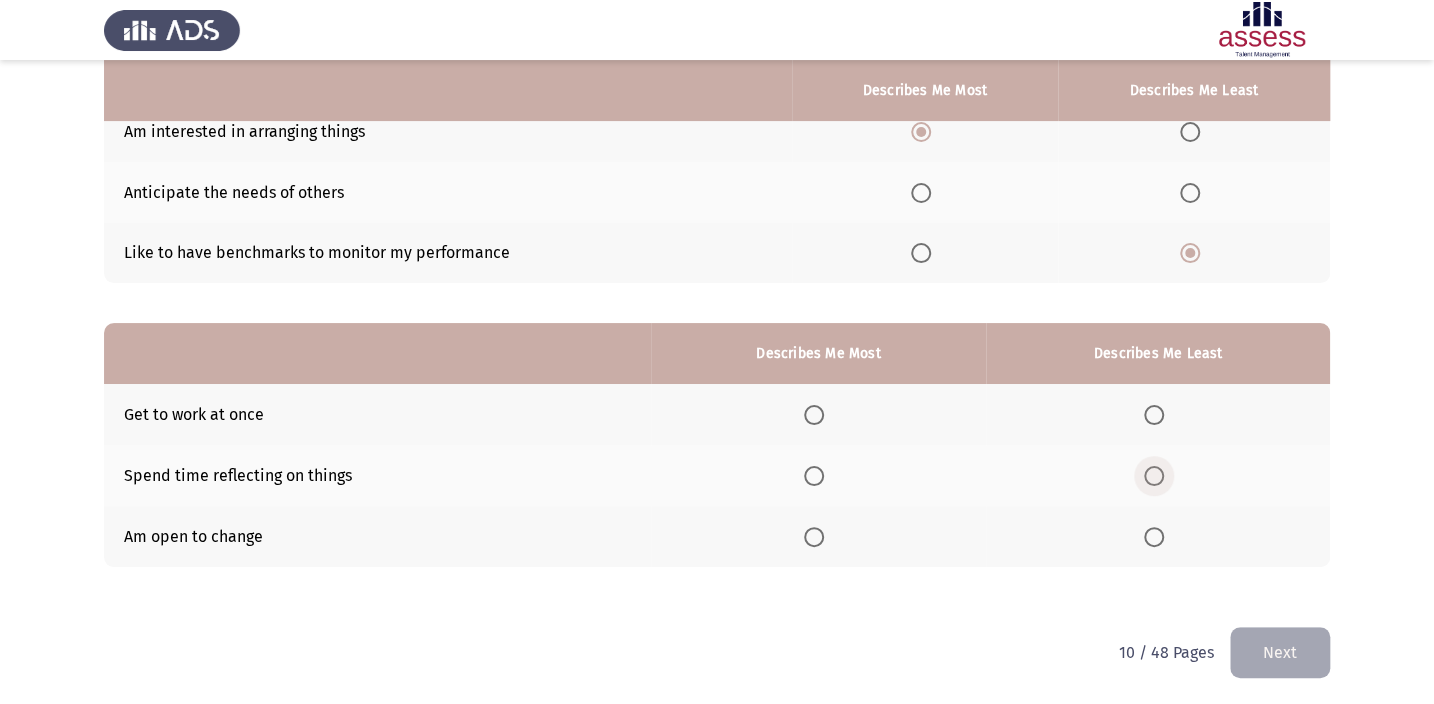 click at bounding box center (1154, 476) 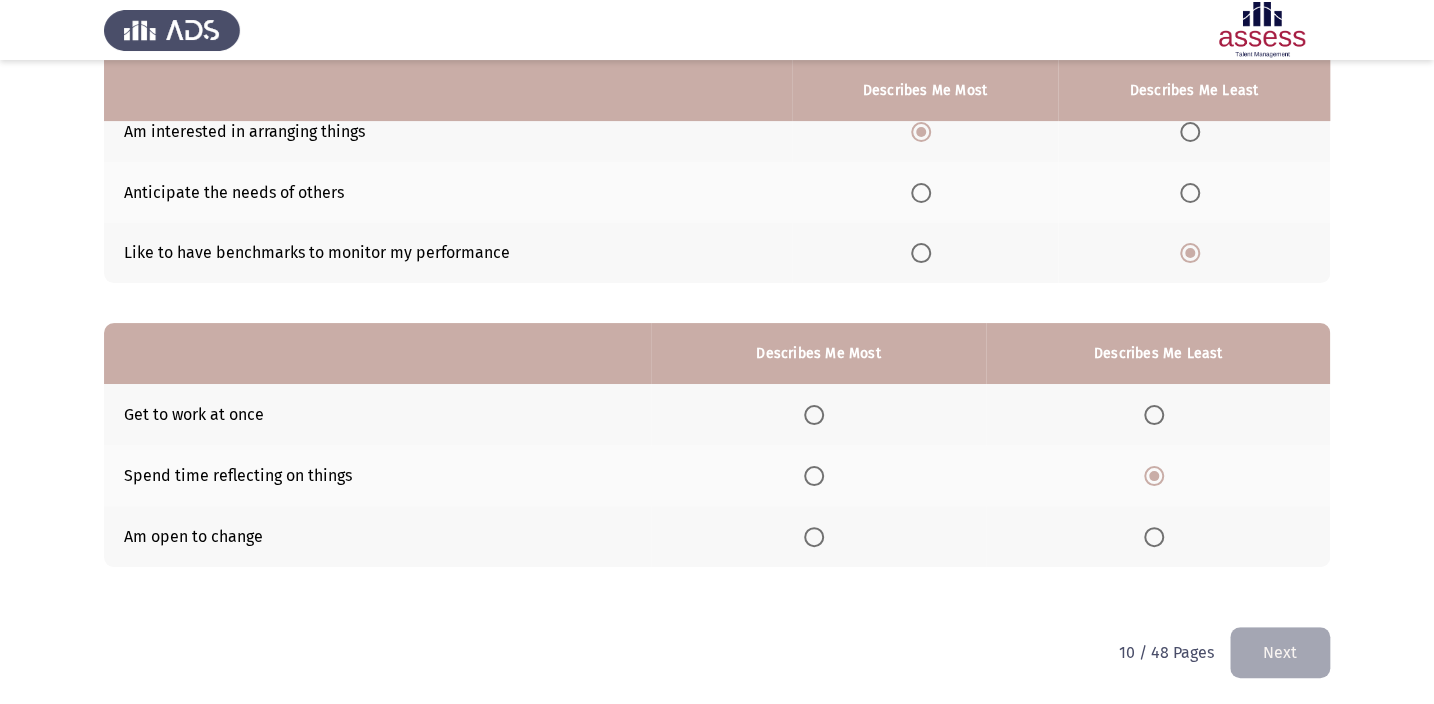 click at bounding box center [814, 415] 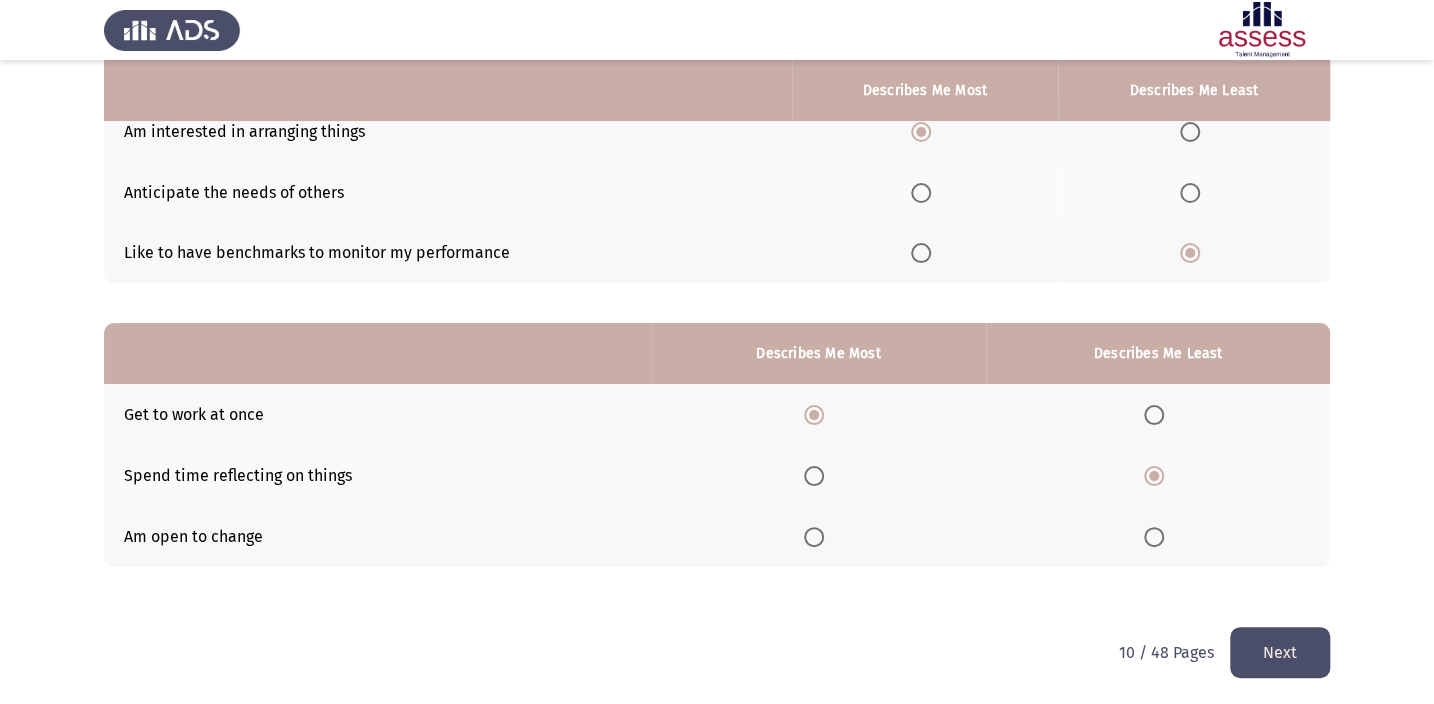 click on "Next" 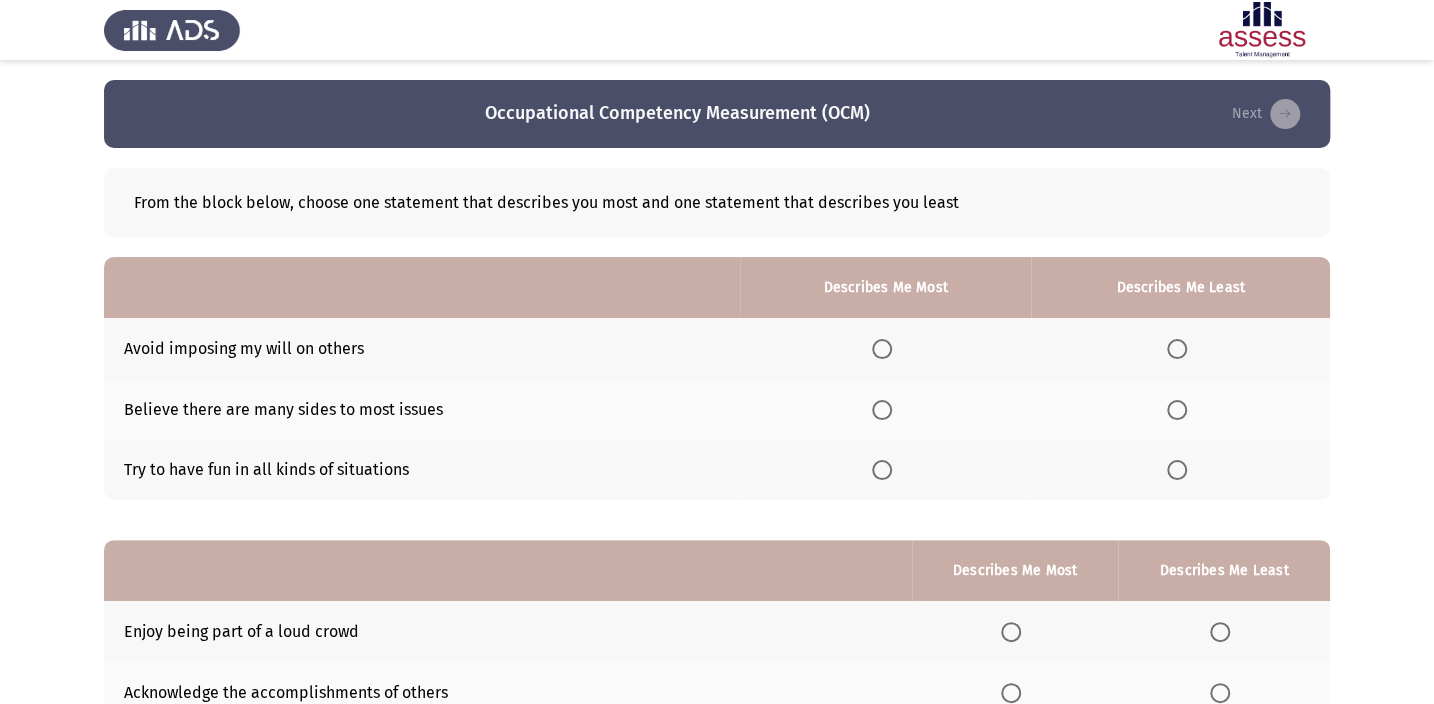 click at bounding box center (882, 349) 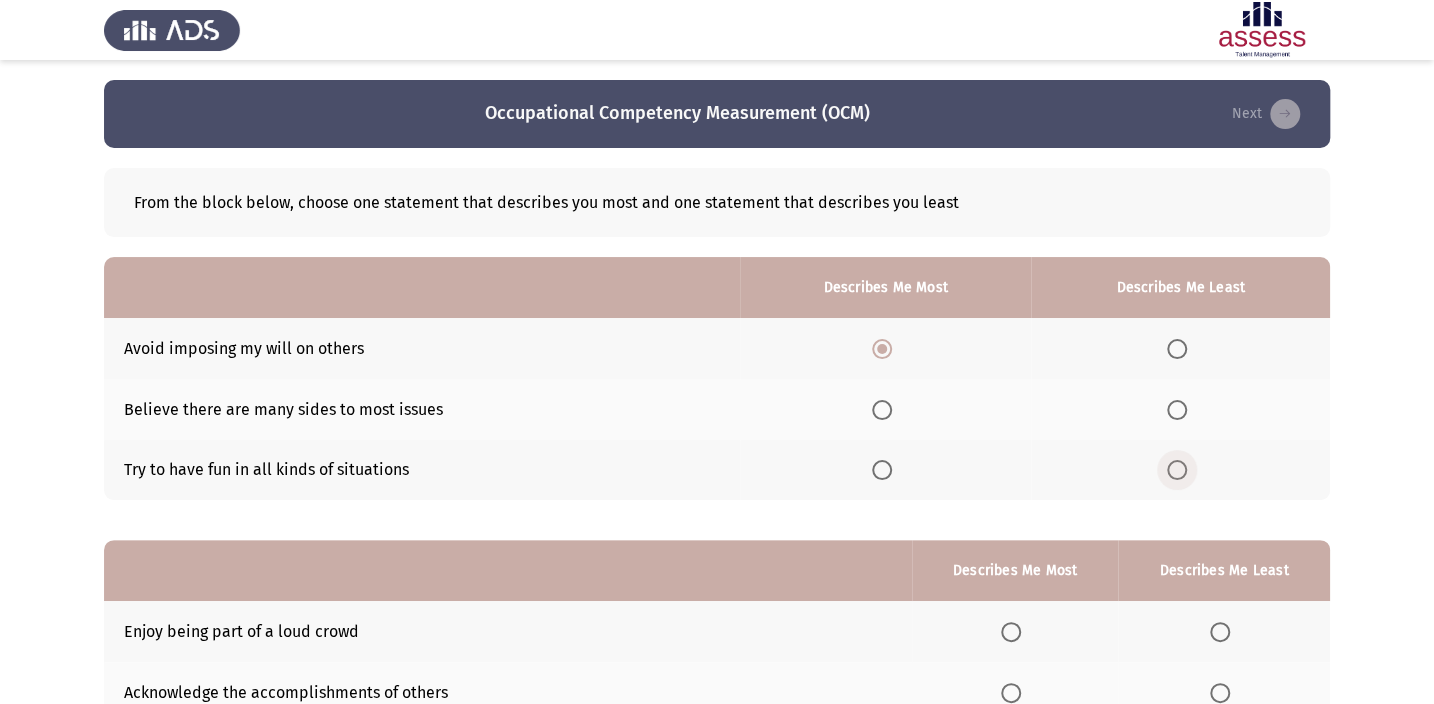 click at bounding box center (1177, 470) 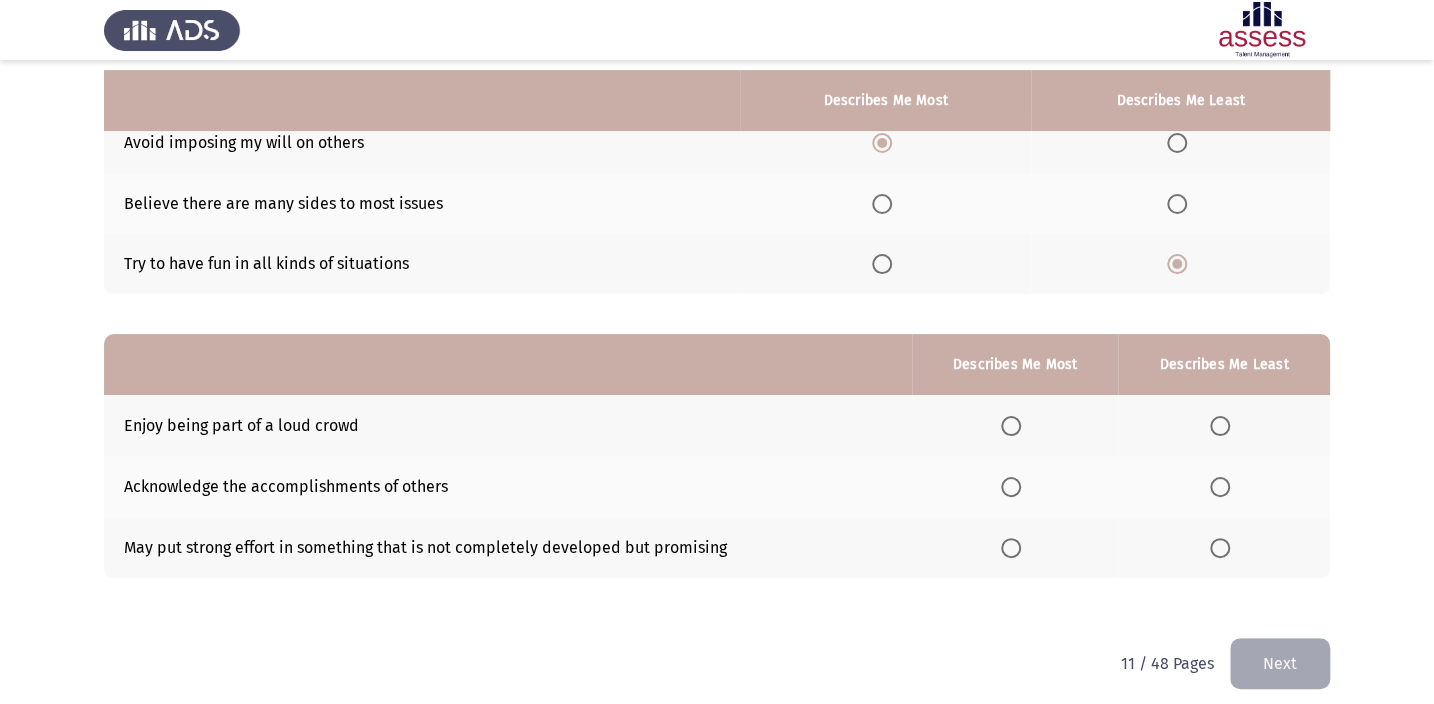 scroll, scrollTop: 217, scrollLeft: 0, axis: vertical 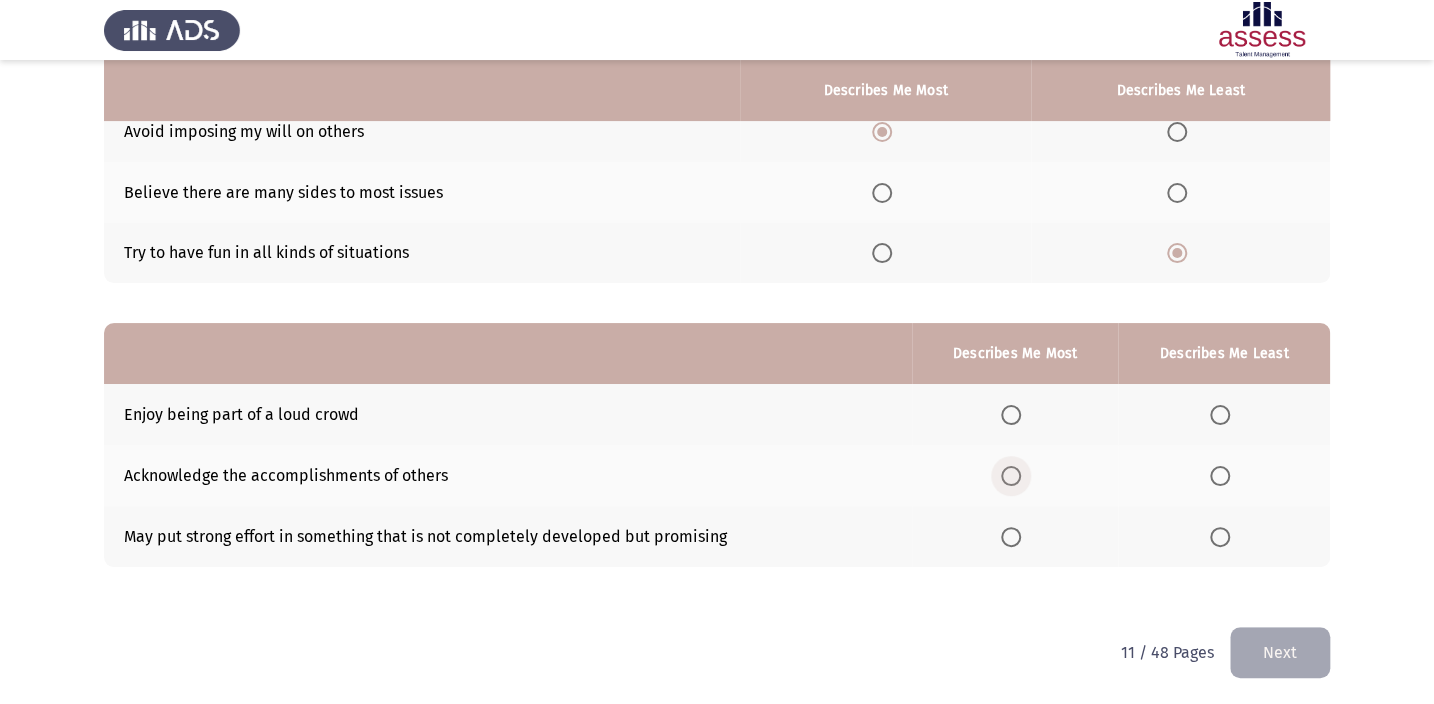 click at bounding box center [1011, 476] 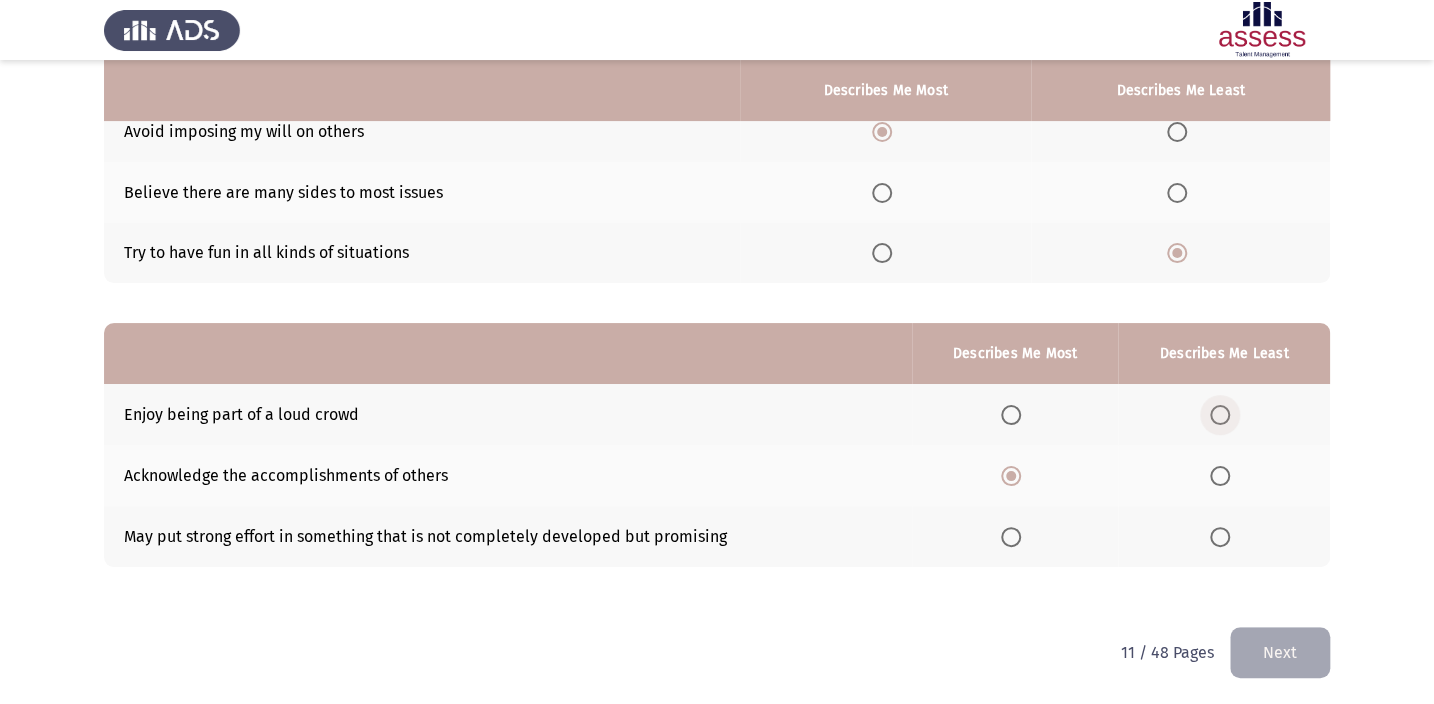 click at bounding box center (1220, 415) 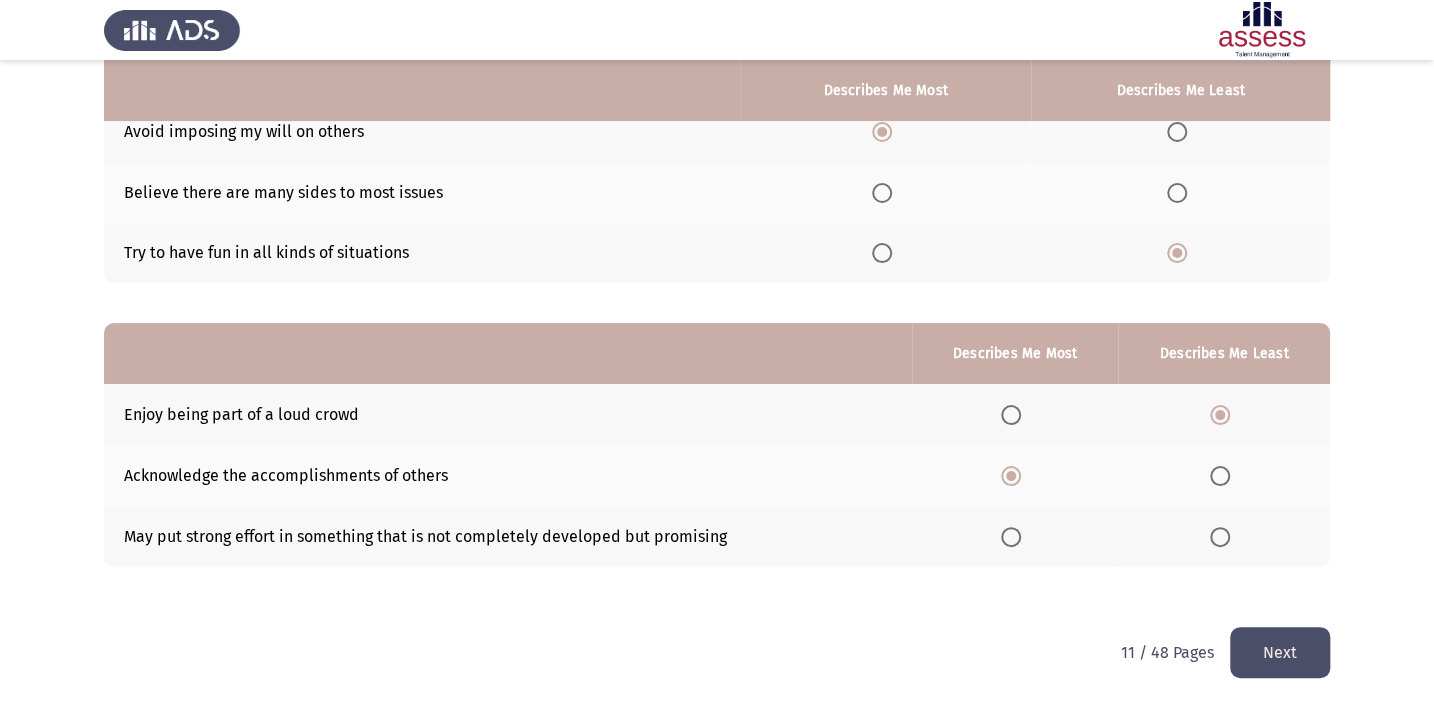 click on "Next" 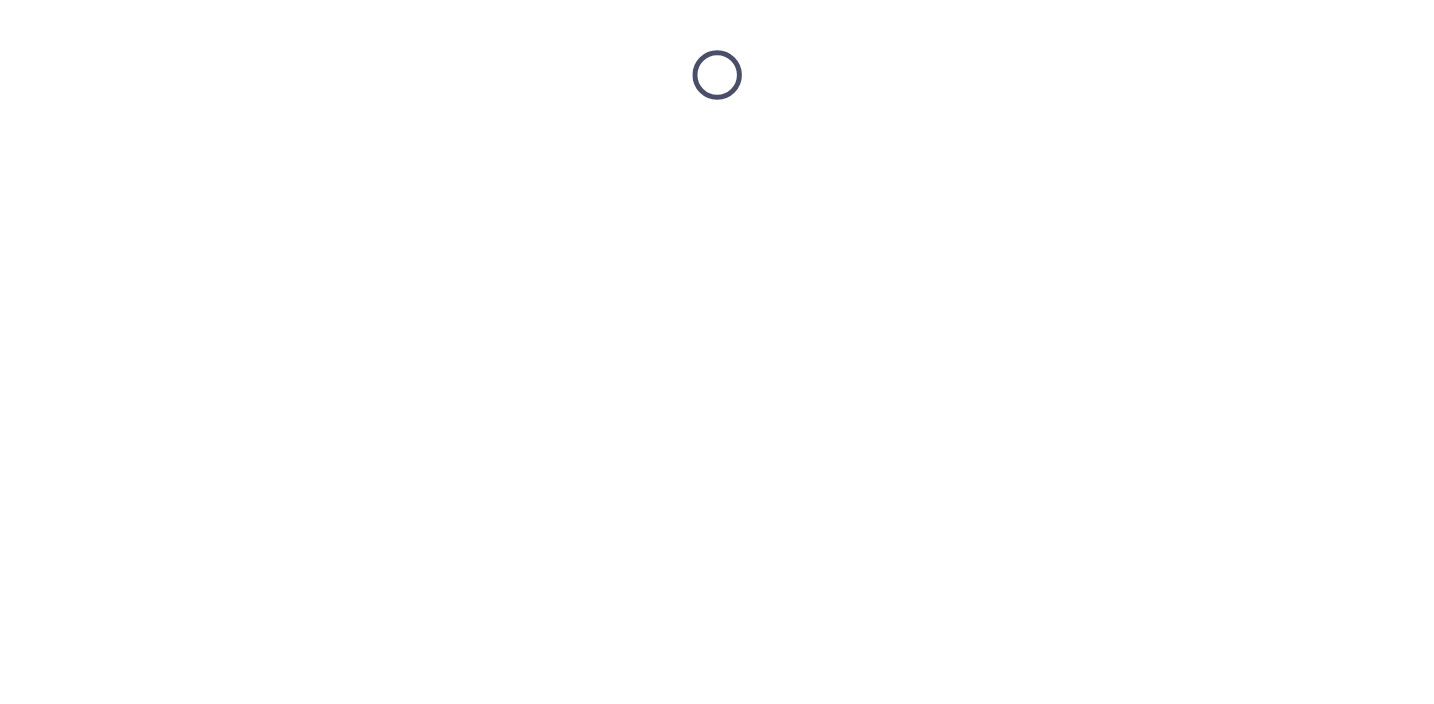 scroll, scrollTop: 0, scrollLeft: 0, axis: both 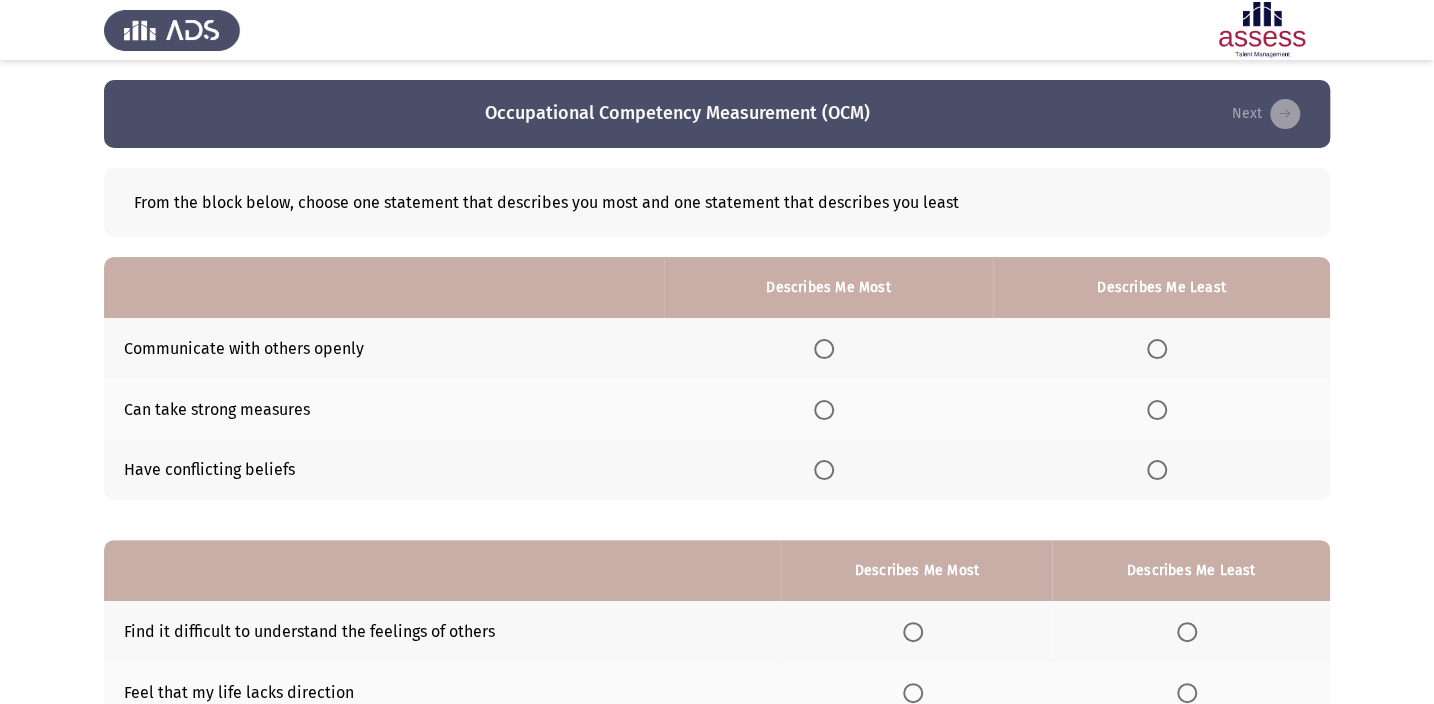 click at bounding box center [824, 410] 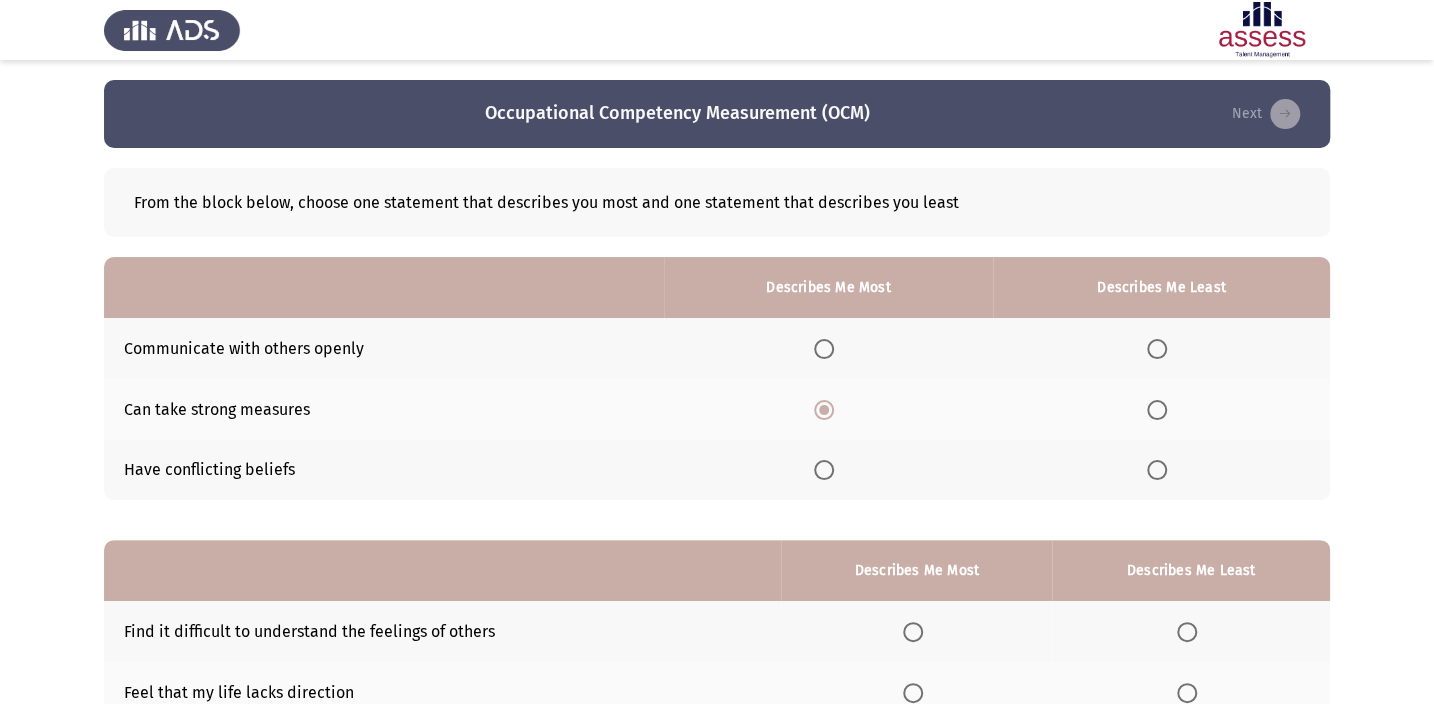 click at bounding box center (1157, 470) 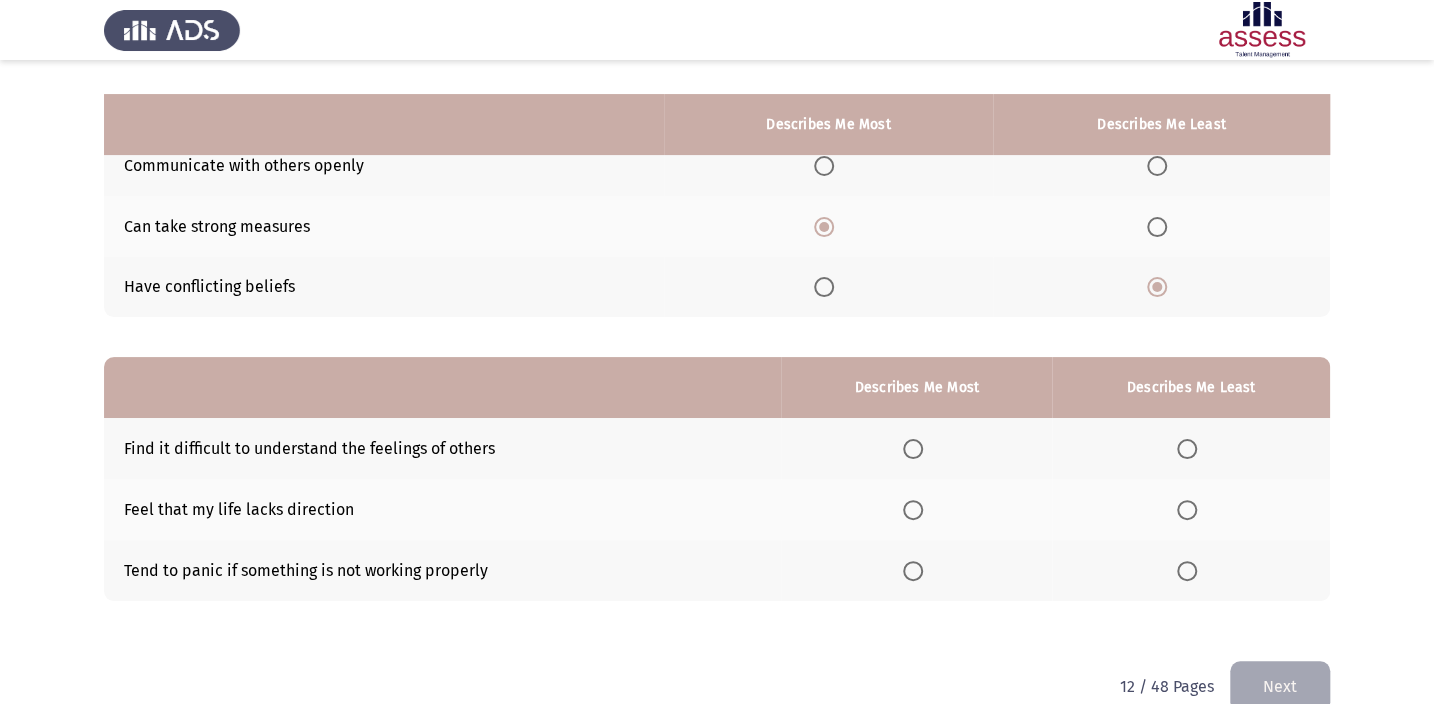 scroll, scrollTop: 217, scrollLeft: 0, axis: vertical 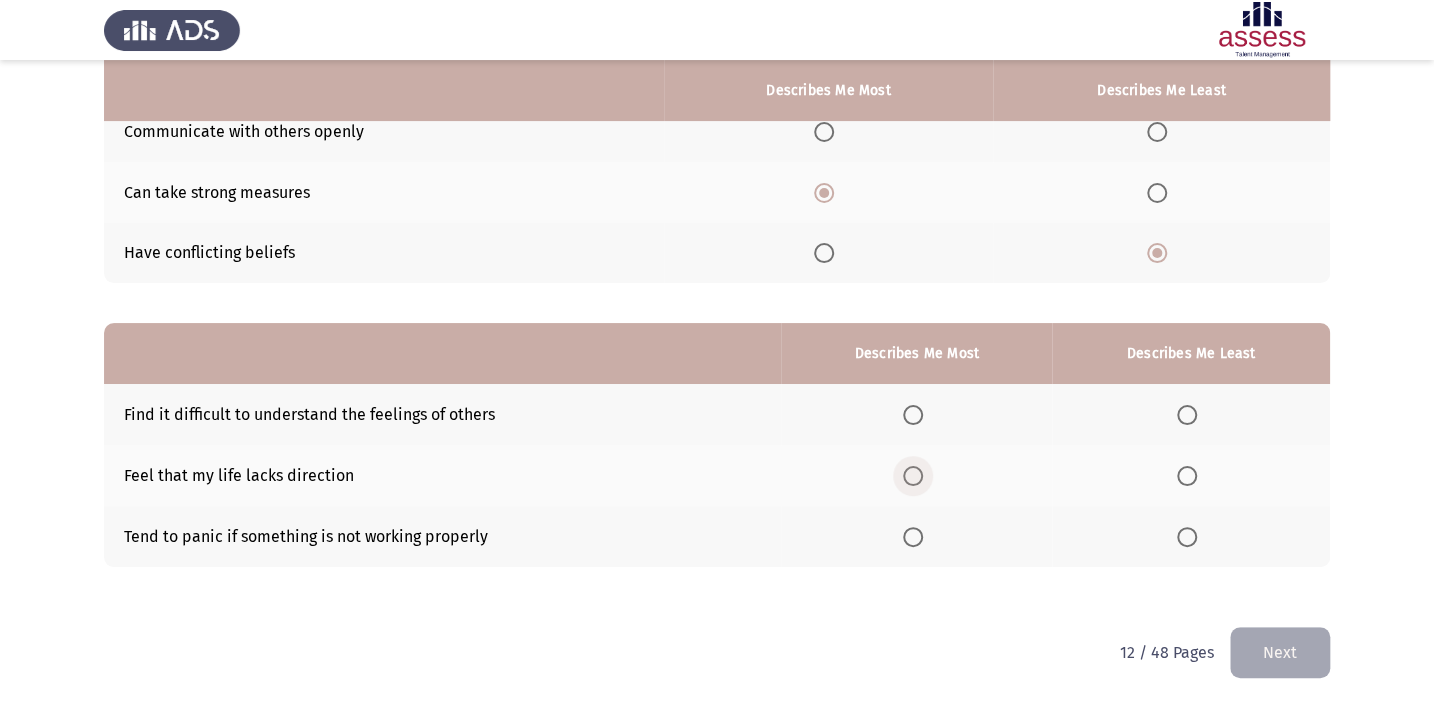 click at bounding box center [913, 476] 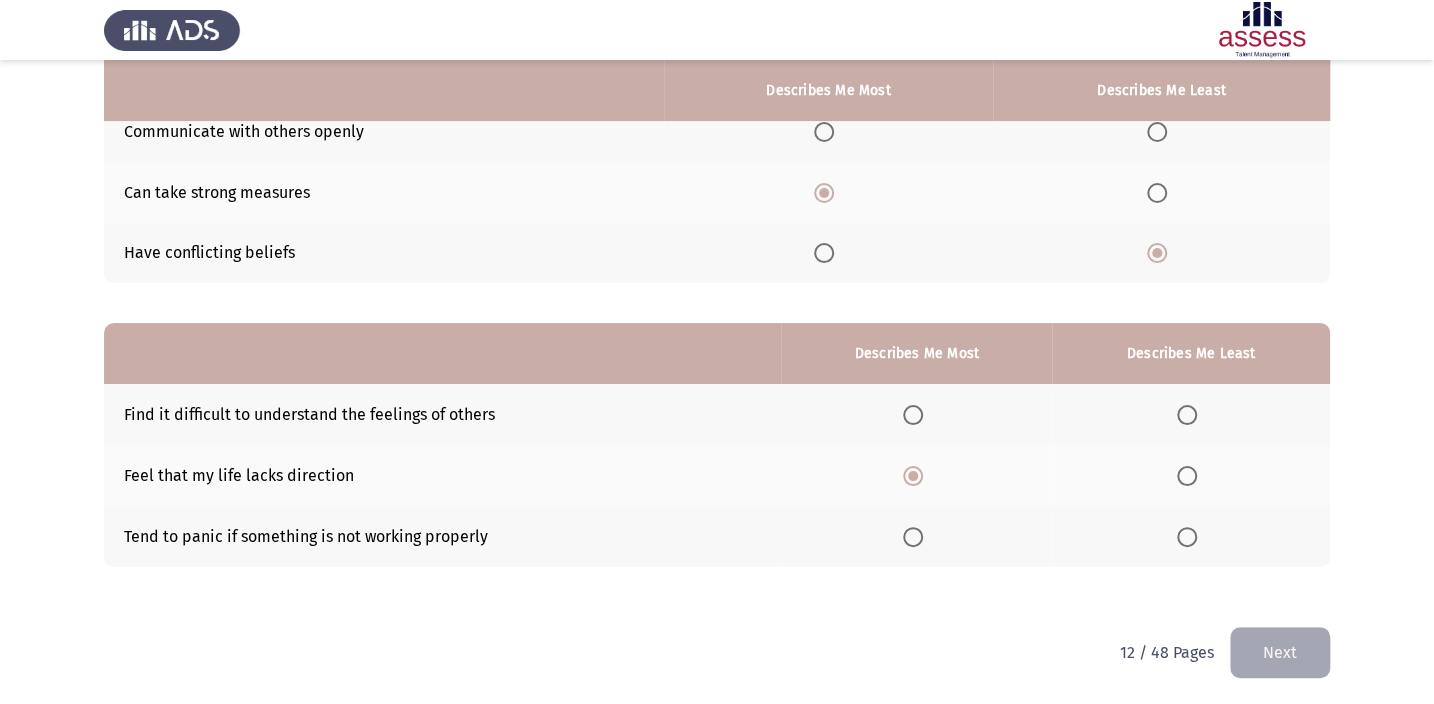 click at bounding box center [1187, 537] 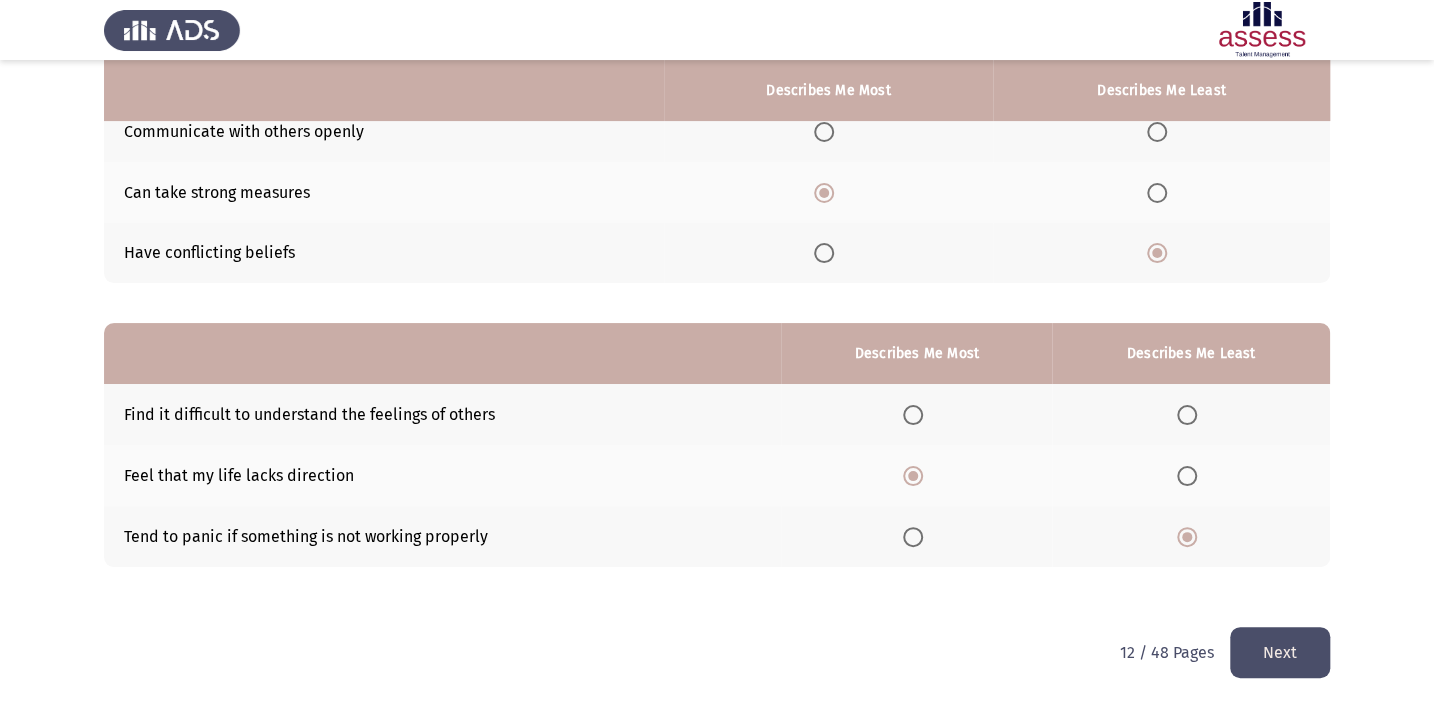 click on "Next" 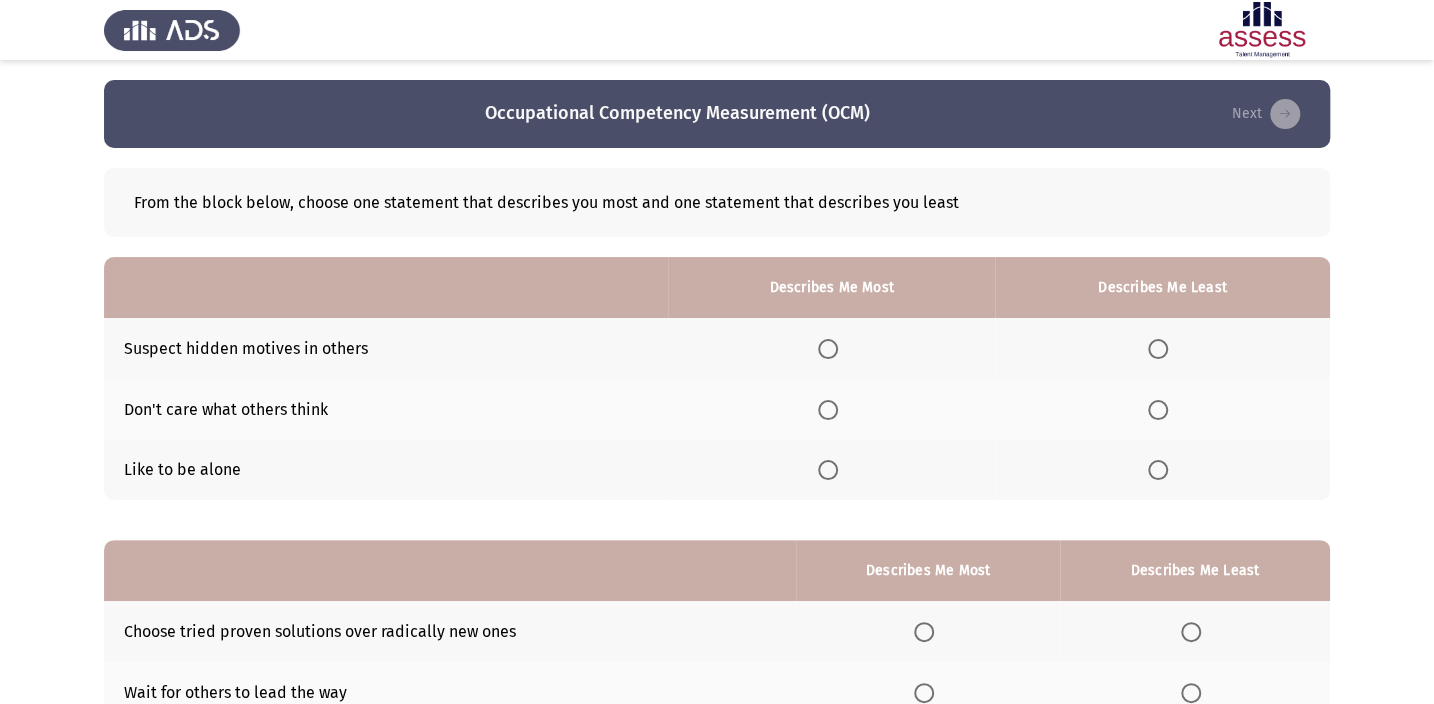 click at bounding box center [828, 410] 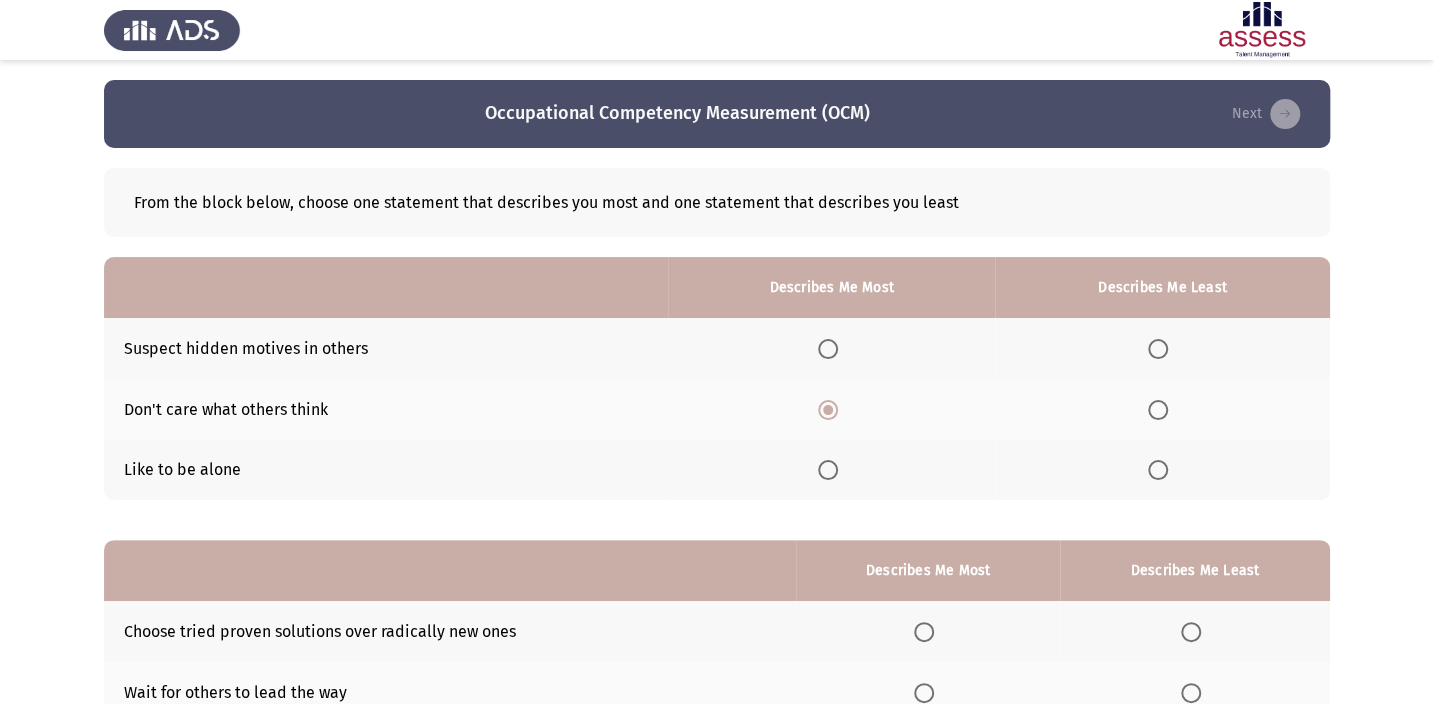 click at bounding box center (1162, 348) 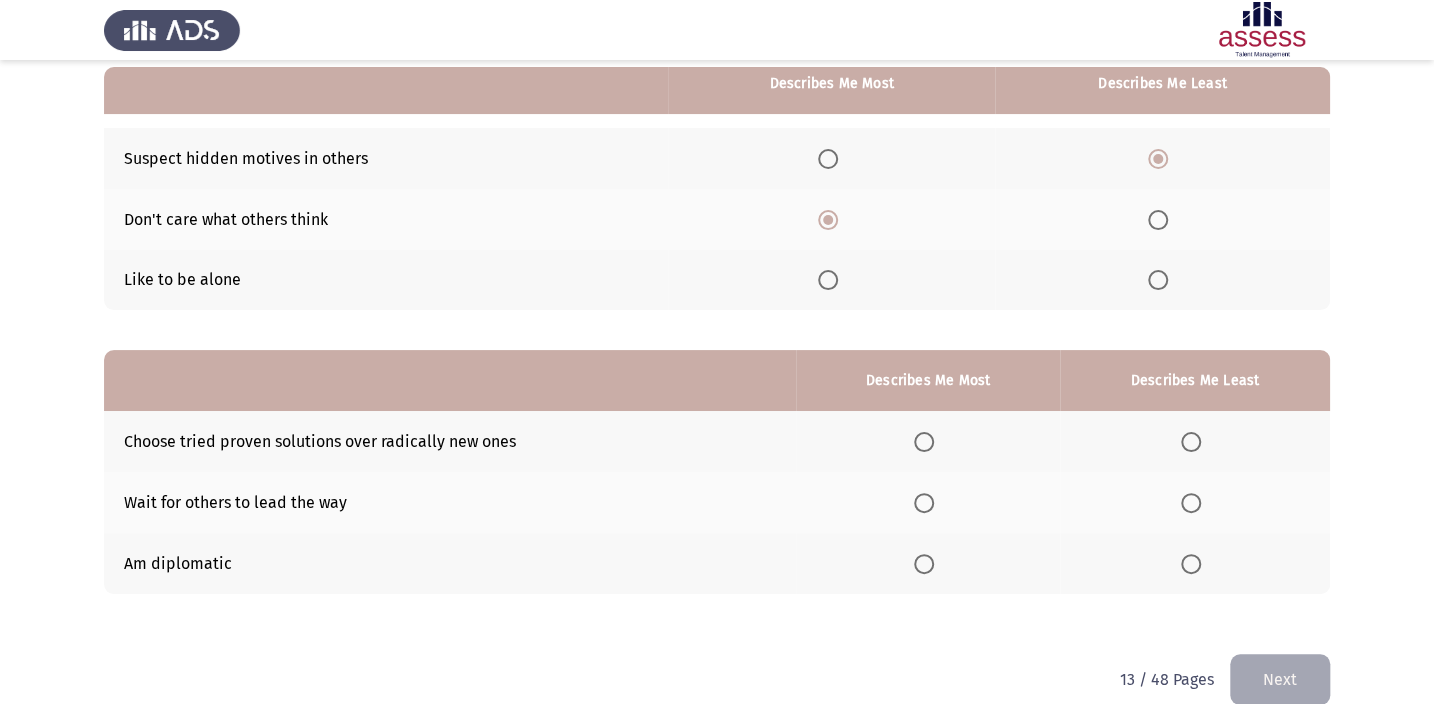 scroll, scrollTop: 217, scrollLeft: 0, axis: vertical 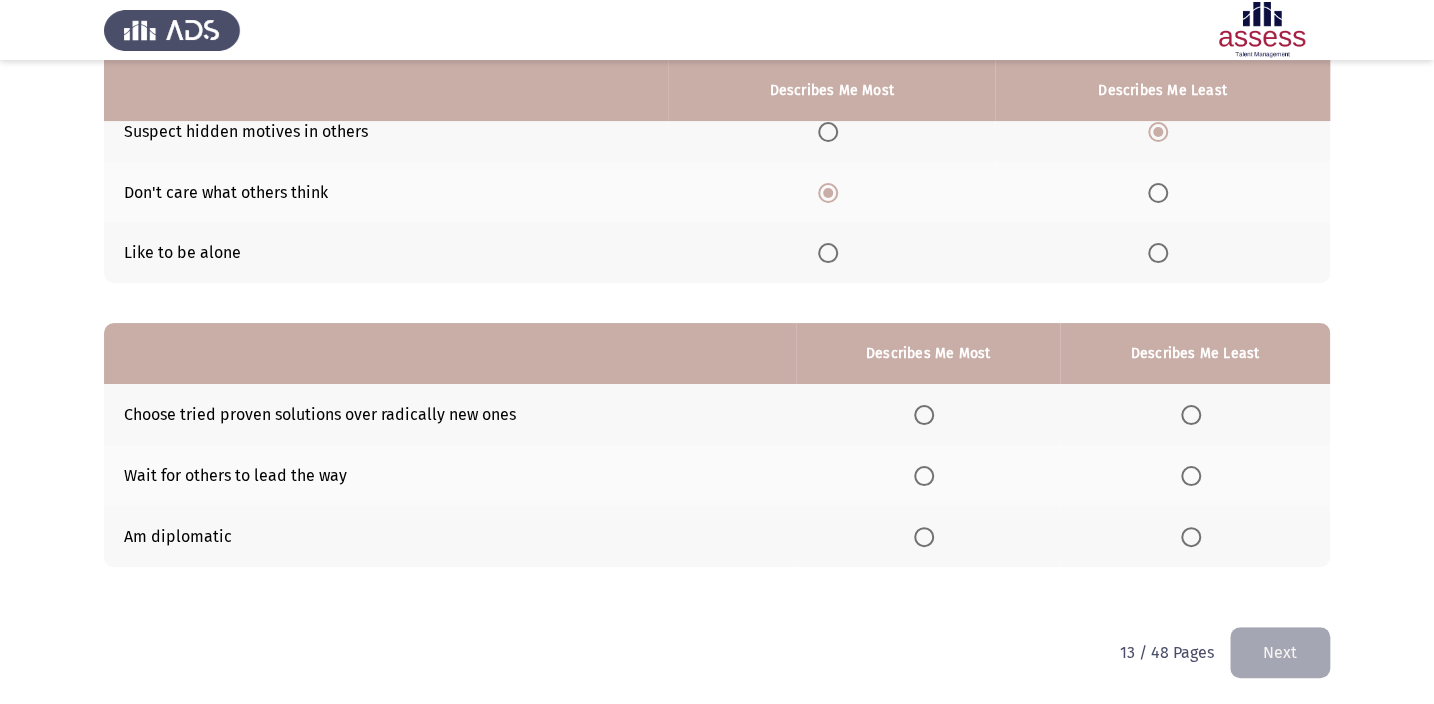 click at bounding box center (924, 415) 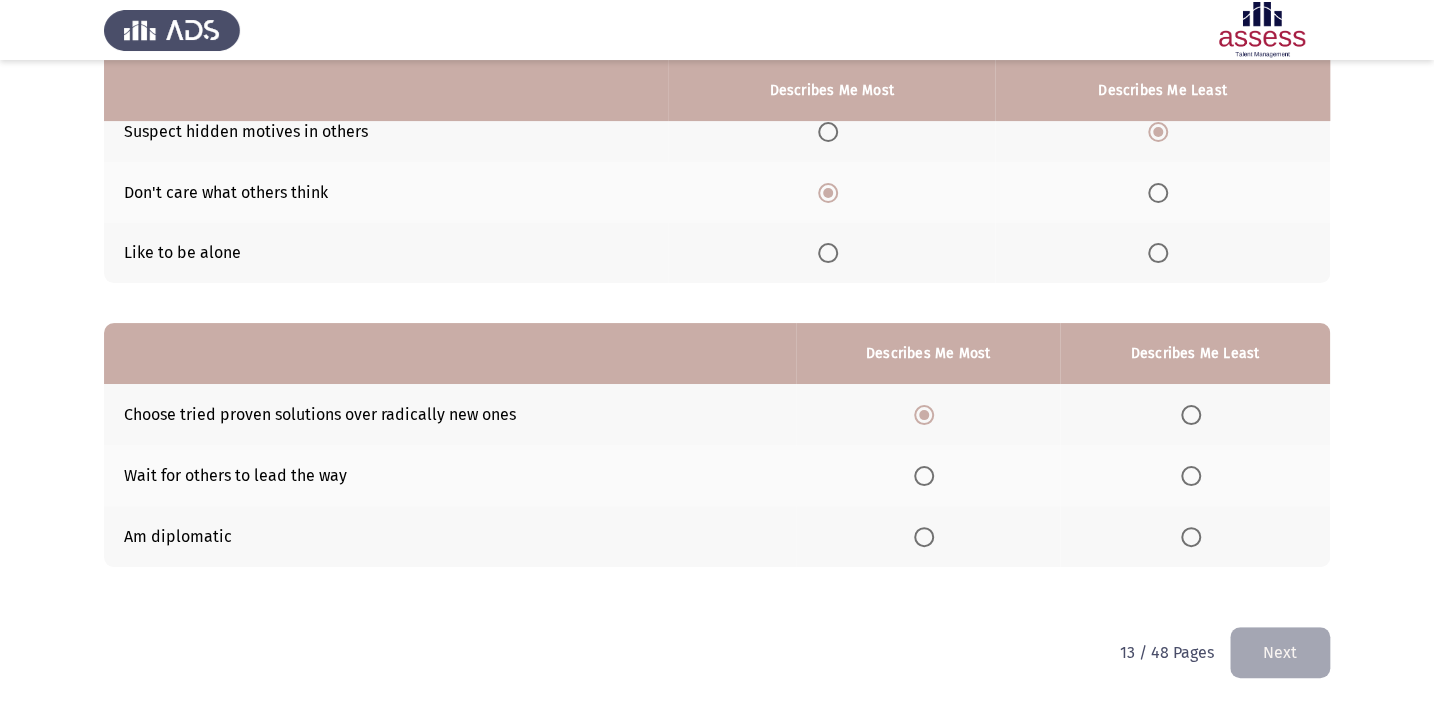 click at bounding box center [1191, 476] 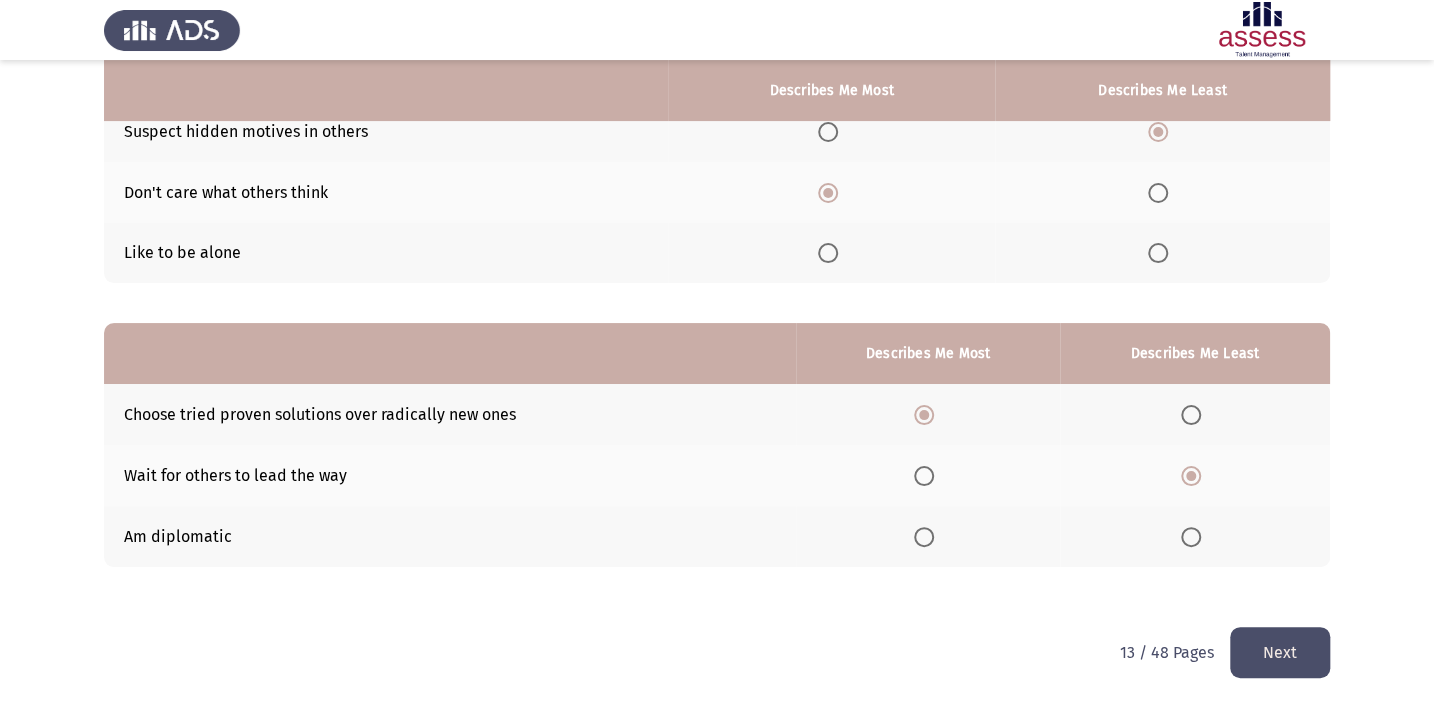 click on "Next" 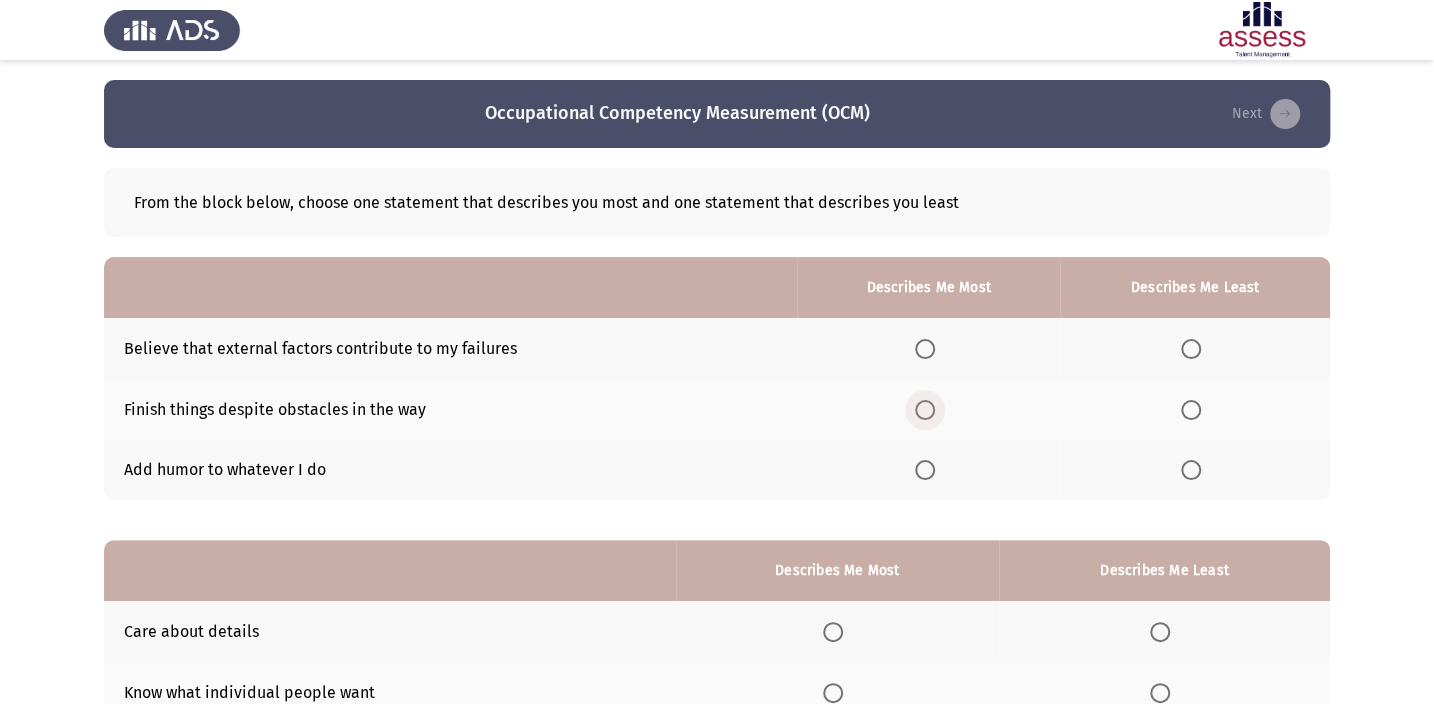 click at bounding box center [925, 410] 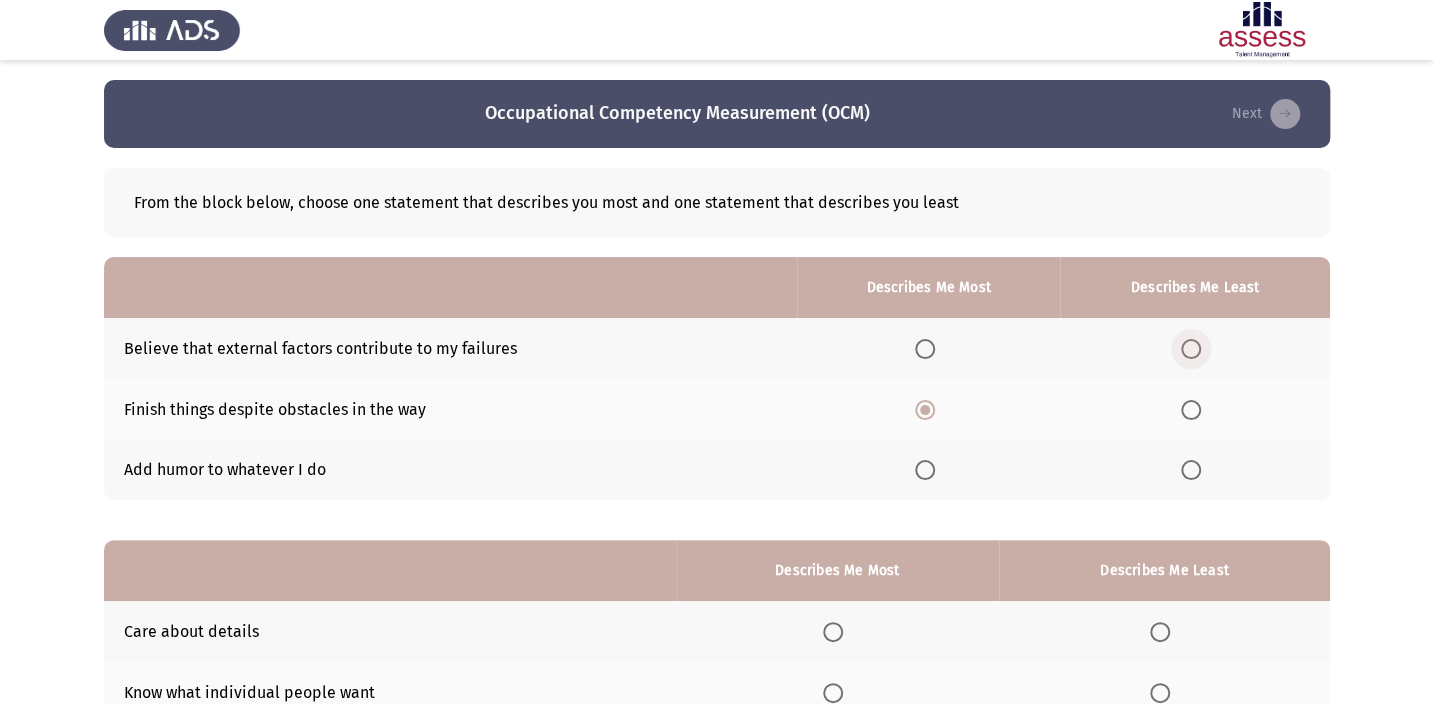 click at bounding box center (1191, 349) 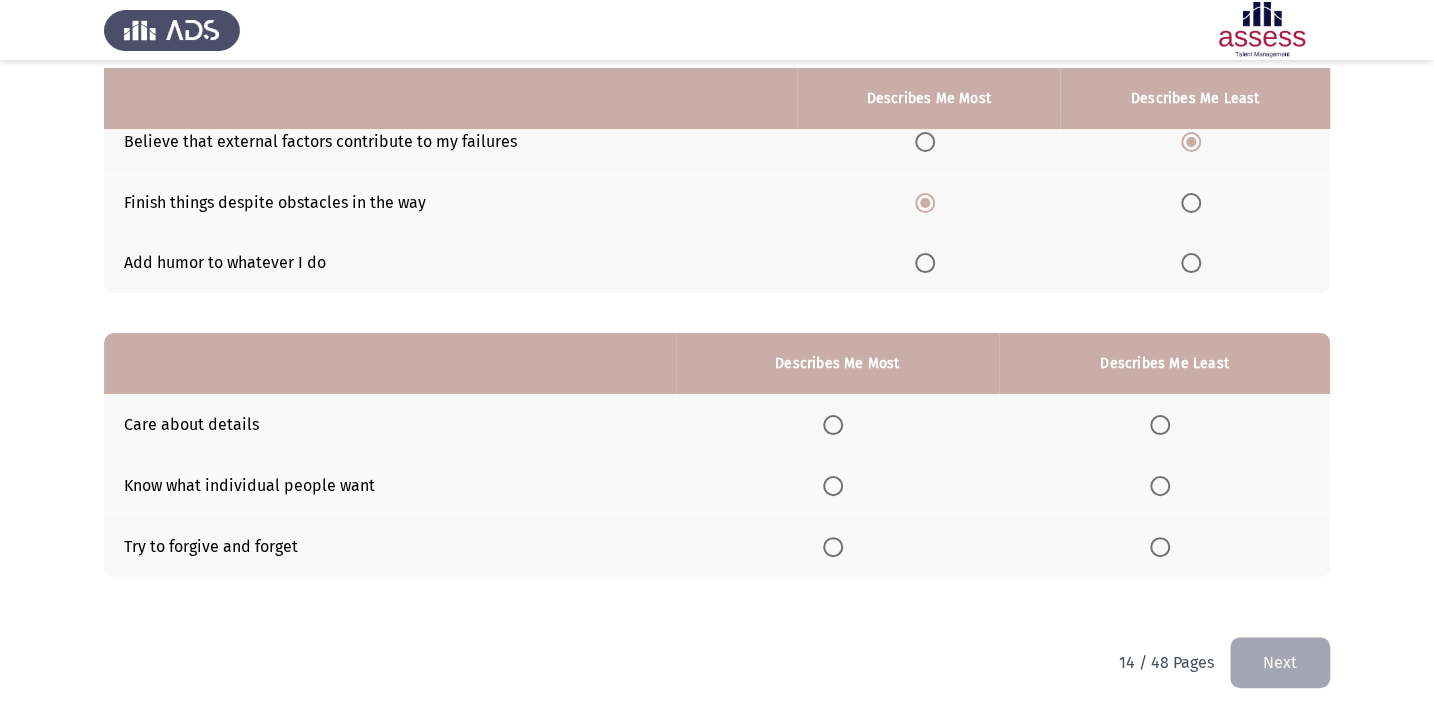 scroll, scrollTop: 217, scrollLeft: 0, axis: vertical 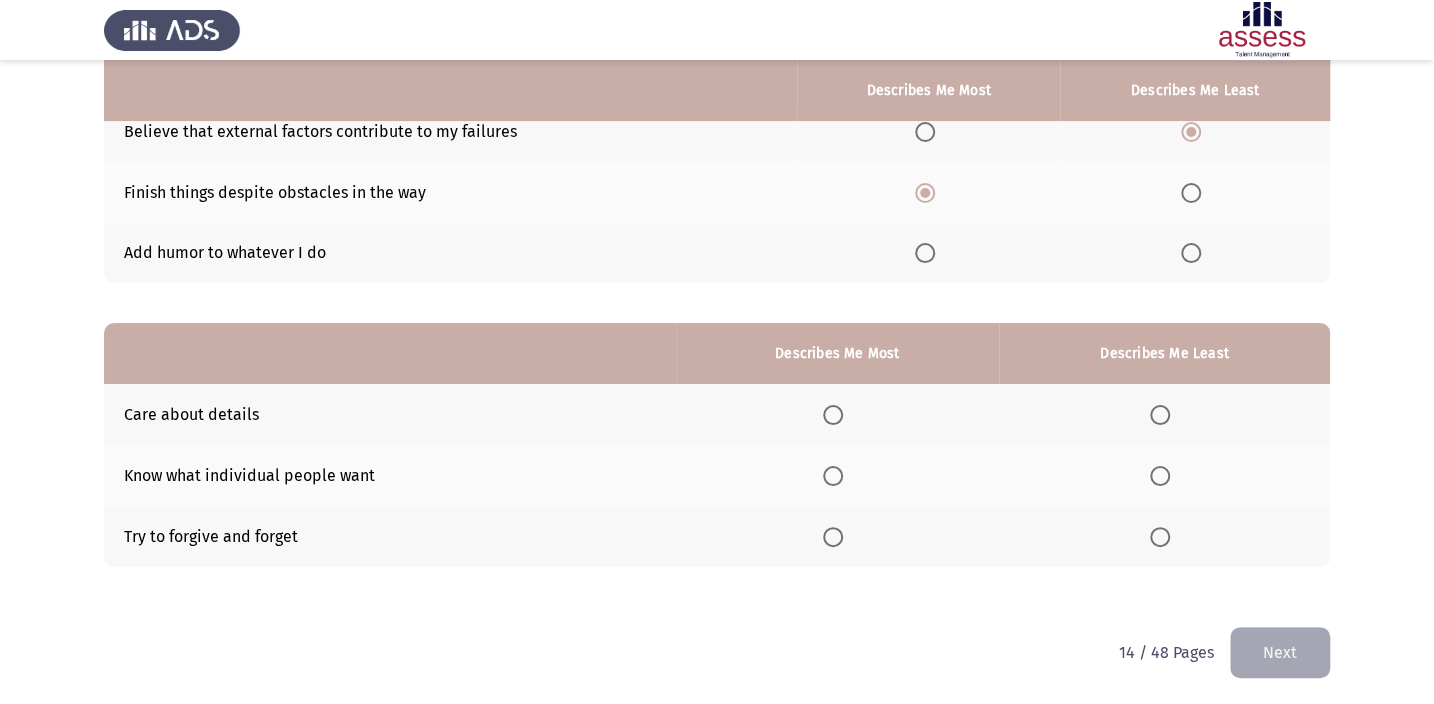 click 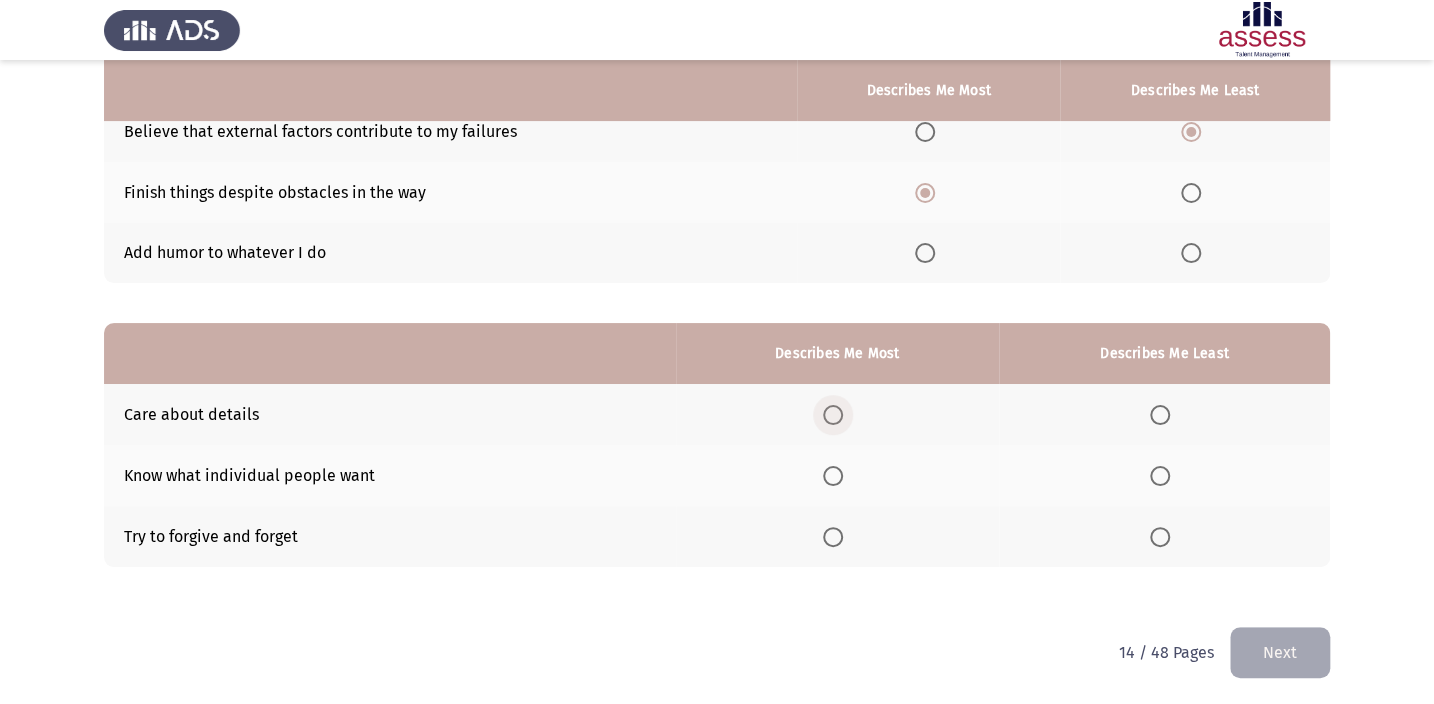 click at bounding box center (833, 415) 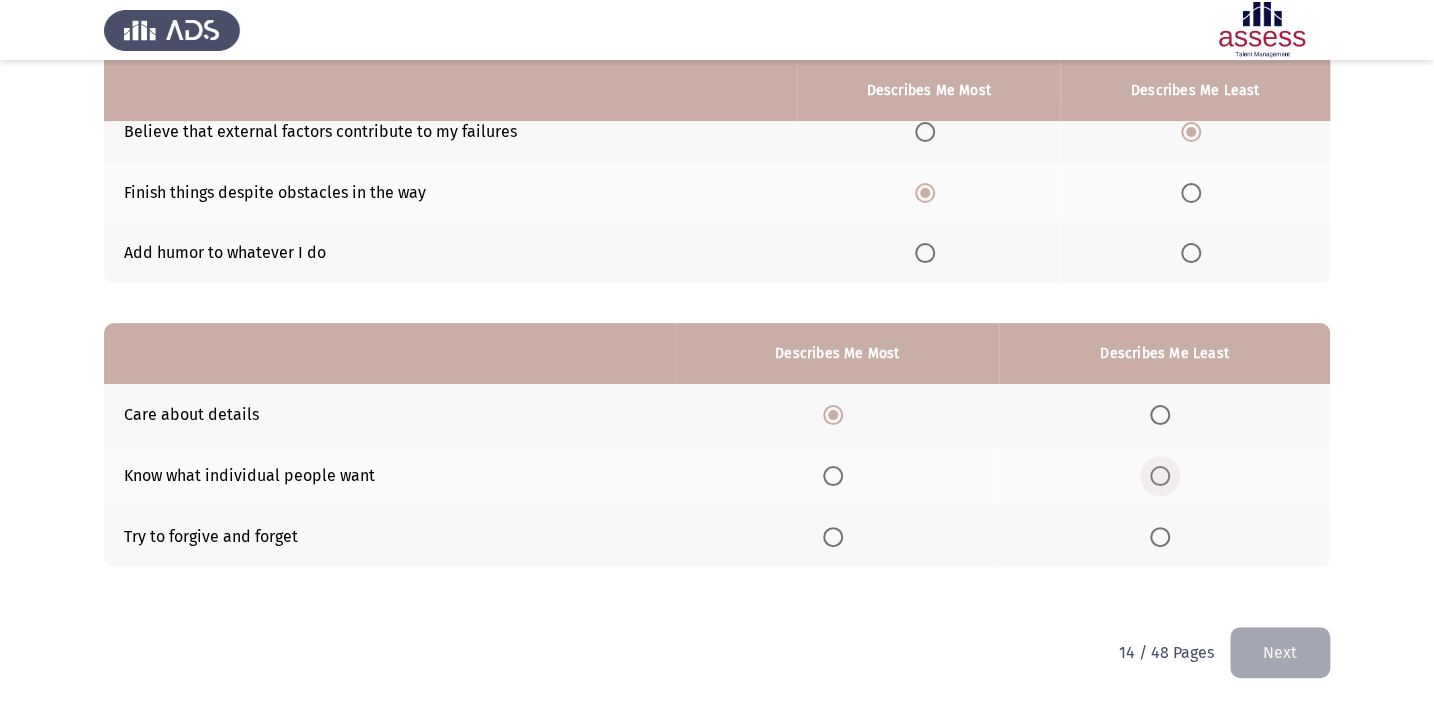 click at bounding box center (1160, 476) 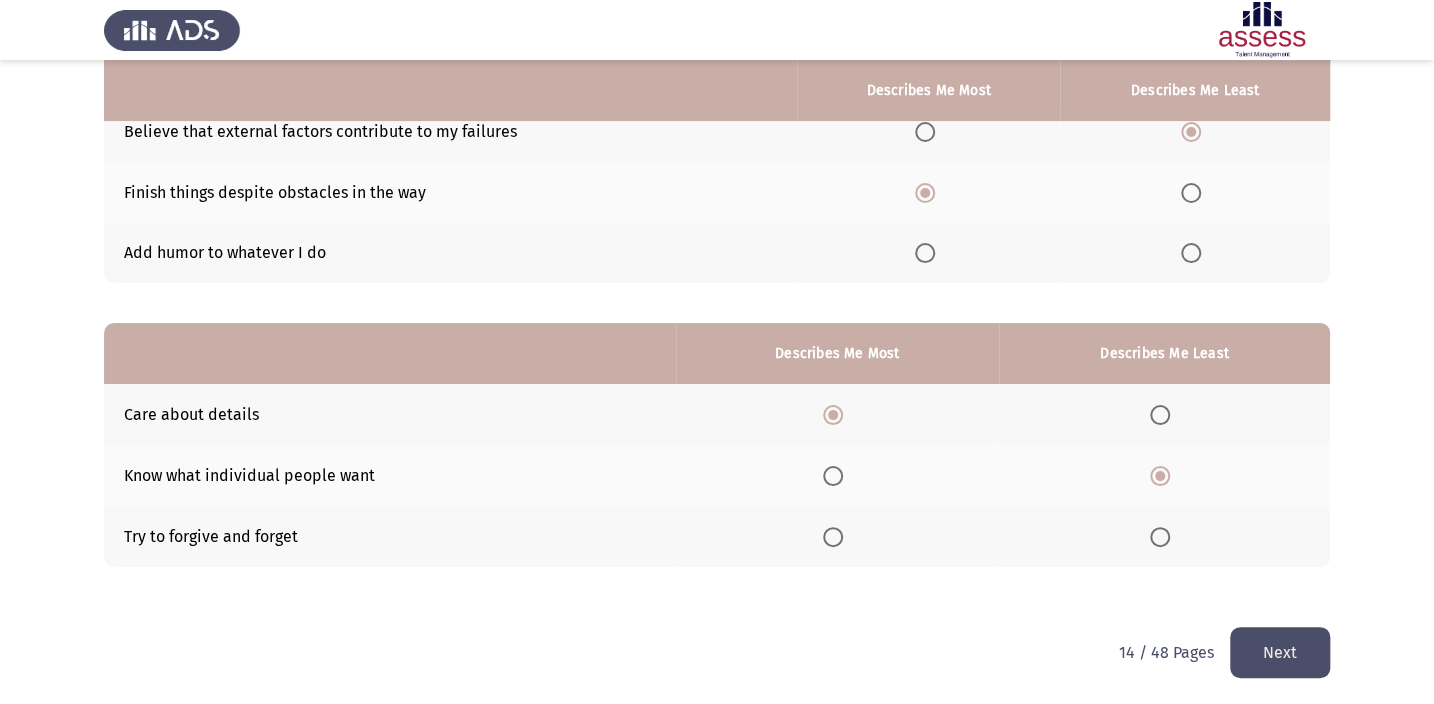 click on "Next" 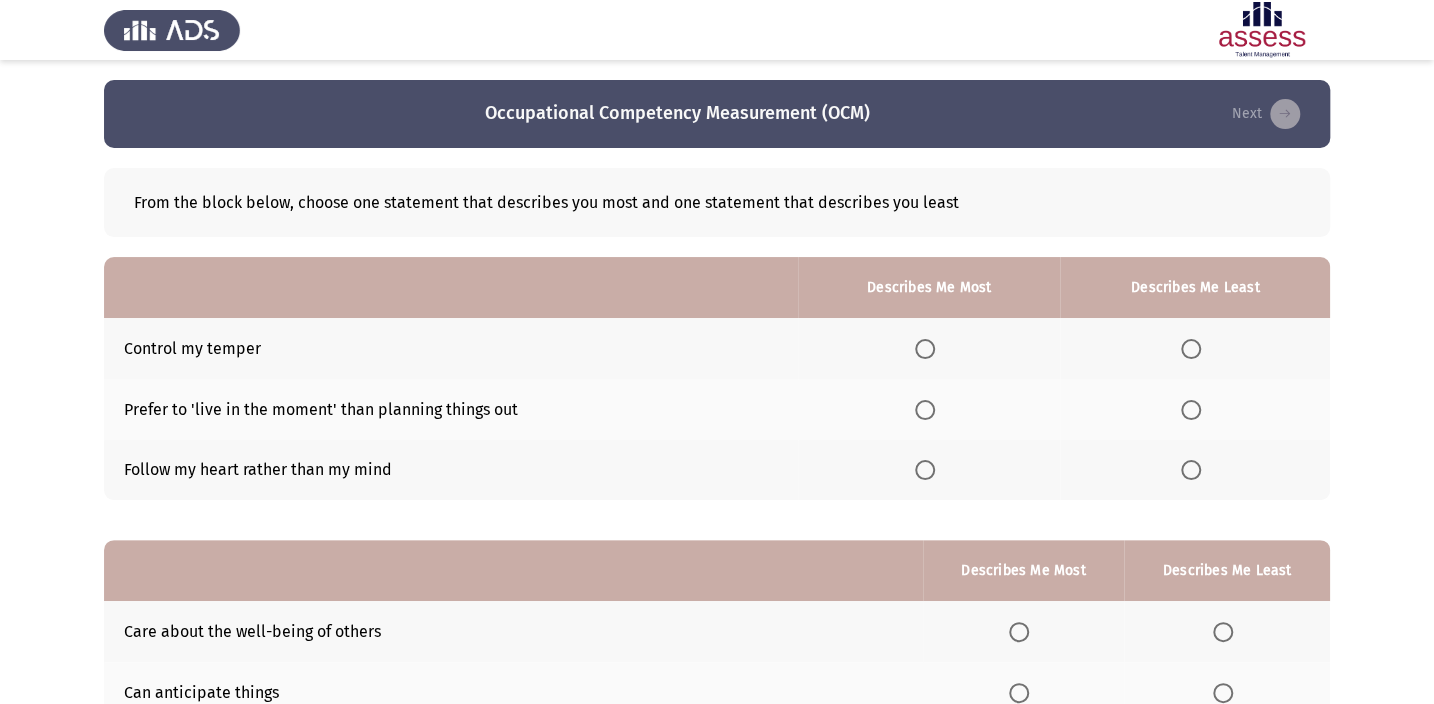 click at bounding box center (925, 349) 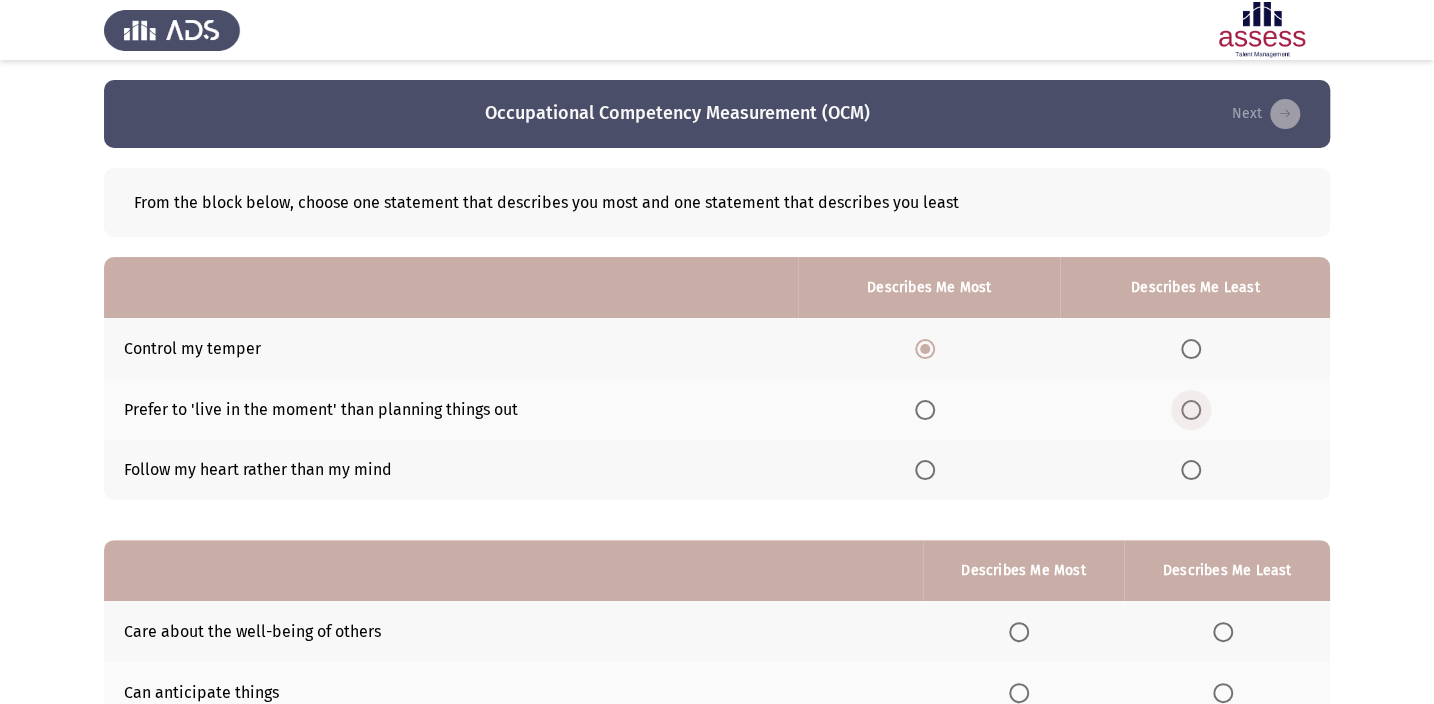 click at bounding box center (1191, 410) 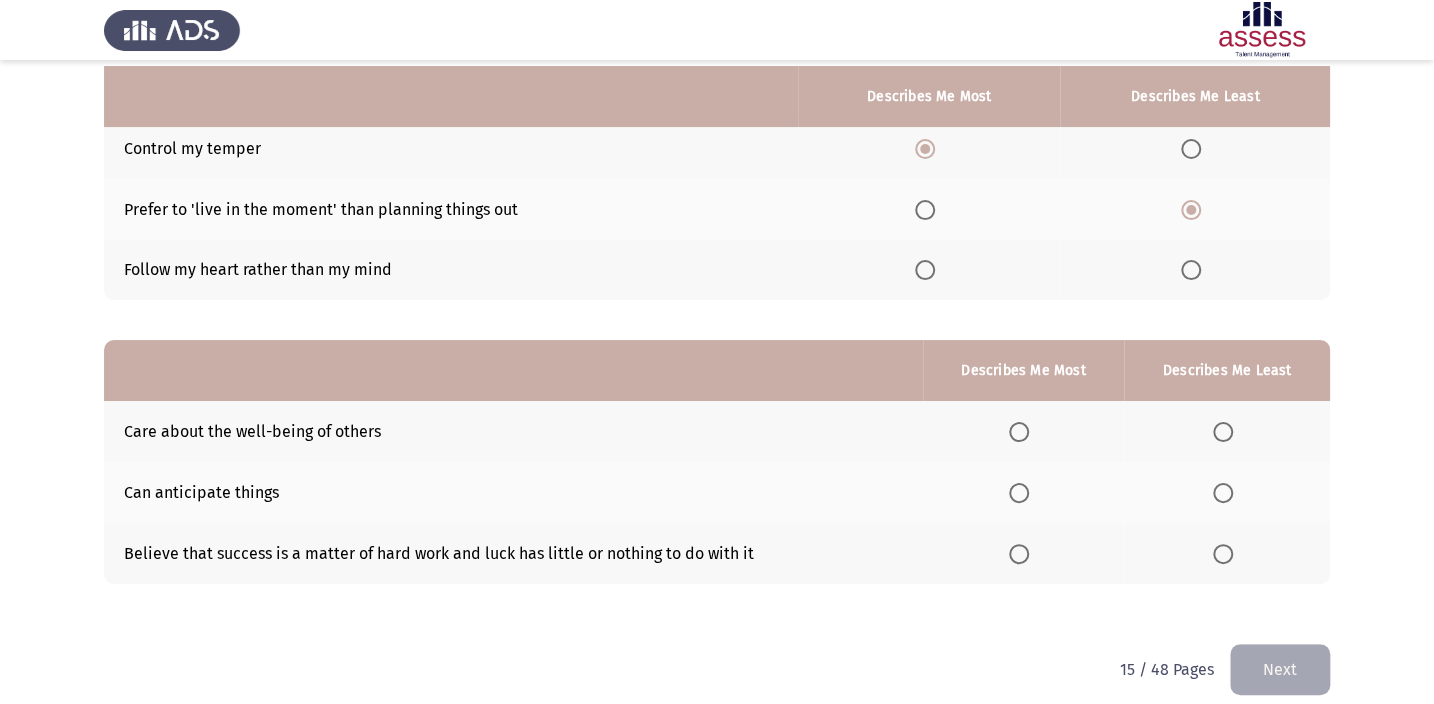 scroll, scrollTop: 217, scrollLeft: 0, axis: vertical 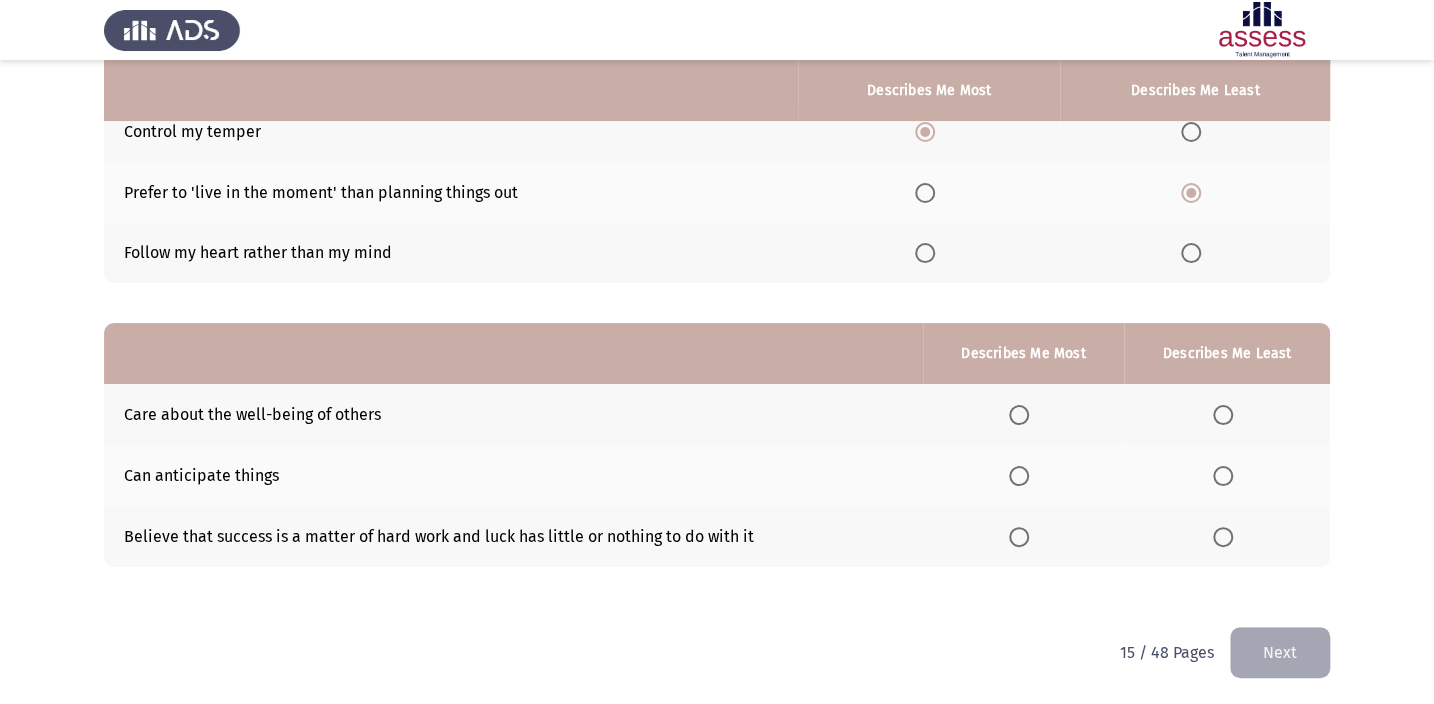 click at bounding box center (1019, 415) 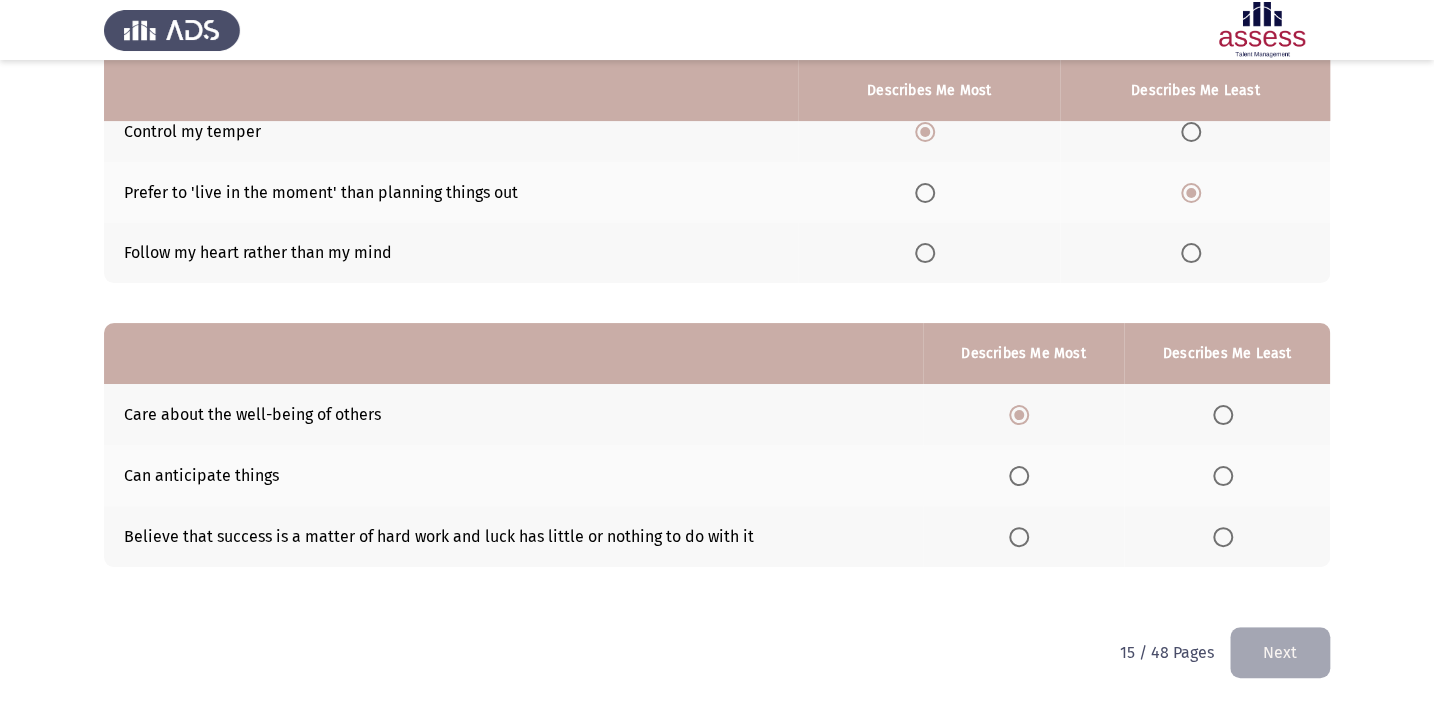 click at bounding box center (1223, 476) 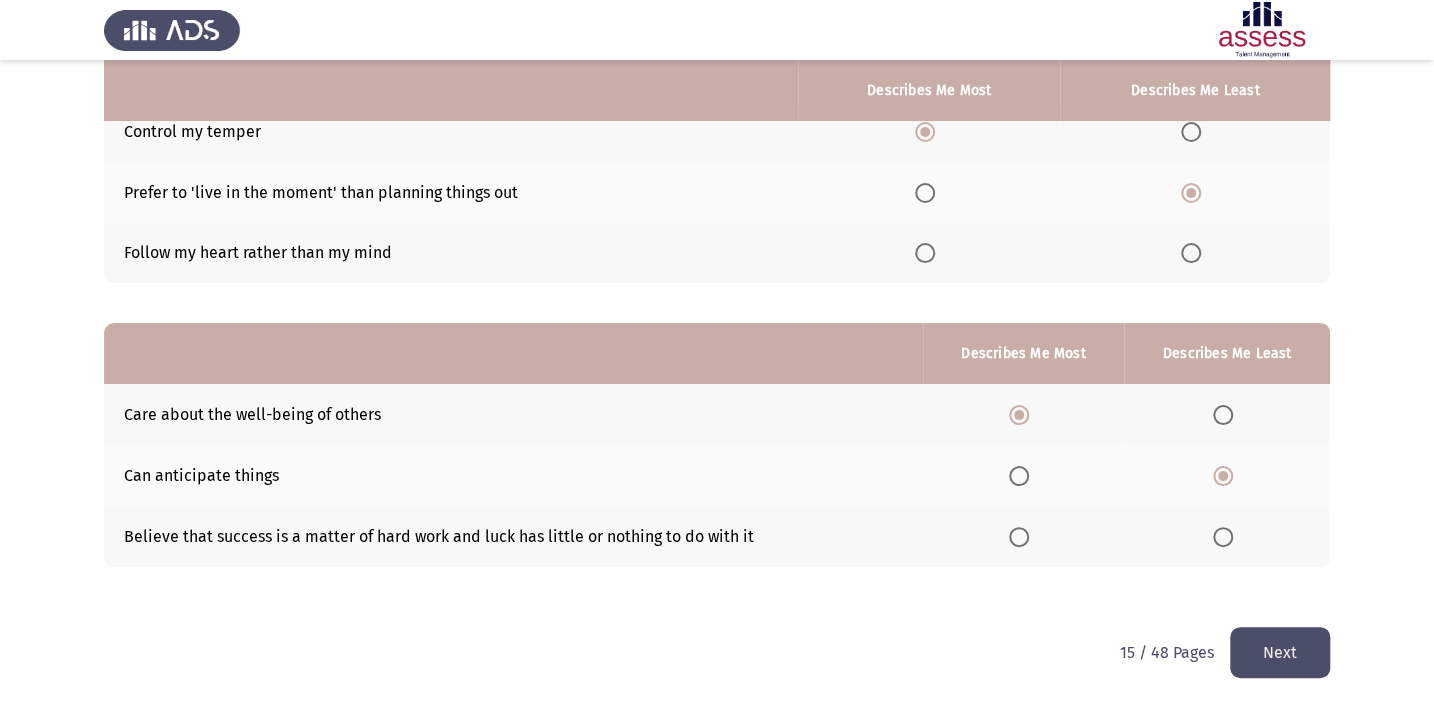 click on "Next" 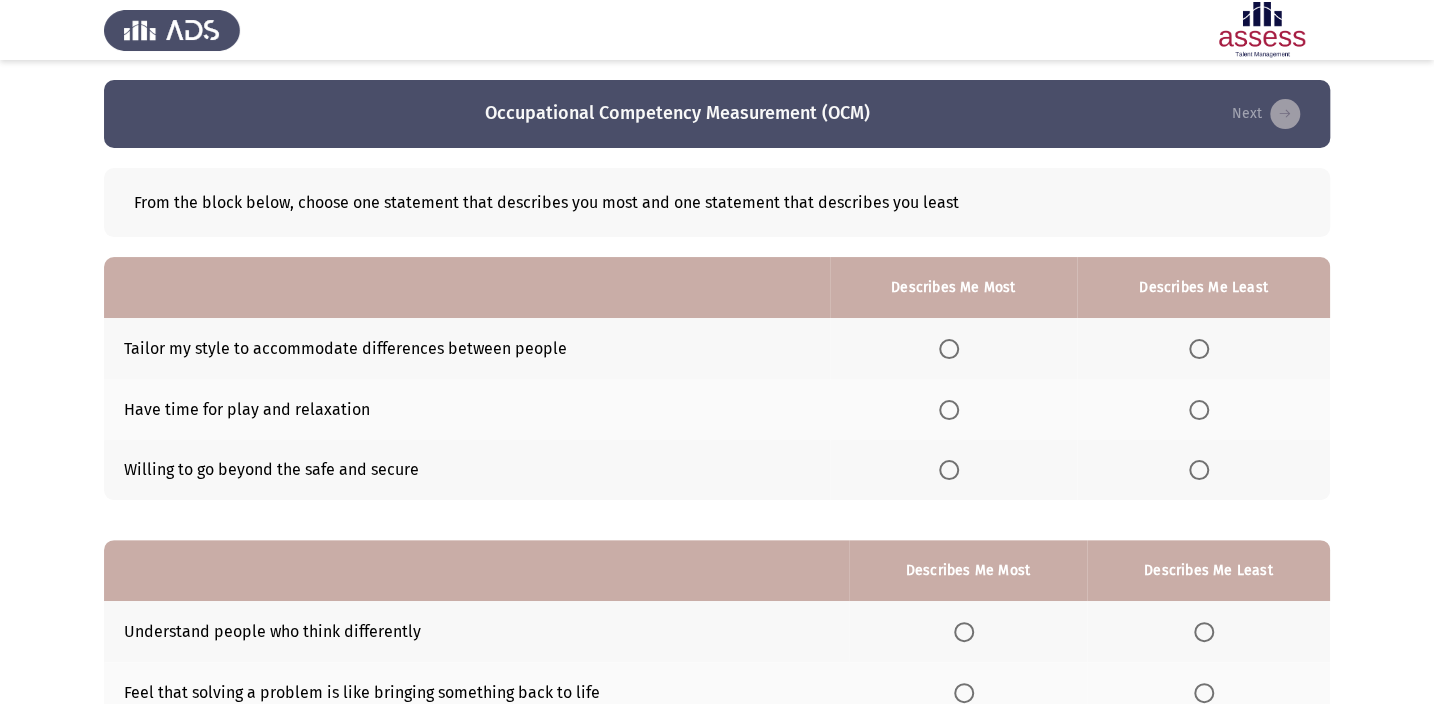 click at bounding box center (949, 470) 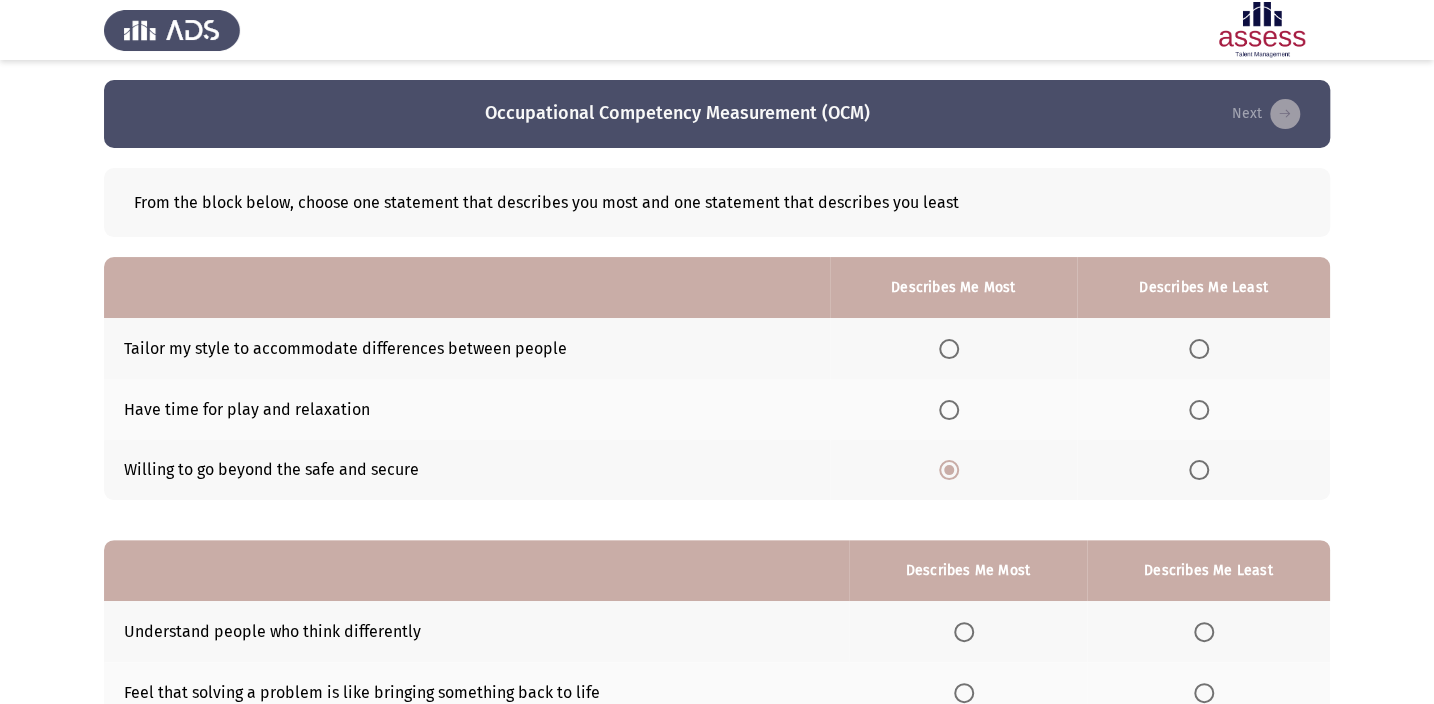 click at bounding box center (1199, 349) 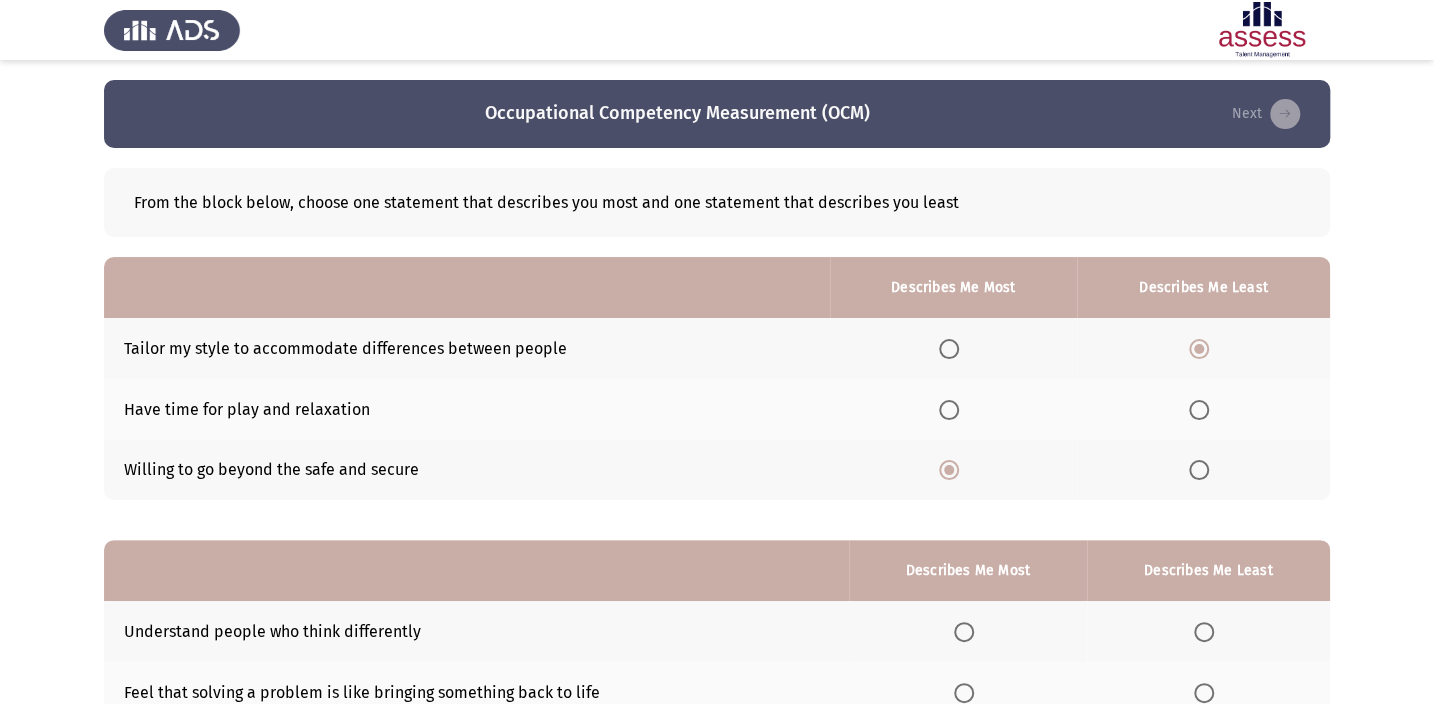 scroll, scrollTop: 217, scrollLeft: 0, axis: vertical 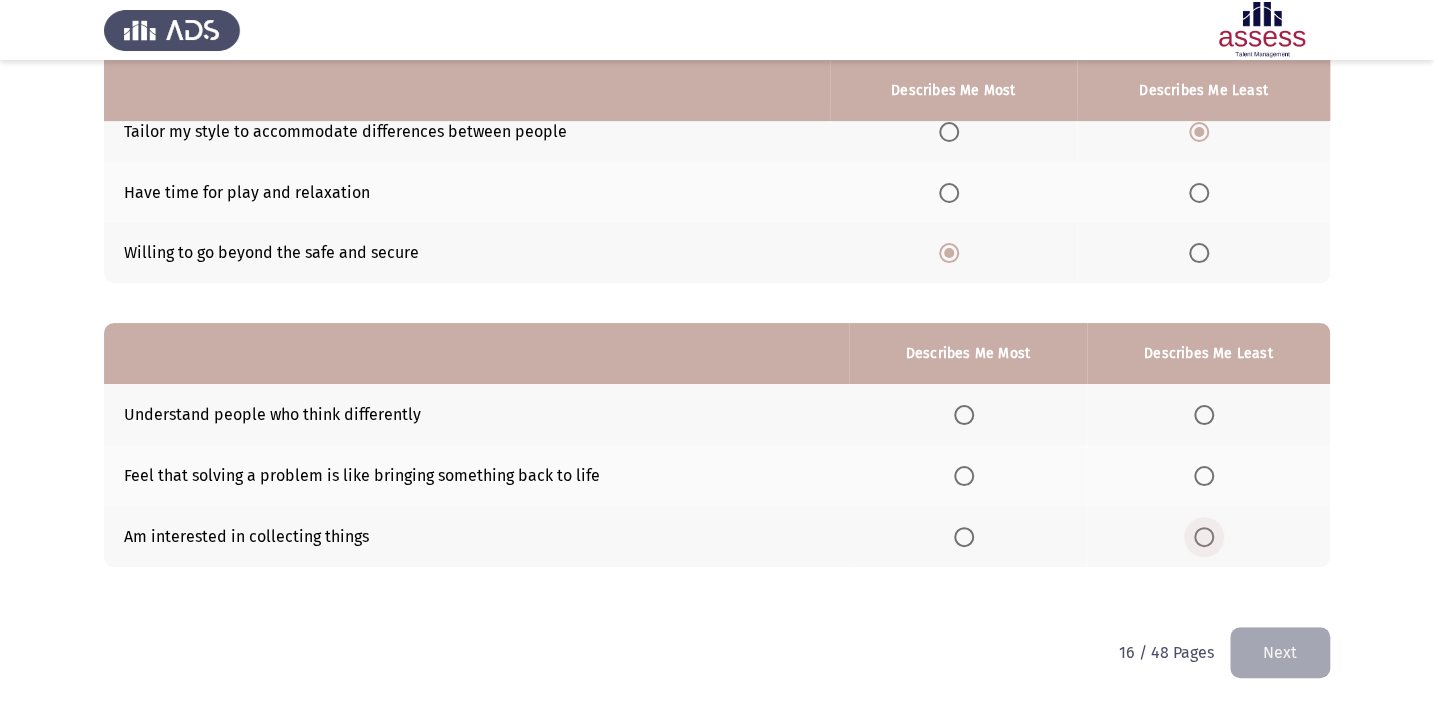click at bounding box center [1204, 537] 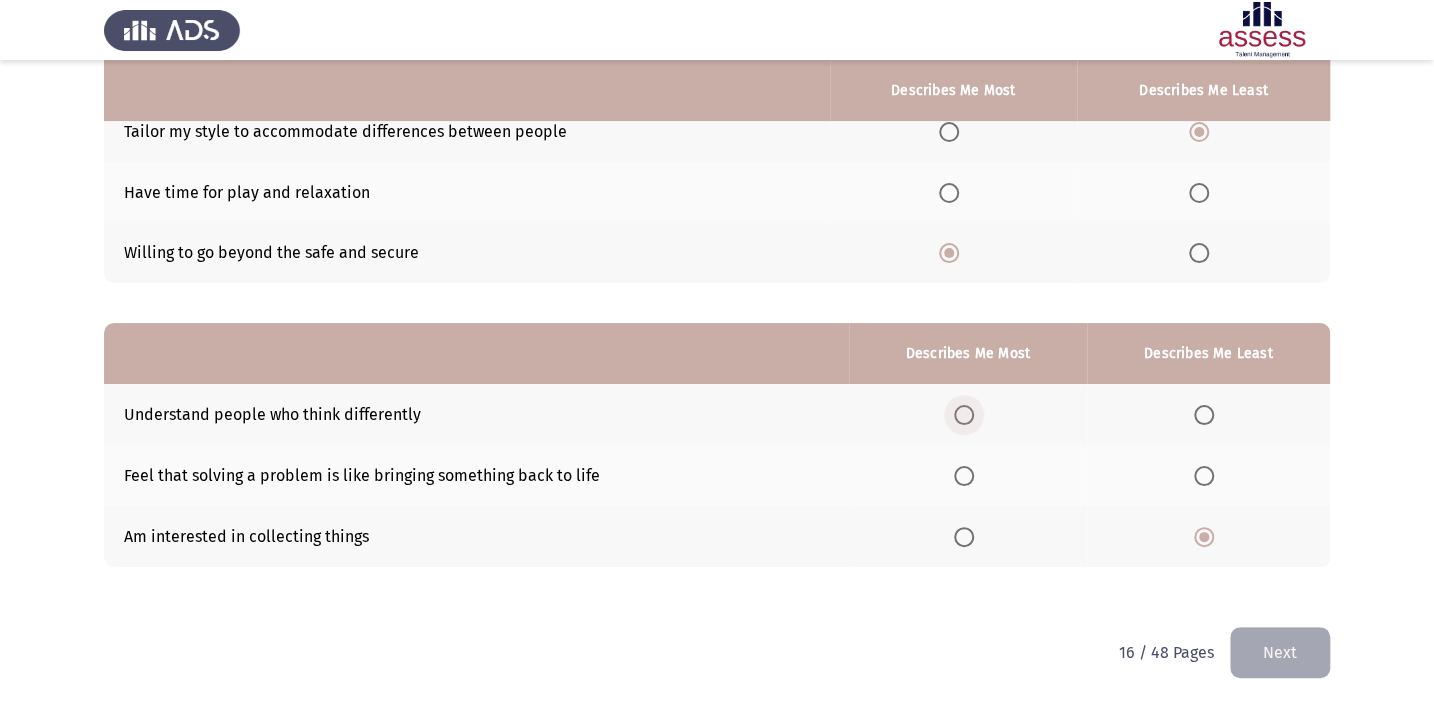 click at bounding box center (964, 415) 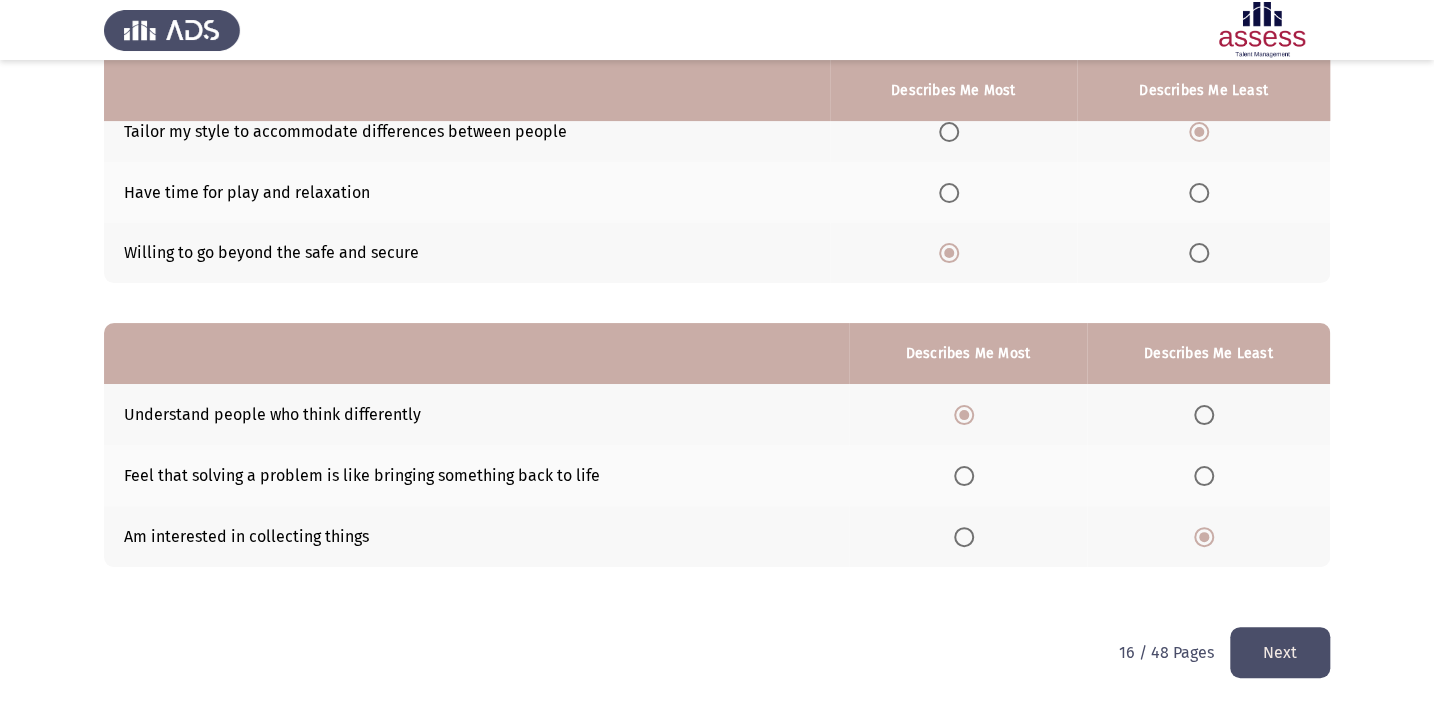 click on "Occupational Competency Measurement (OCM)   Next  From the block below, choose one statement that describes you most and one statement that describes you least  Describes Me Most   Describes Me Least  Tailor my style to accommodate differences between people     Have time for play and relaxation     Willing to go beyond the safe and secure      Describes Me Most   Describes Me Least  Understand people who think differently     Feel that solving a problem is like bringing something back to life     Am interested in collecting things      16 / 48 Pages   Next
WAITING" at bounding box center [717, 245] 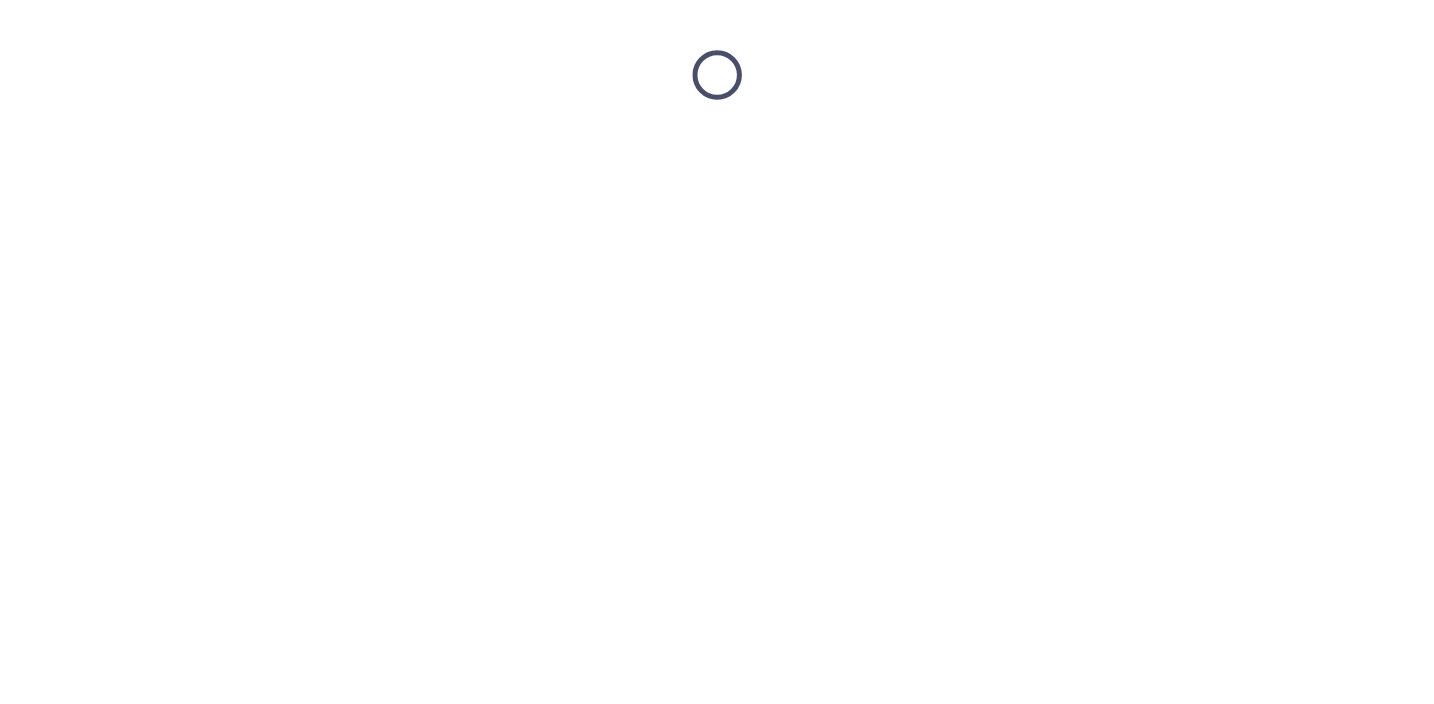 scroll, scrollTop: 0, scrollLeft: 0, axis: both 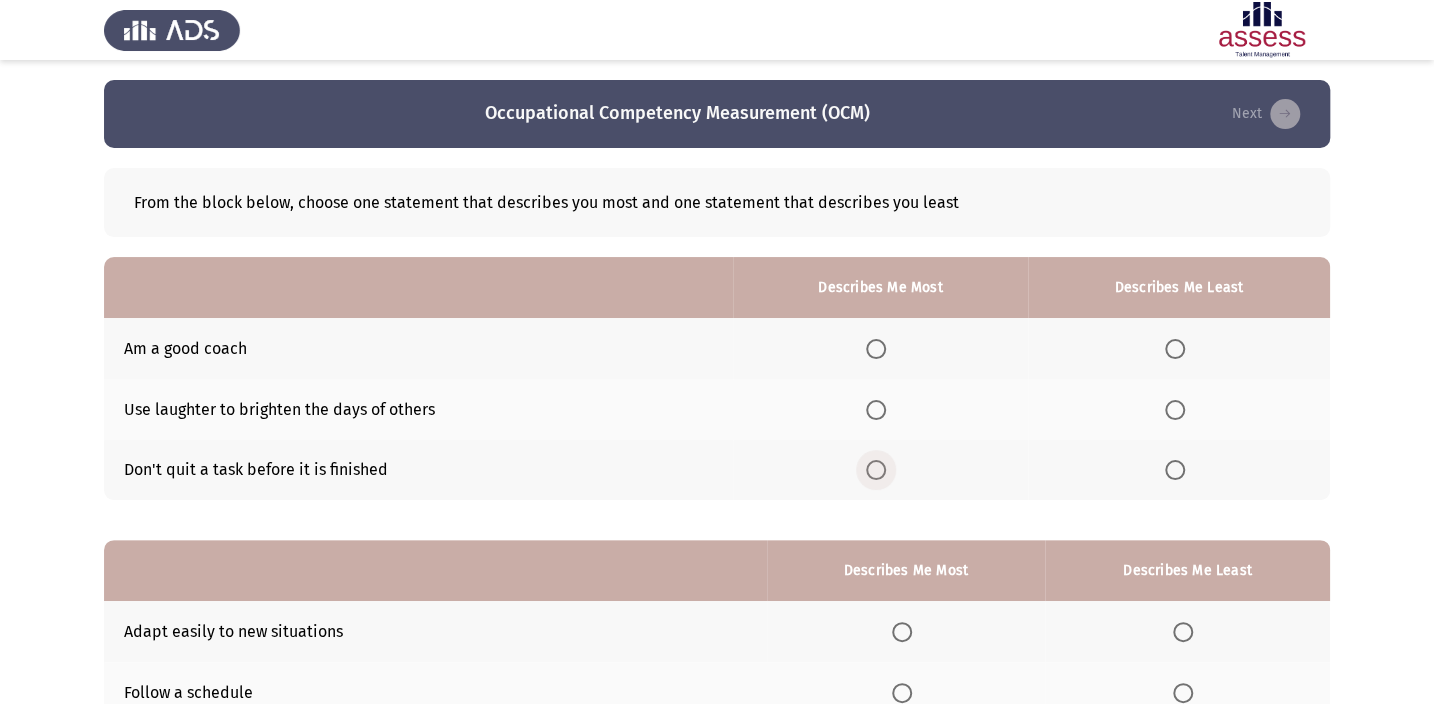 click at bounding box center [876, 470] 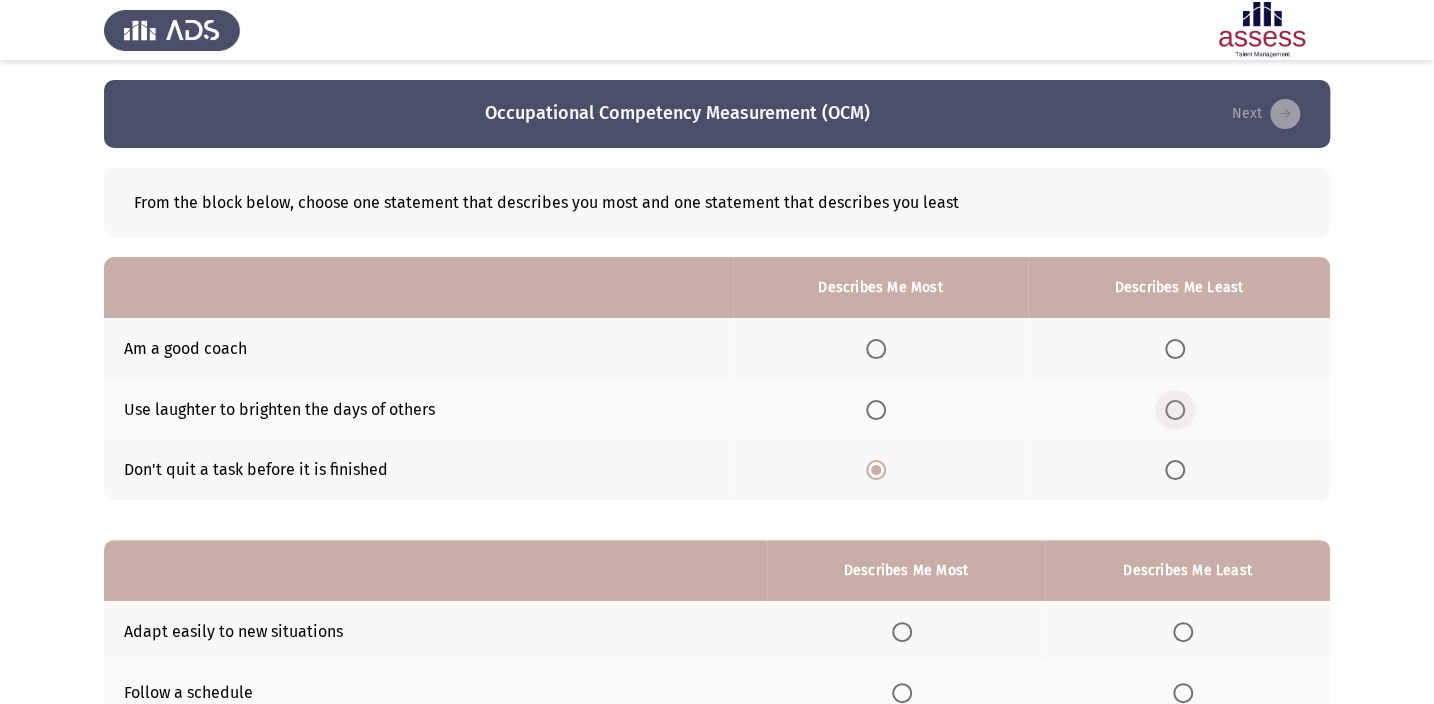 click at bounding box center [1175, 410] 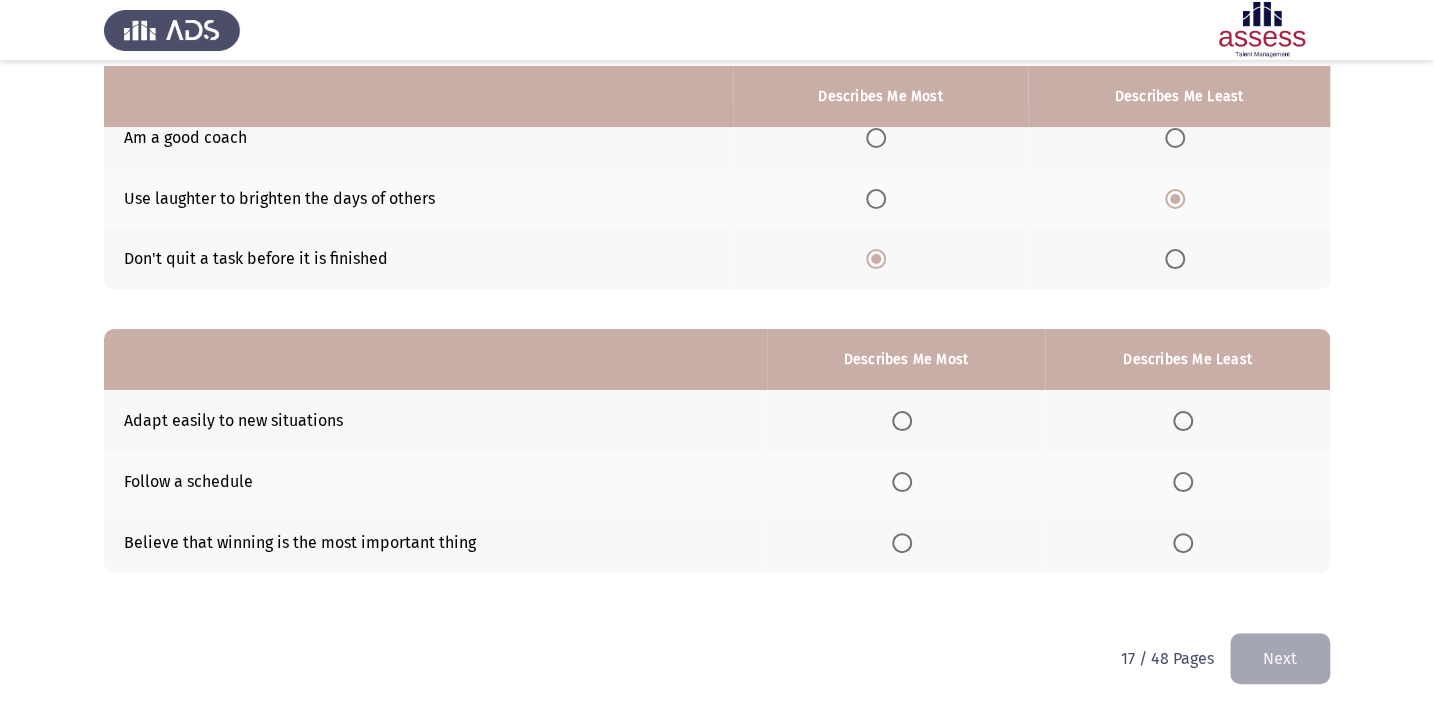 scroll, scrollTop: 217, scrollLeft: 0, axis: vertical 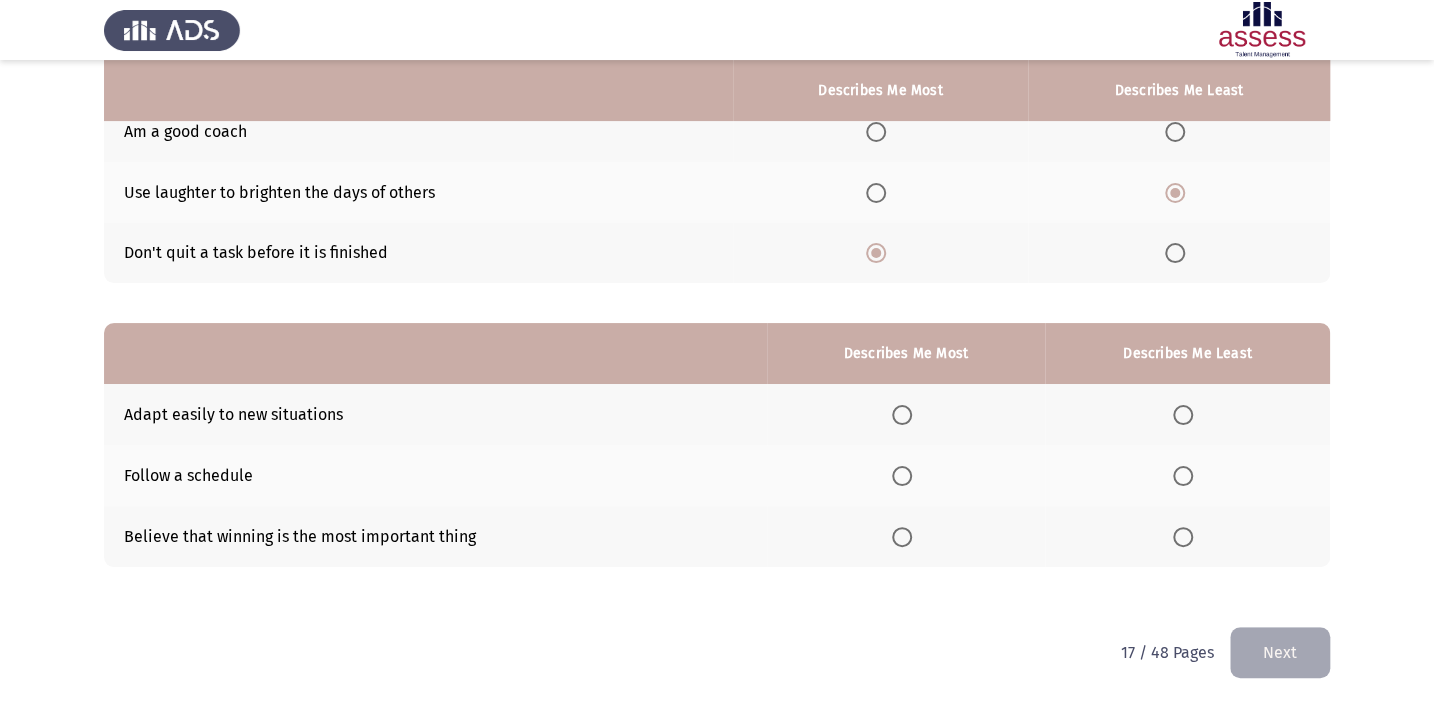 click at bounding box center [906, 415] 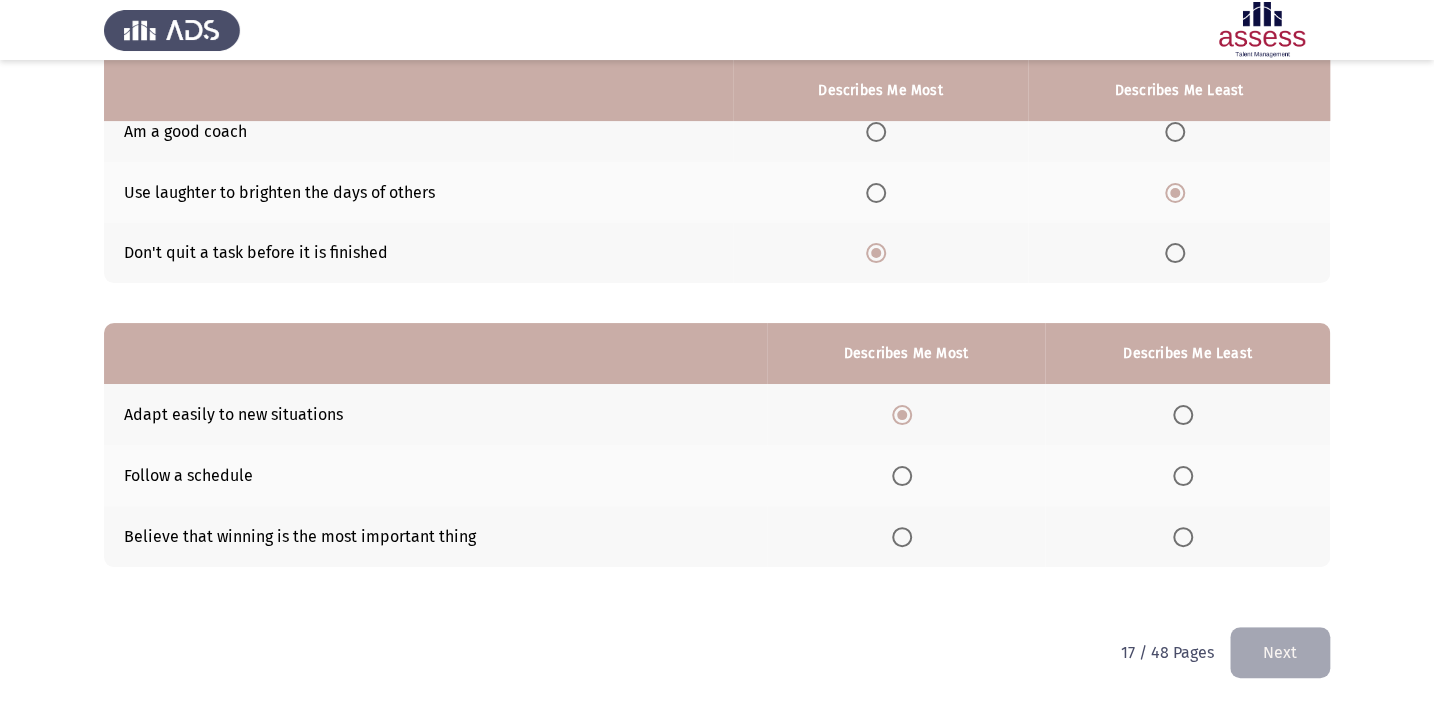click at bounding box center (1183, 476) 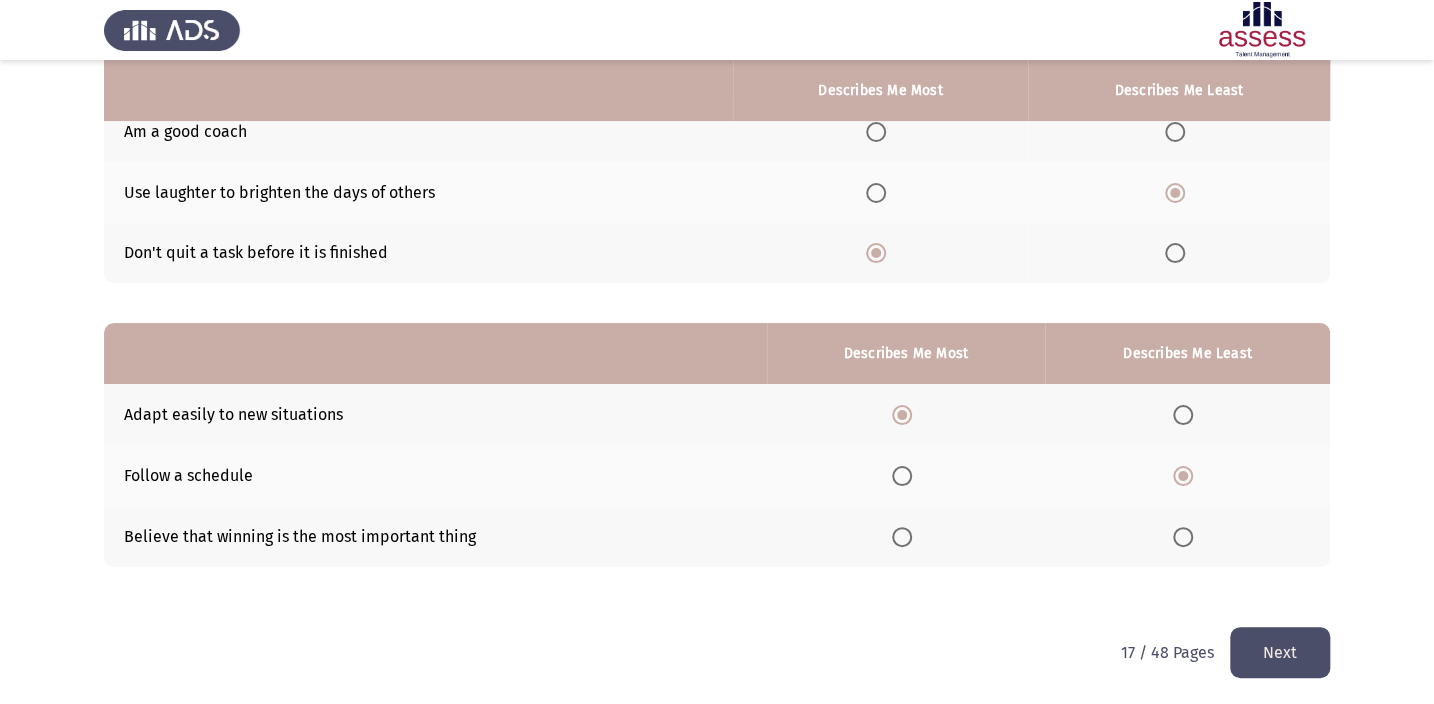 click on "Next" 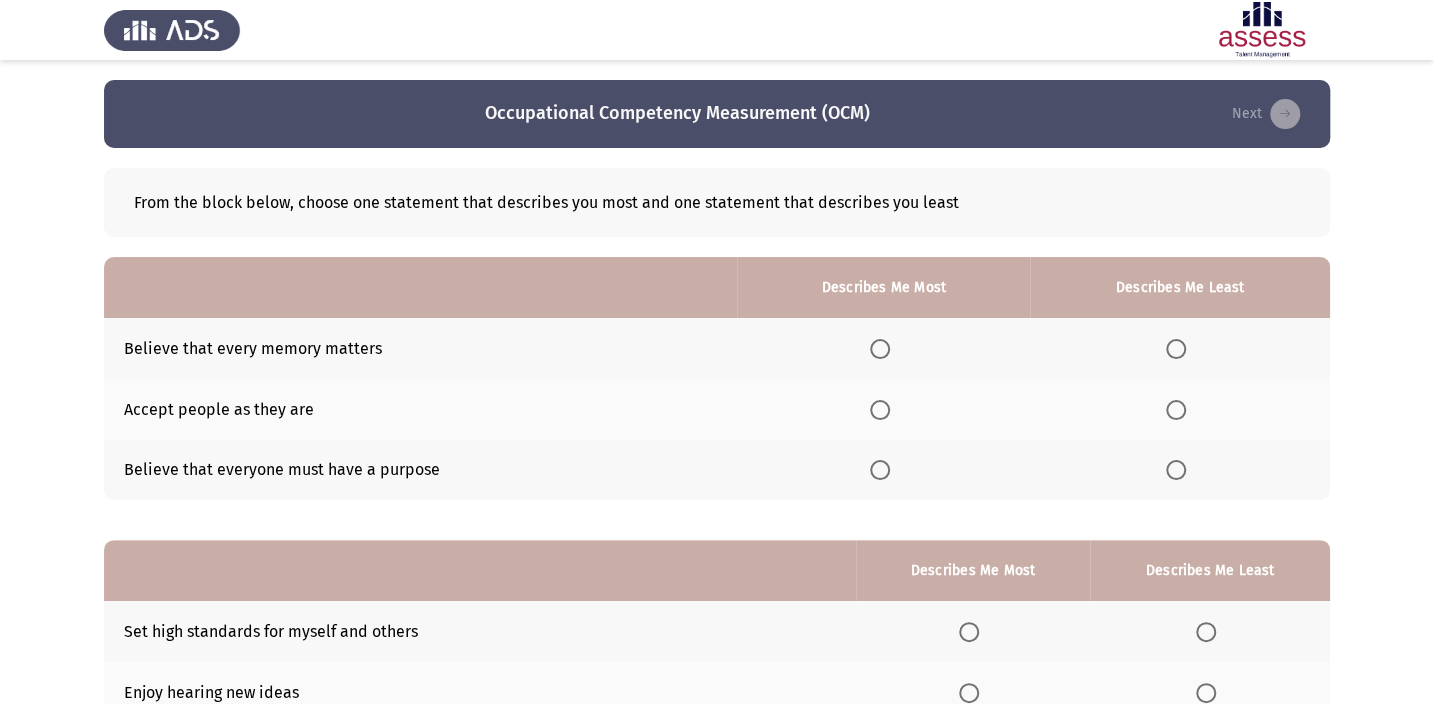 click at bounding box center (880, 410) 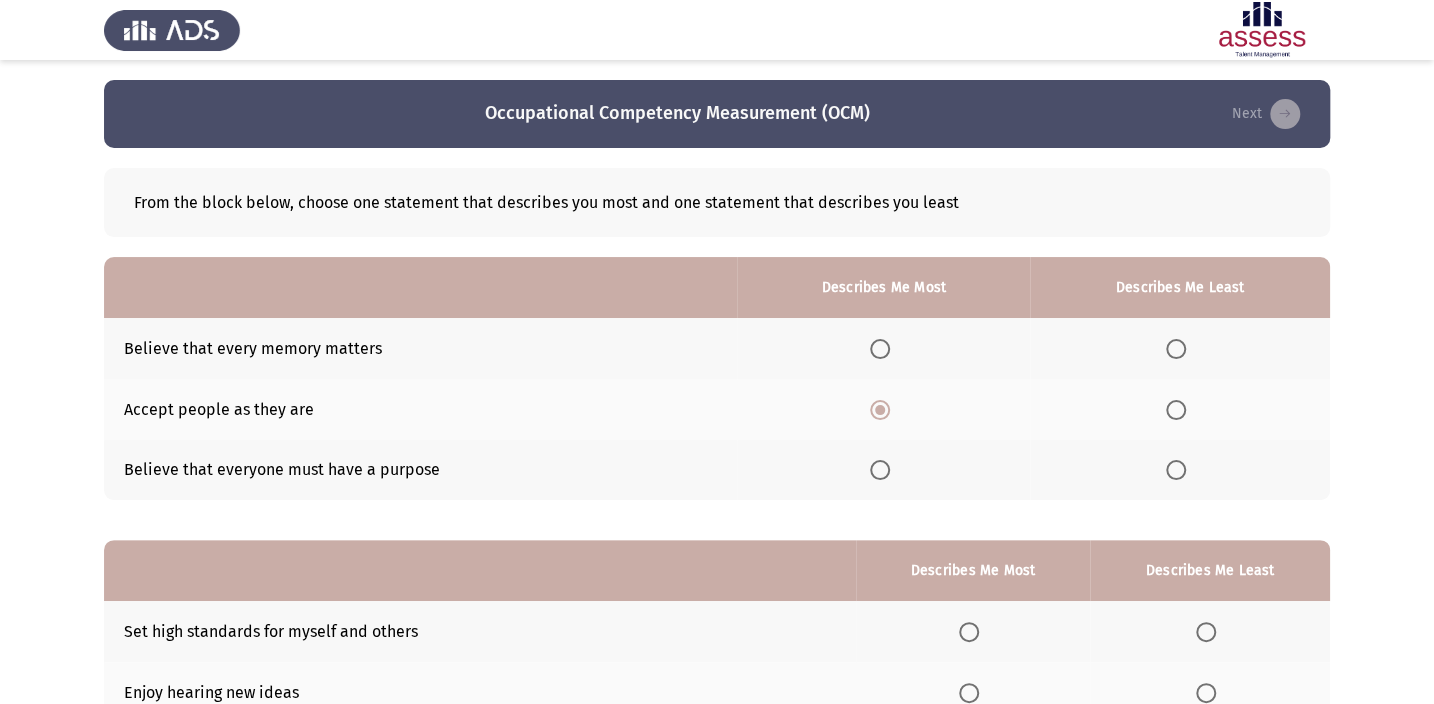 click at bounding box center [1176, 349] 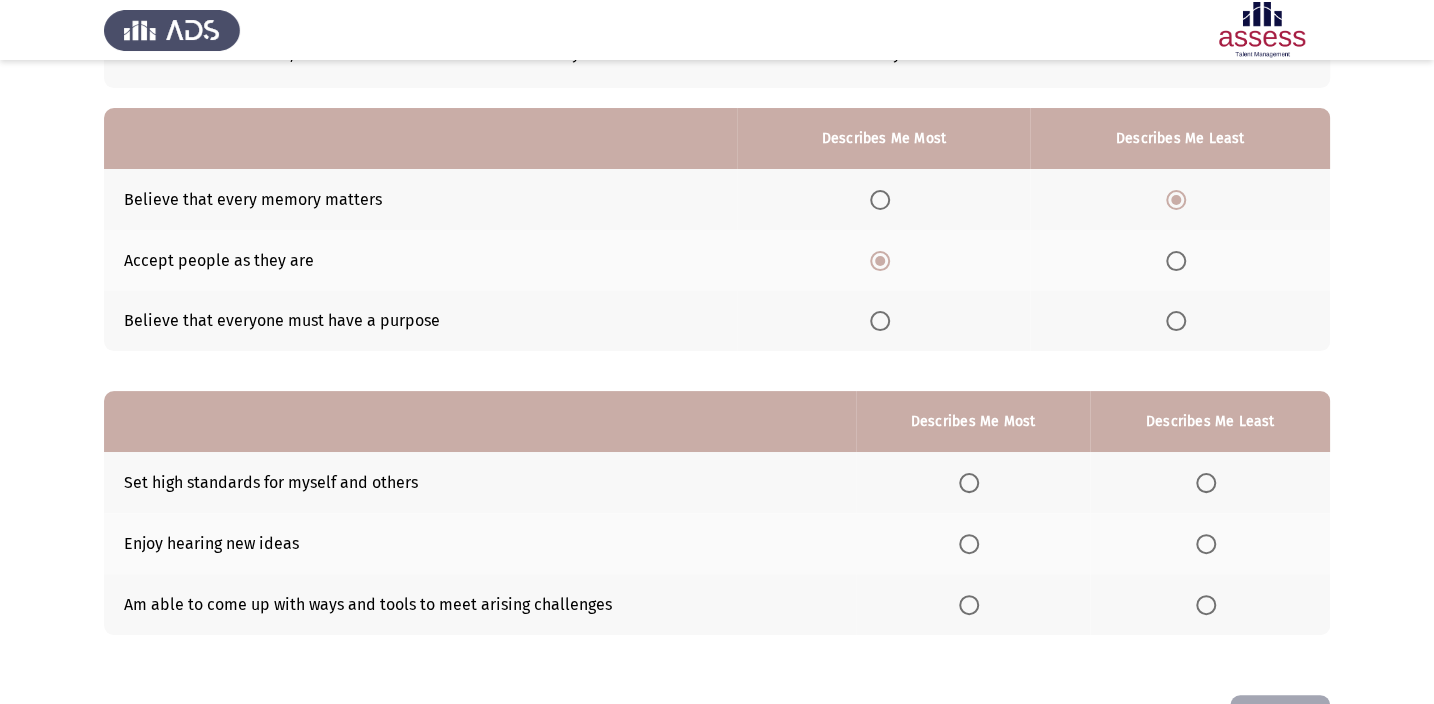 scroll, scrollTop: 217, scrollLeft: 0, axis: vertical 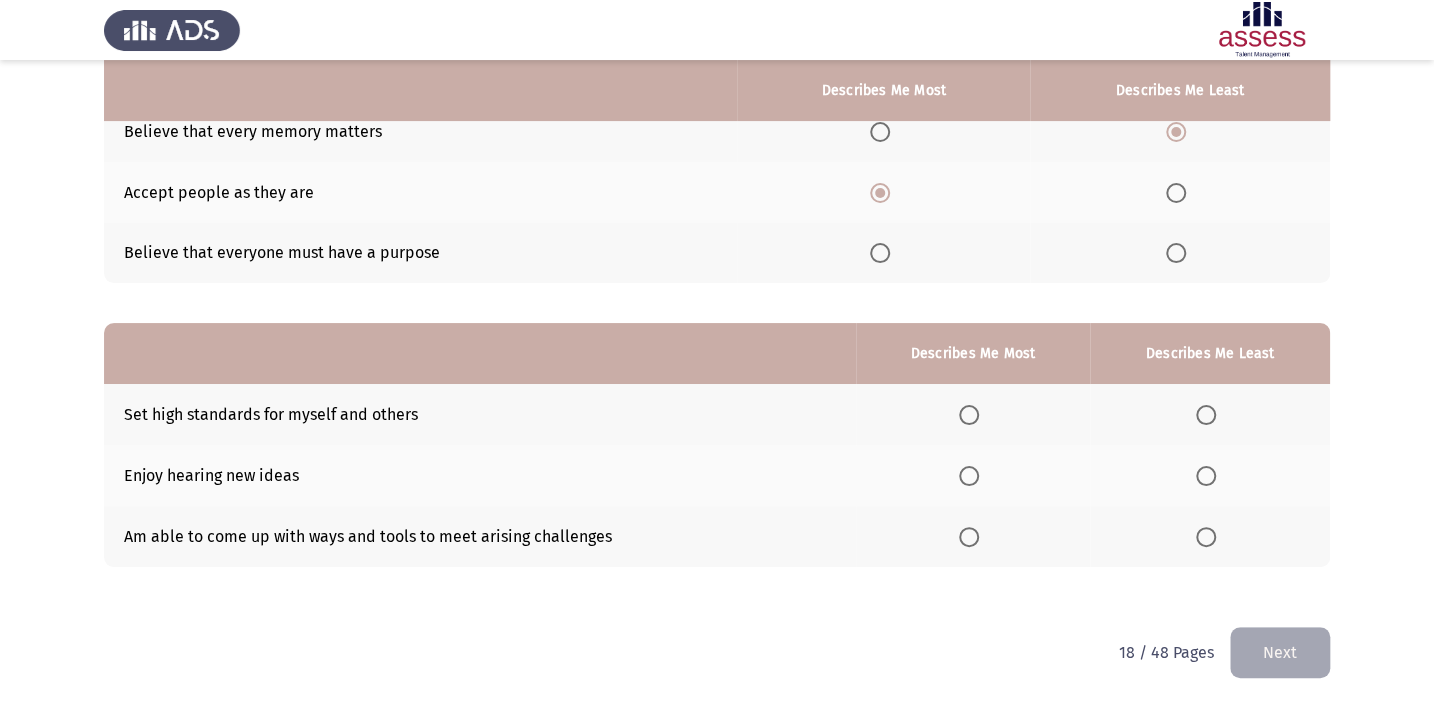 click 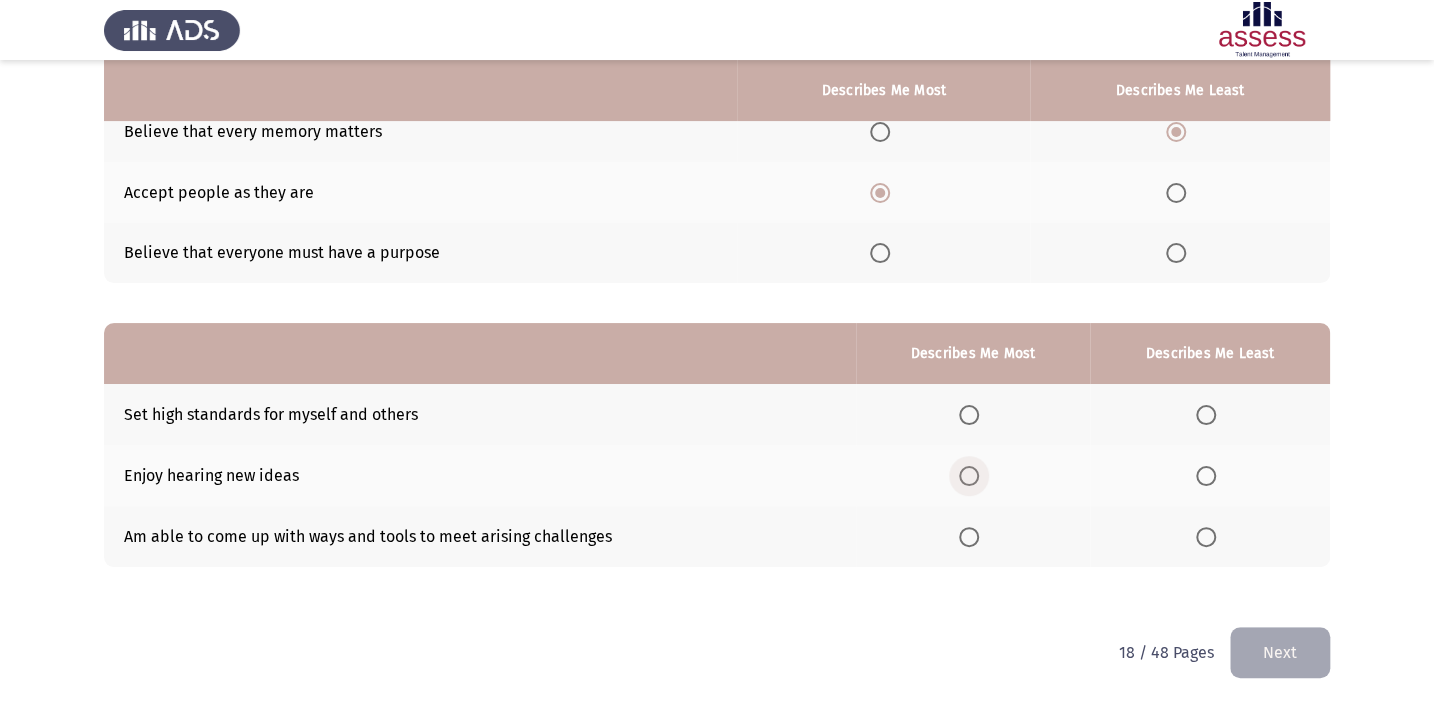click at bounding box center (969, 476) 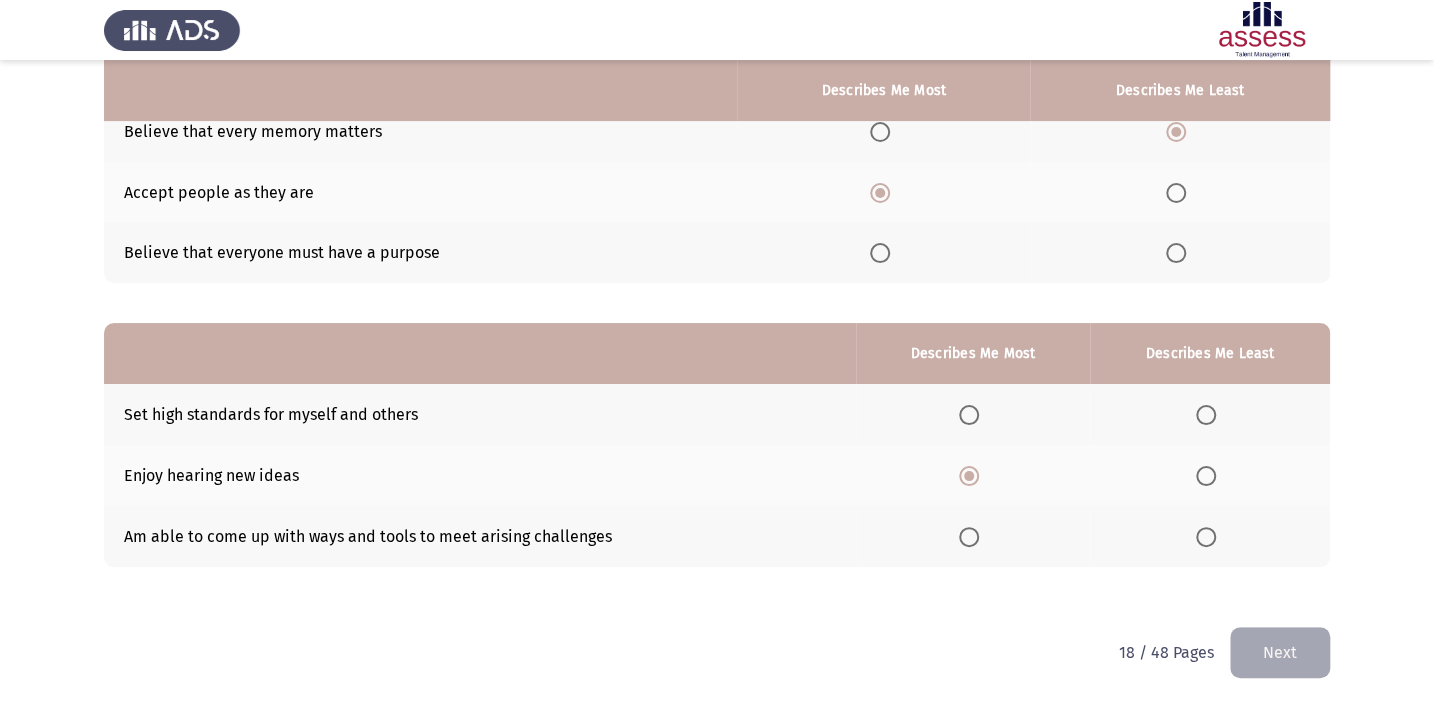 click at bounding box center [1206, 415] 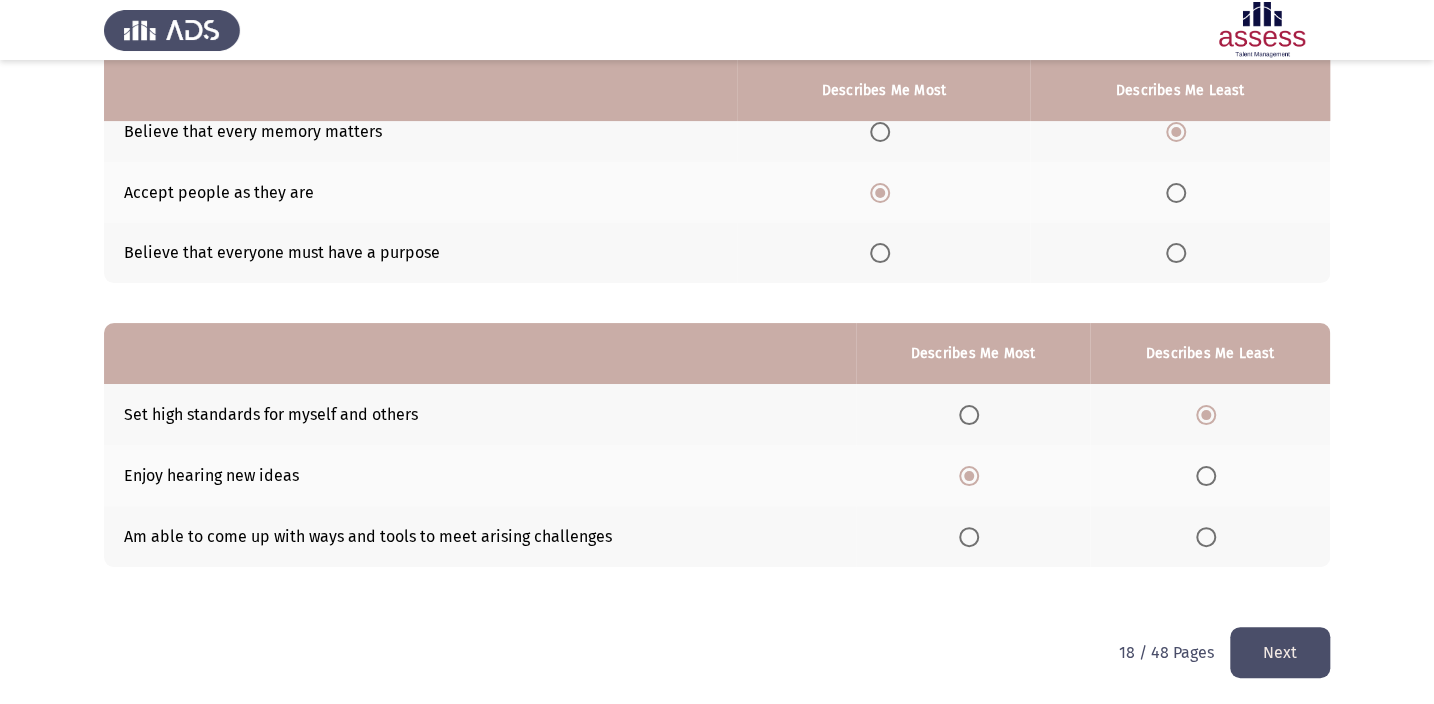 click on "Next" 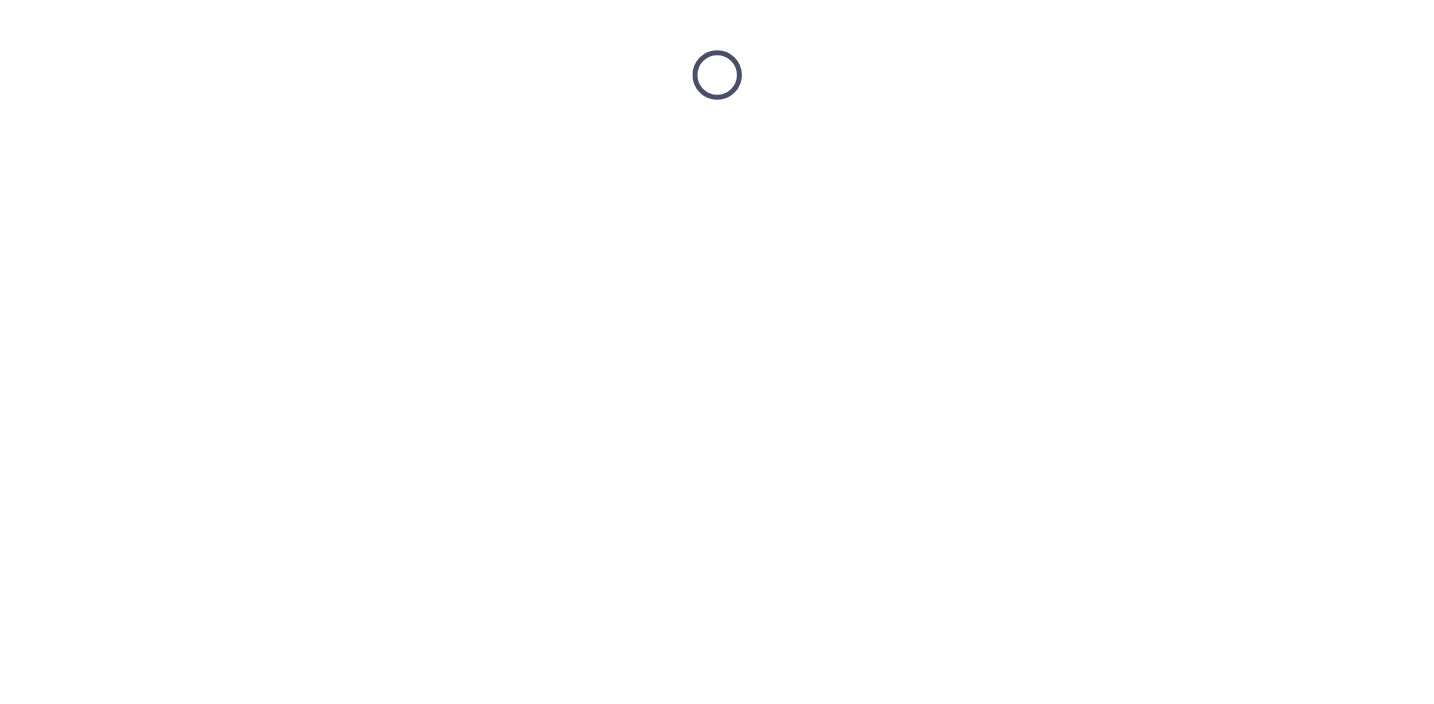 scroll, scrollTop: 0, scrollLeft: 0, axis: both 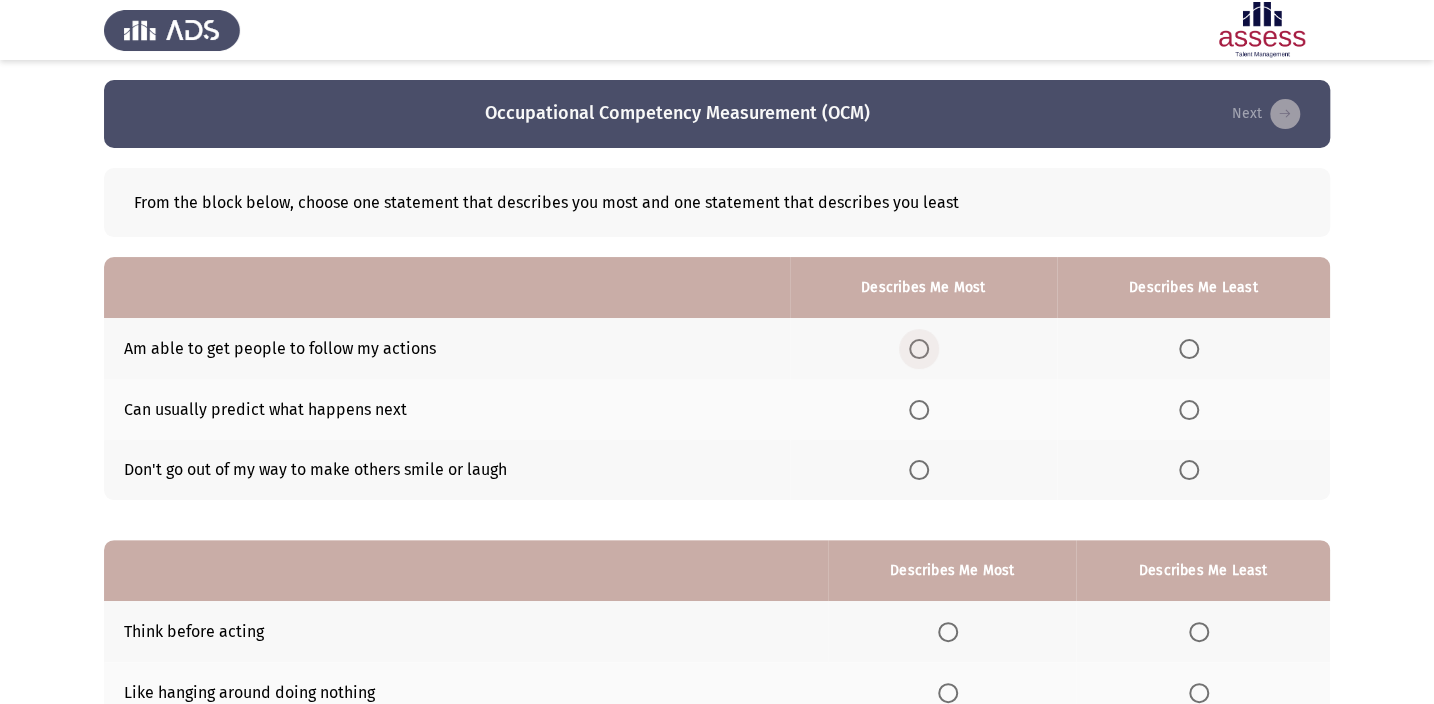 click at bounding box center (919, 349) 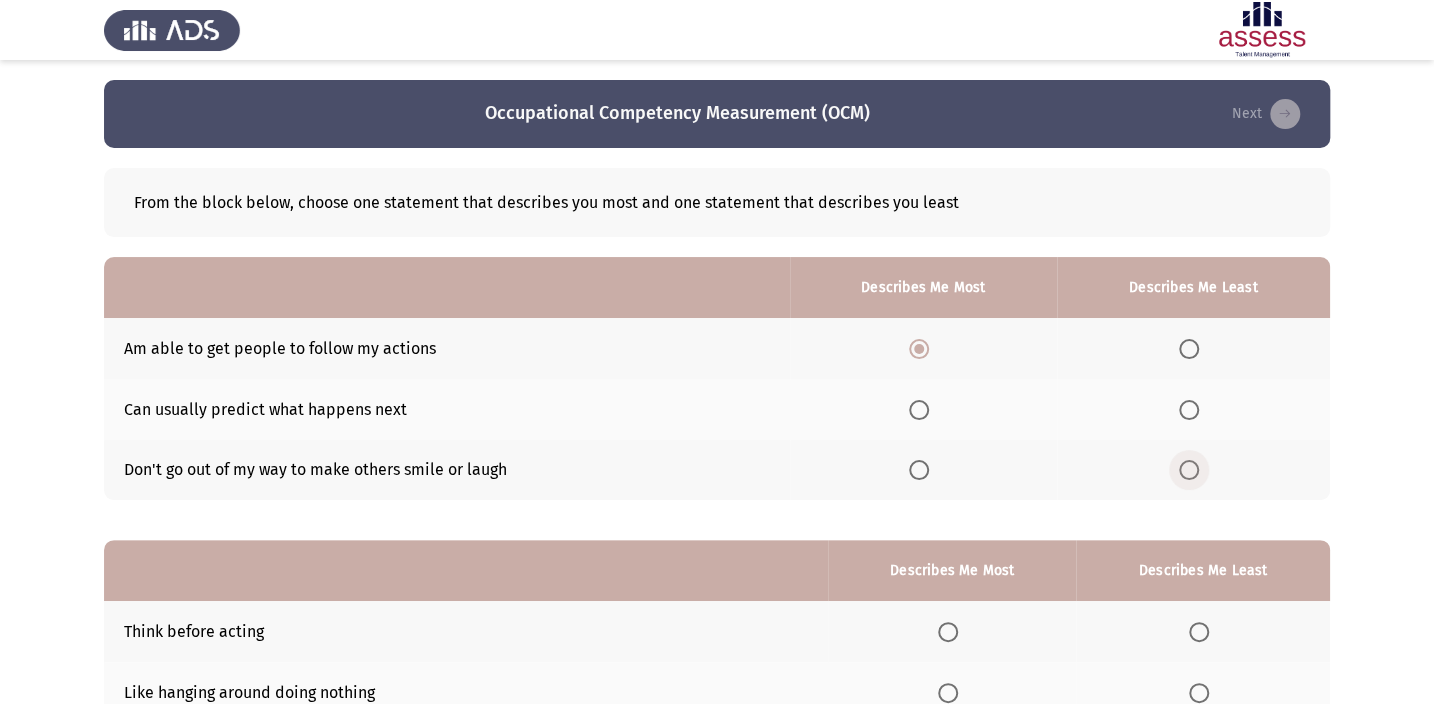 click at bounding box center [1189, 470] 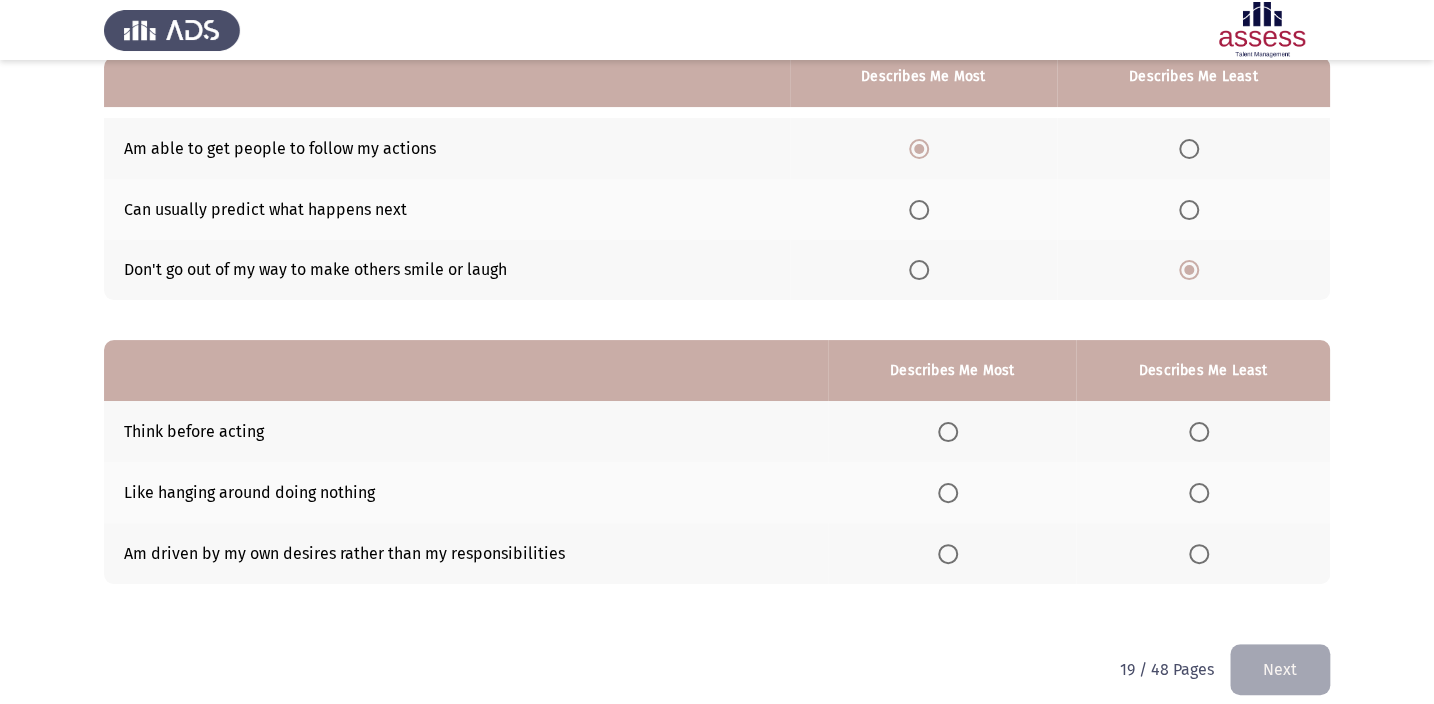 scroll, scrollTop: 217, scrollLeft: 0, axis: vertical 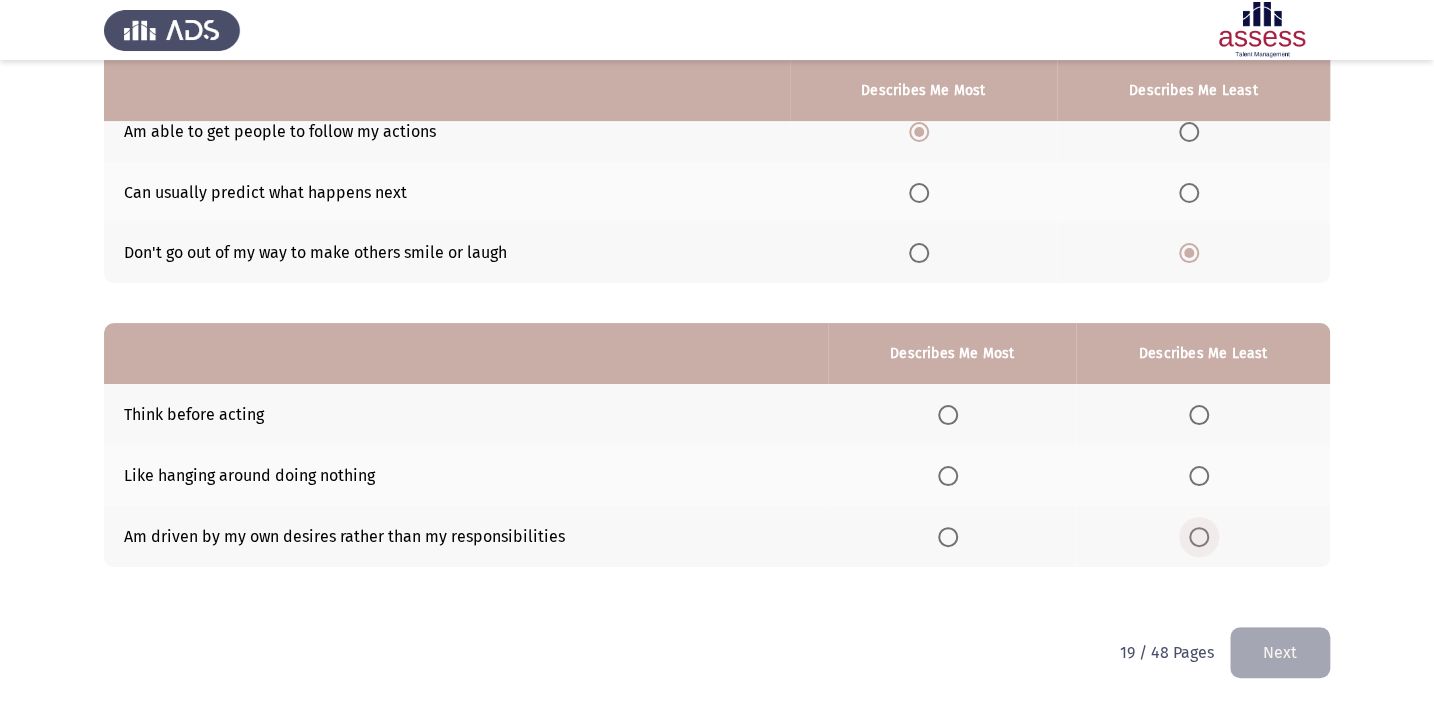 click at bounding box center (1203, 537) 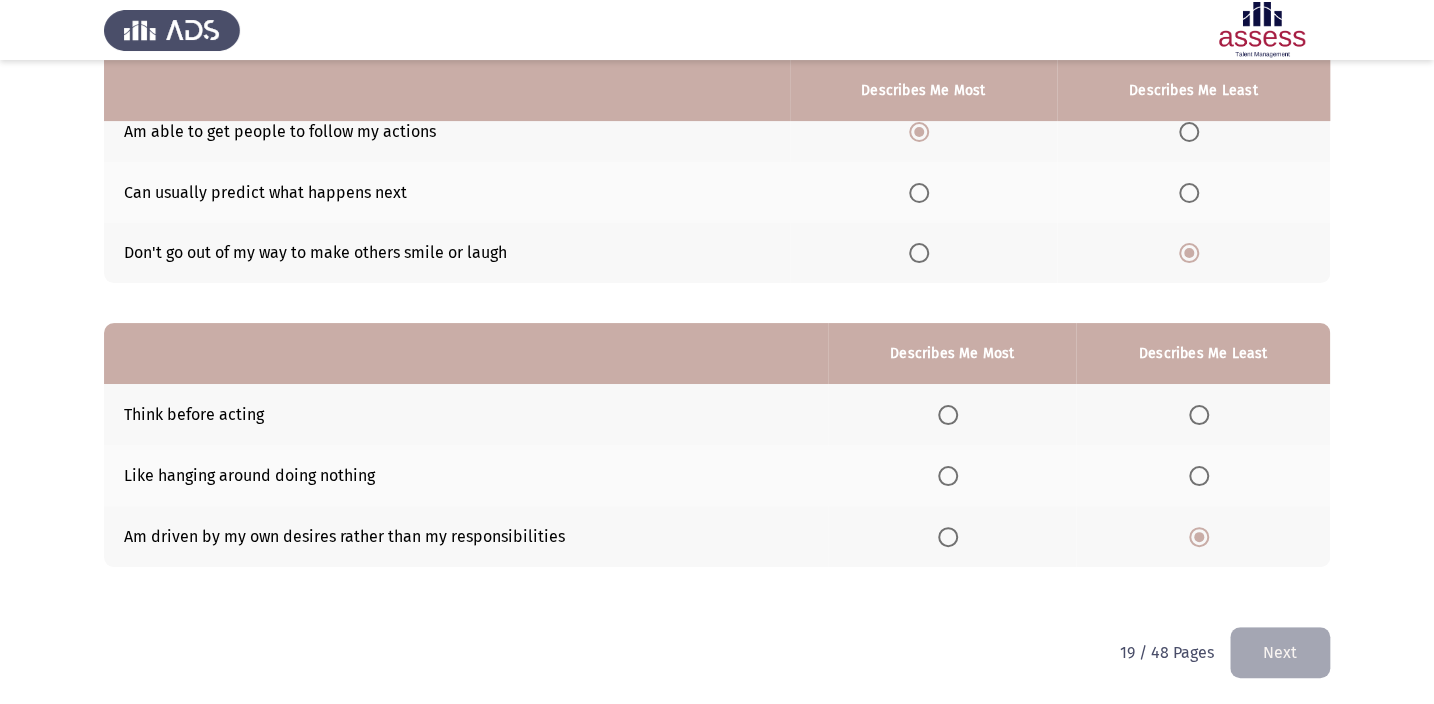 click at bounding box center (948, 415) 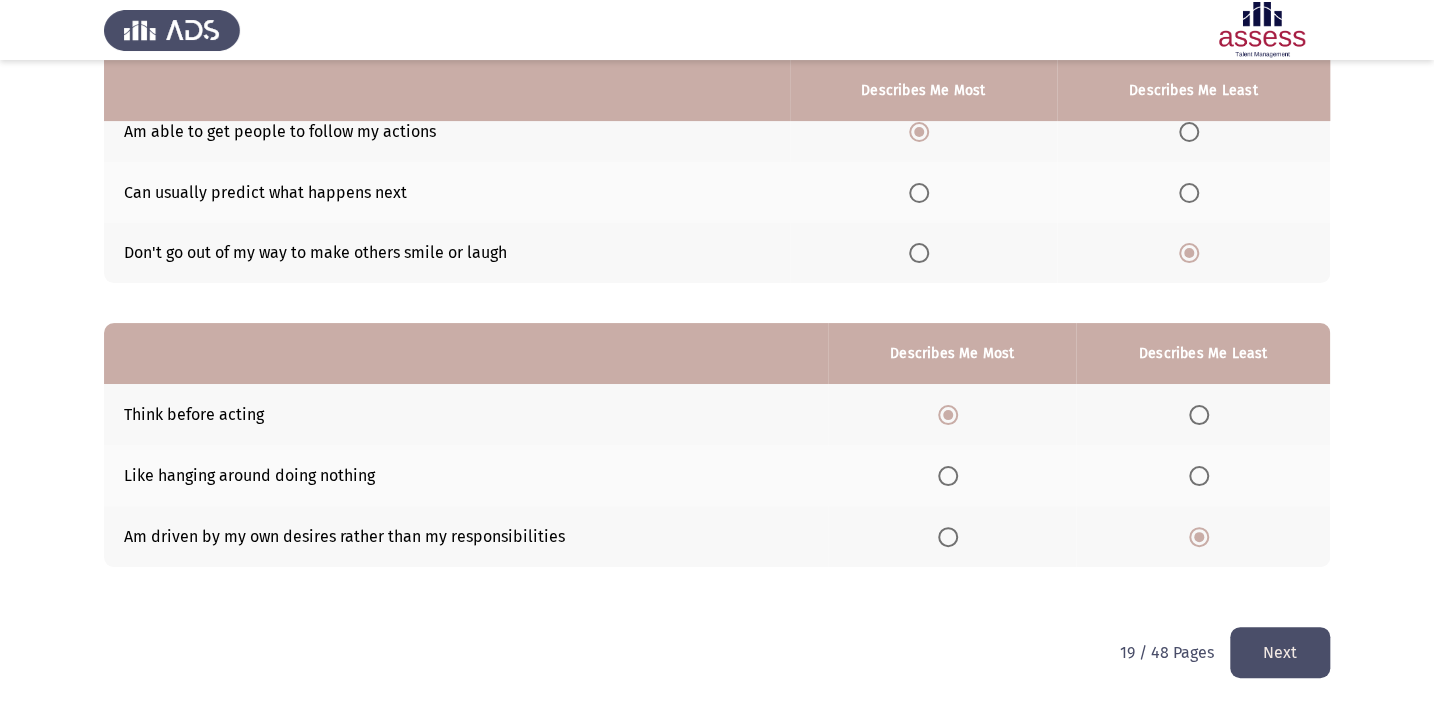 click on "Next" 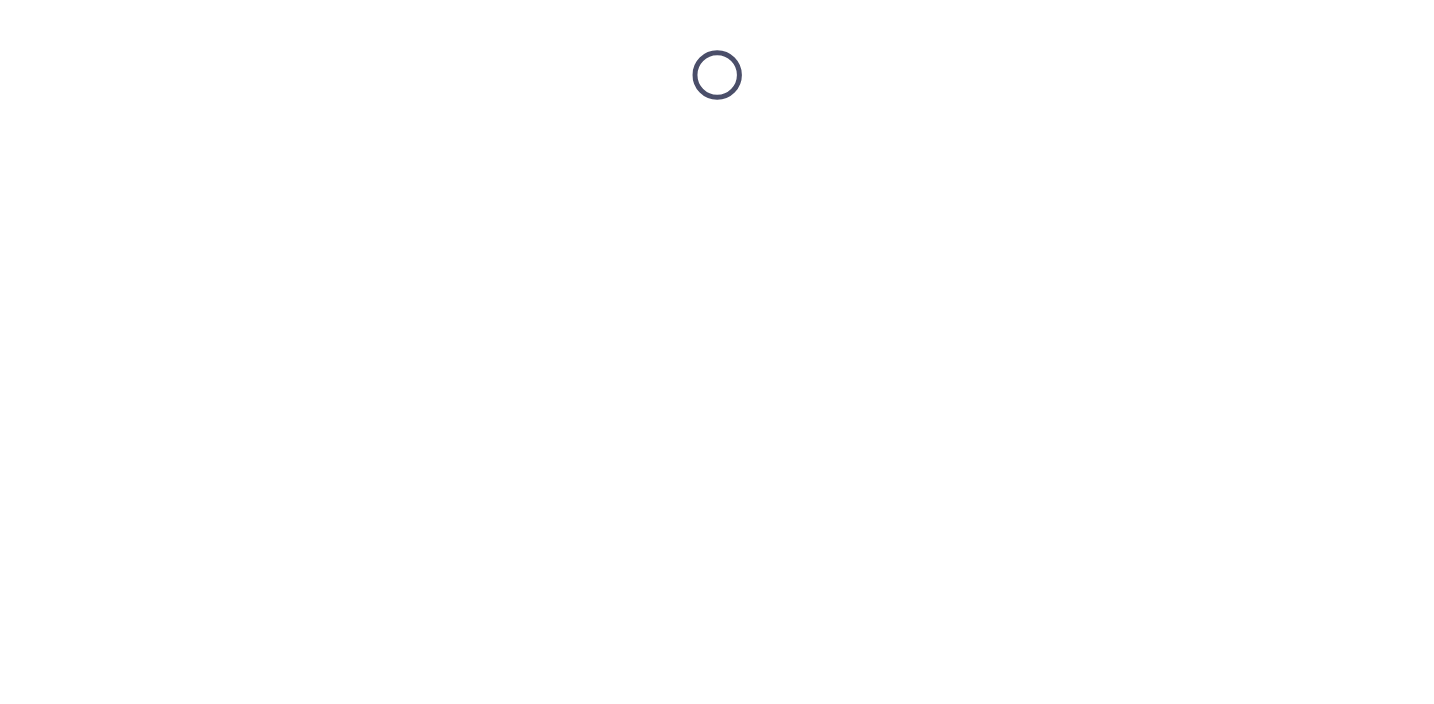 scroll, scrollTop: 0, scrollLeft: 0, axis: both 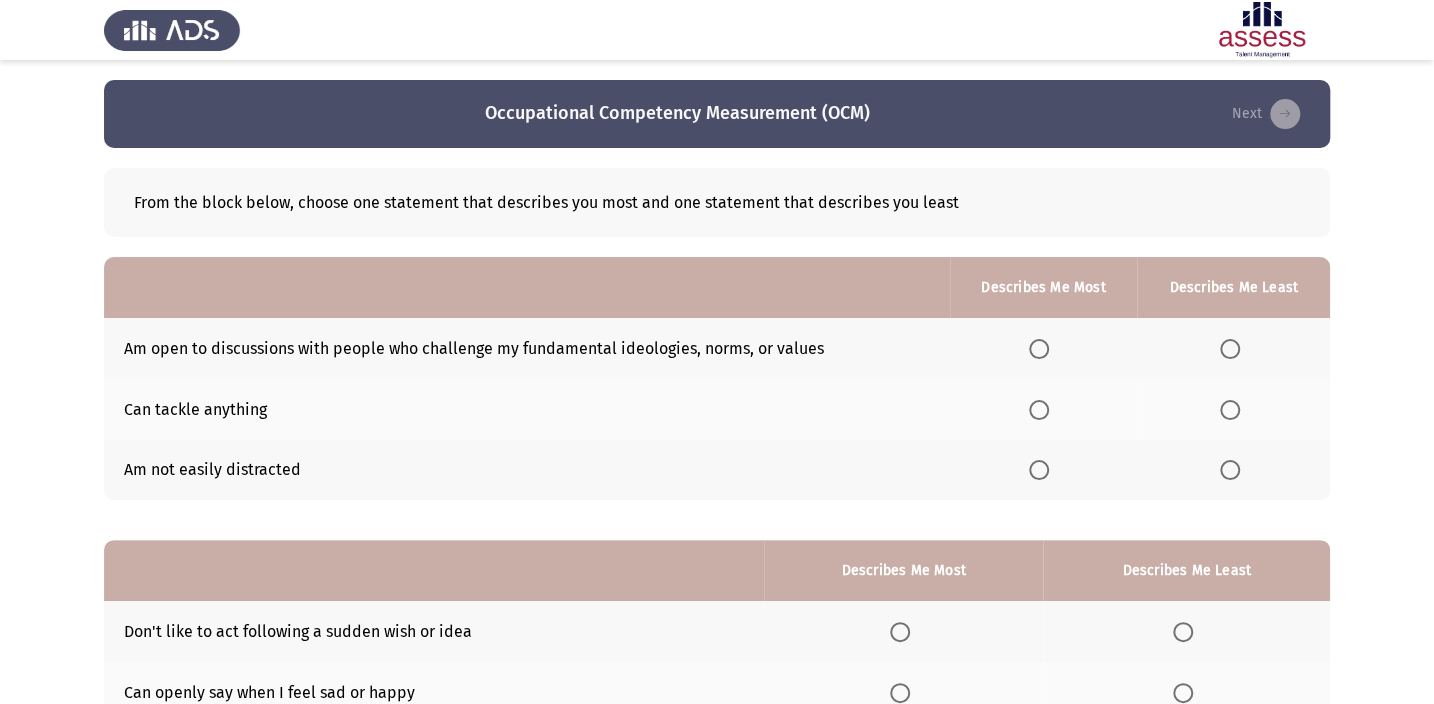 click at bounding box center (1039, 470) 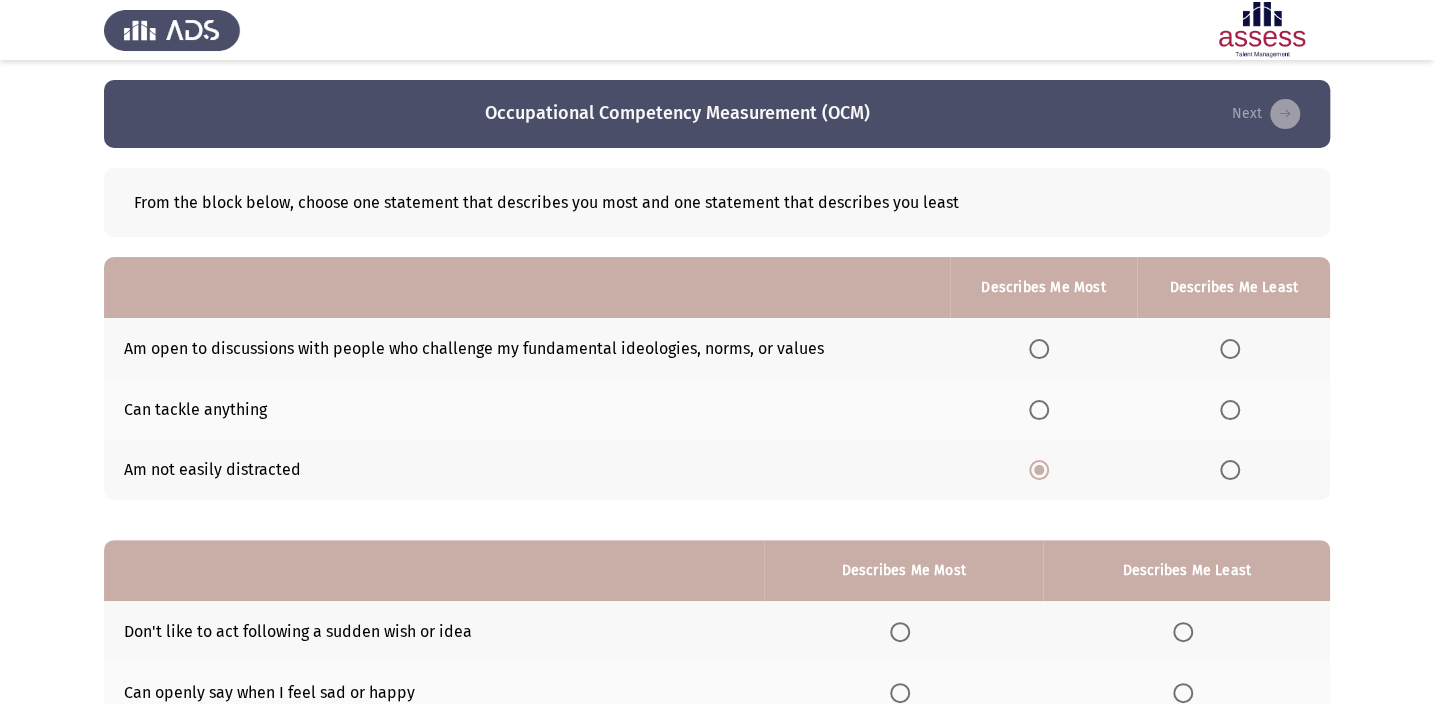 click at bounding box center [1230, 349] 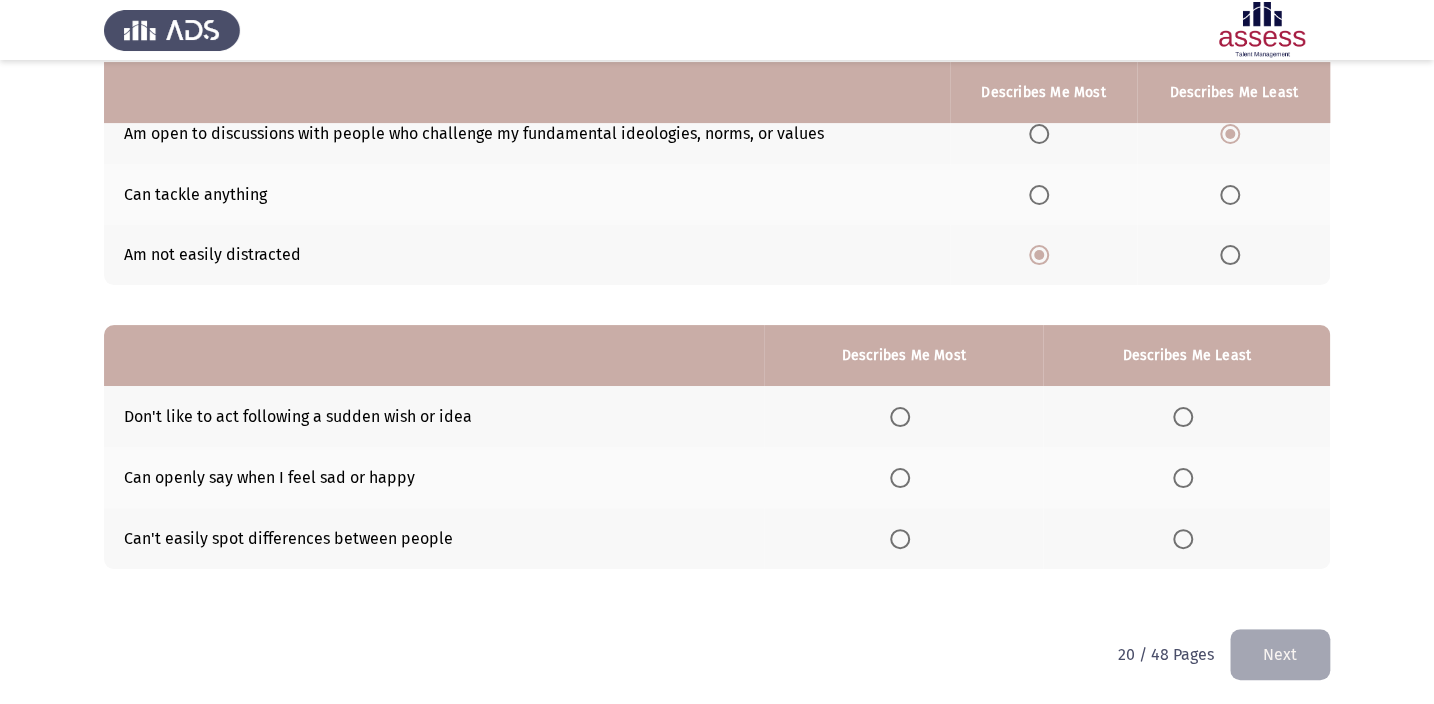 scroll, scrollTop: 217, scrollLeft: 0, axis: vertical 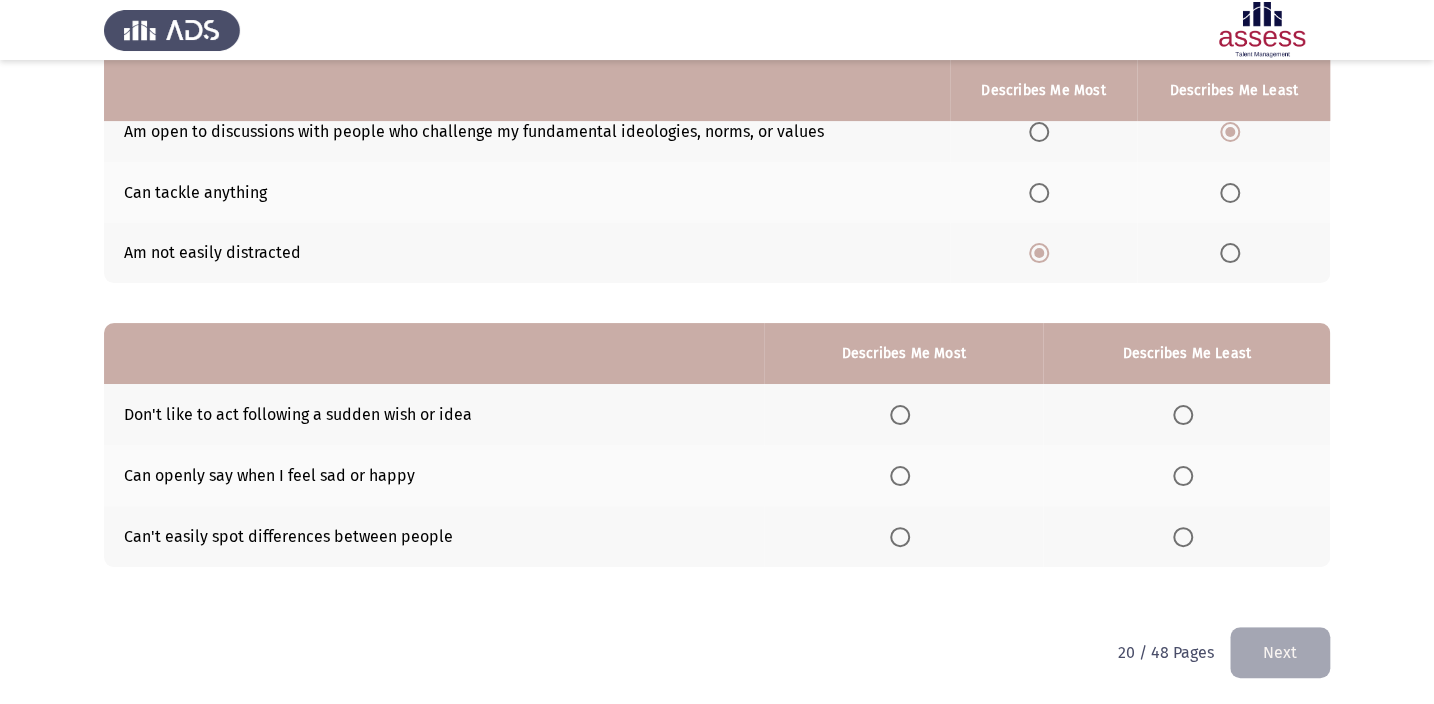 click at bounding box center [900, 476] 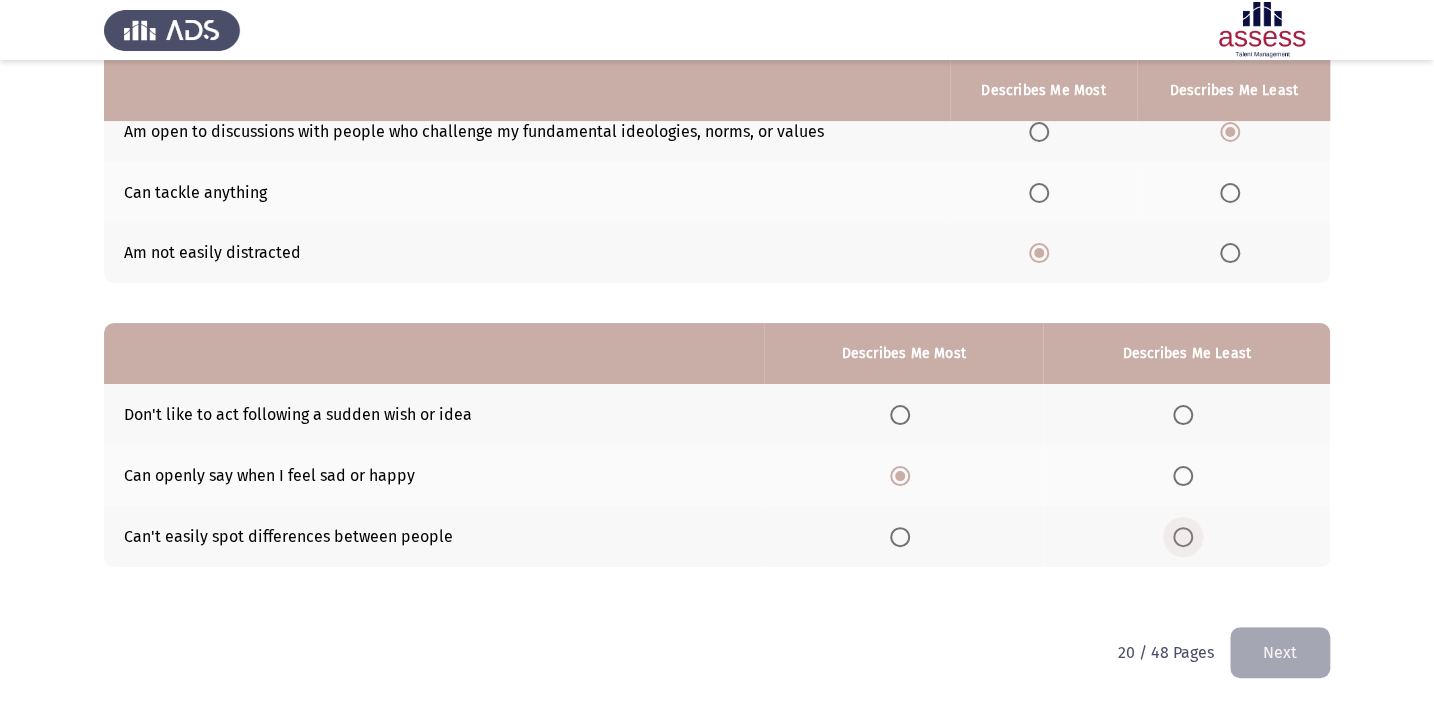 click at bounding box center (1183, 537) 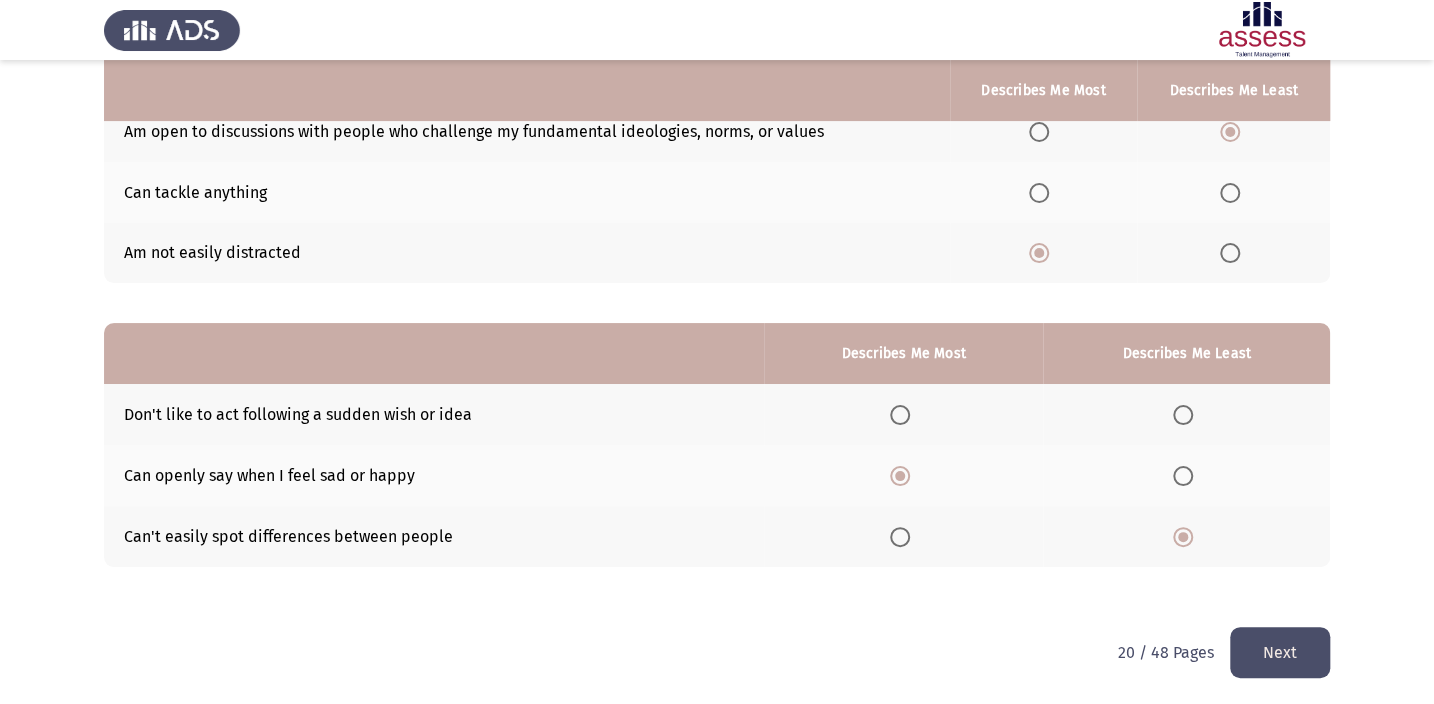 click on "Next" 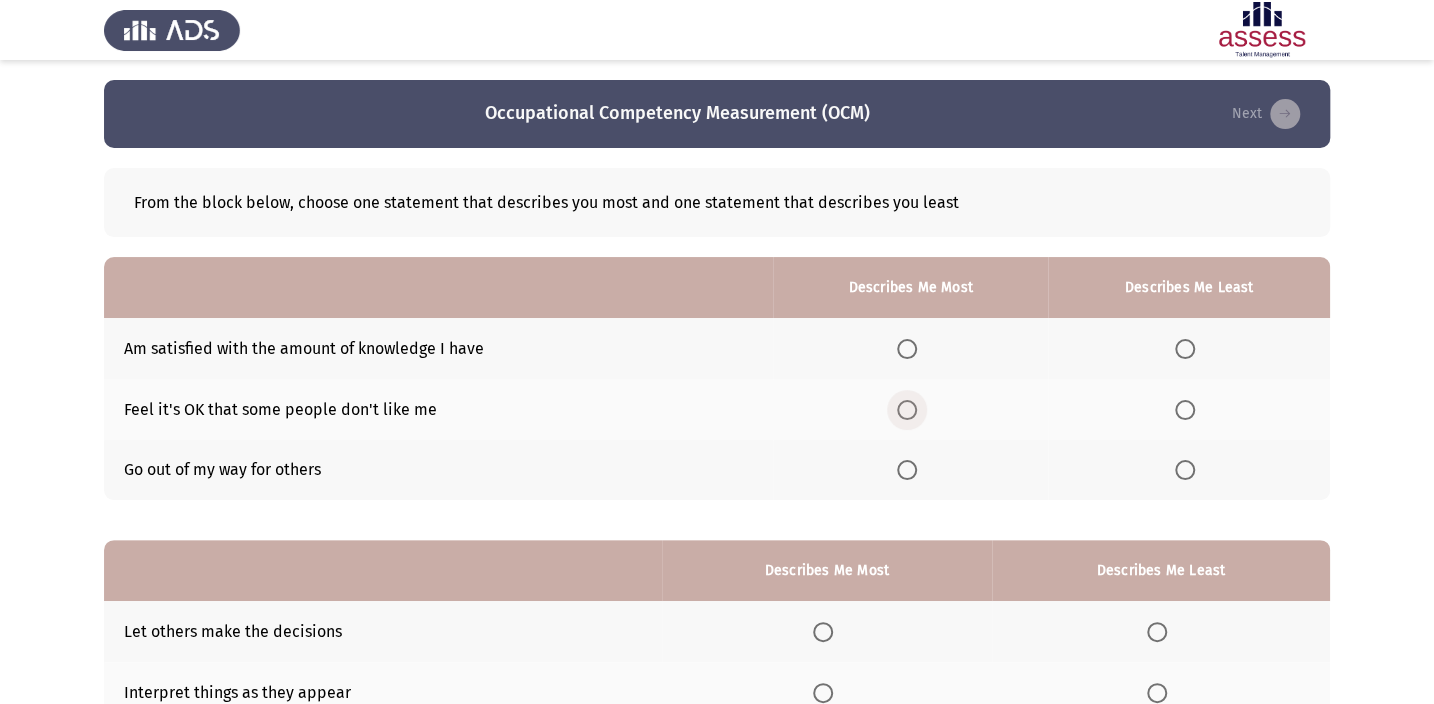 click at bounding box center (907, 410) 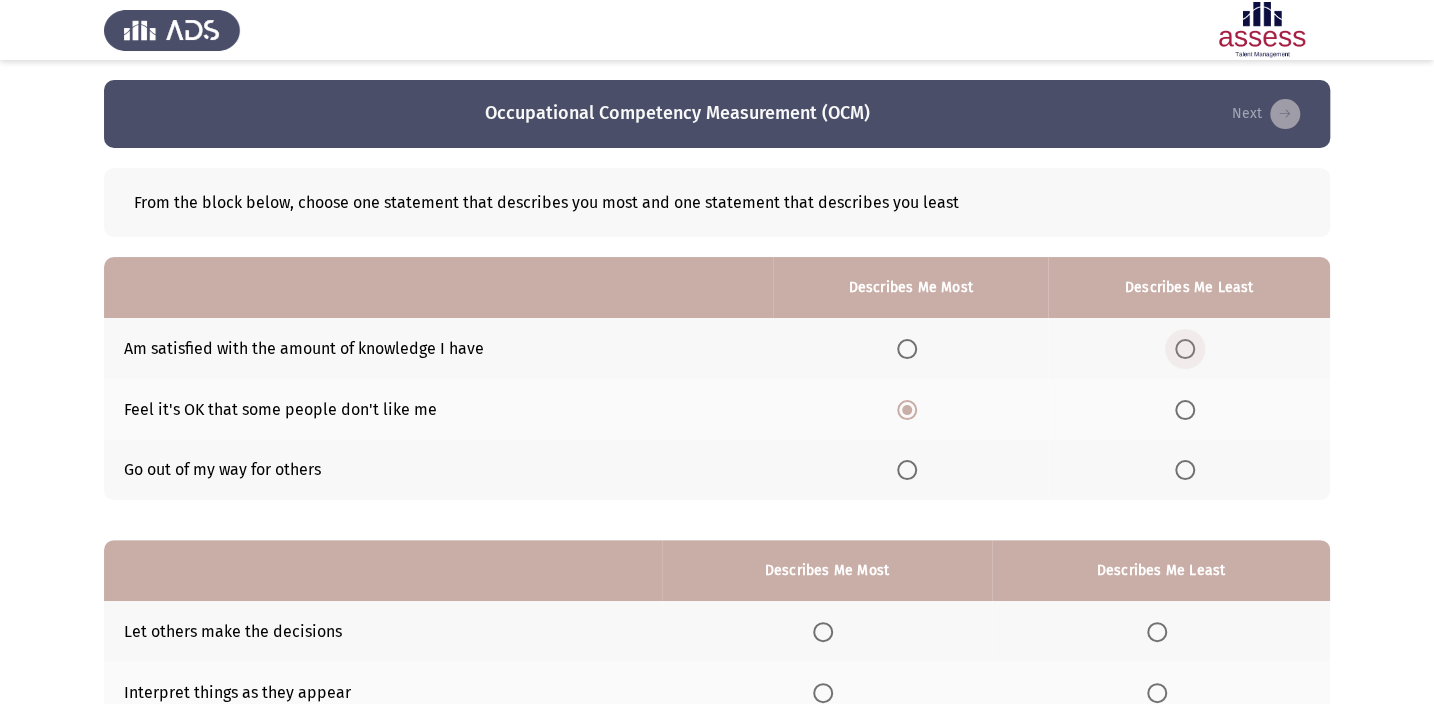 click at bounding box center (1185, 349) 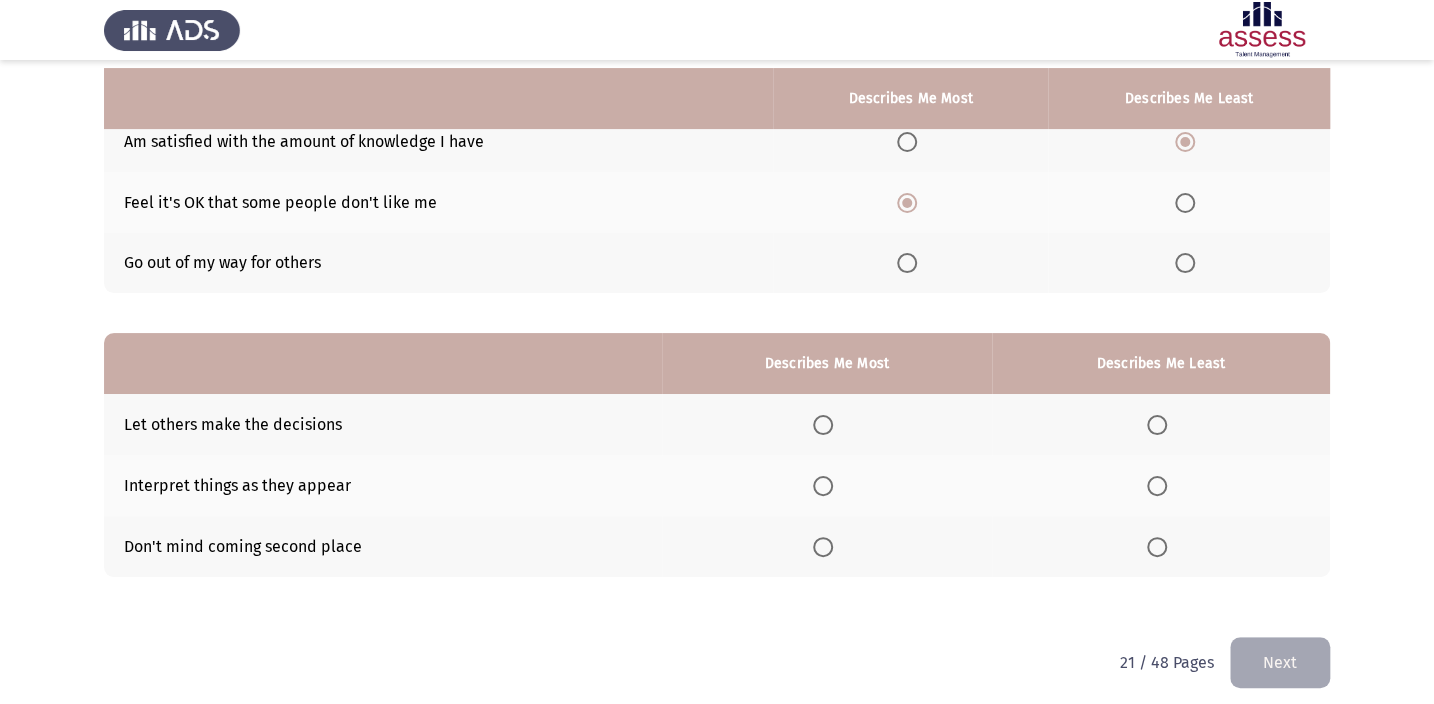 scroll, scrollTop: 217, scrollLeft: 0, axis: vertical 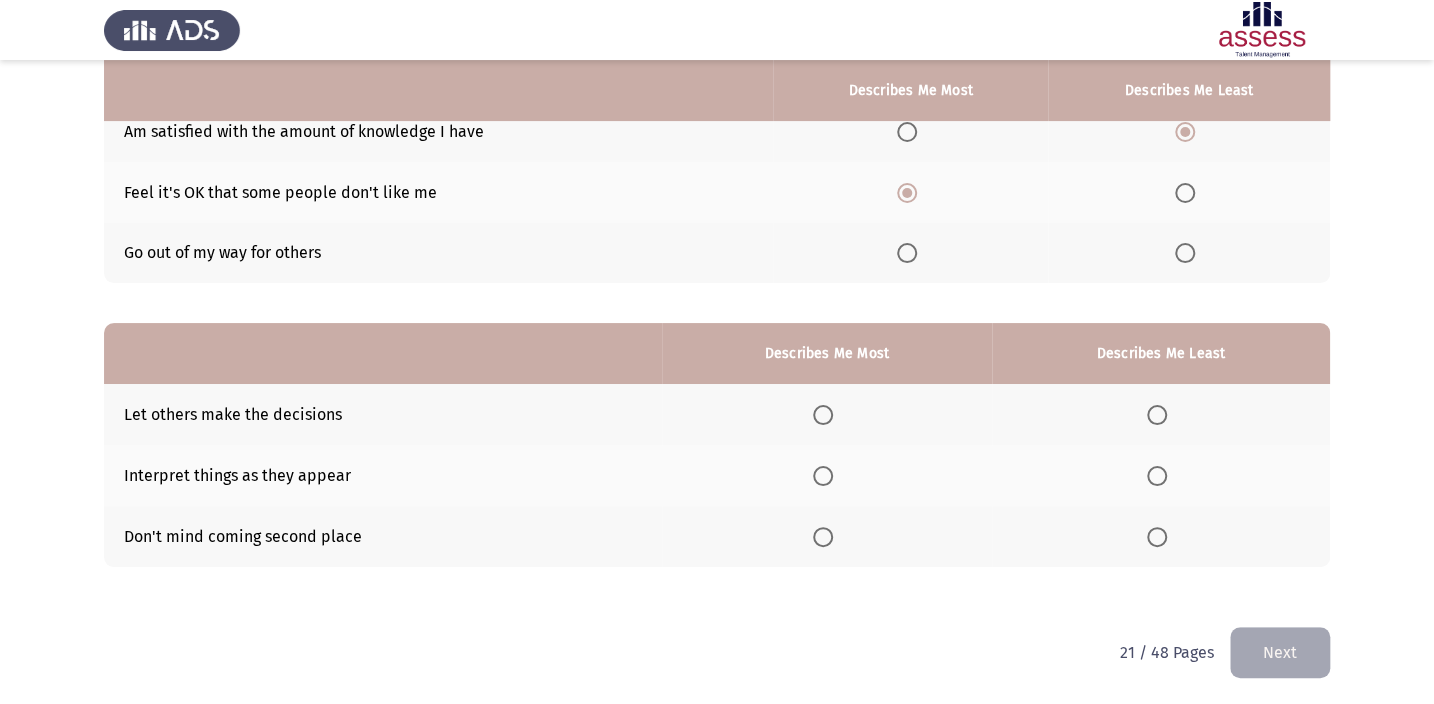 click at bounding box center (823, 476) 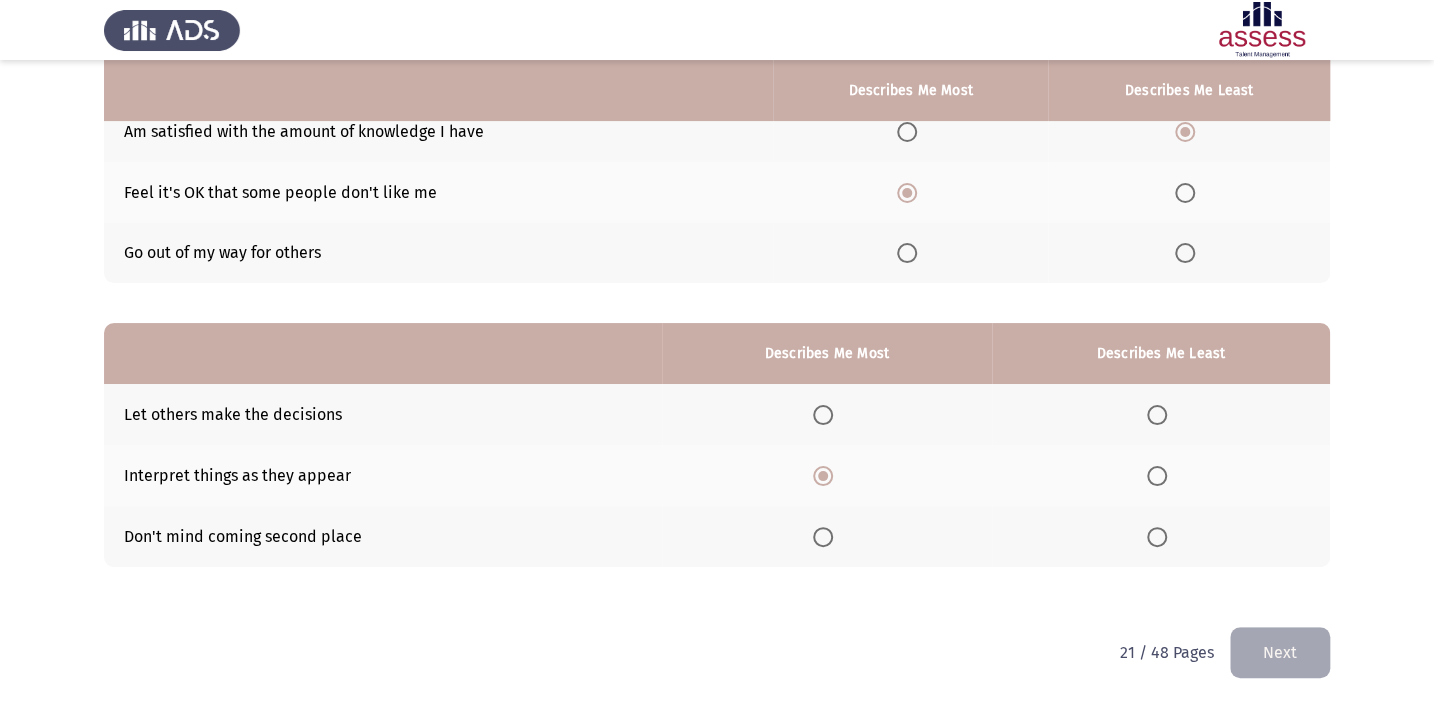 click at bounding box center [1157, 415] 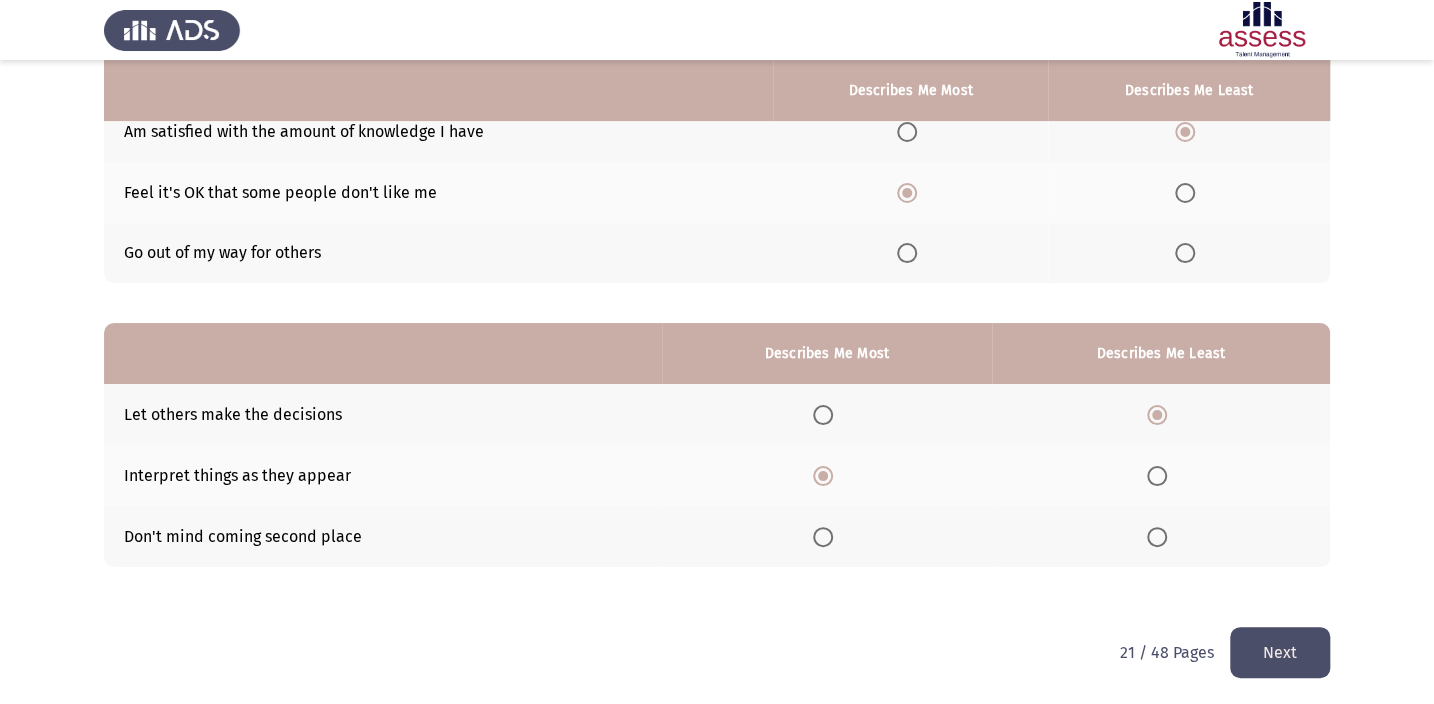 click on "Next" 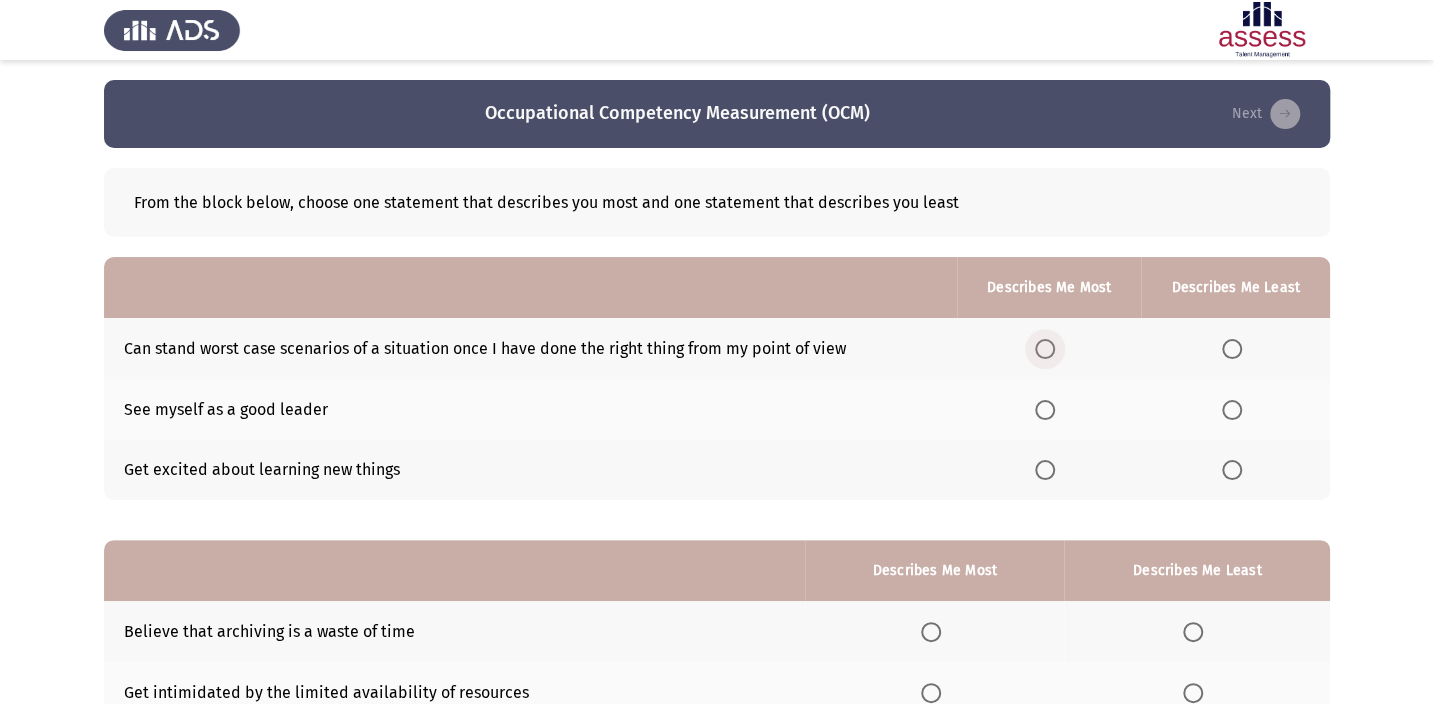click at bounding box center [1045, 349] 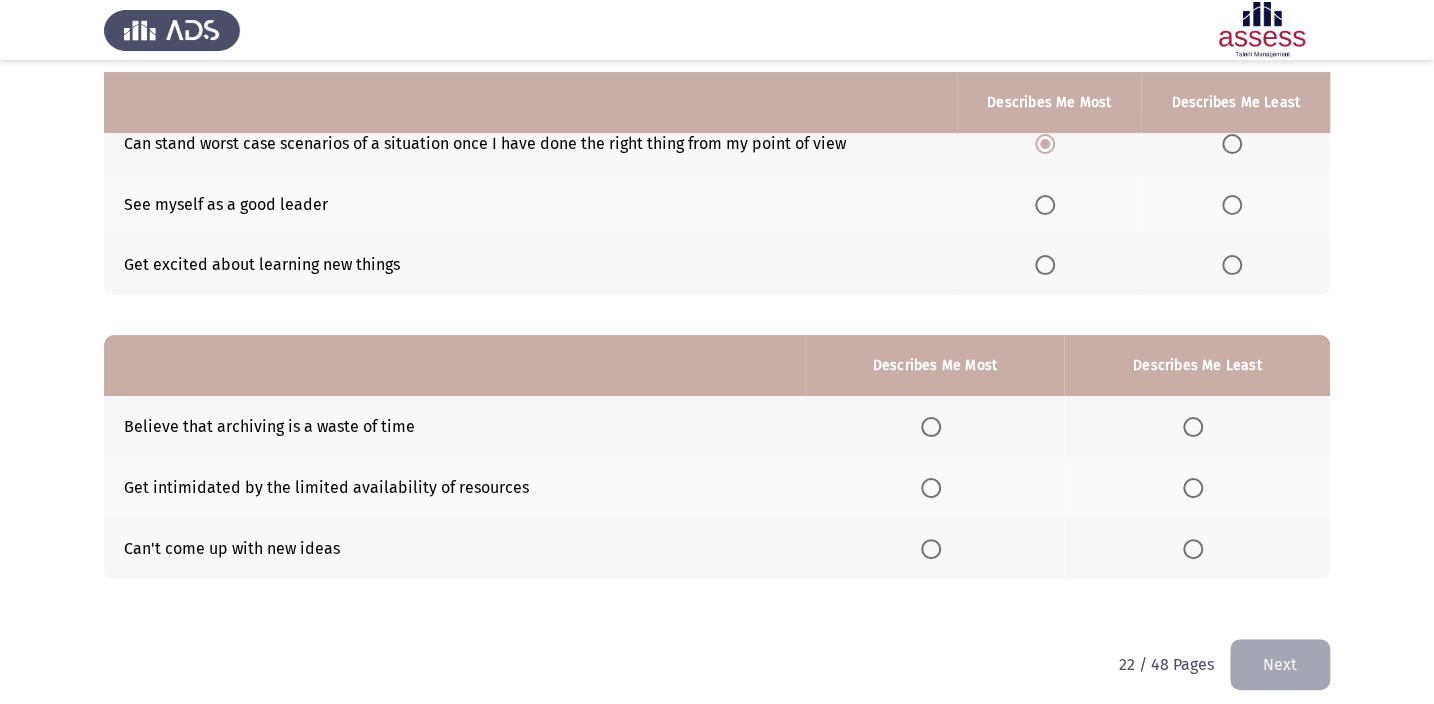 scroll, scrollTop: 217, scrollLeft: 0, axis: vertical 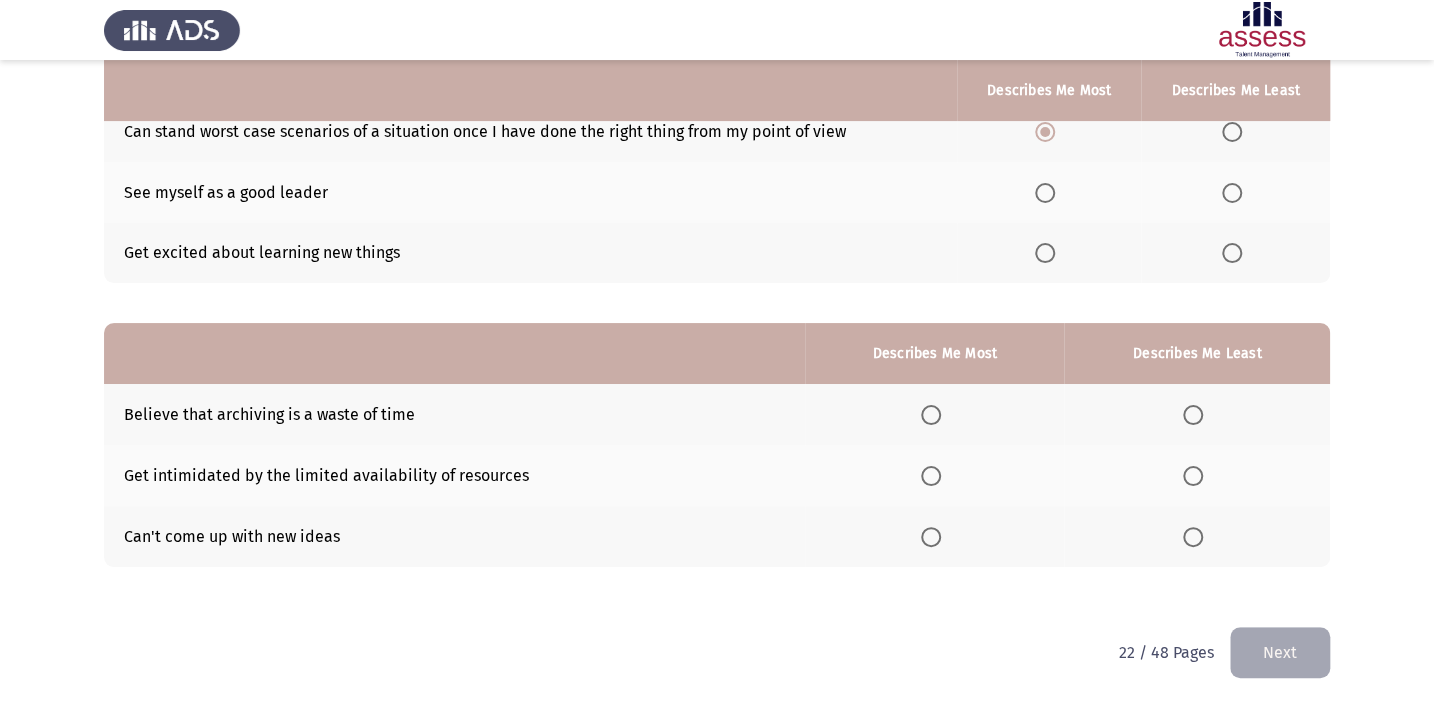 click at bounding box center [1193, 537] 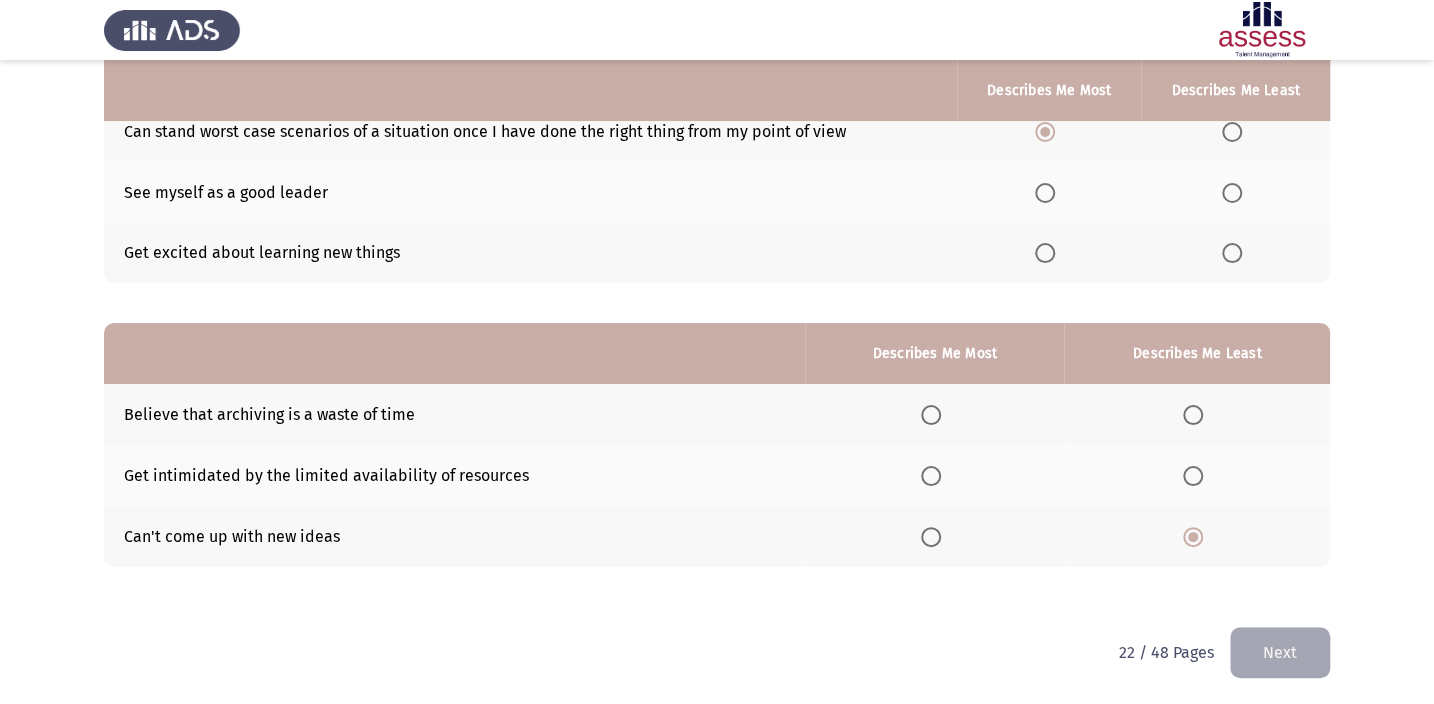 click at bounding box center [931, 476] 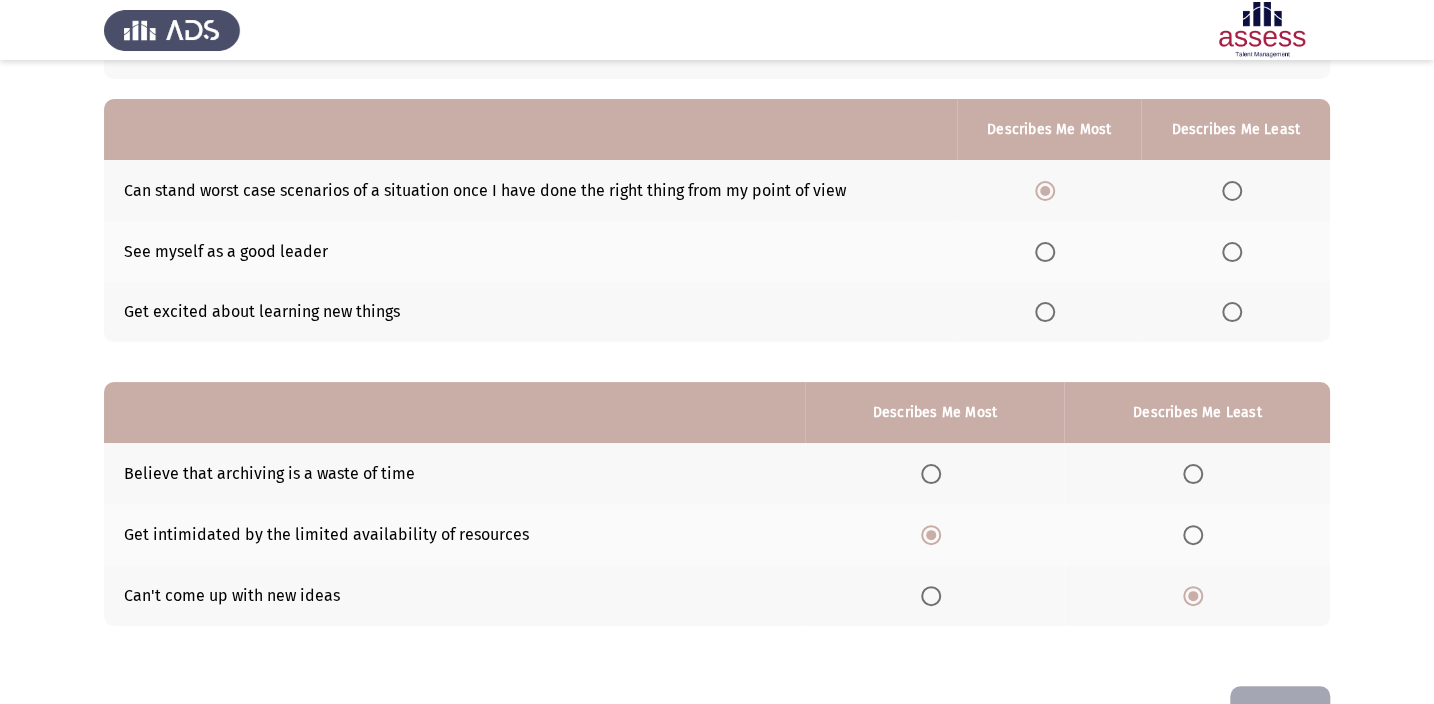 scroll, scrollTop: 126, scrollLeft: 0, axis: vertical 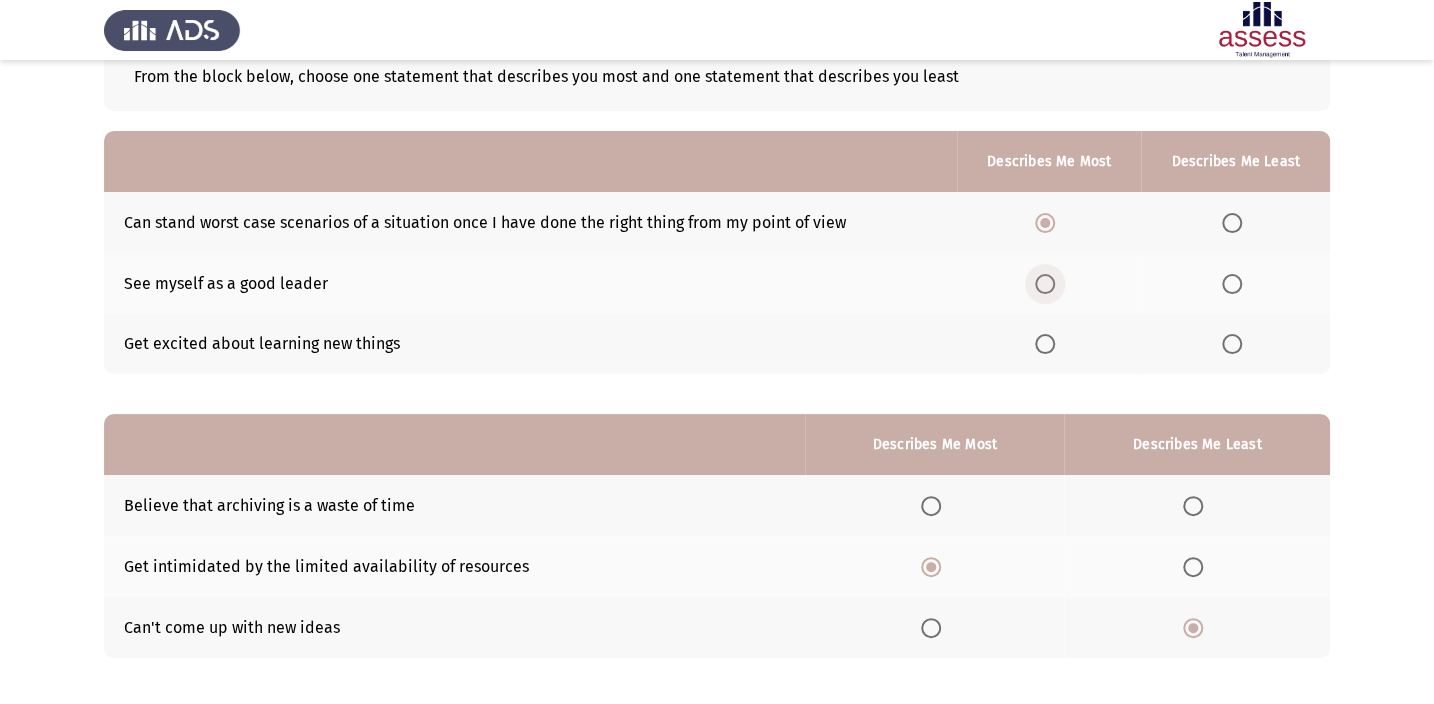 click at bounding box center (1045, 284) 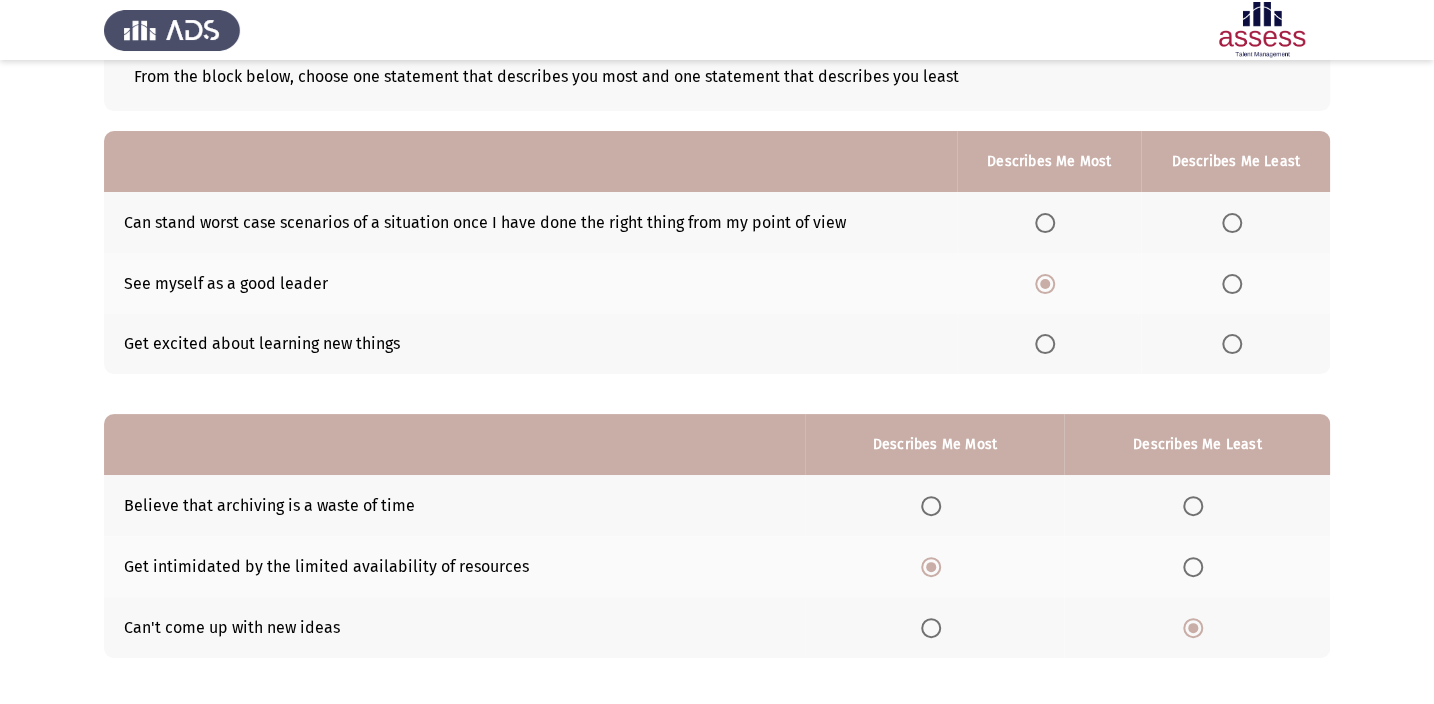 click 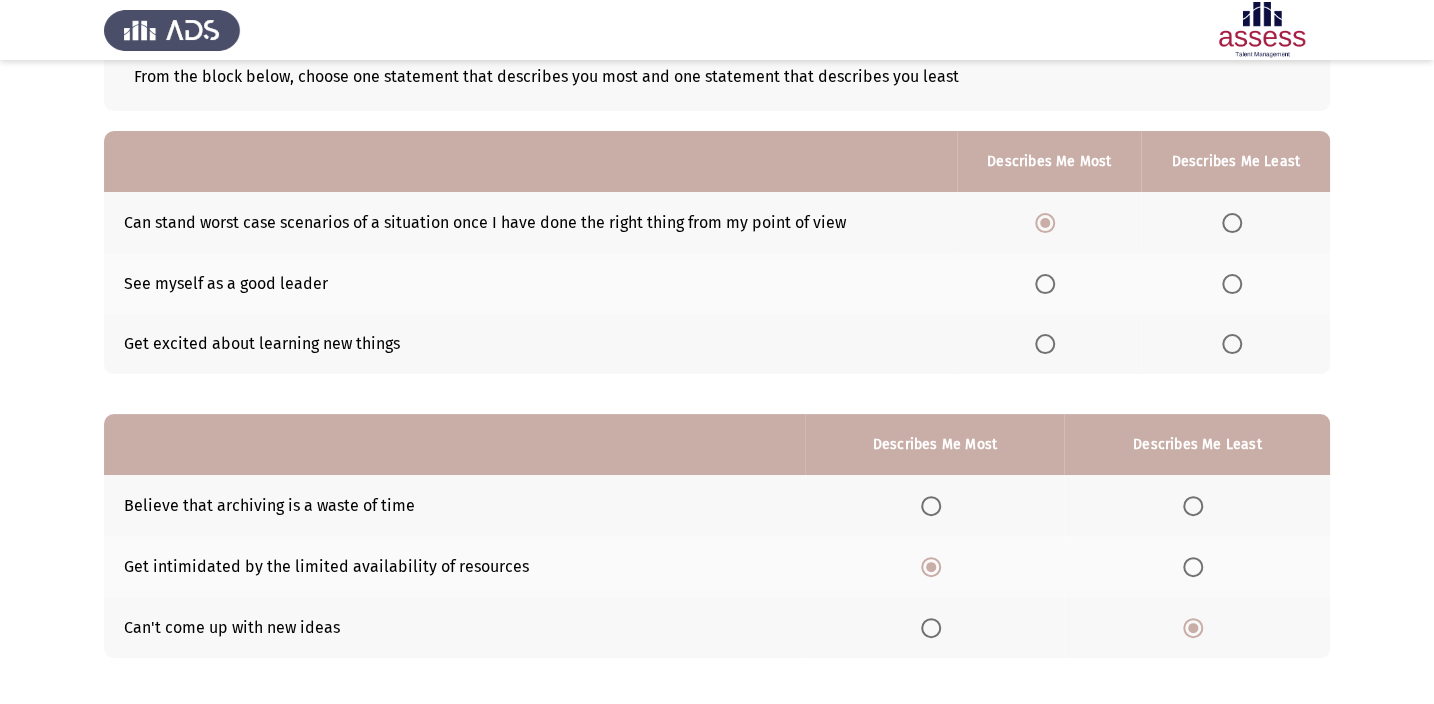 click at bounding box center [1232, 344] 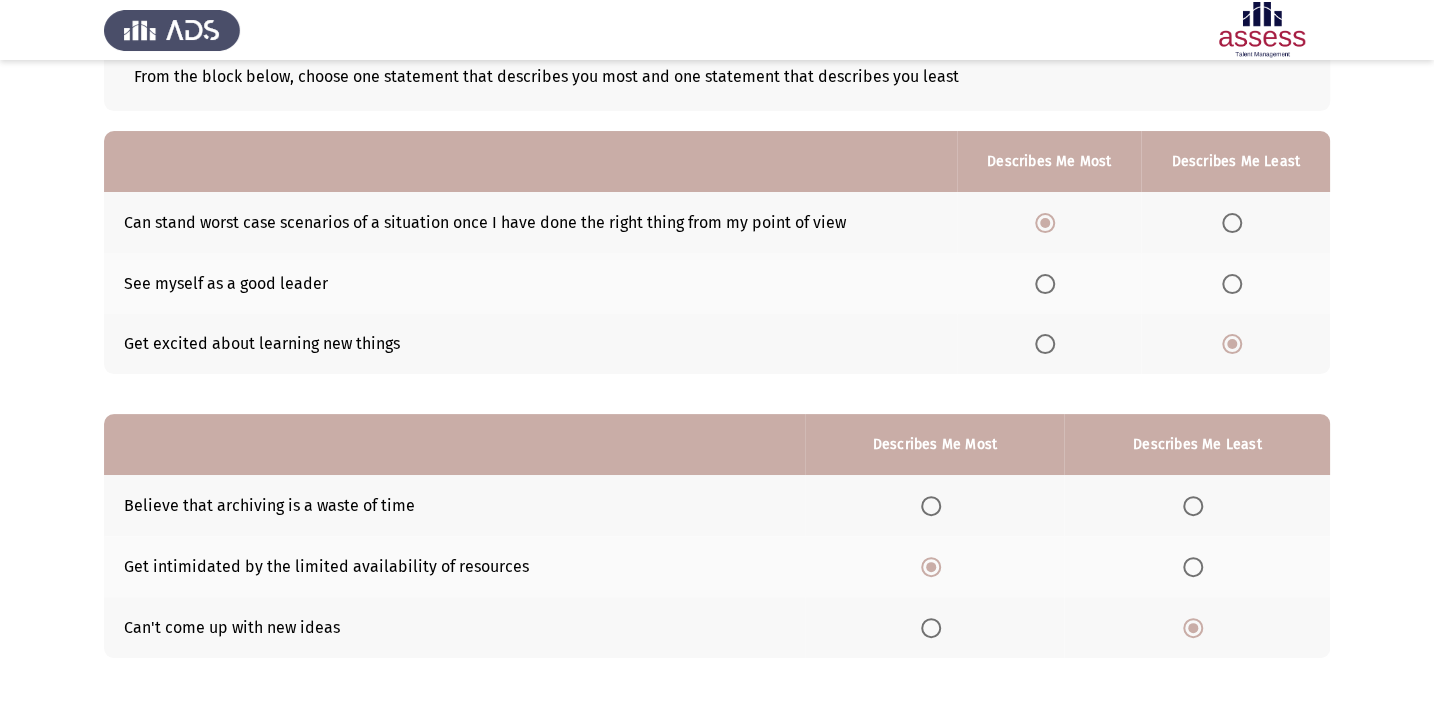 click at bounding box center (1045, 284) 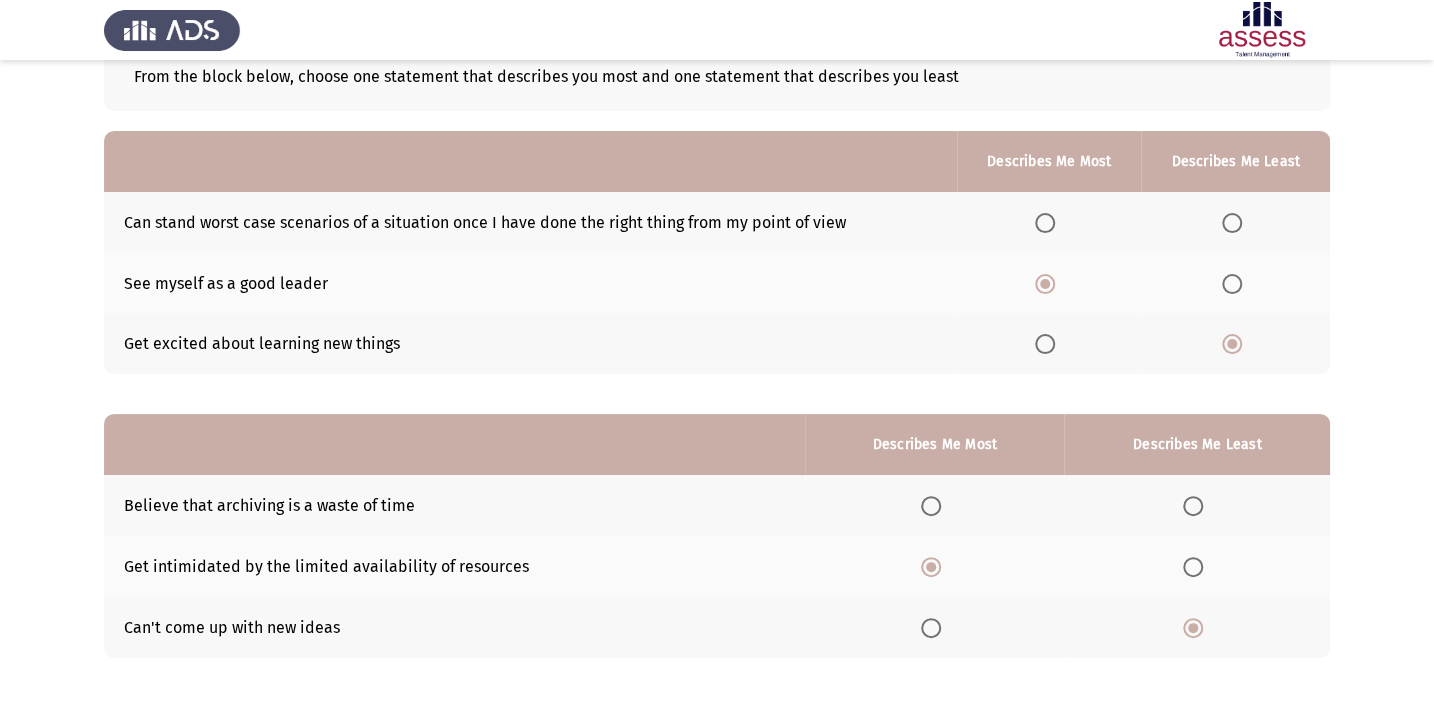 click at bounding box center [1232, 223] 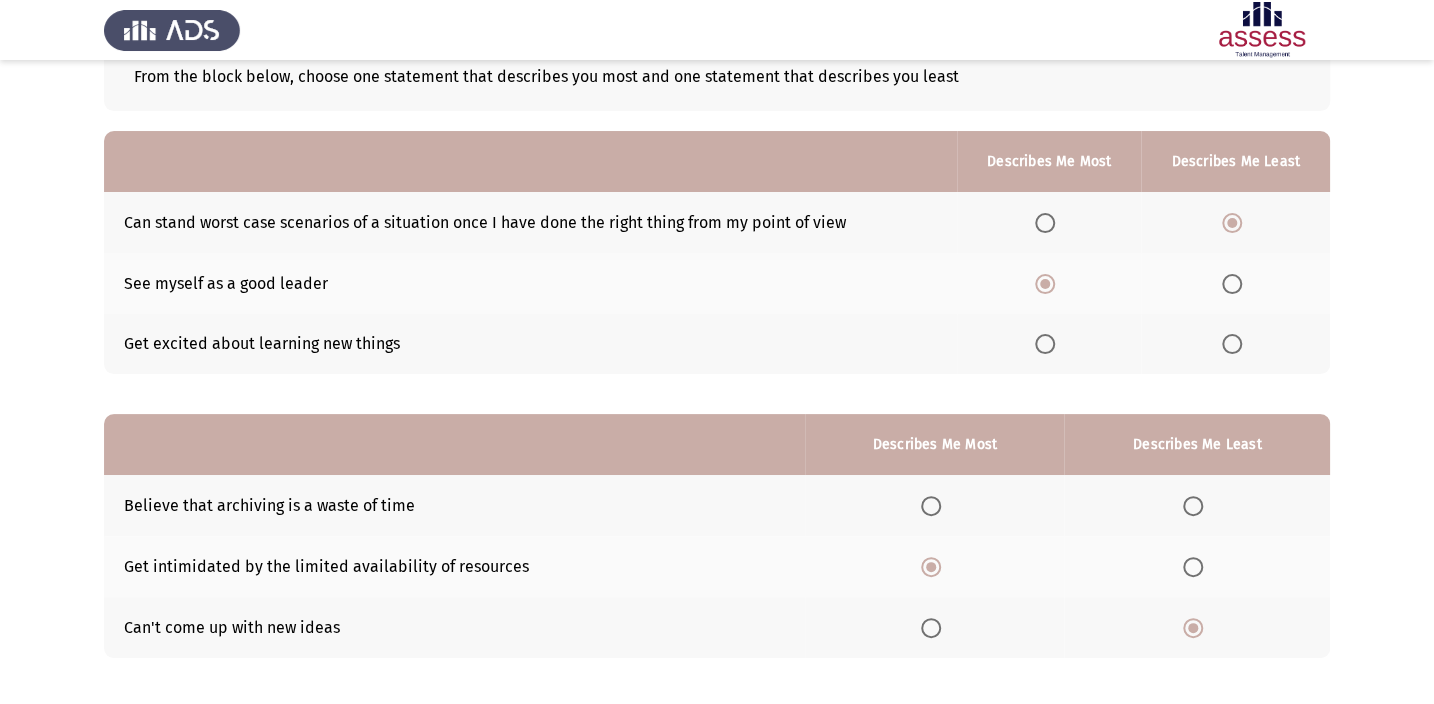 click at bounding box center [1232, 344] 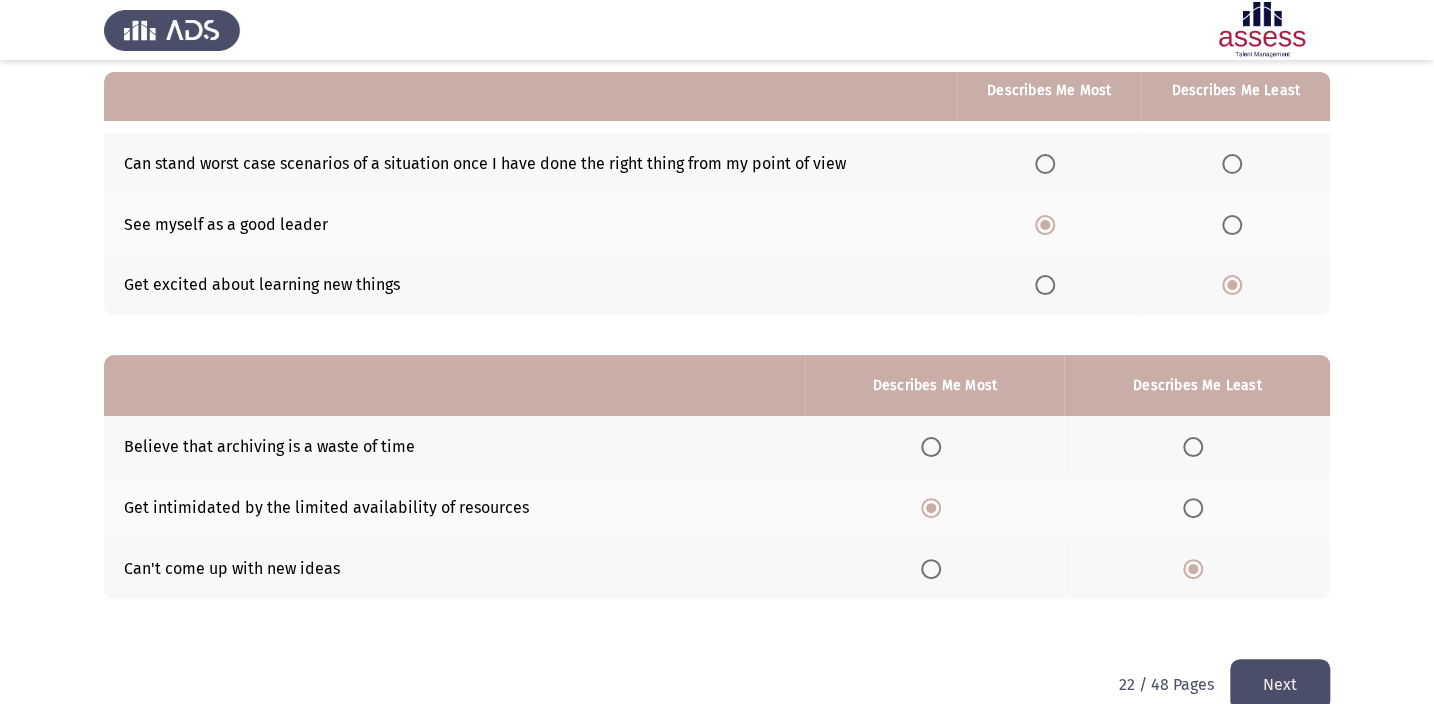 scroll, scrollTop: 217, scrollLeft: 0, axis: vertical 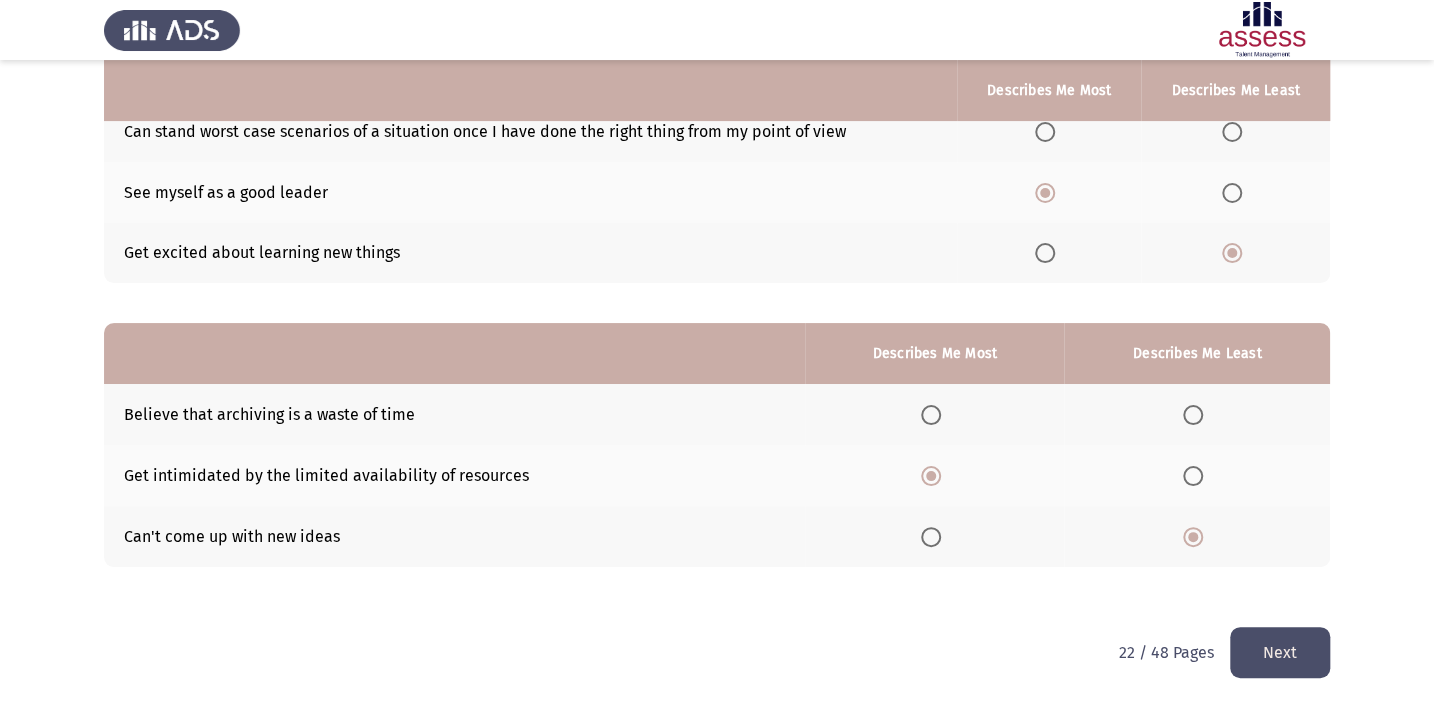 click on "Next" 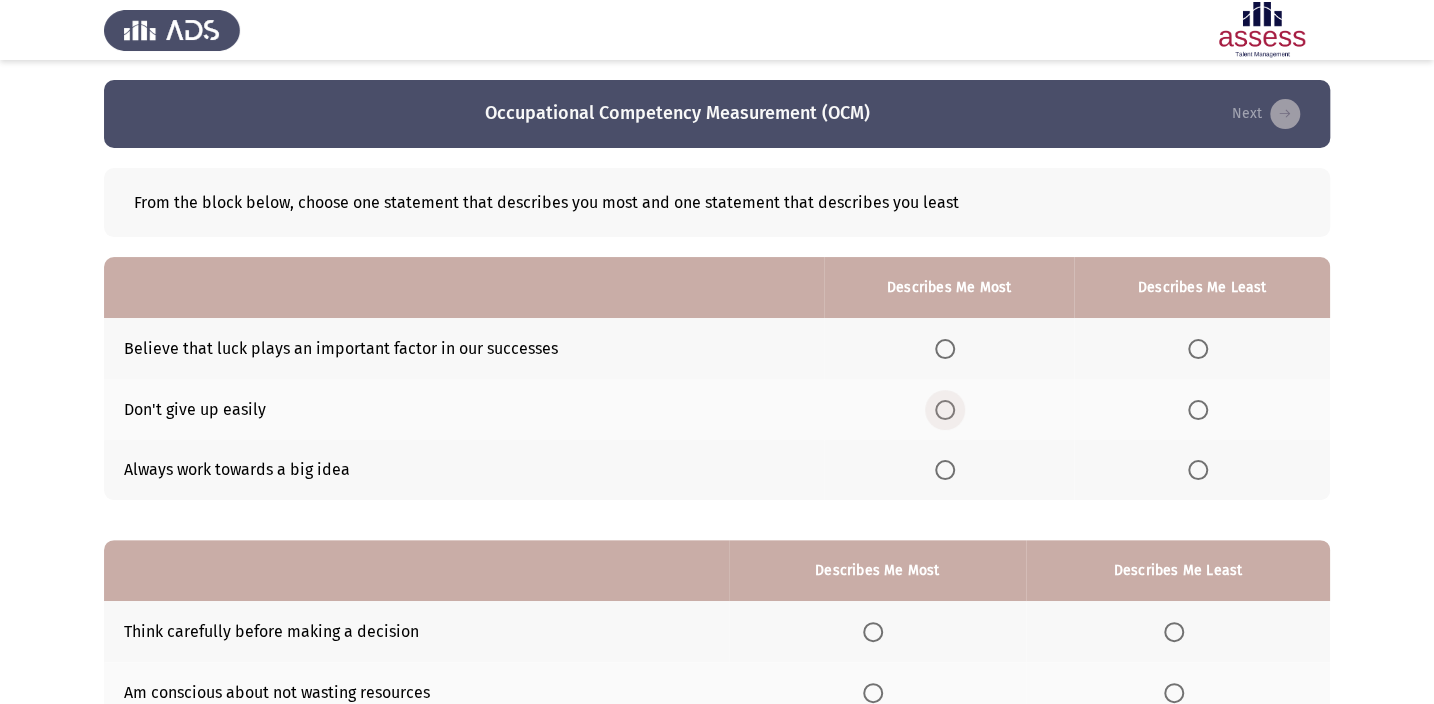click at bounding box center [945, 410] 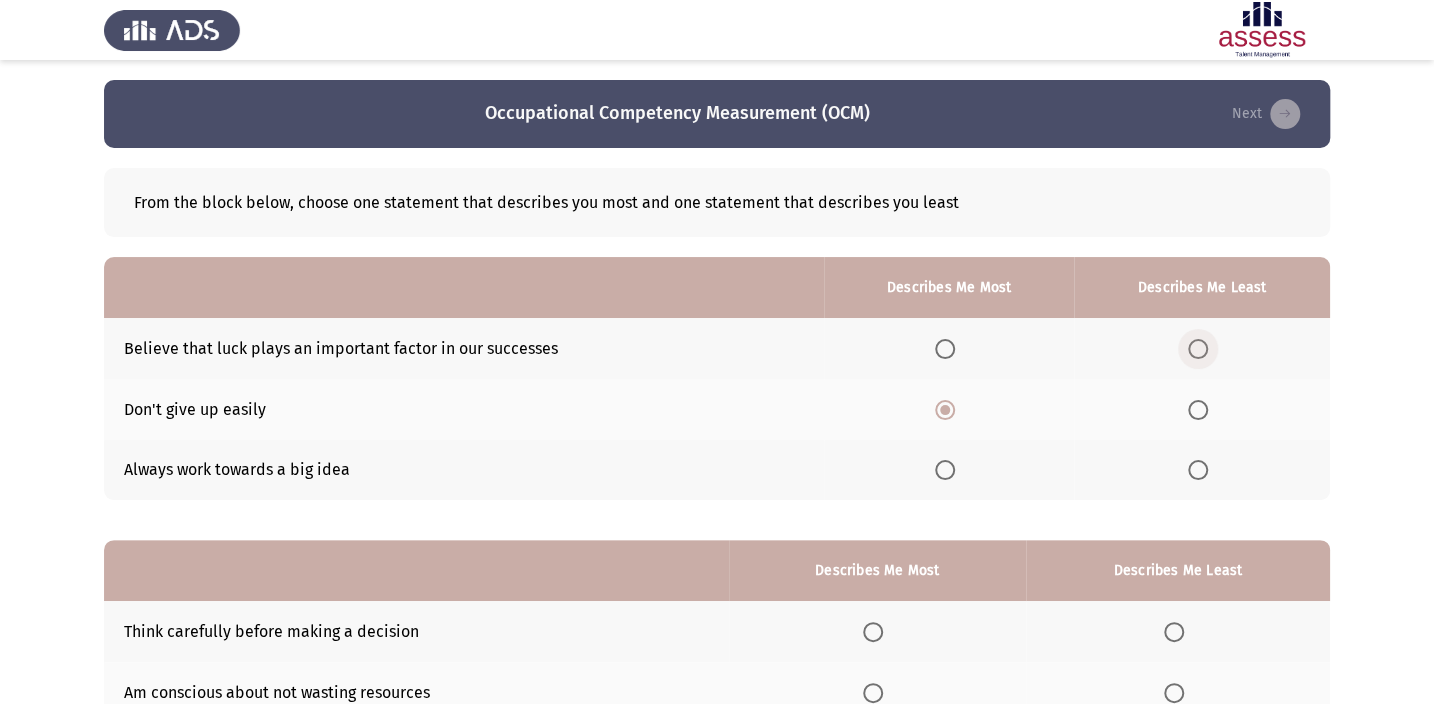 click at bounding box center [1198, 349] 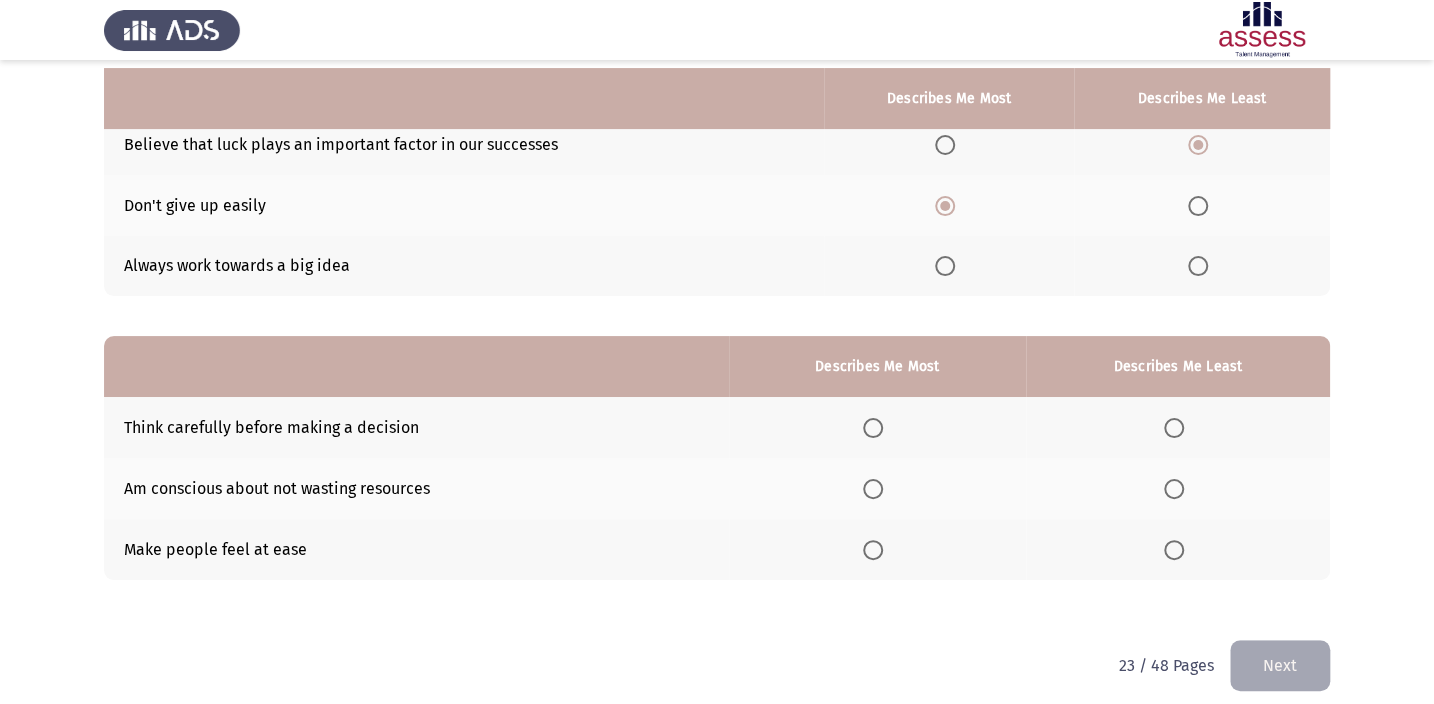 scroll, scrollTop: 217, scrollLeft: 0, axis: vertical 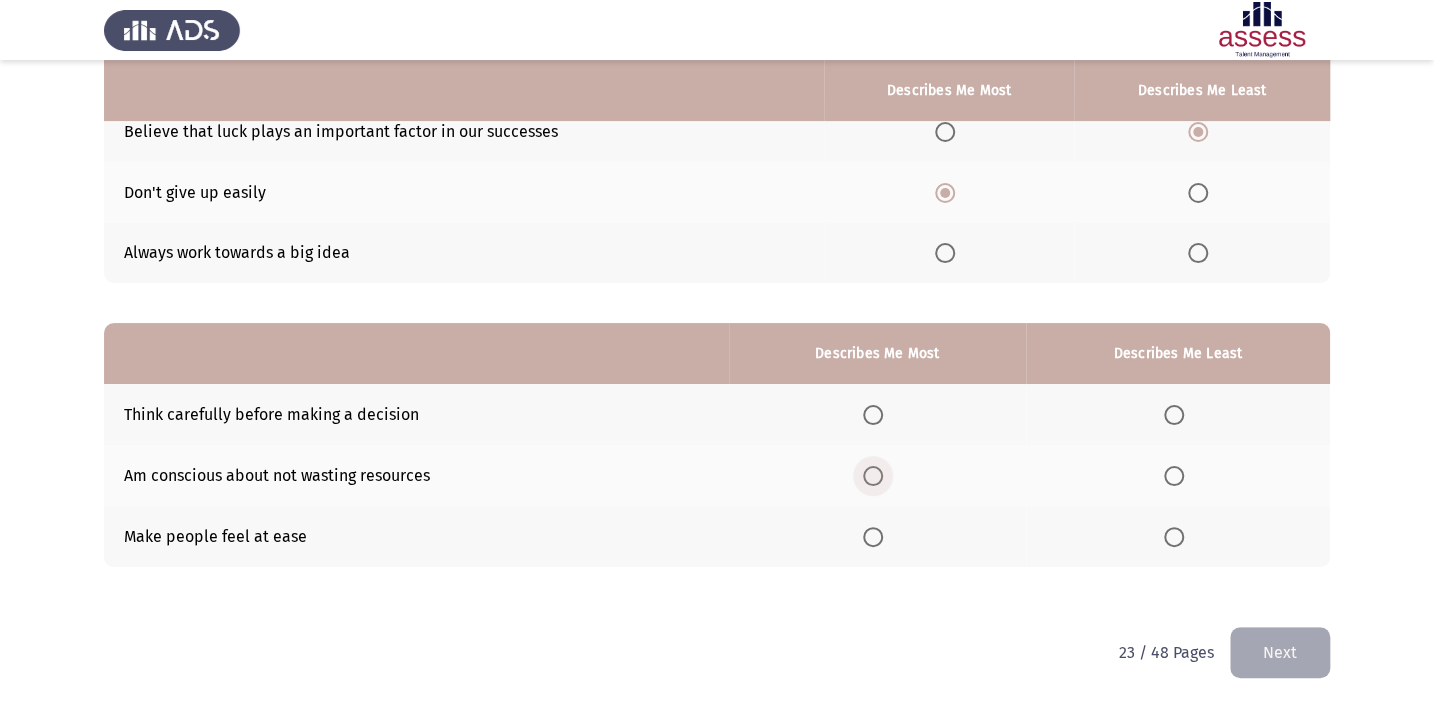click at bounding box center (873, 476) 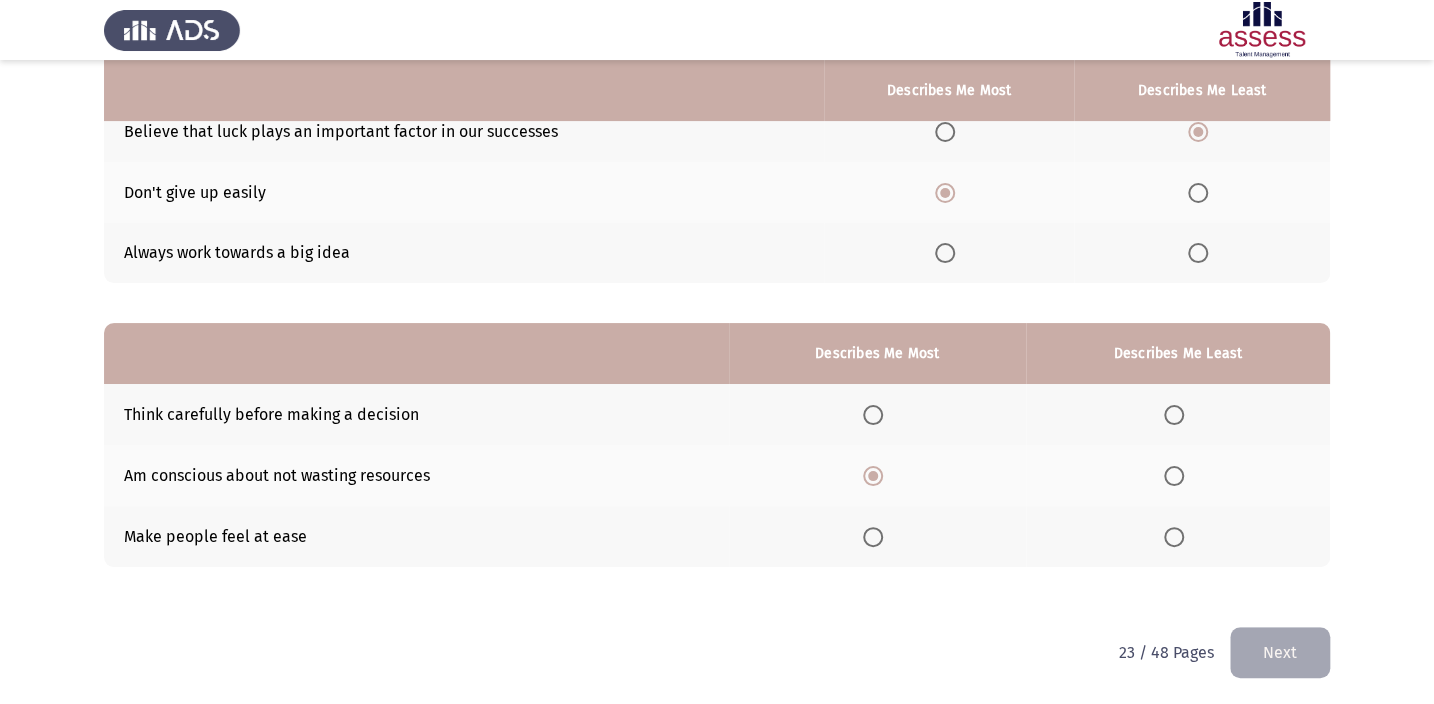 click at bounding box center (1174, 537) 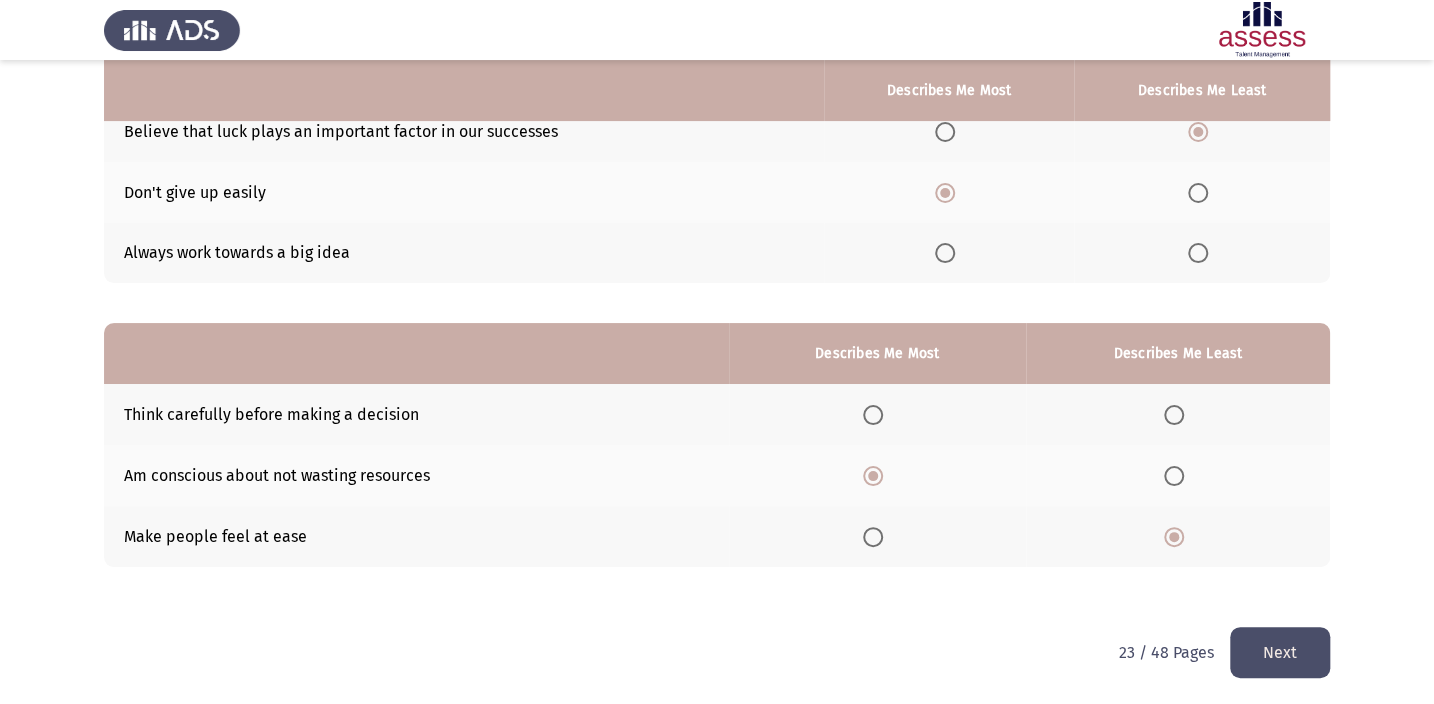 click on "From the block below, choose one statement that describes you most and one statement that describes you least  Describes Me Most   Describes Me Least  Believe that luck plays an important factor in our successes     Don't give up easily     Always work towards a big idea      Describes Me Most   Describes Me Least  Think carefully before making a decision     Am conscious about not wasting resources     Make people feel at ease" 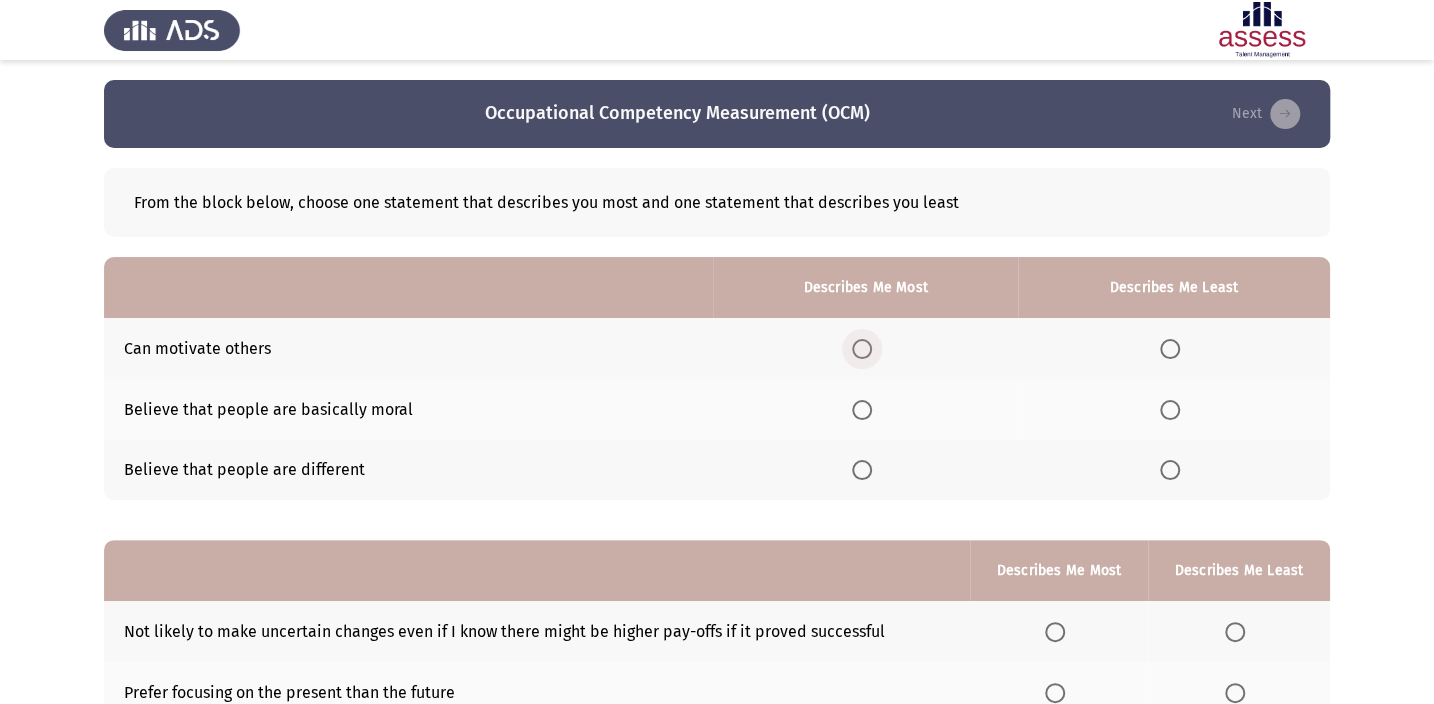 click at bounding box center [862, 349] 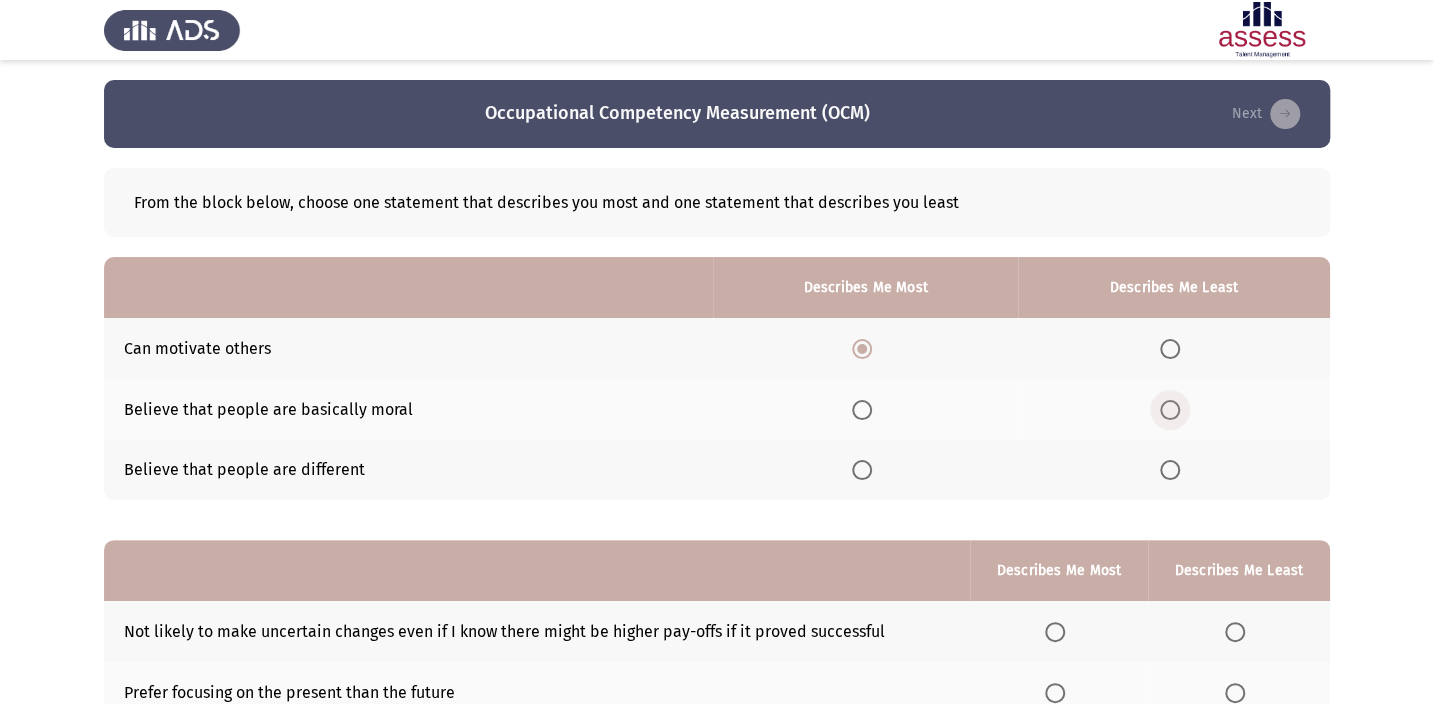 click at bounding box center (1170, 410) 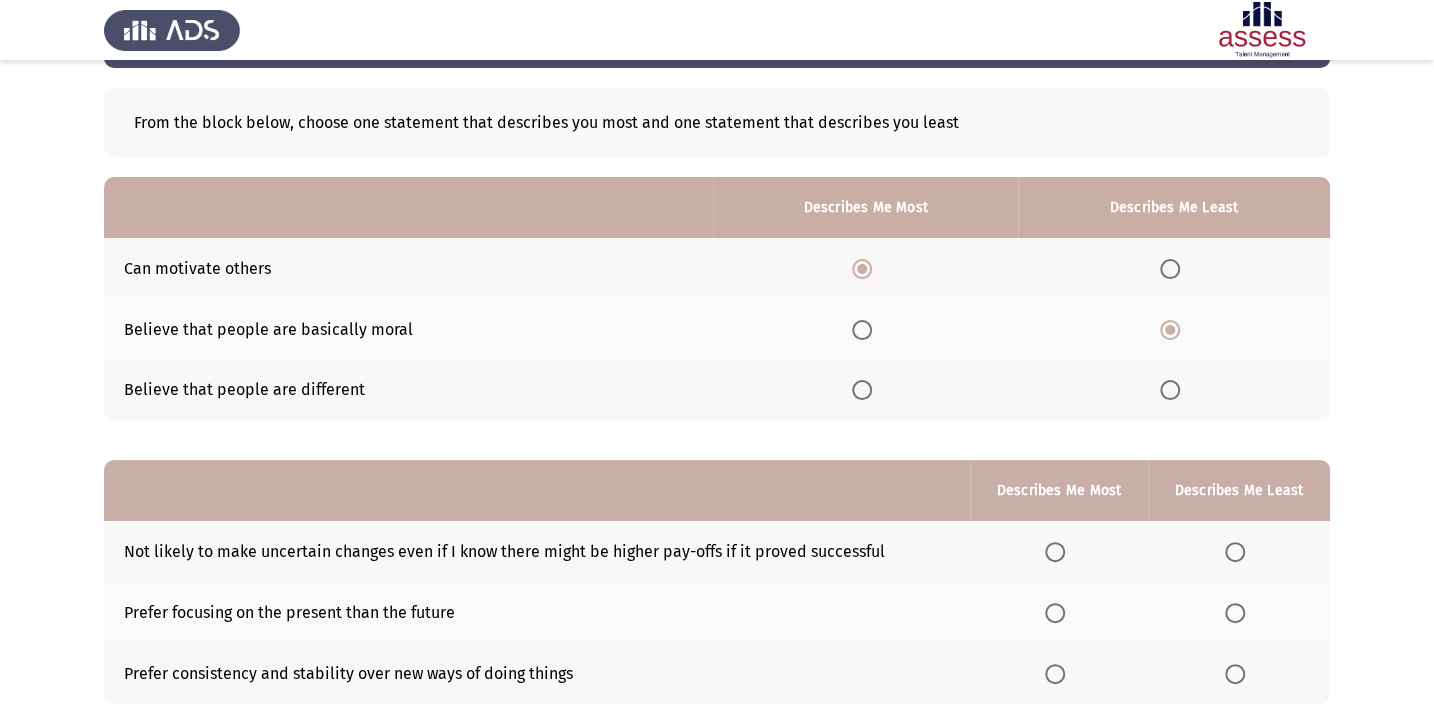 scroll, scrollTop: 217, scrollLeft: 0, axis: vertical 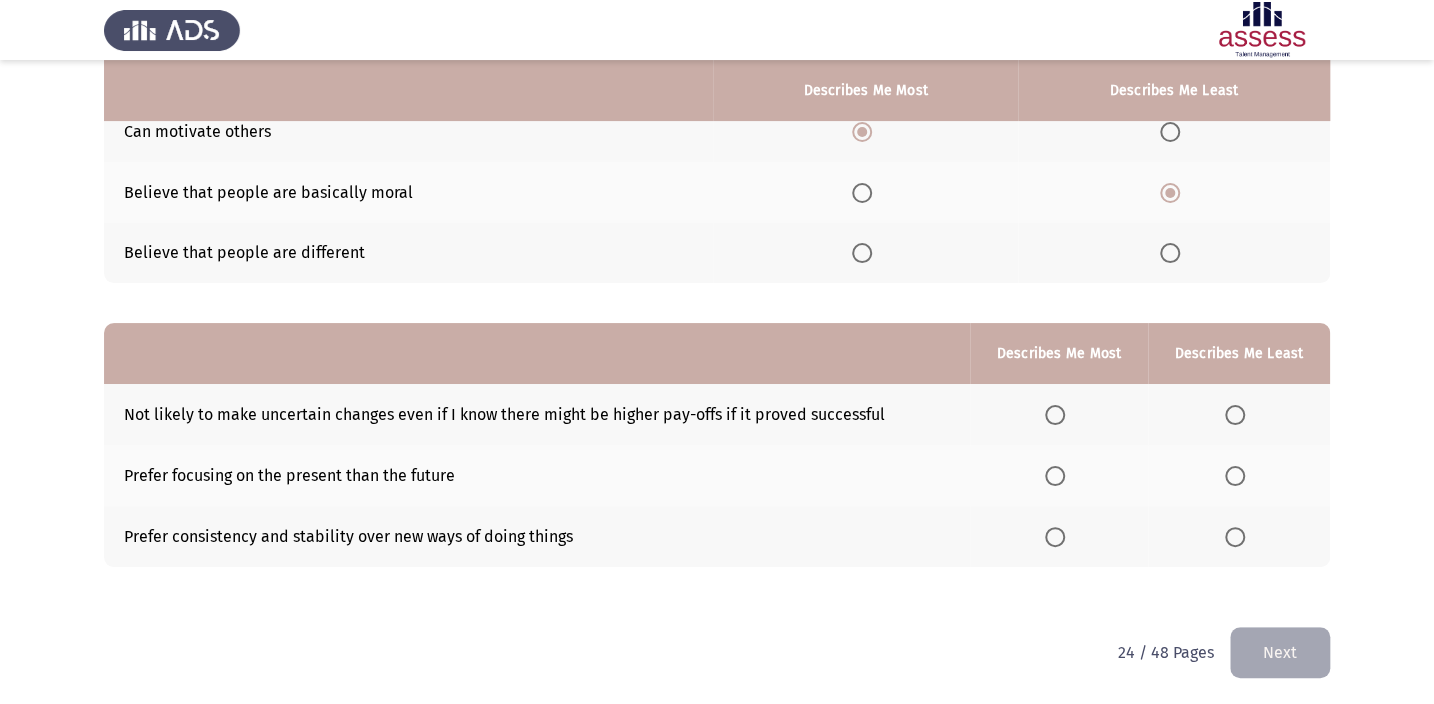 click 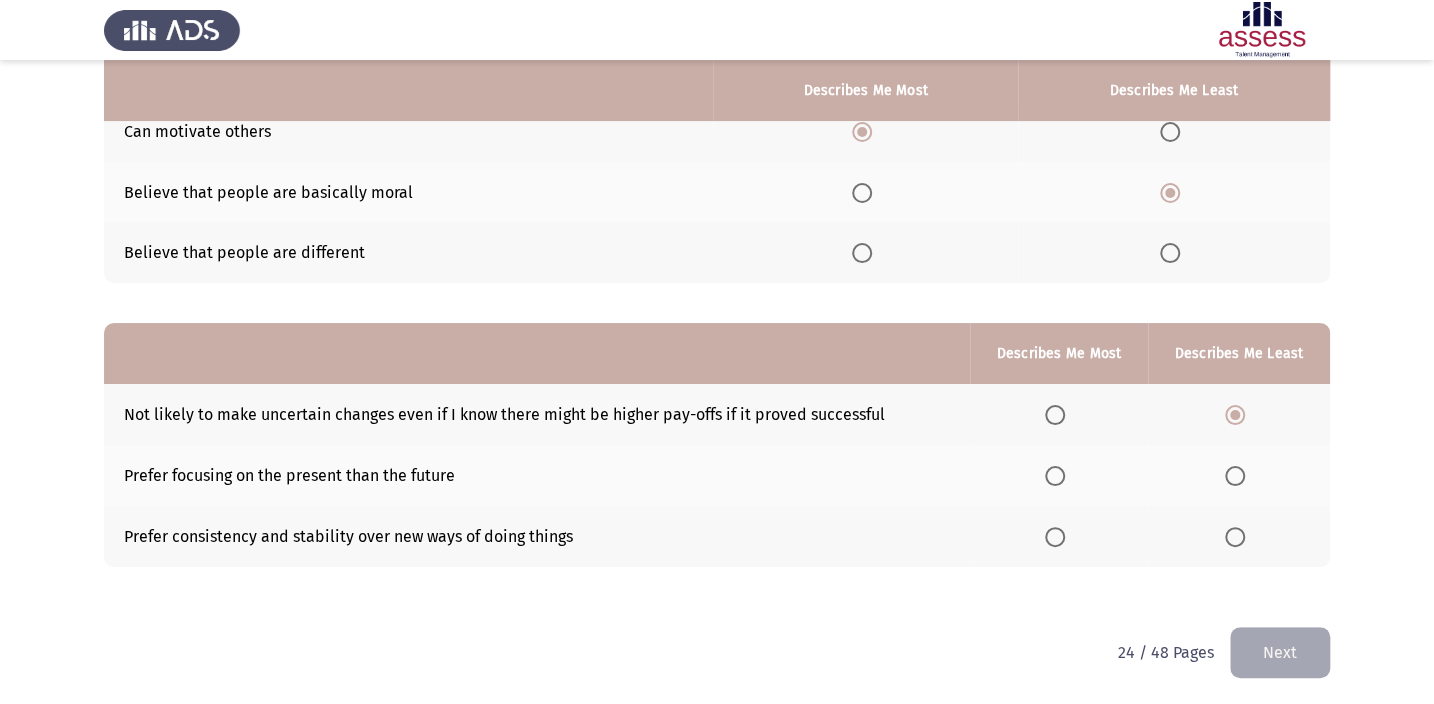 click at bounding box center [1055, 537] 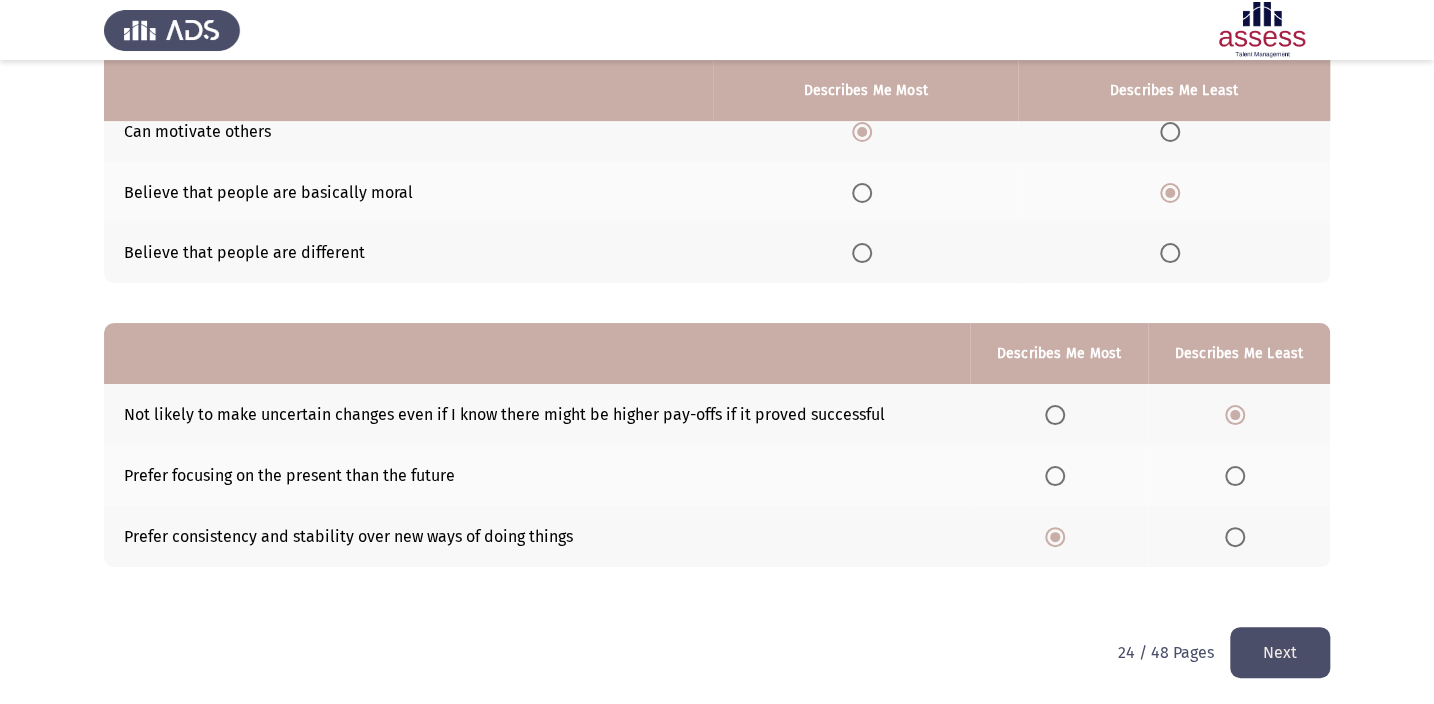 click on "Next" 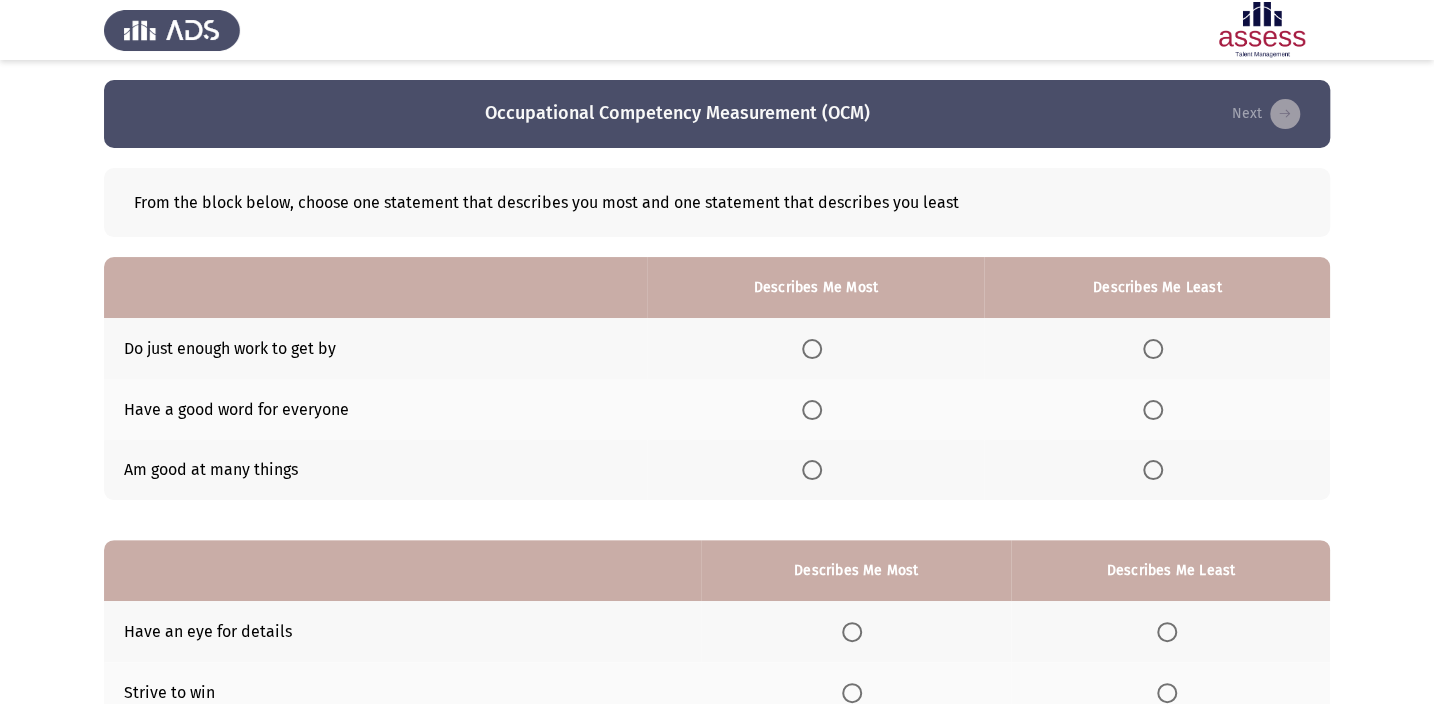 click at bounding box center [812, 470] 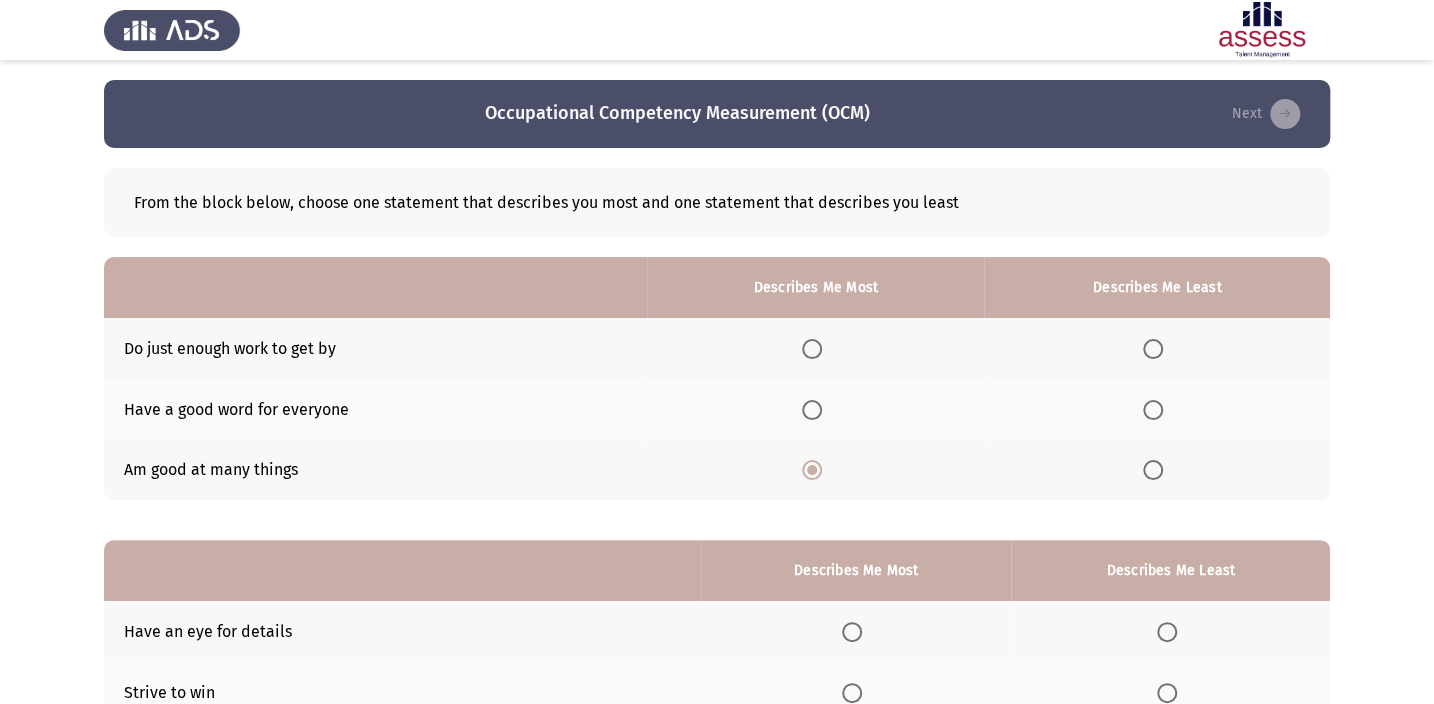 click at bounding box center (1157, 348) 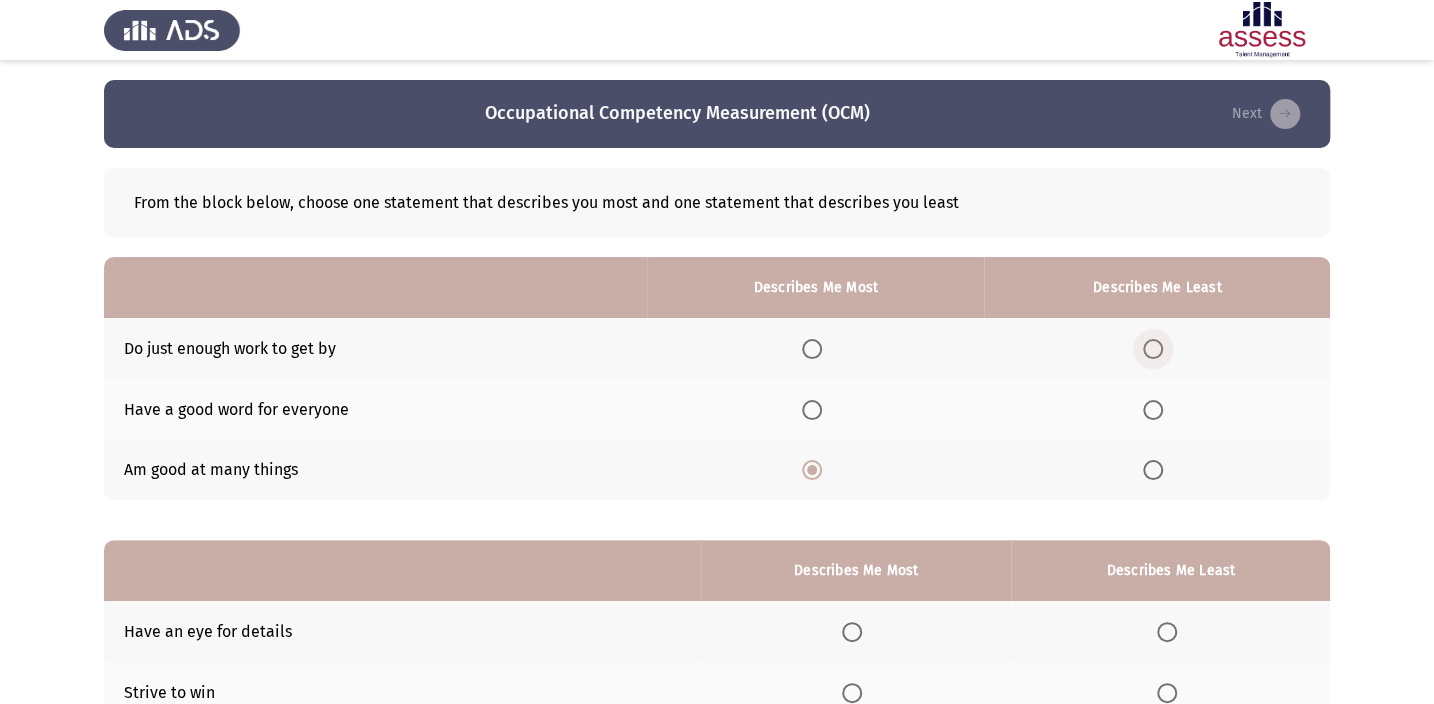 click at bounding box center (1153, 349) 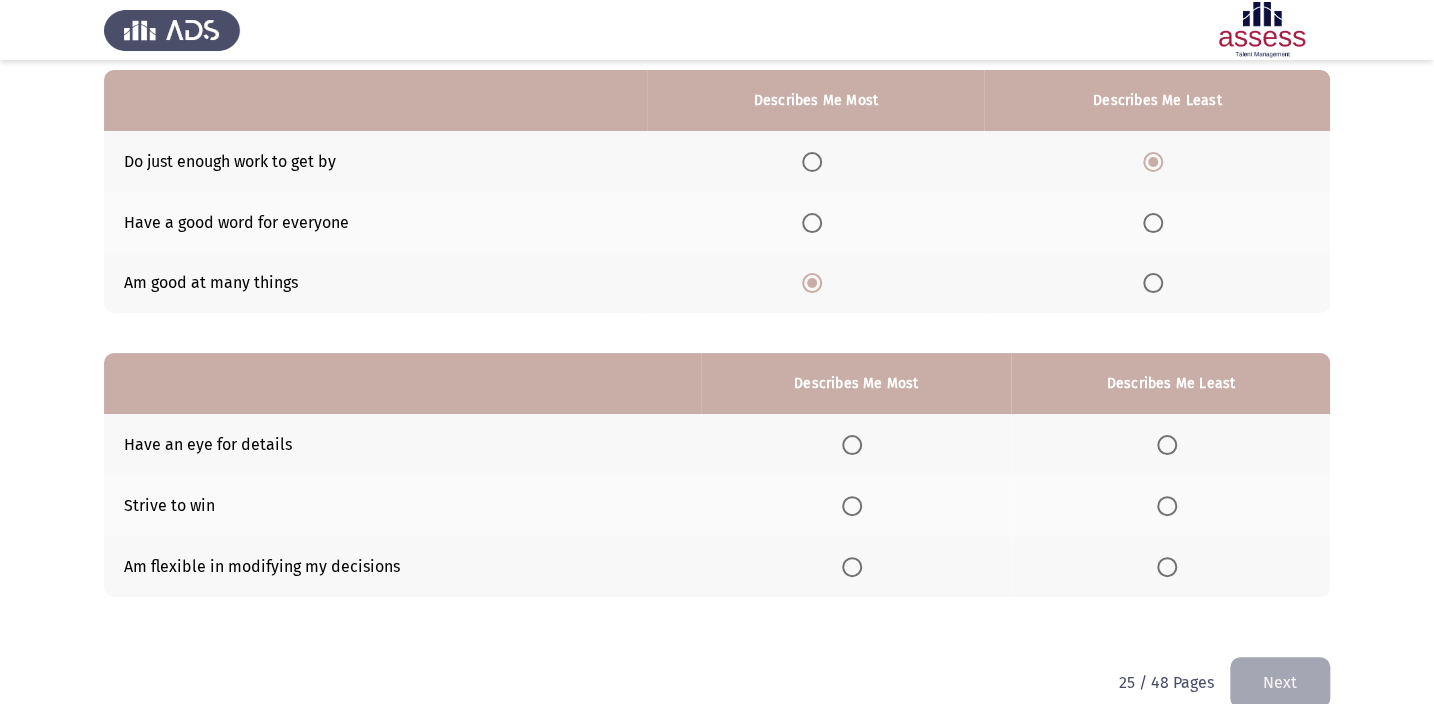 scroll, scrollTop: 217, scrollLeft: 0, axis: vertical 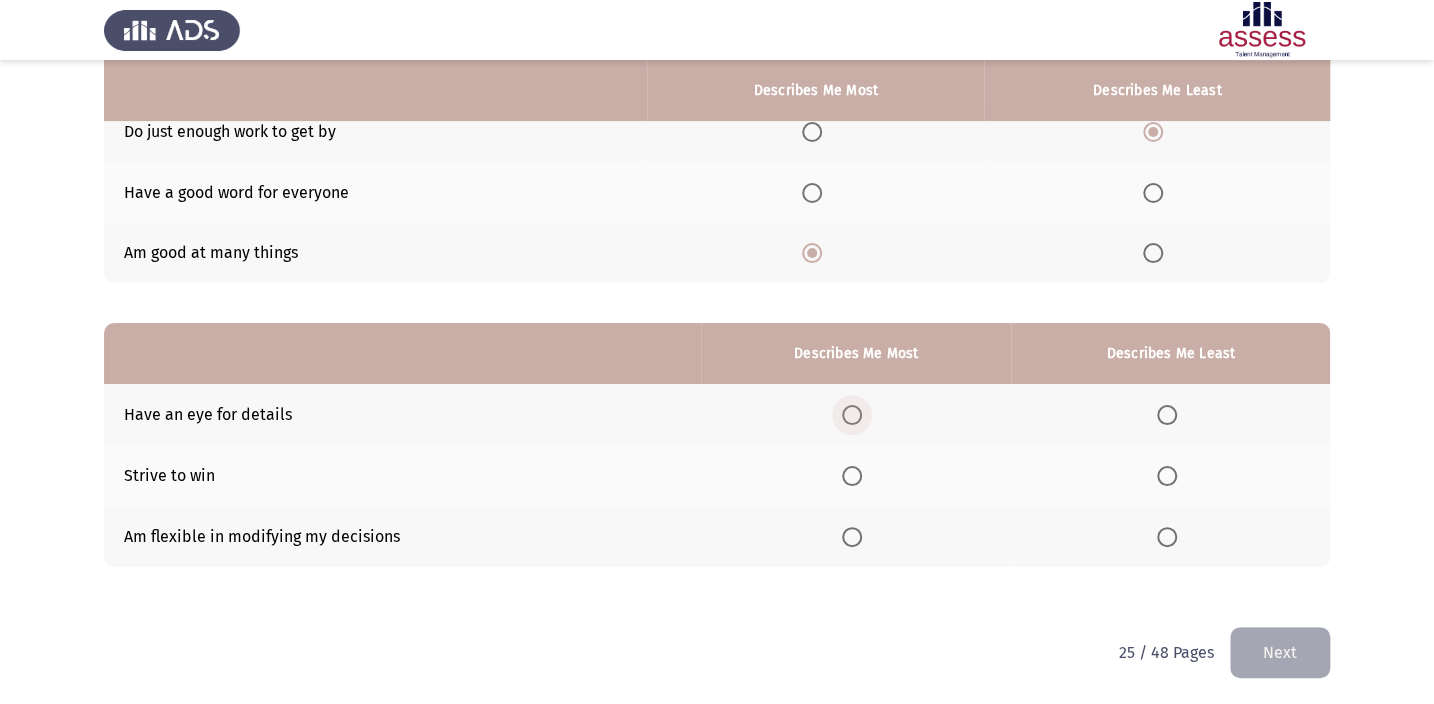 click at bounding box center (852, 415) 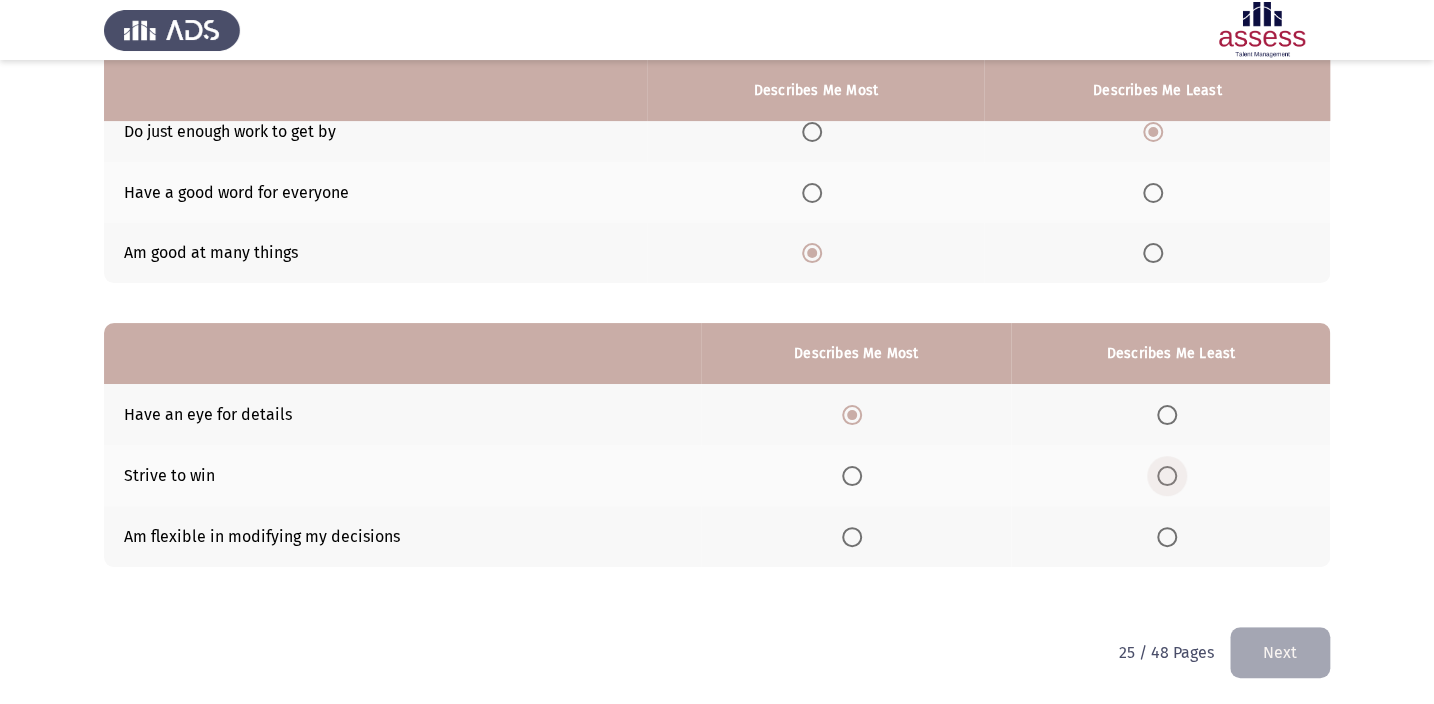 click at bounding box center [1167, 476] 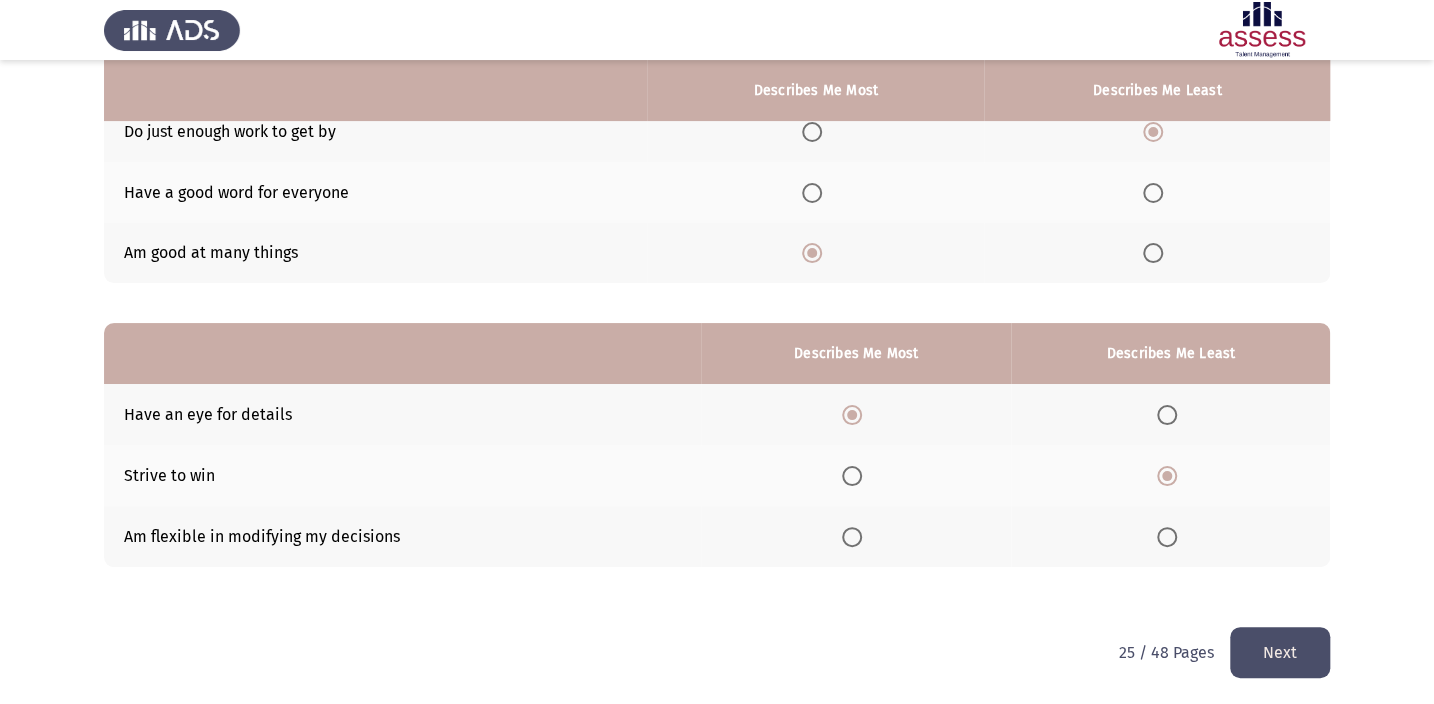 click on "Next" 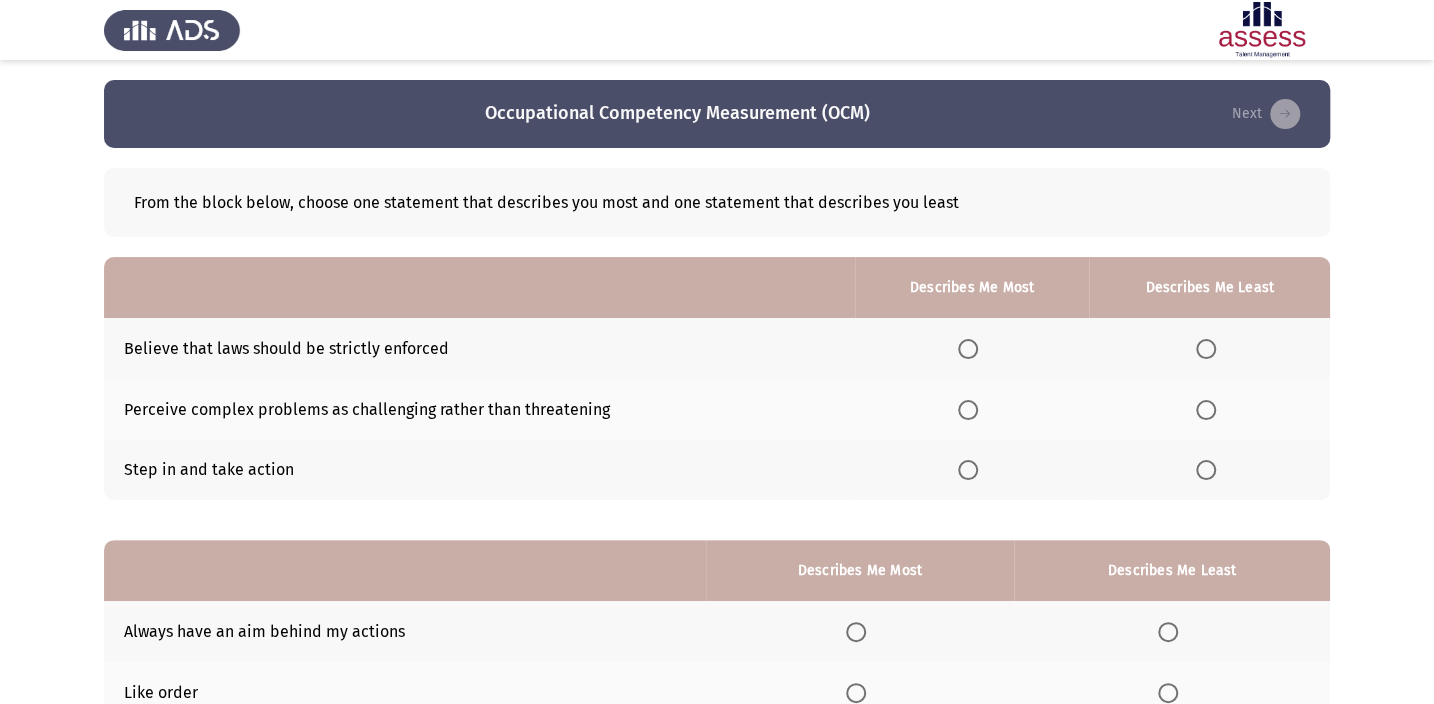 click 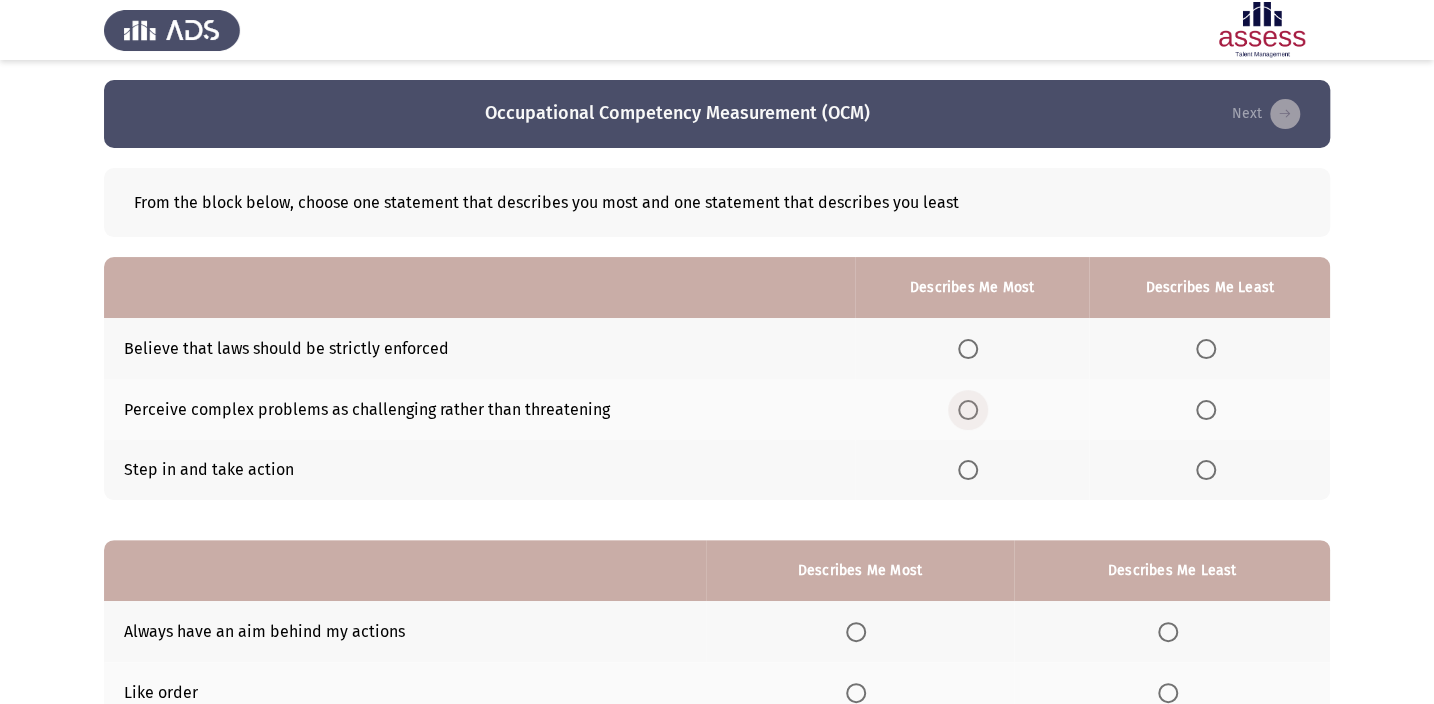 click at bounding box center (968, 410) 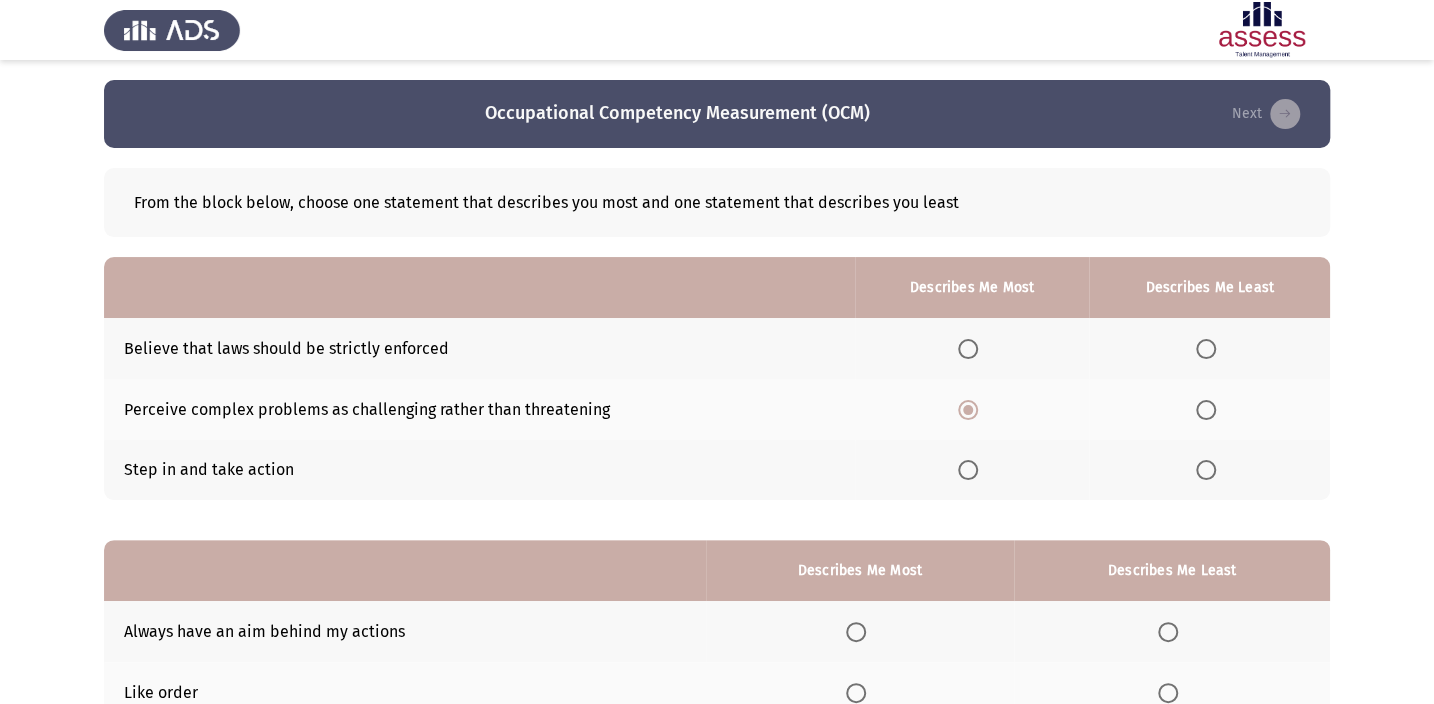 click at bounding box center [1210, 349] 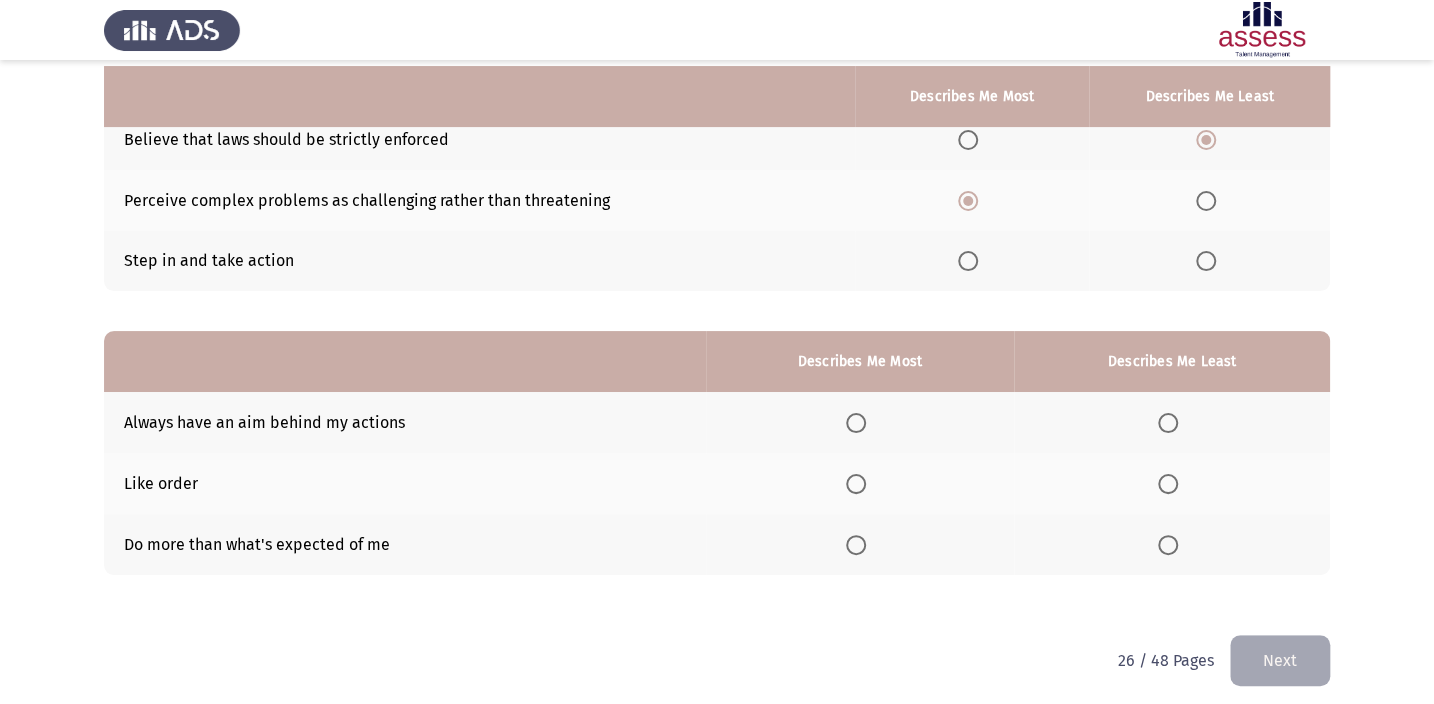 scroll, scrollTop: 217, scrollLeft: 0, axis: vertical 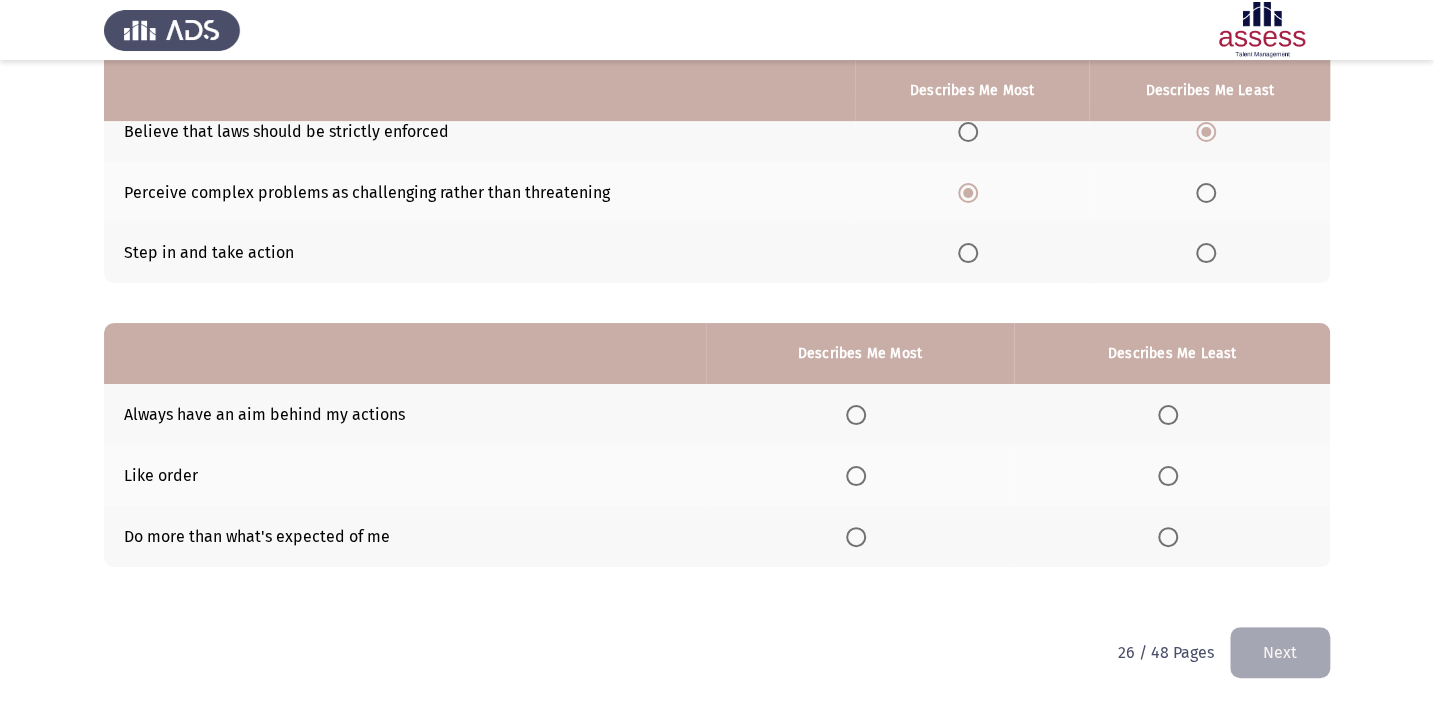 click at bounding box center (856, 537) 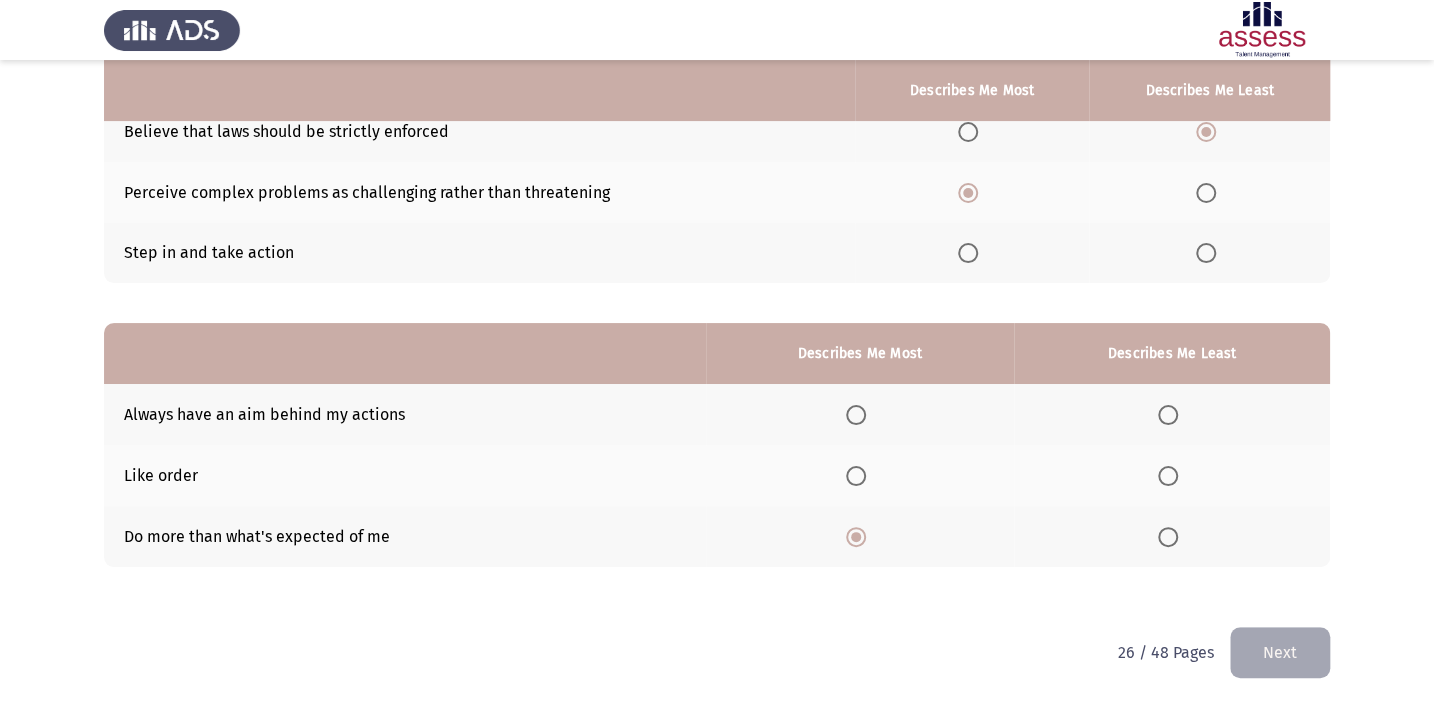 click at bounding box center [1168, 476] 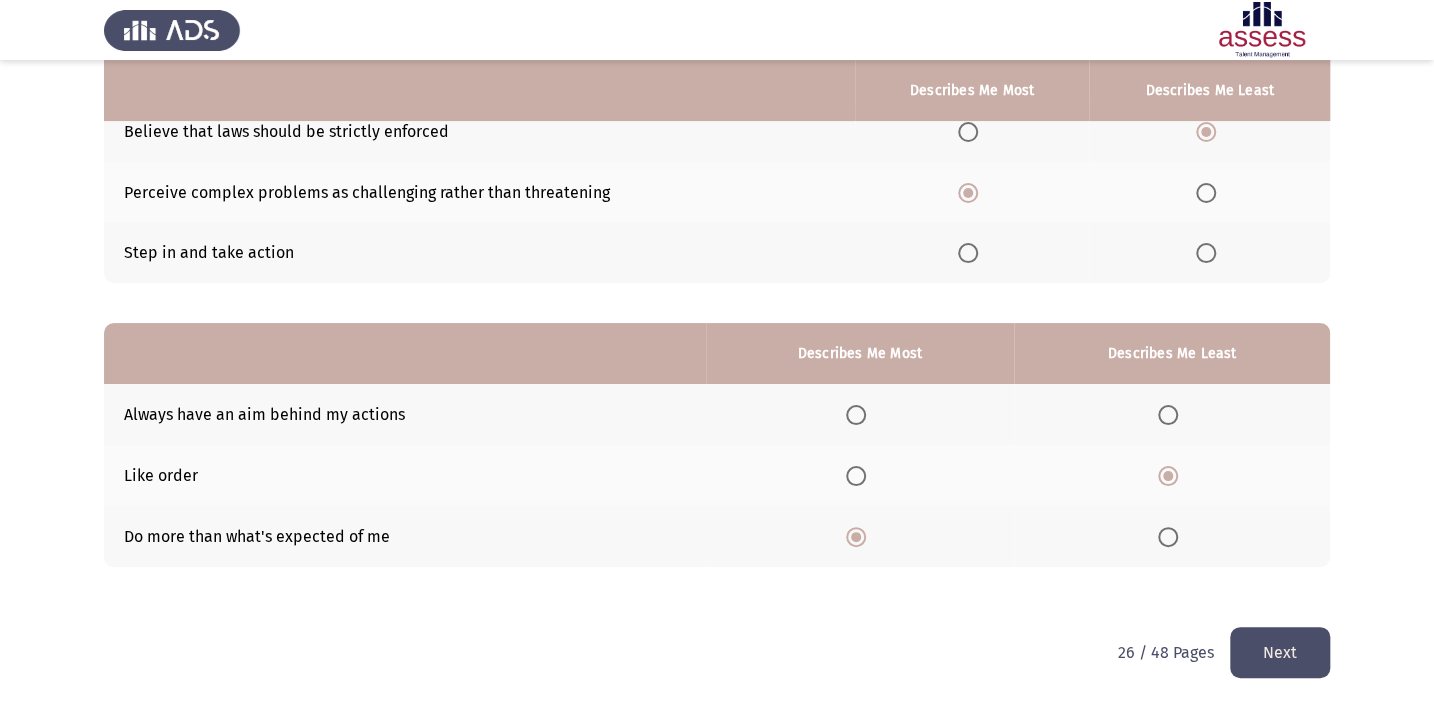 click on "Next" 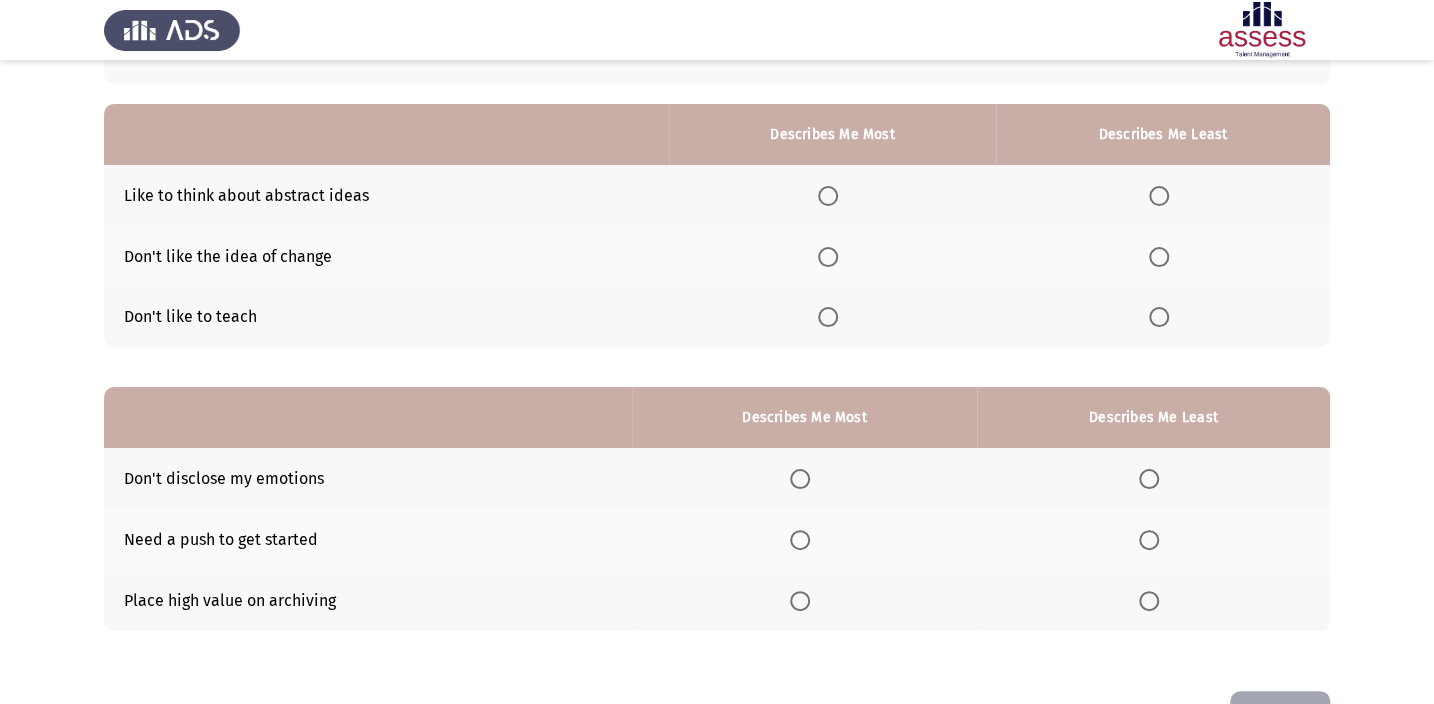 scroll, scrollTop: 126, scrollLeft: 0, axis: vertical 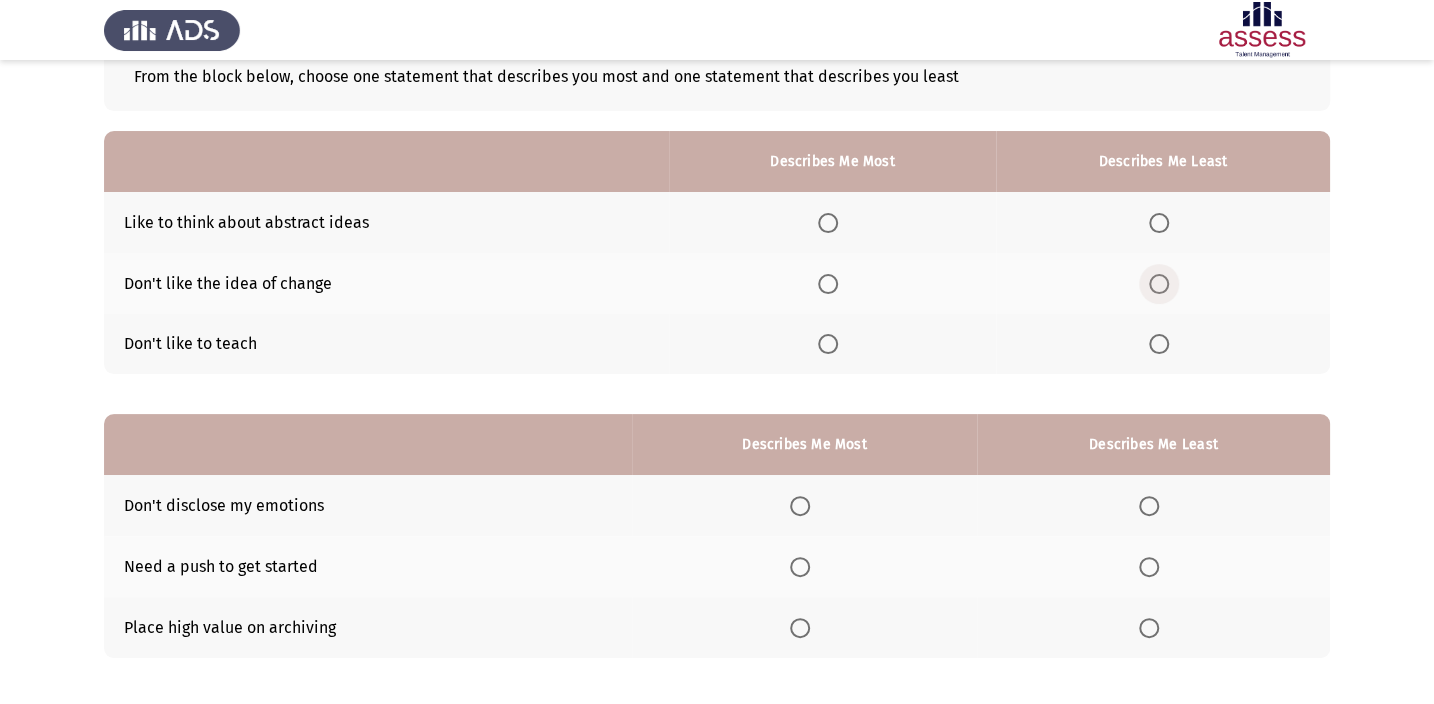 click at bounding box center [1159, 284] 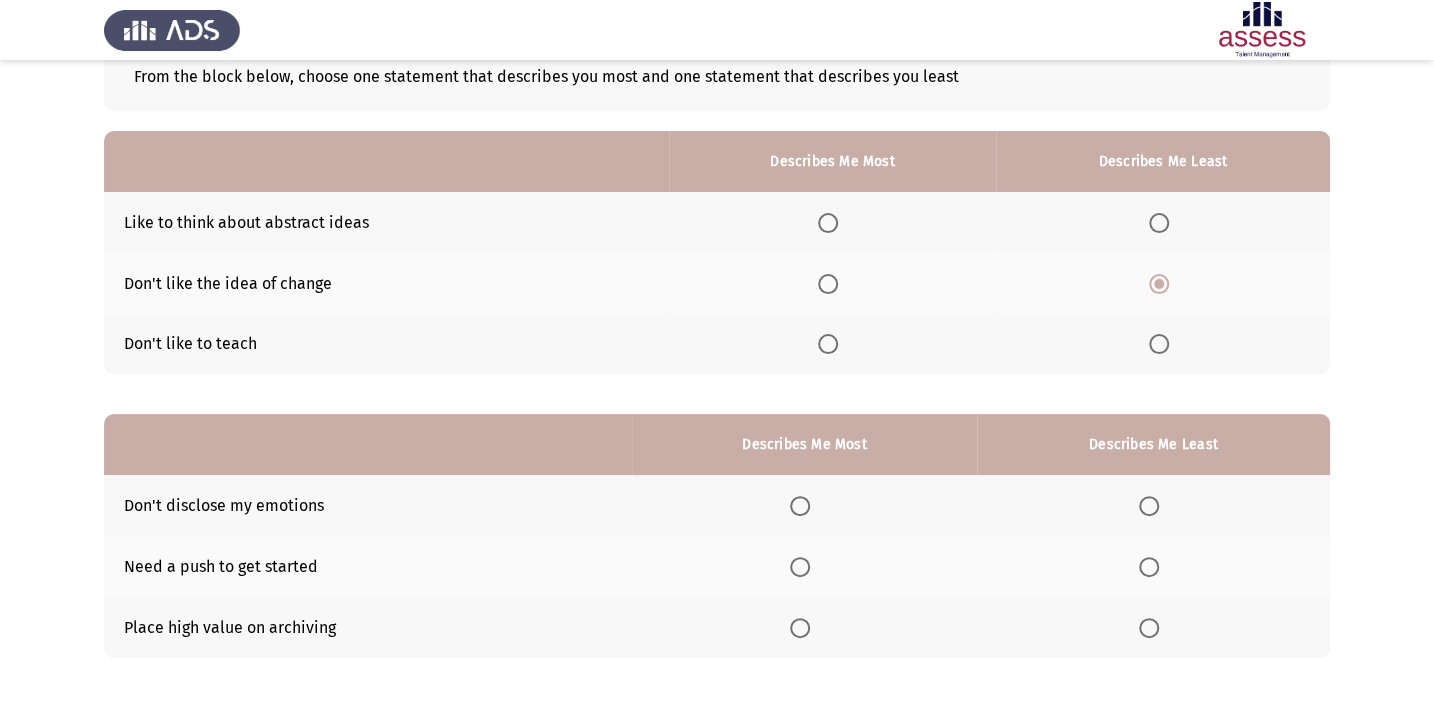 click 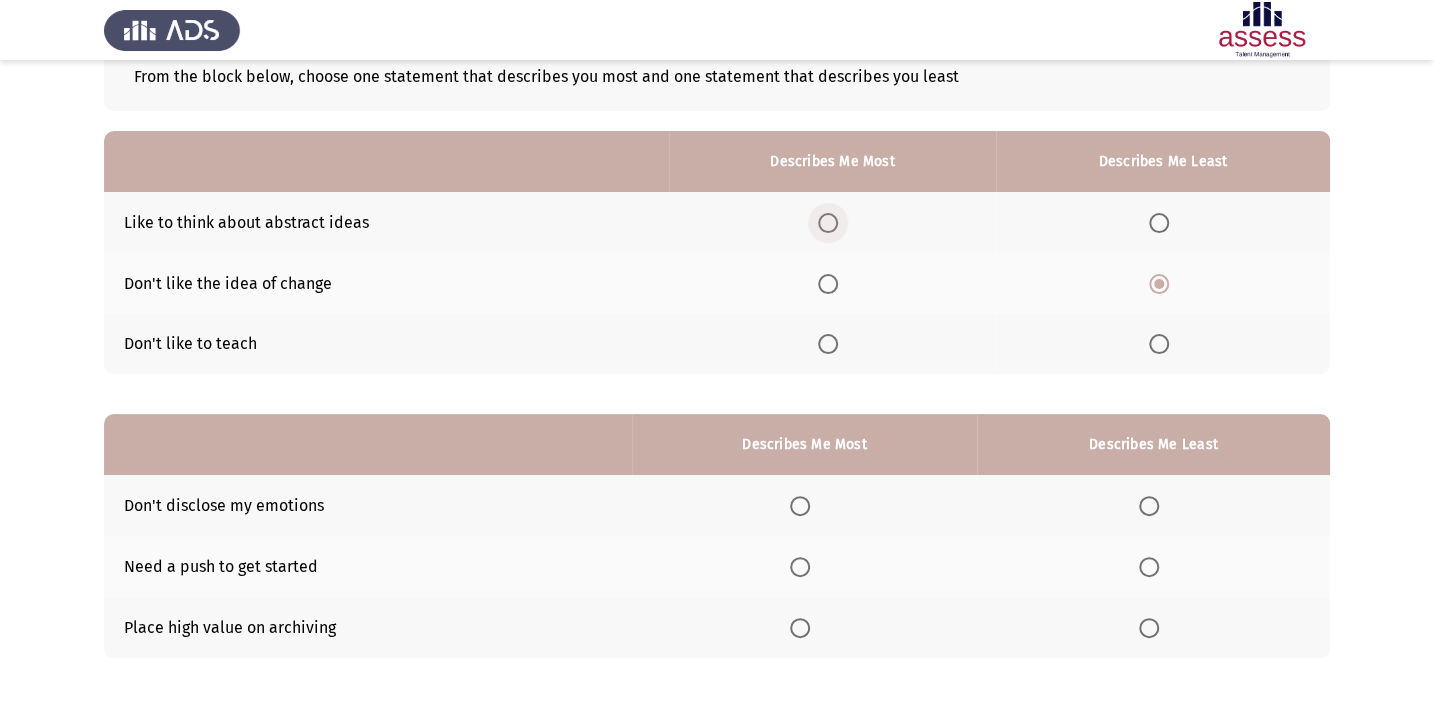 click at bounding box center [828, 223] 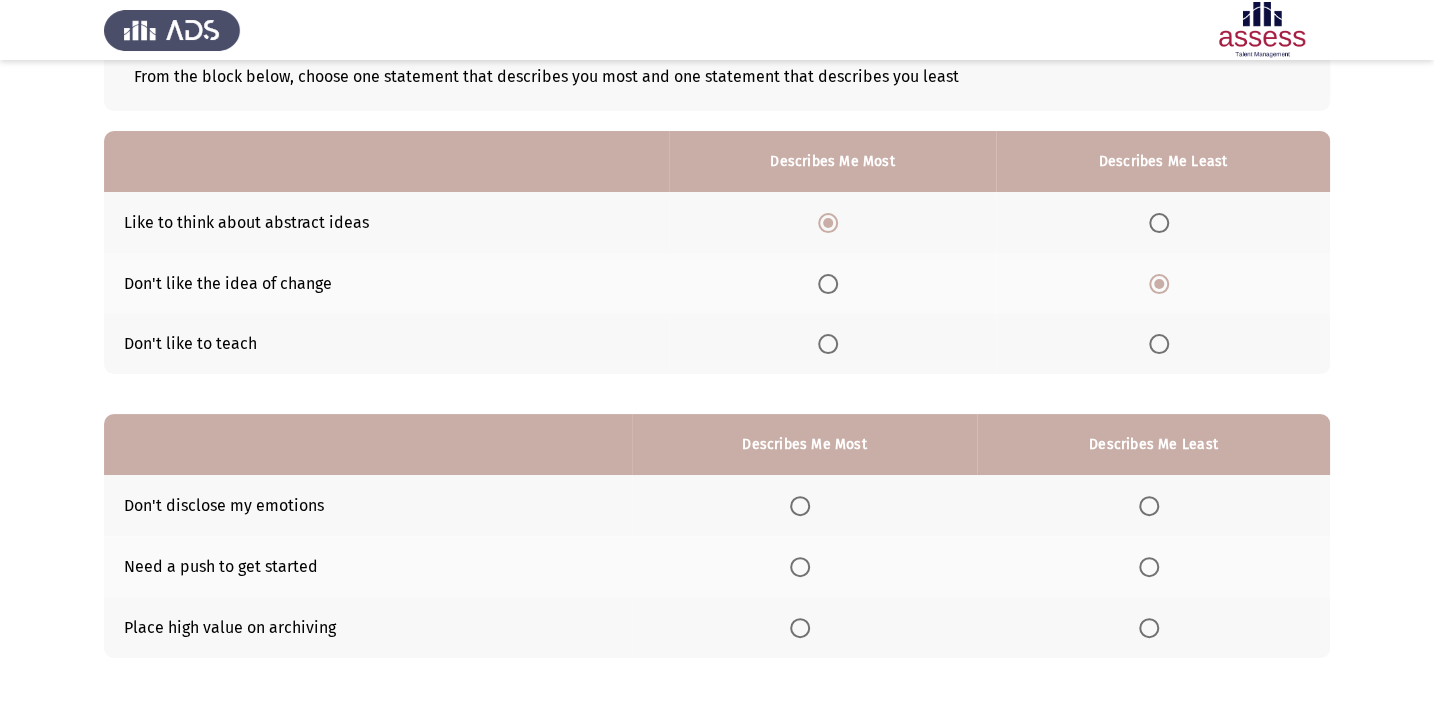 scroll, scrollTop: 217, scrollLeft: 0, axis: vertical 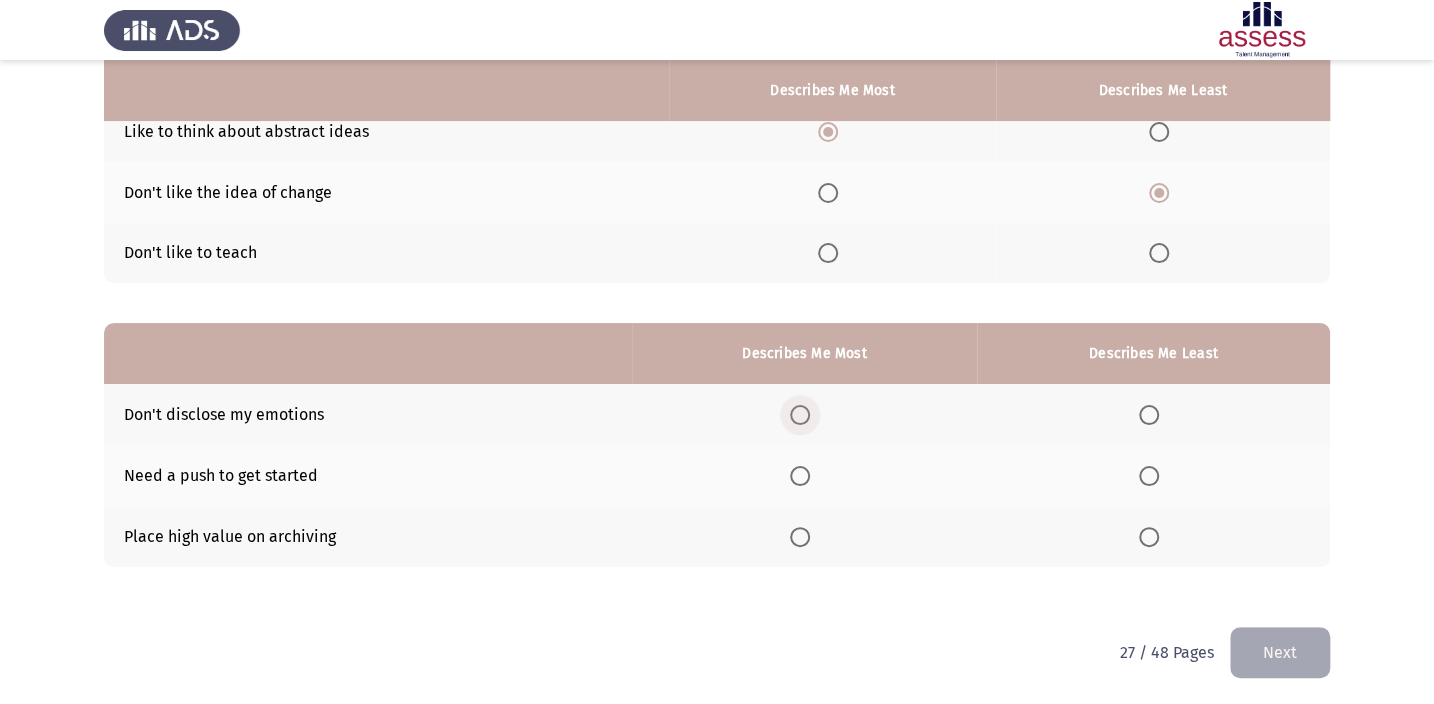 click at bounding box center (800, 415) 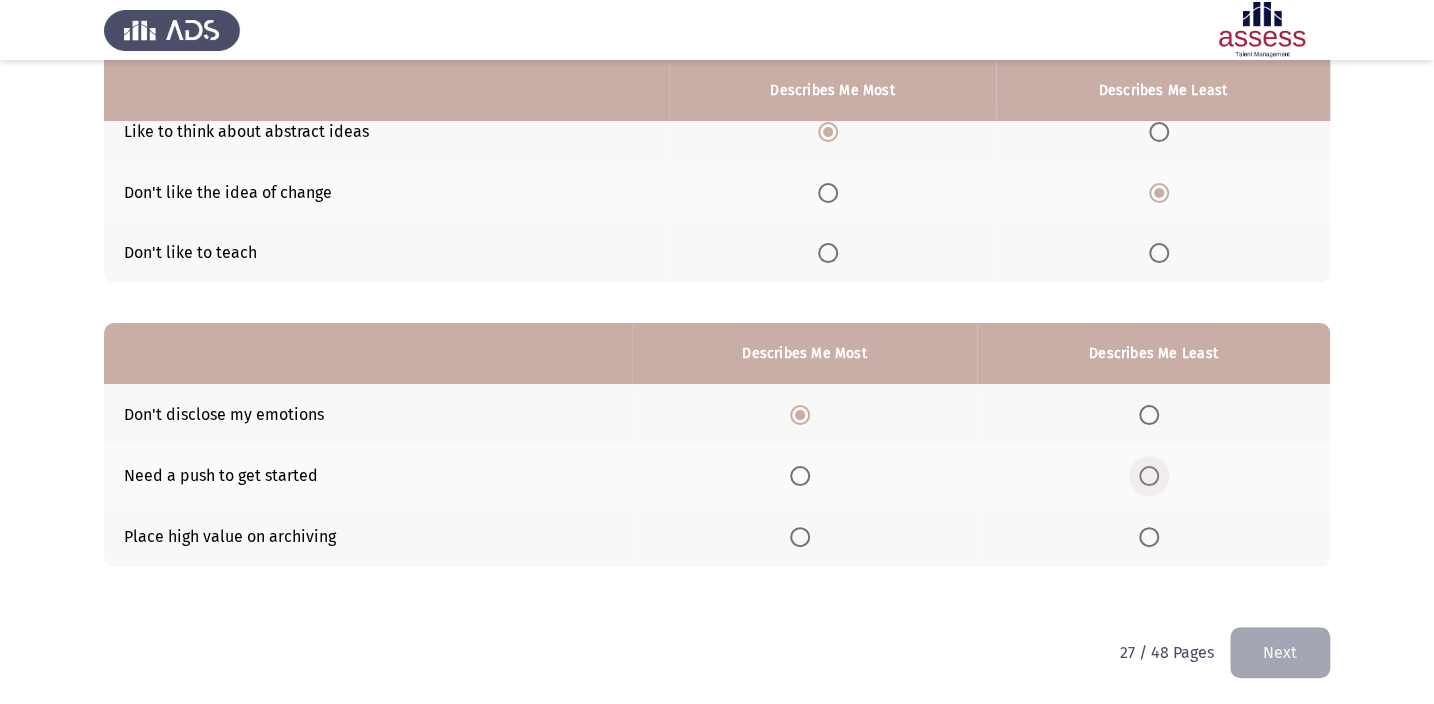 click at bounding box center [1149, 476] 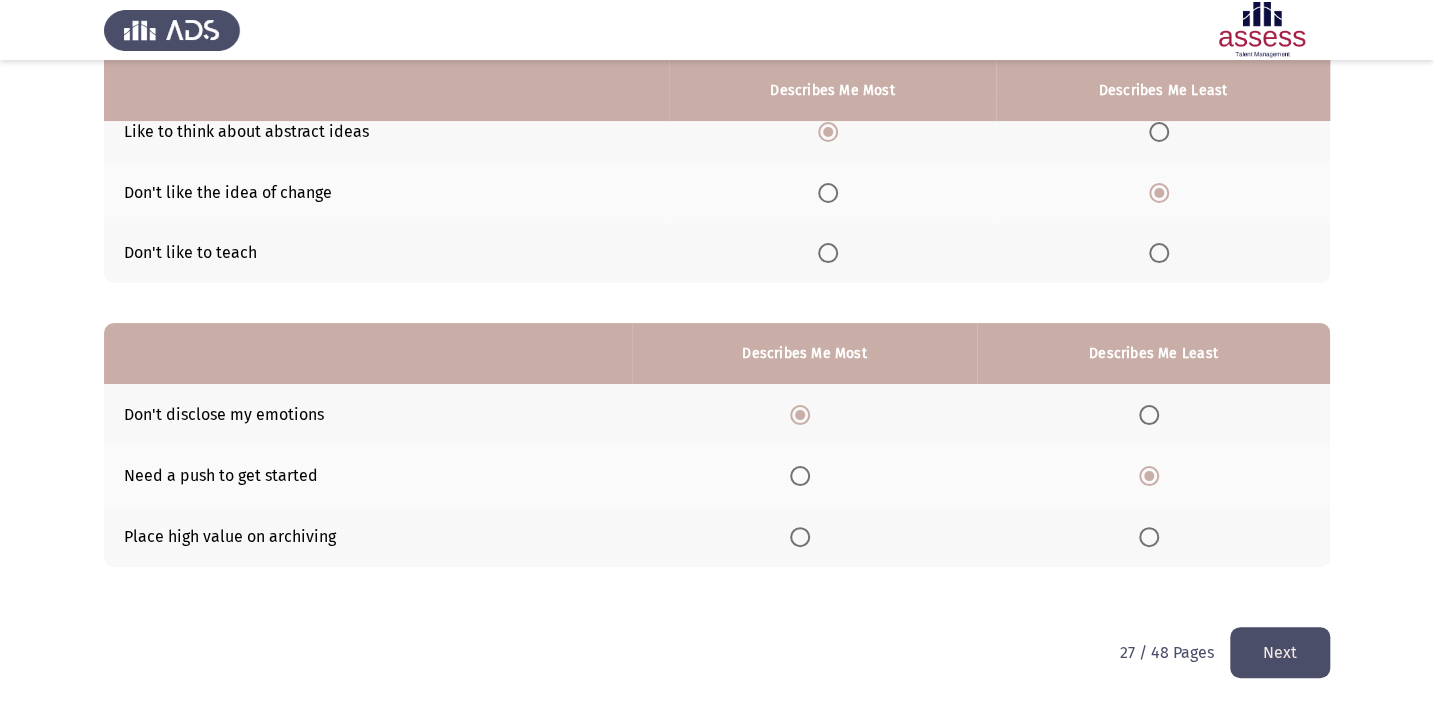 click on "Next" 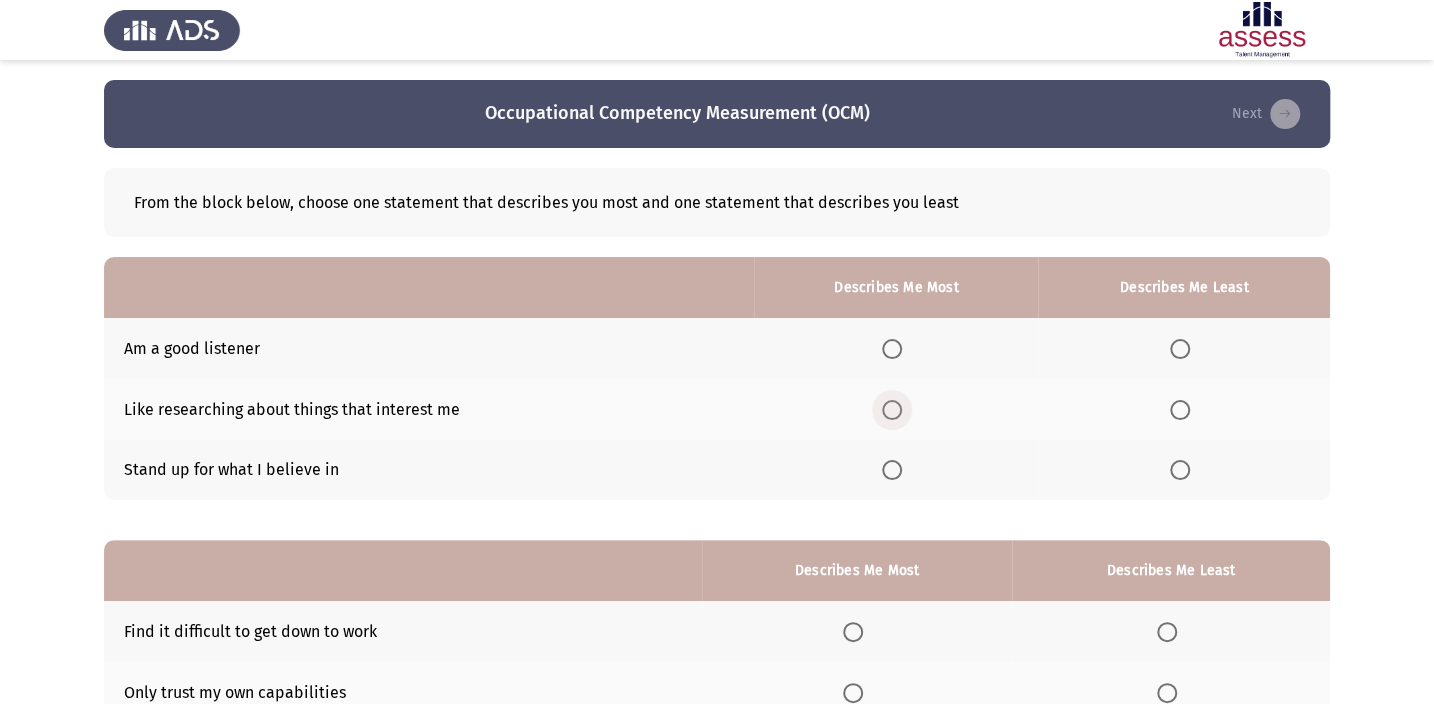 click at bounding box center (892, 410) 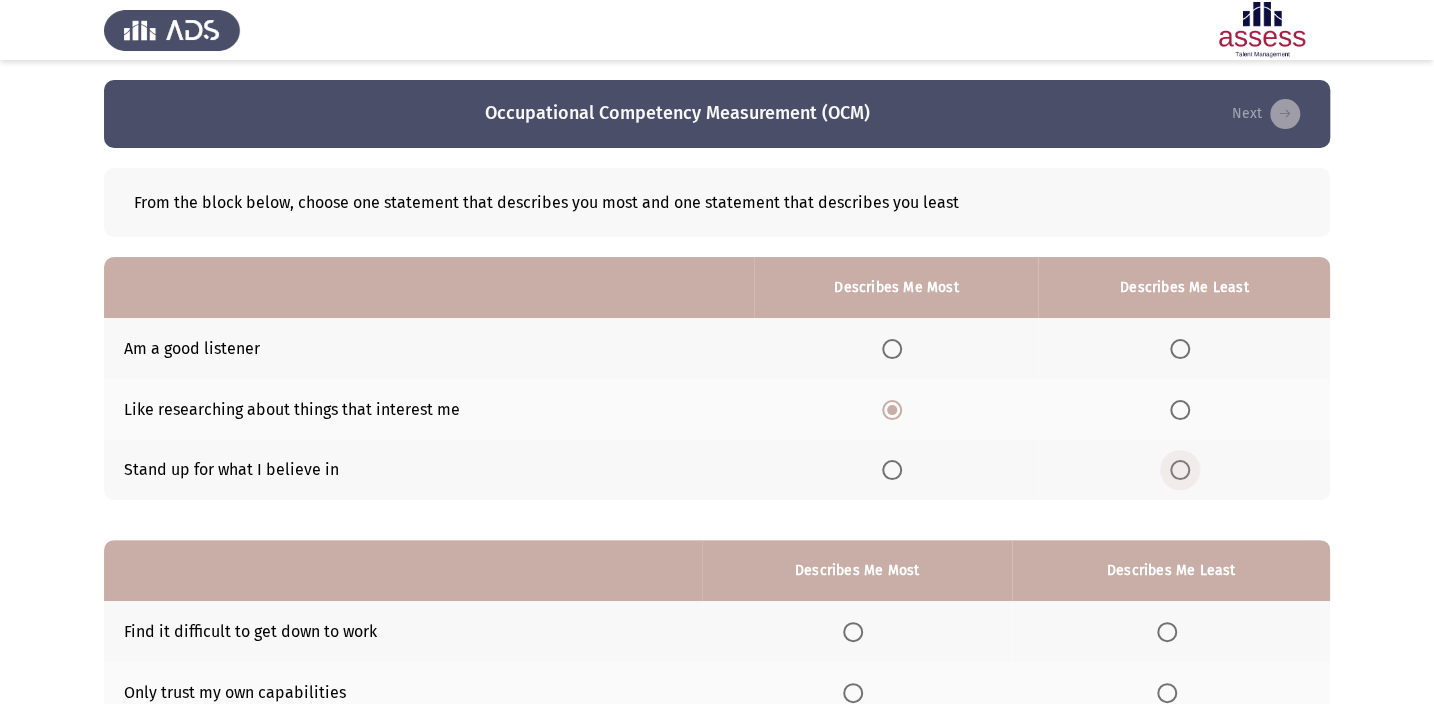 click at bounding box center [1180, 470] 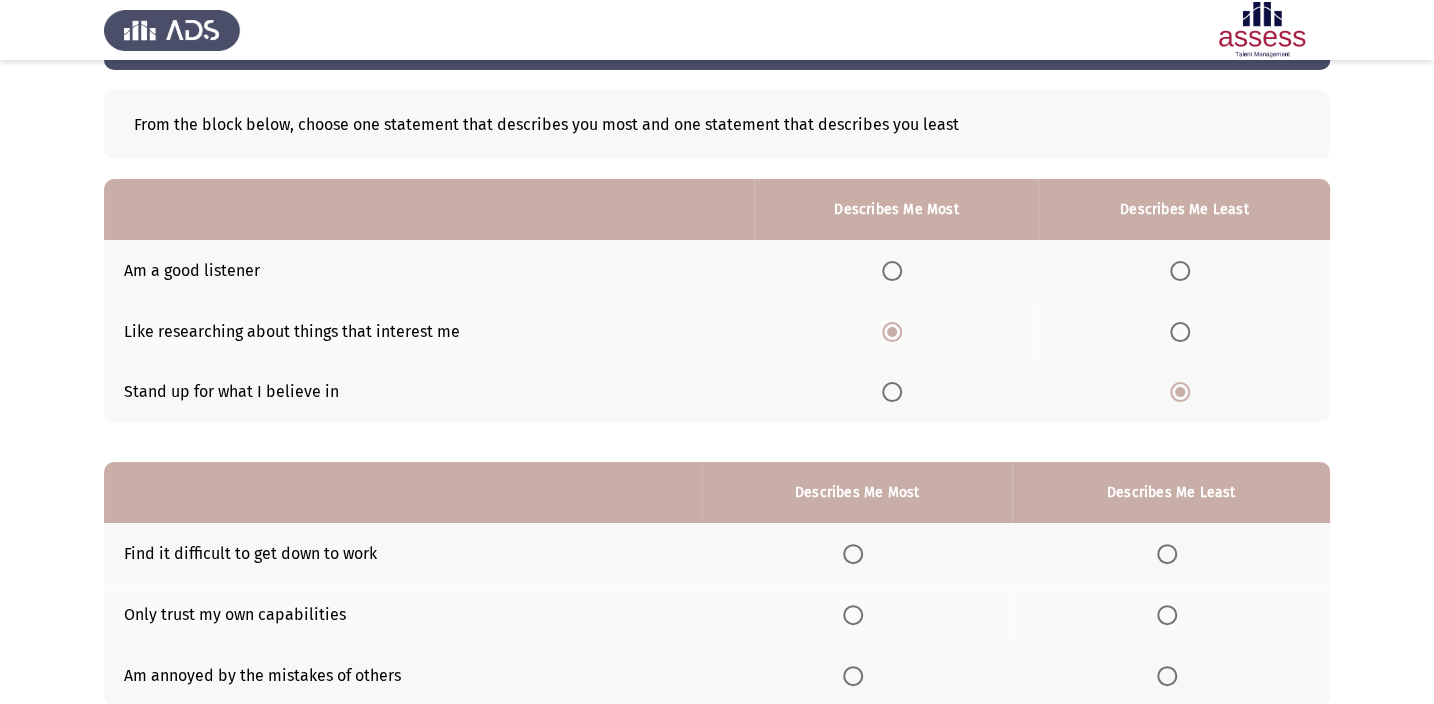 scroll, scrollTop: 217, scrollLeft: 0, axis: vertical 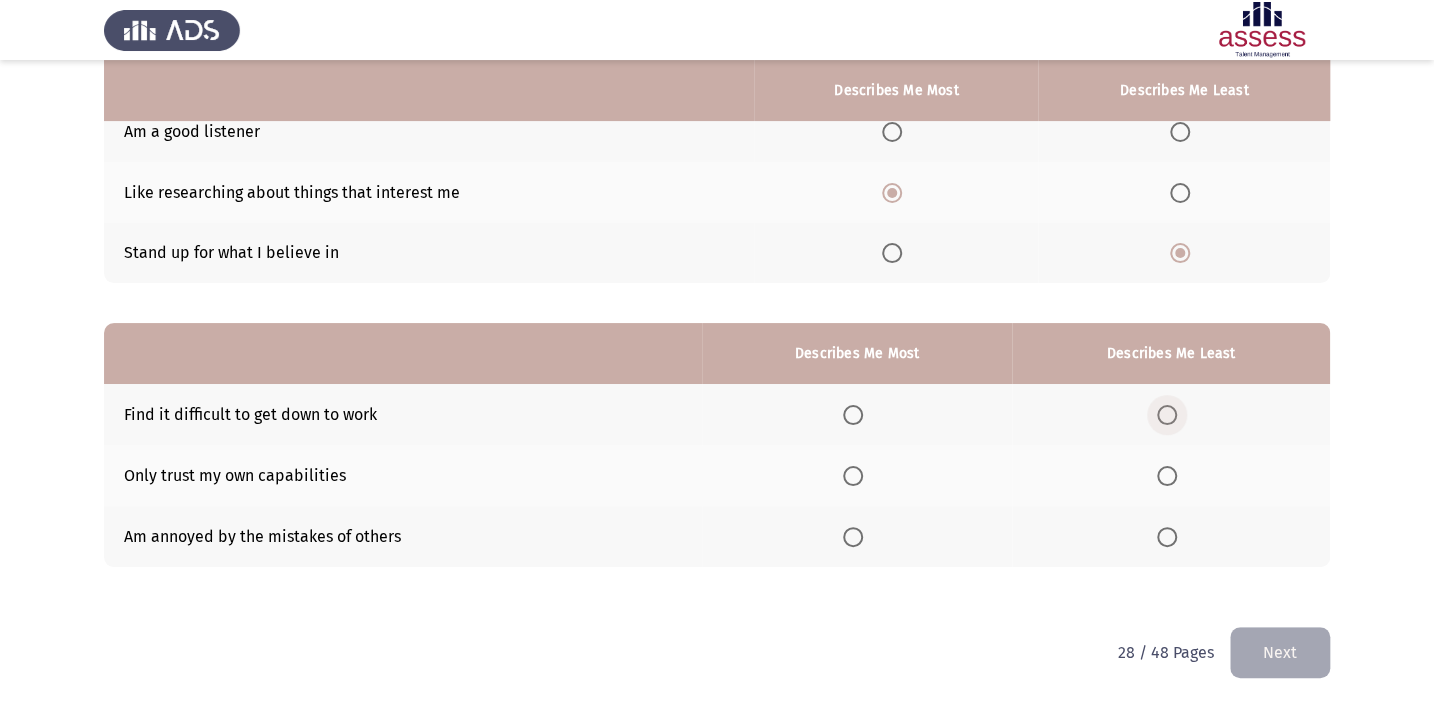 click at bounding box center [1167, 415] 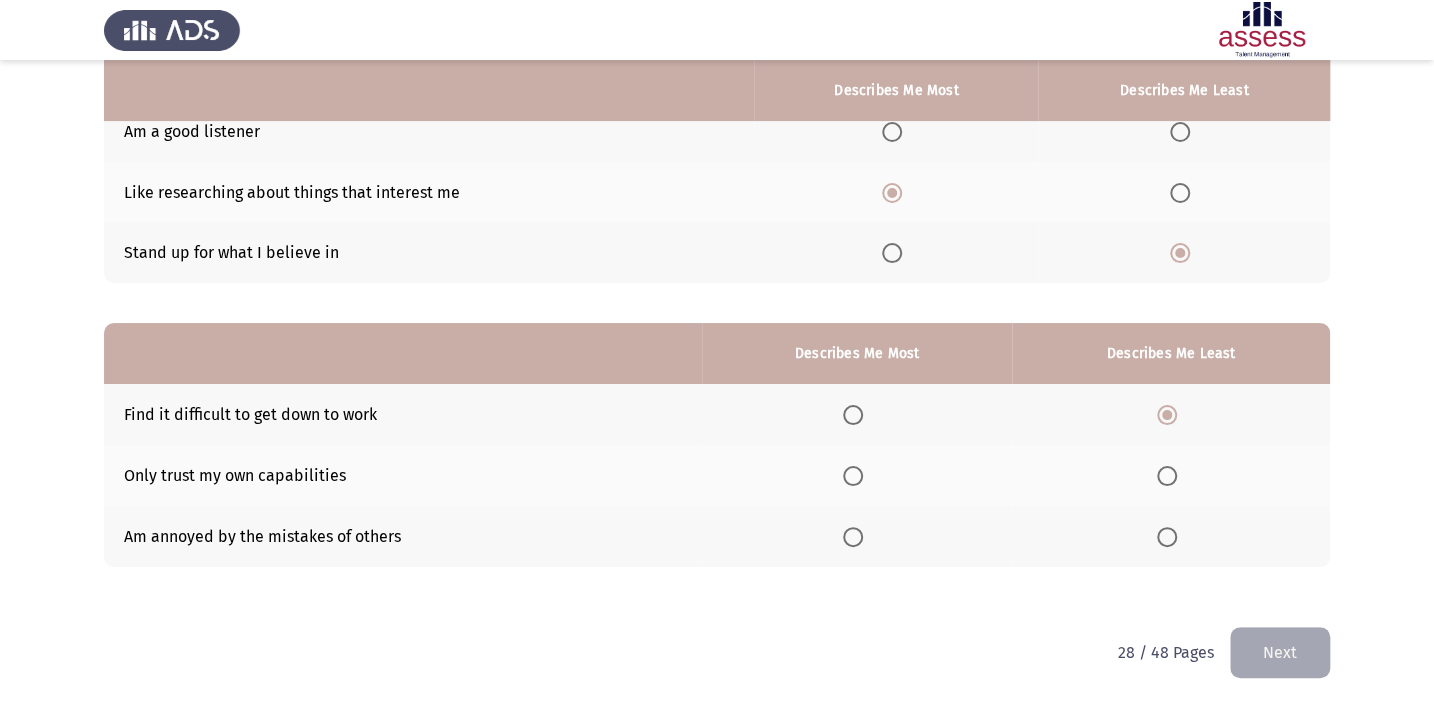 click at bounding box center (853, 476) 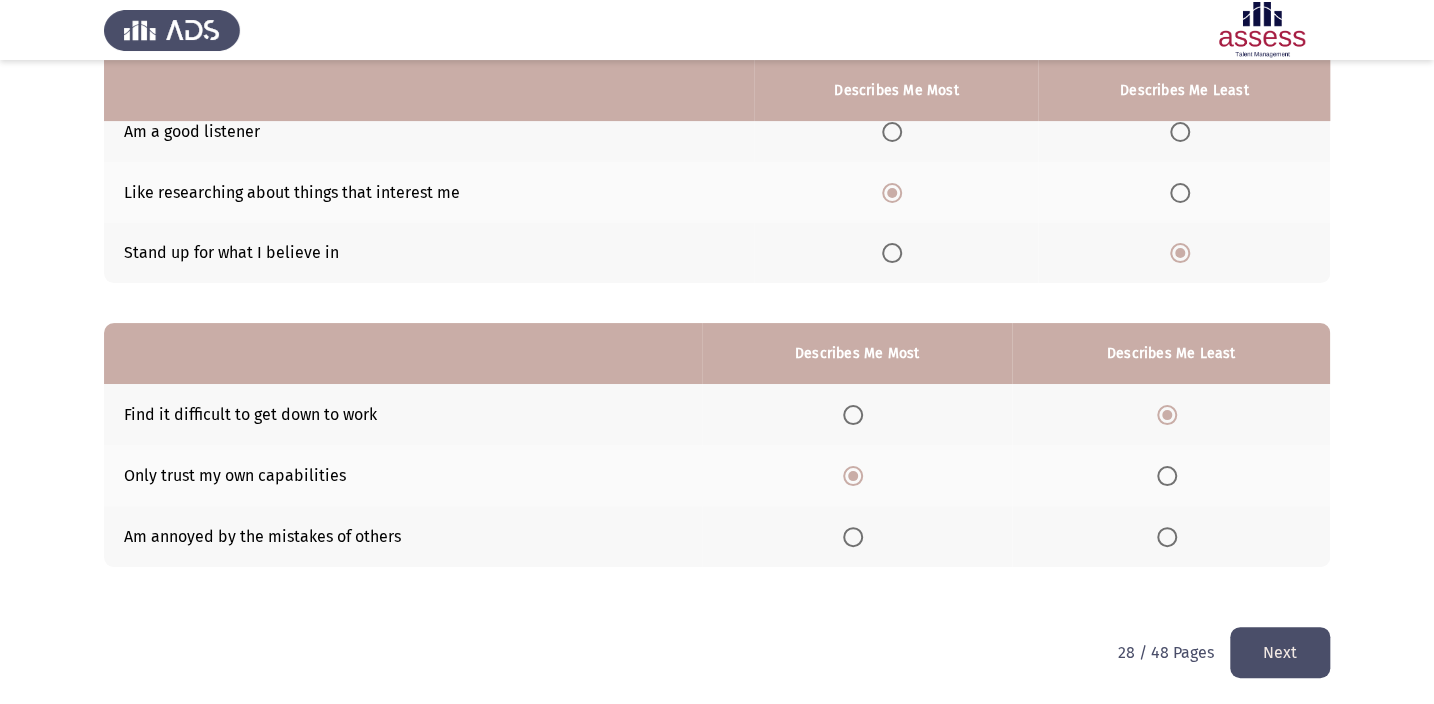 click on "Next" 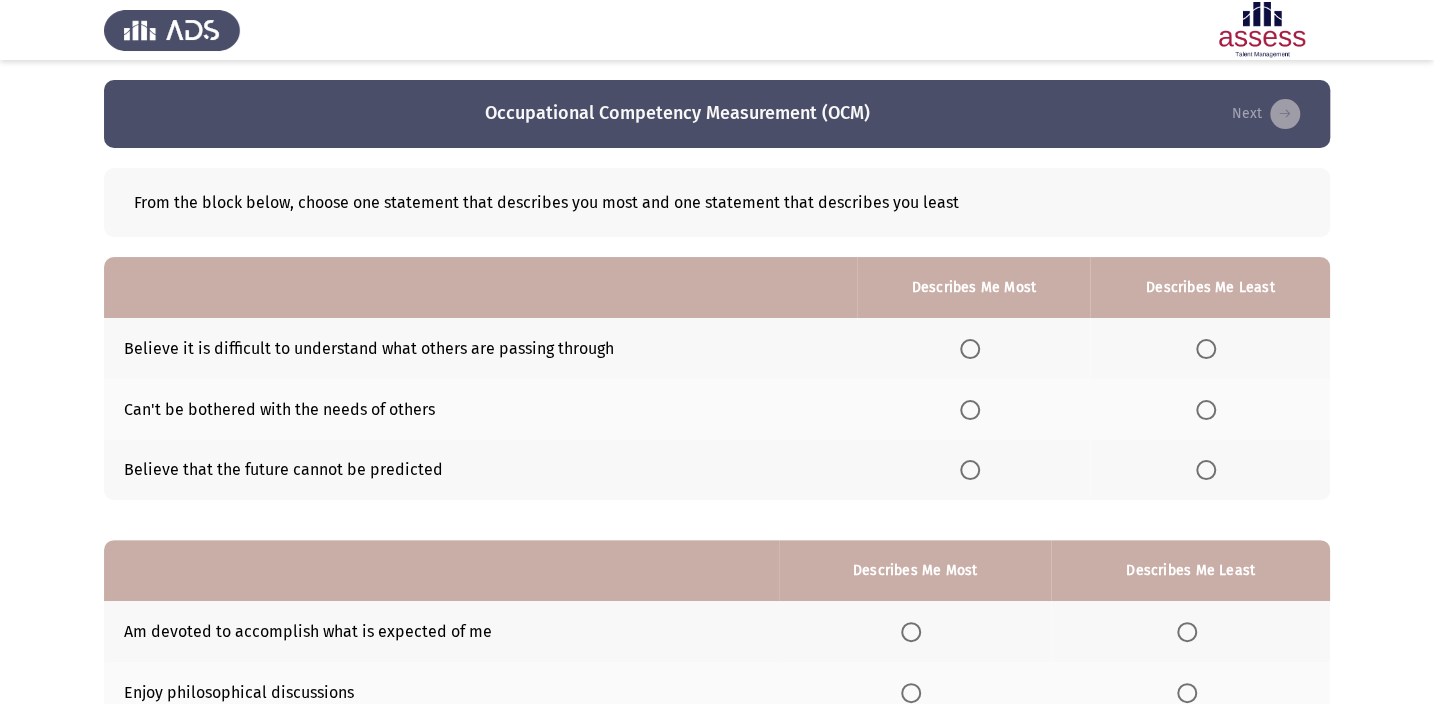 click at bounding box center (970, 470) 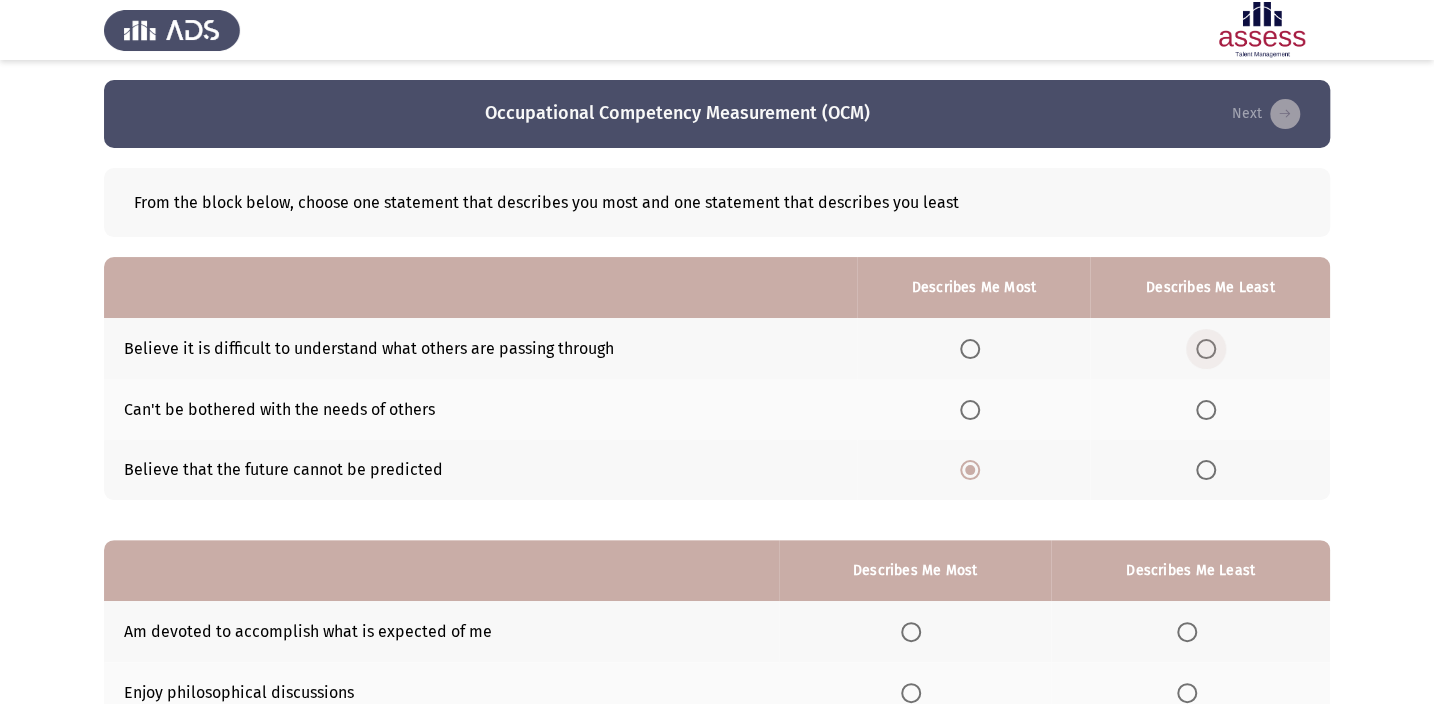 click at bounding box center [1206, 349] 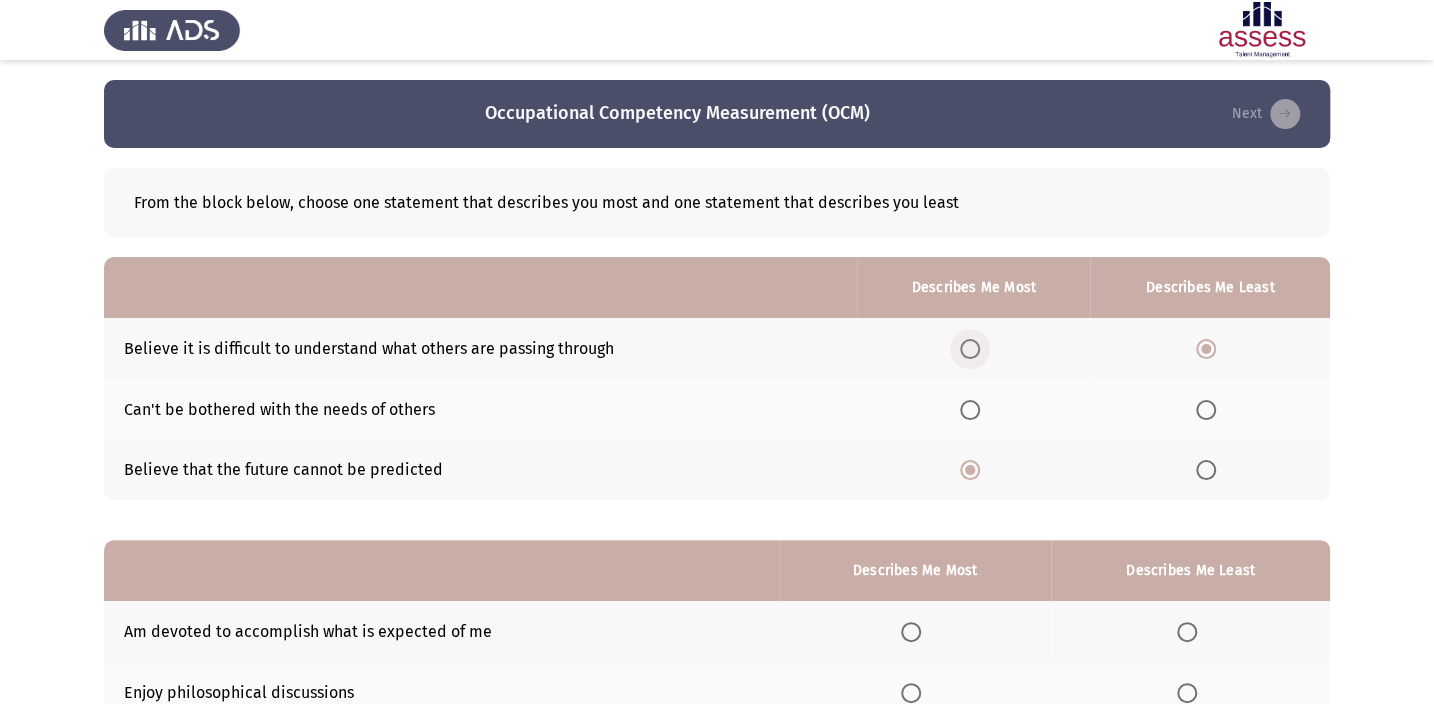 click at bounding box center (970, 349) 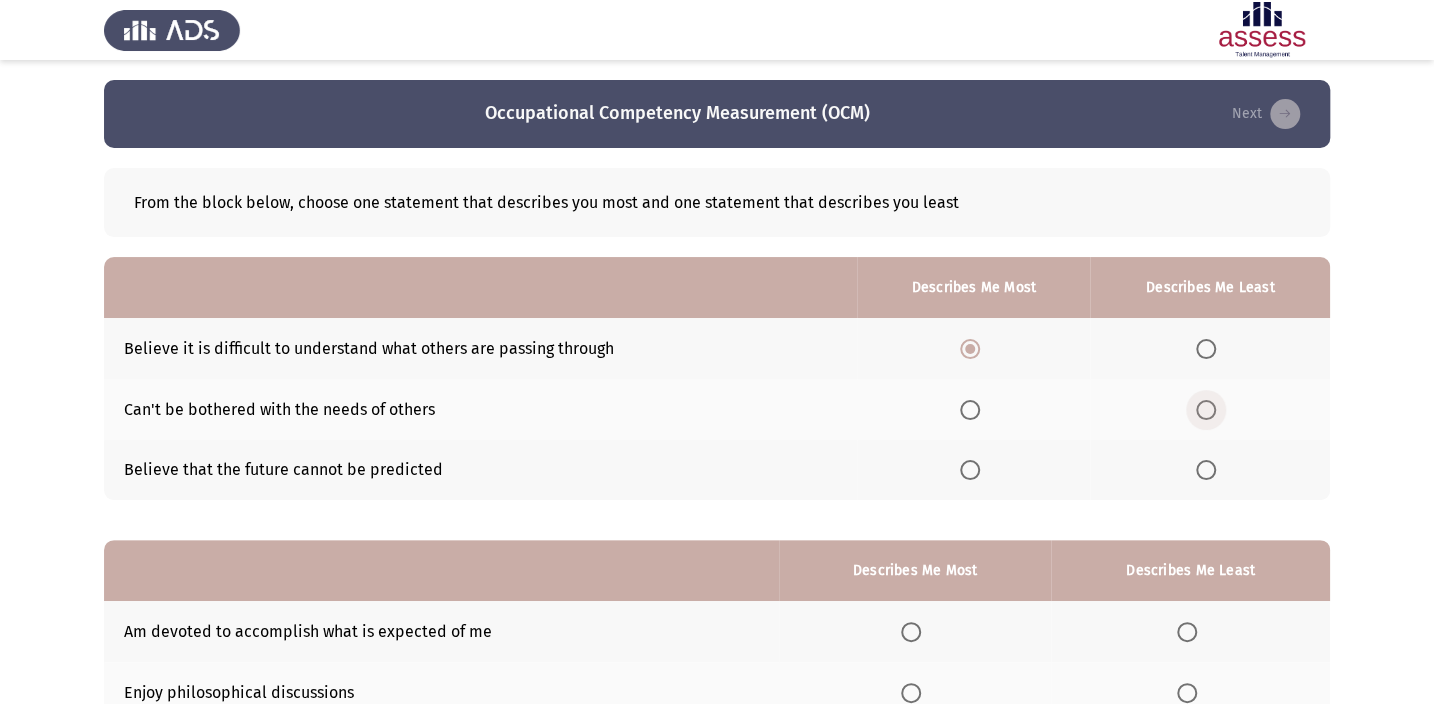 click at bounding box center (1206, 410) 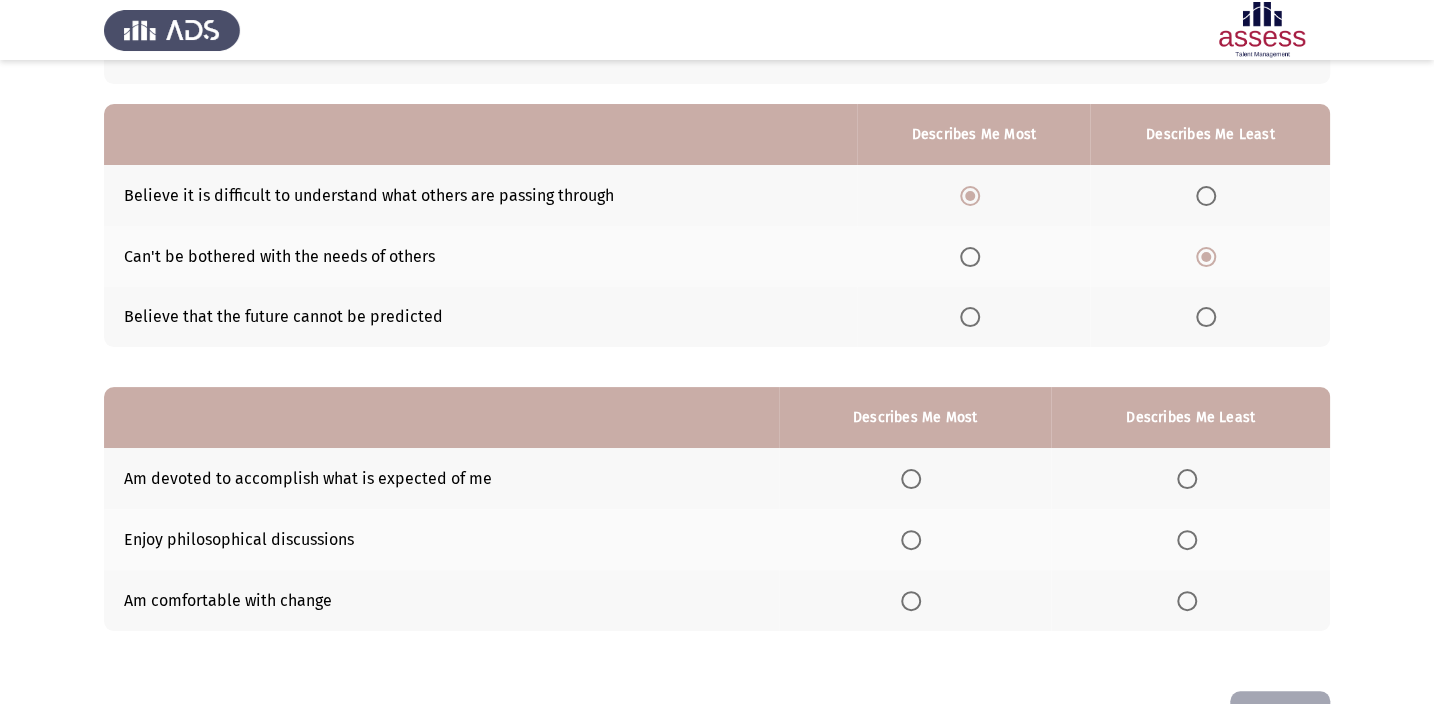 scroll, scrollTop: 217, scrollLeft: 0, axis: vertical 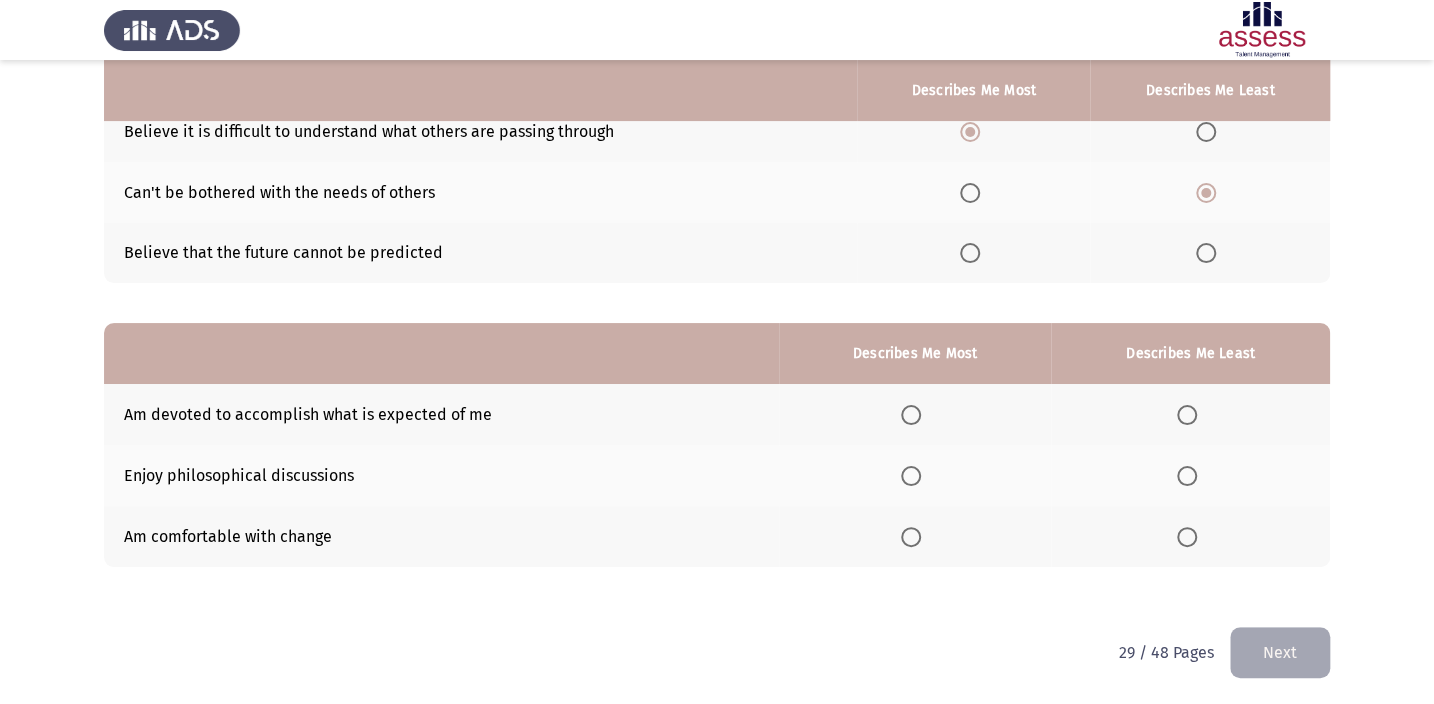 click at bounding box center [911, 415] 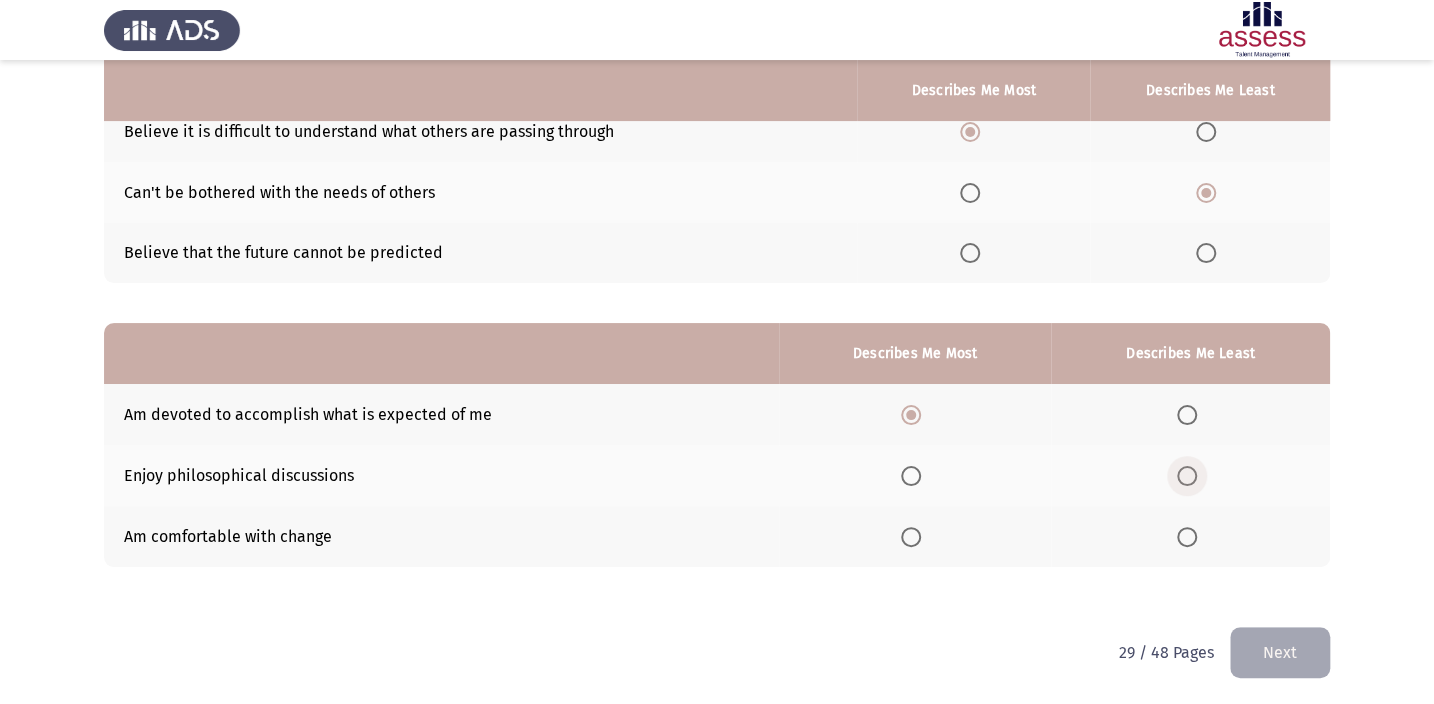 click at bounding box center (1187, 476) 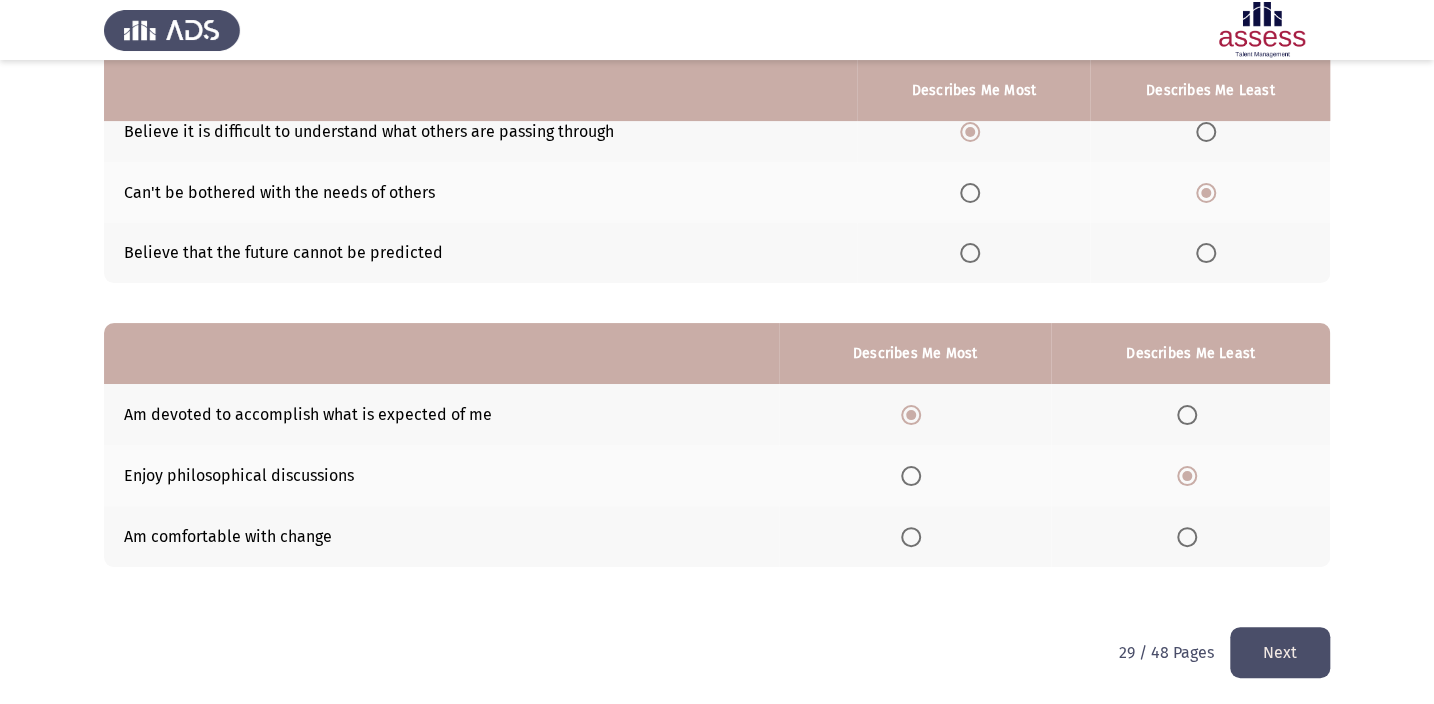 click on "Next" 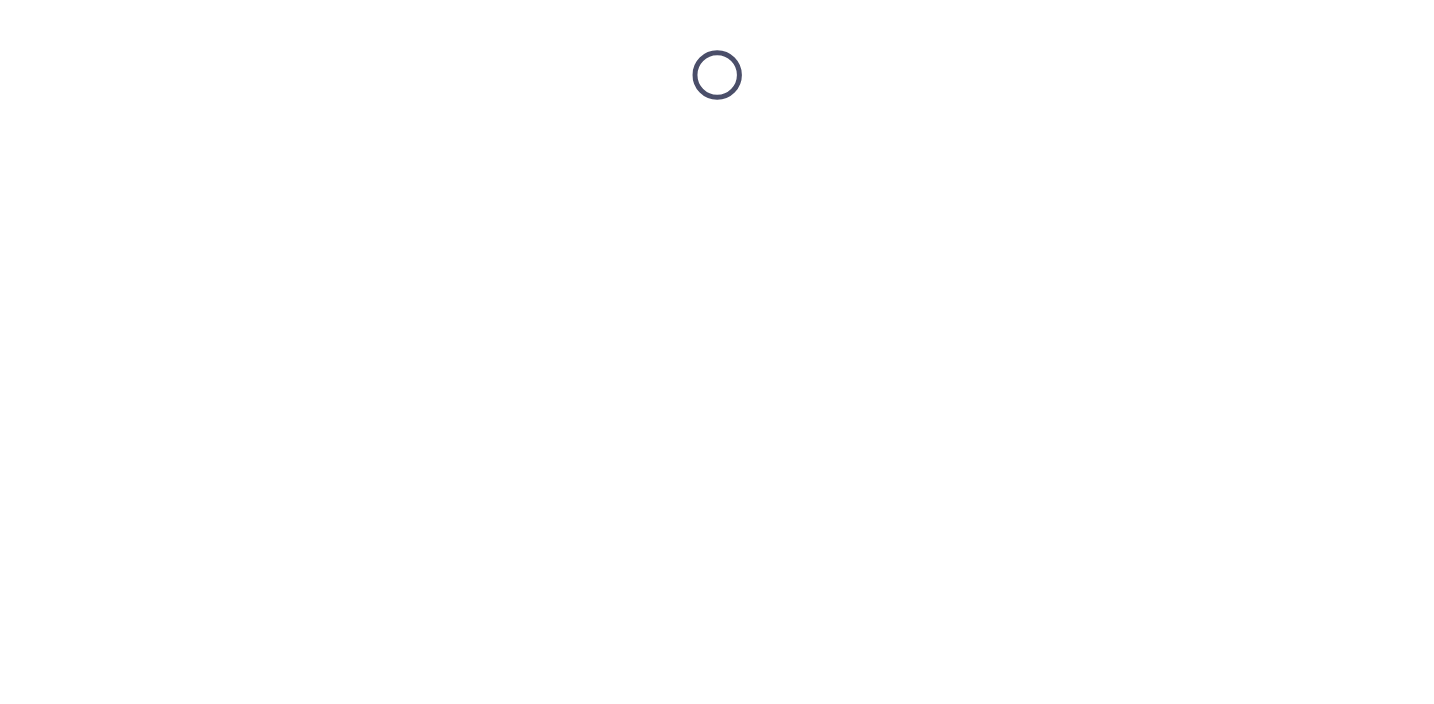 scroll, scrollTop: 0, scrollLeft: 0, axis: both 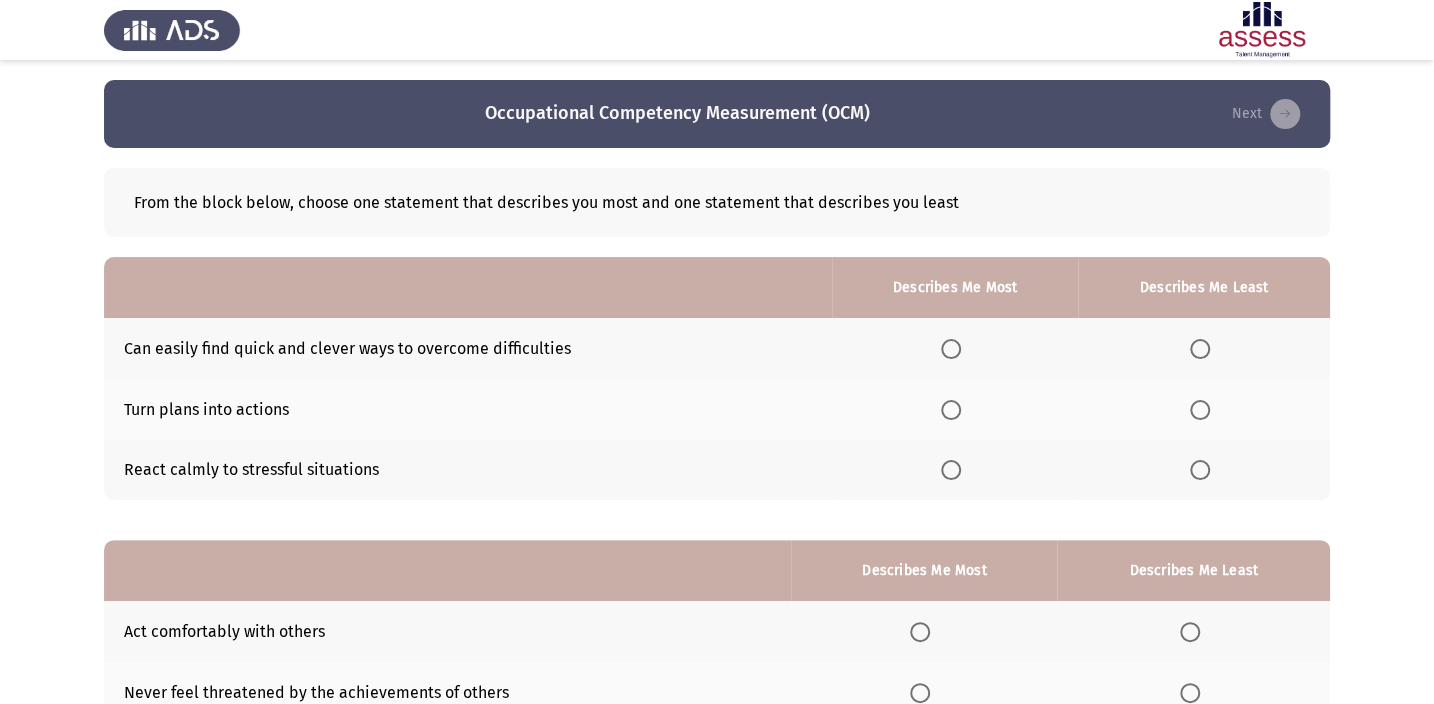click at bounding box center [951, 470] 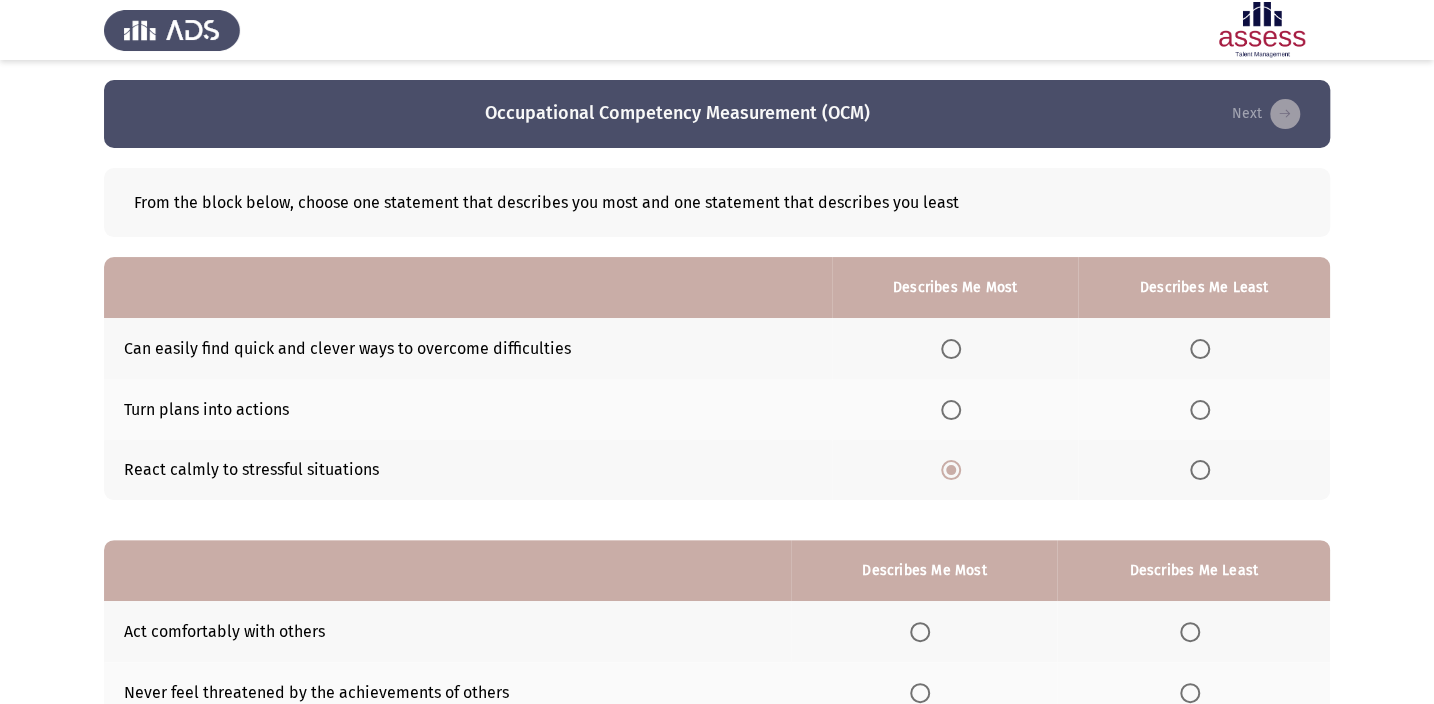 click at bounding box center (1200, 410) 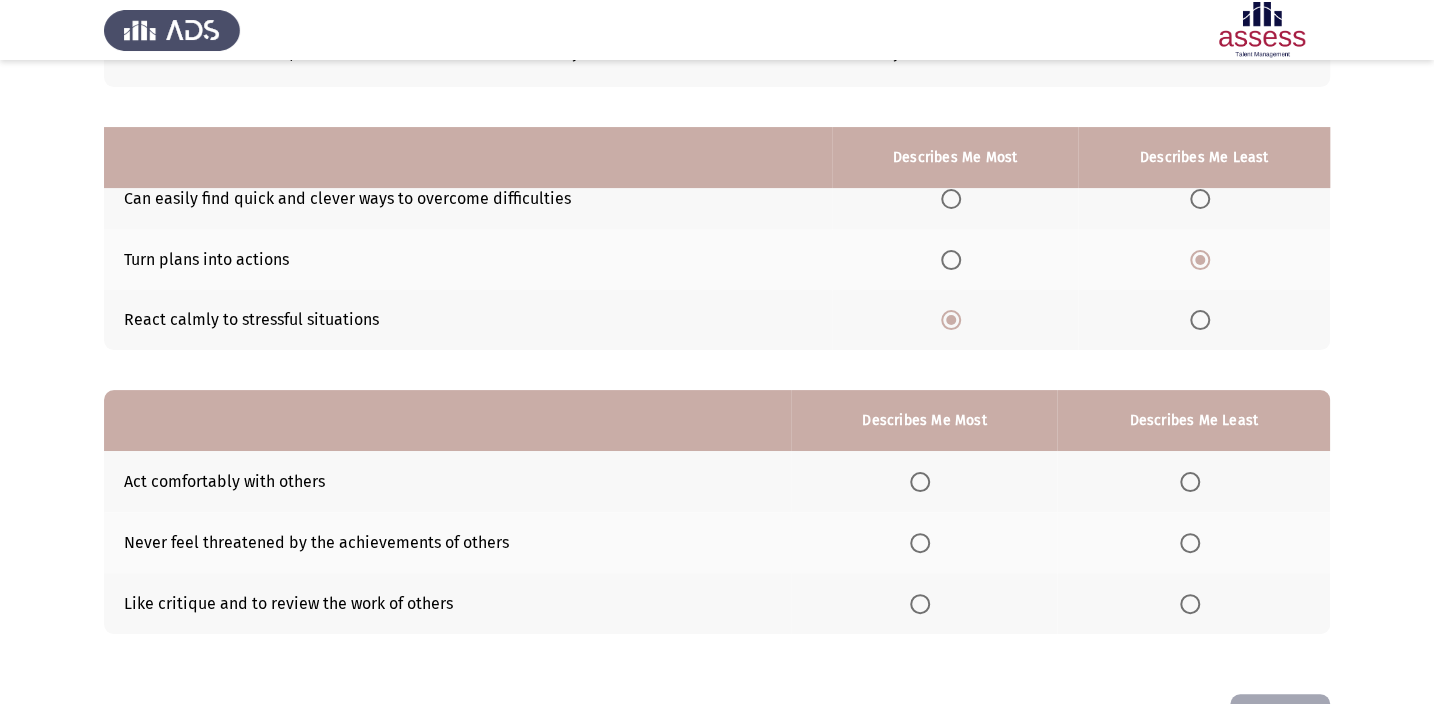 scroll, scrollTop: 217, scrollLeft: 0, axis: vertical 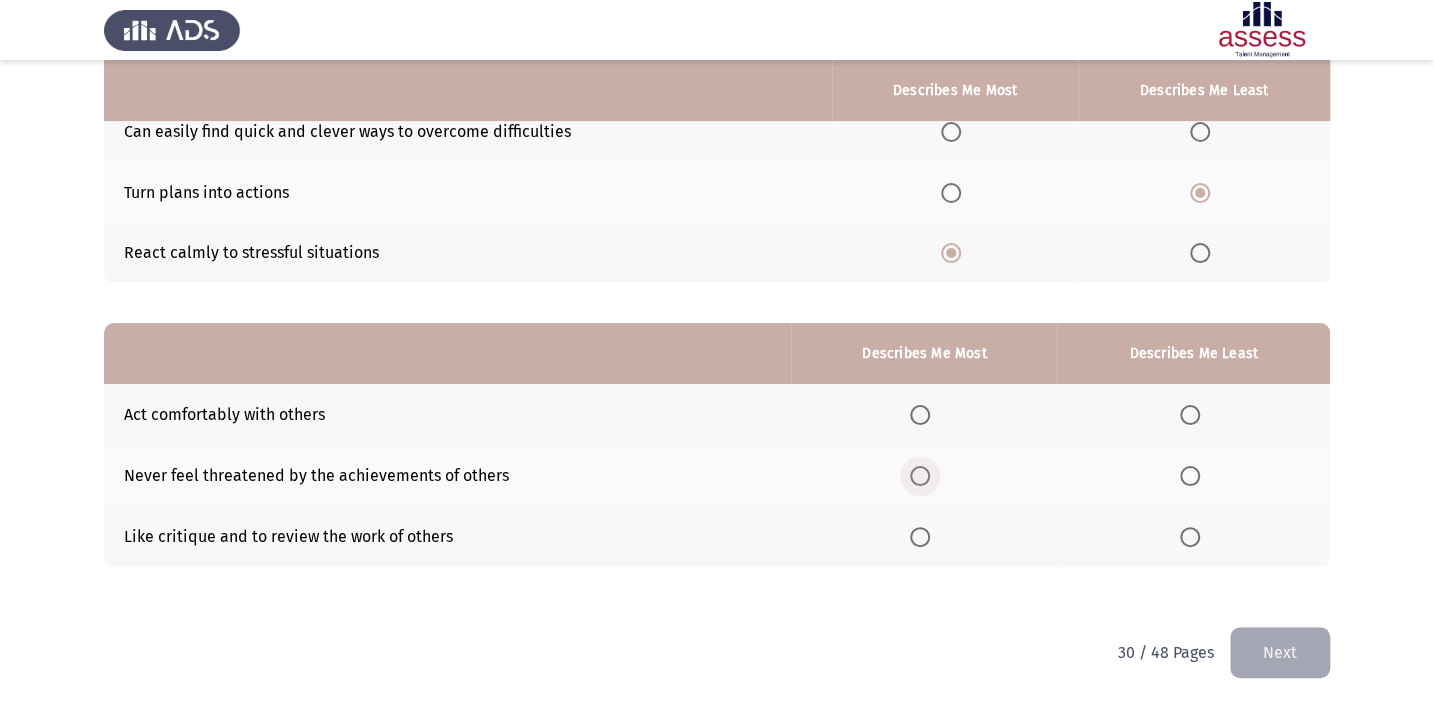 click at bounding box center [920, 476] 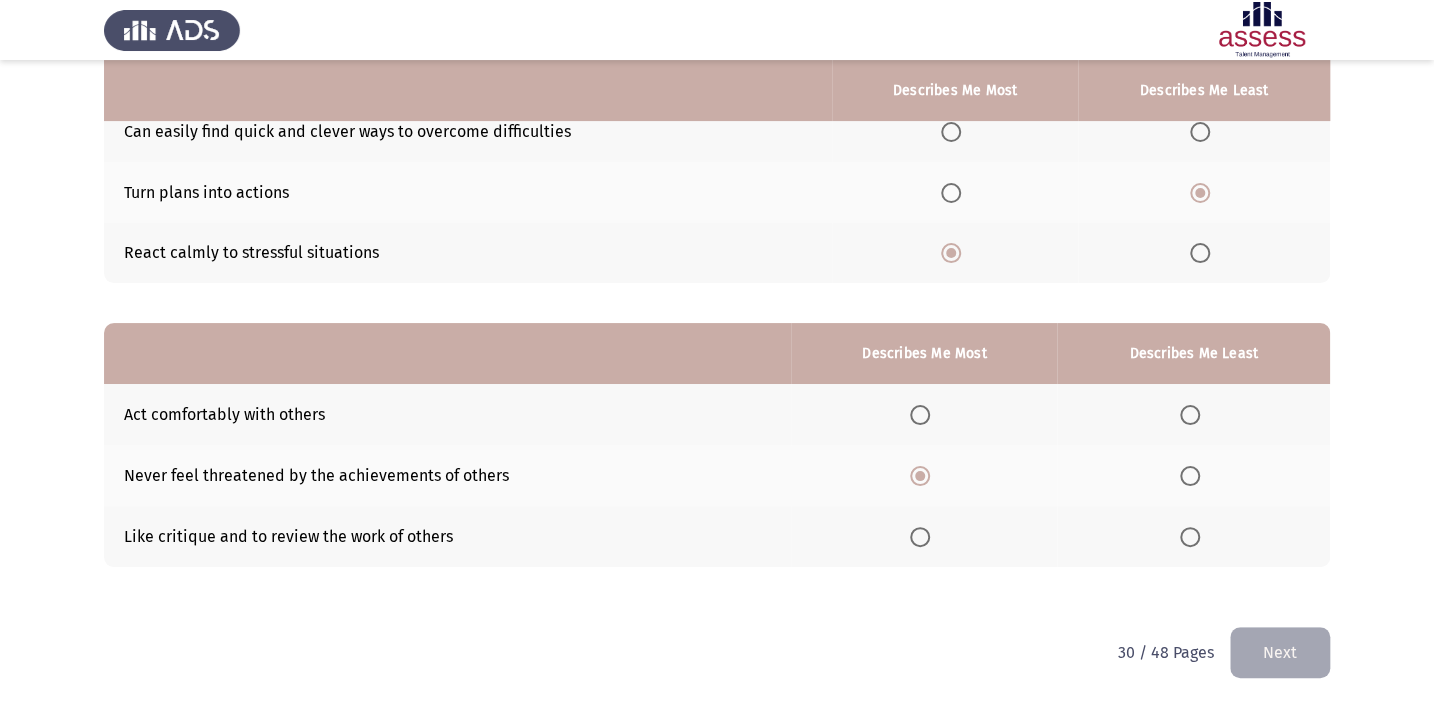 click 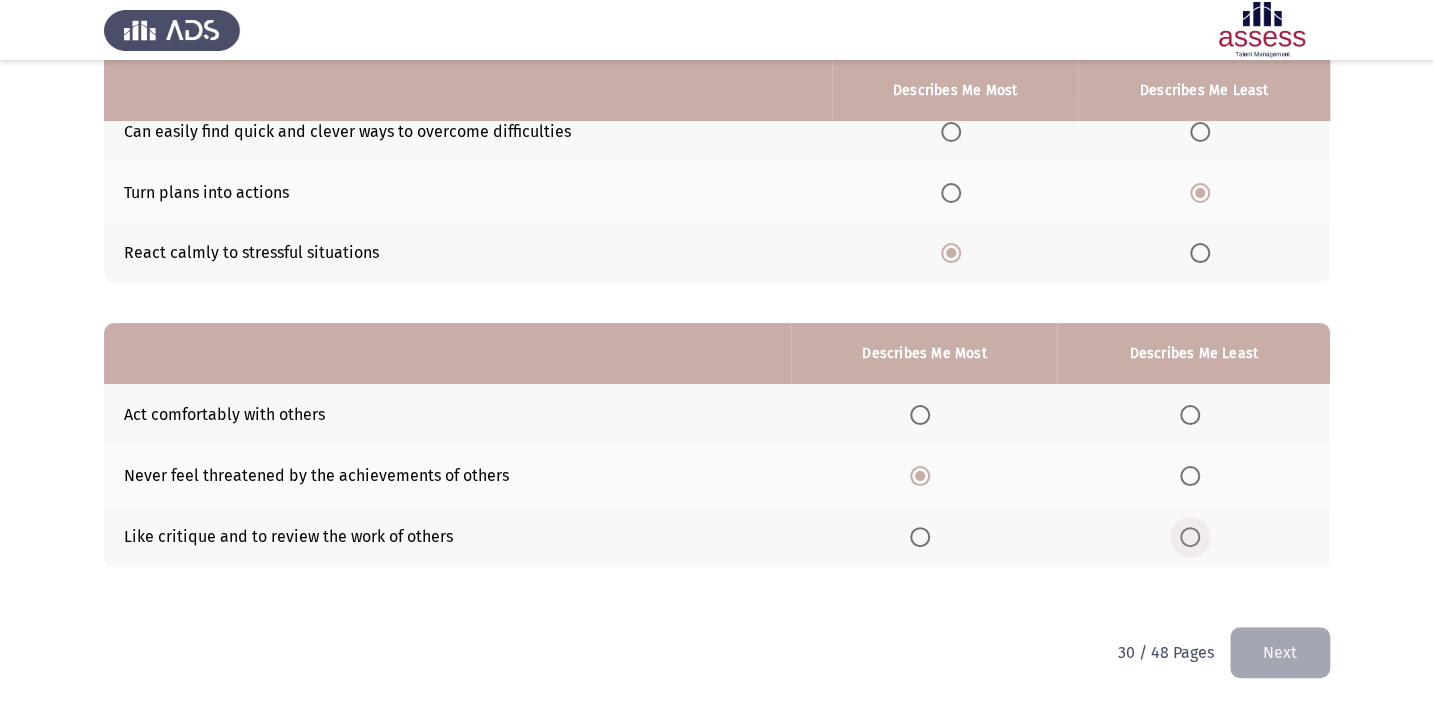 click at bounding box center [1190, 537] 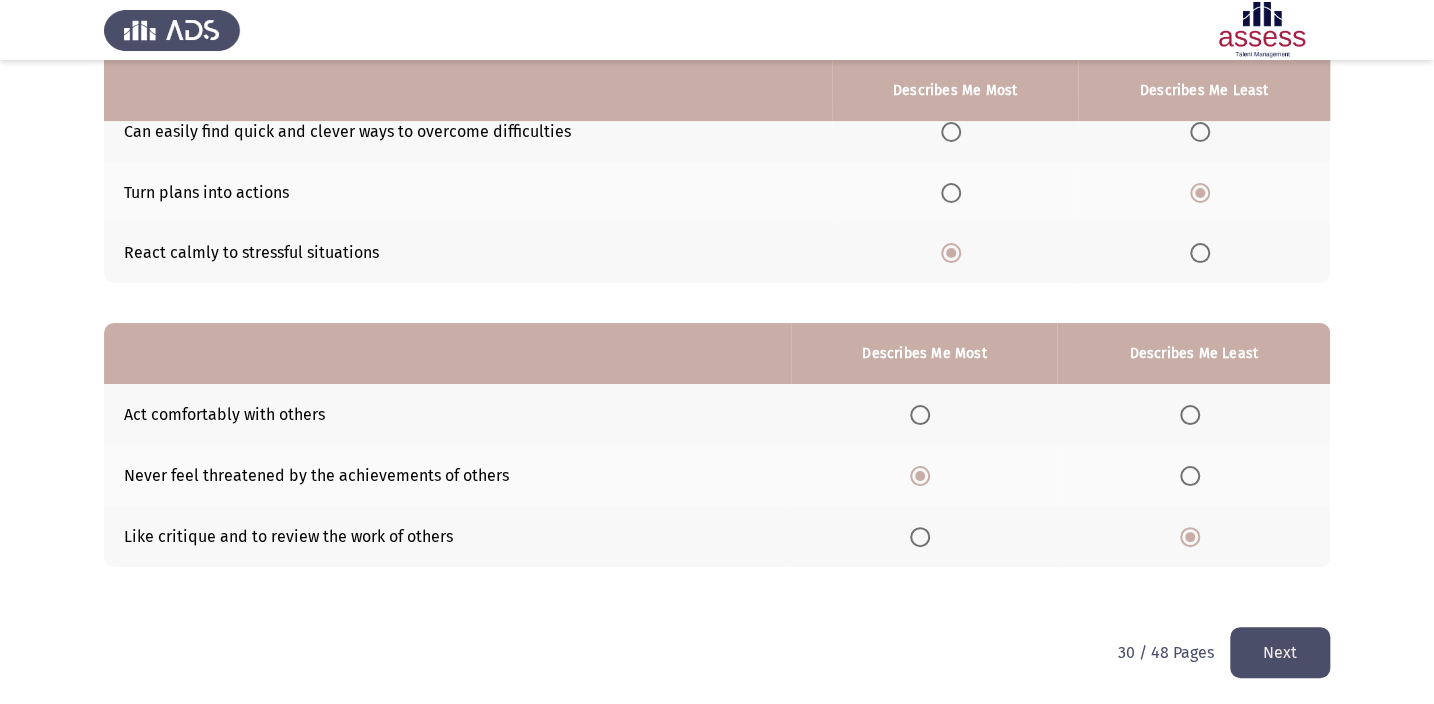 click on "Next" 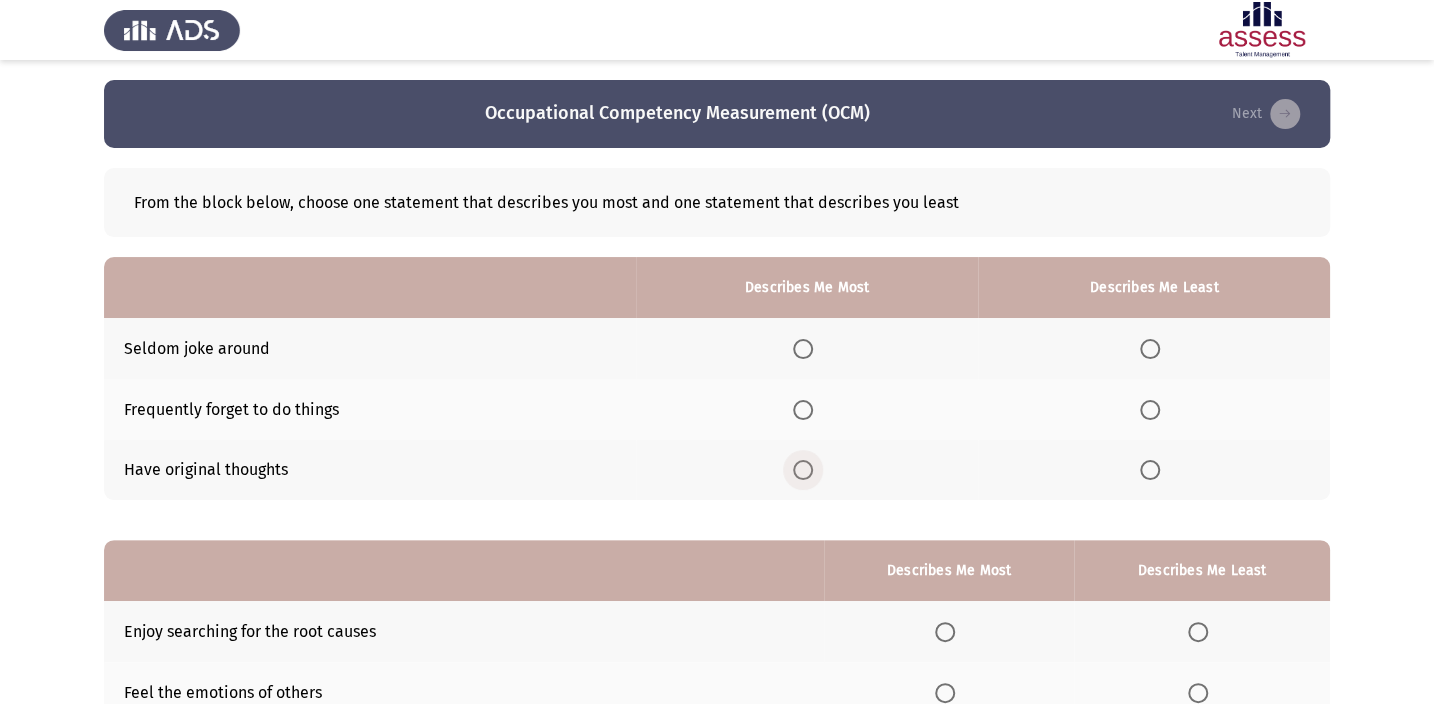 click at bounding box center (803, 470) 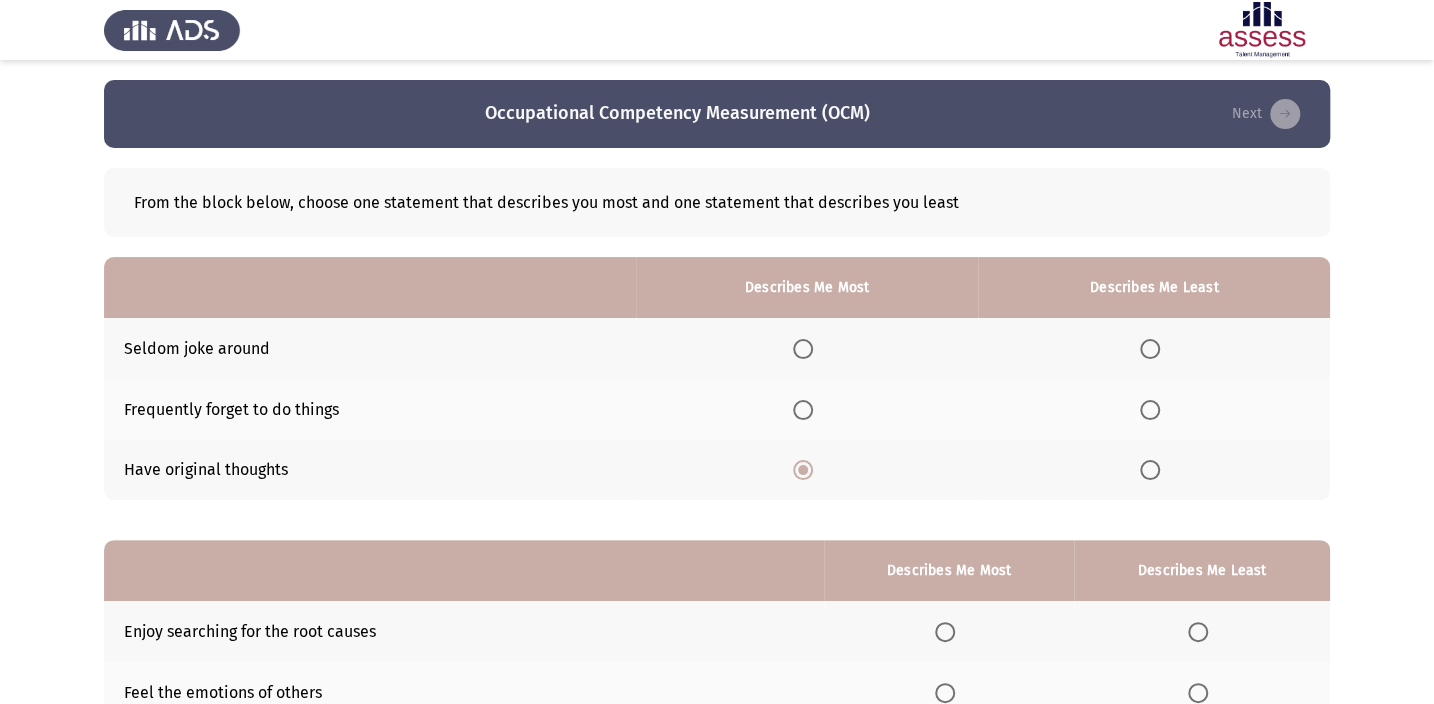 click at bounding box center [1150, 410] 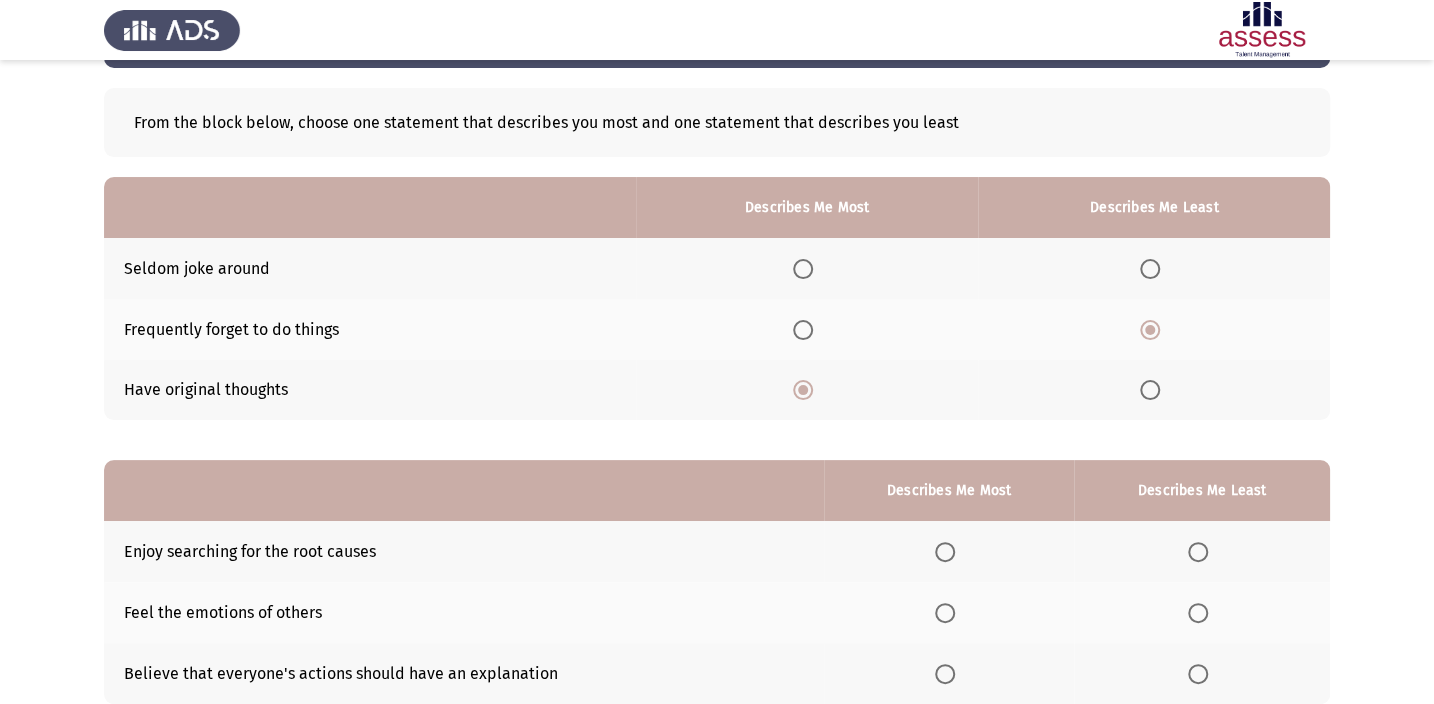 scroll, scrollTop: 217, scrollLeft: 0, axis: vertical 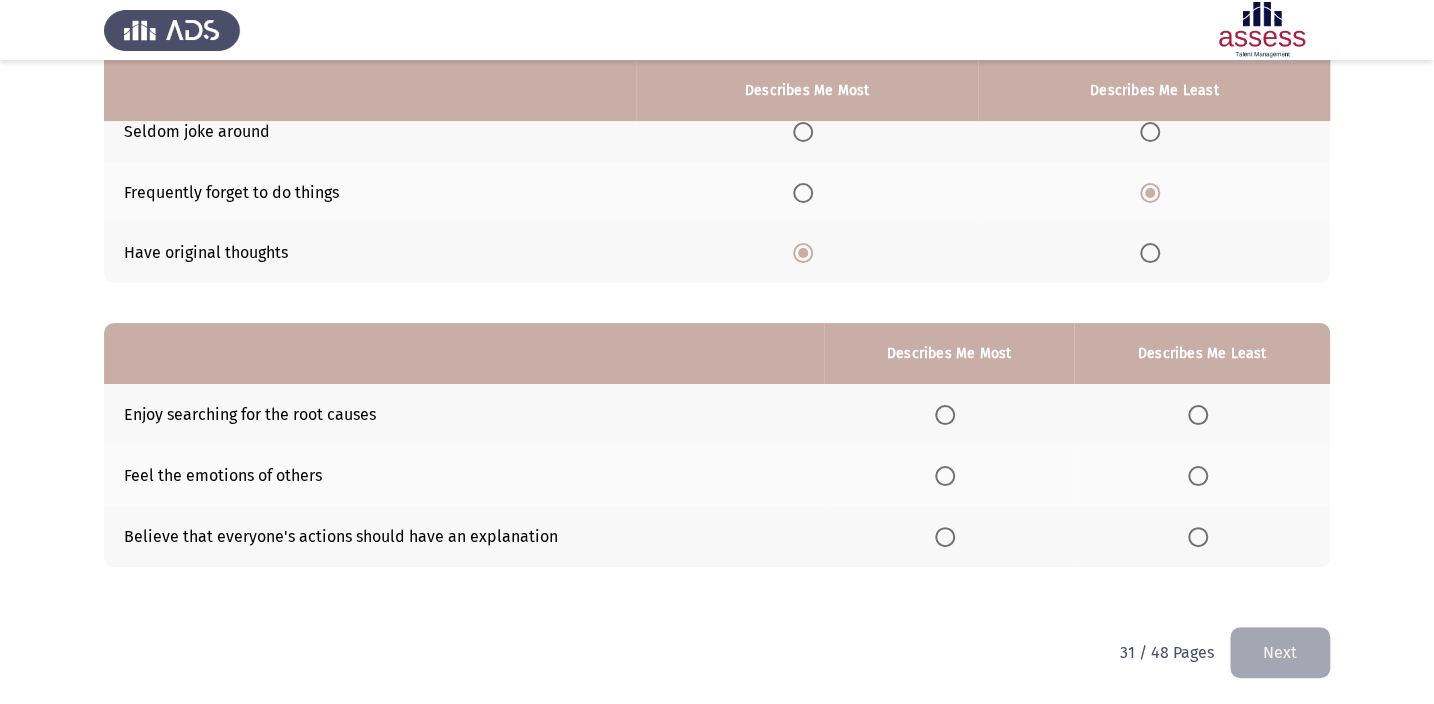 click 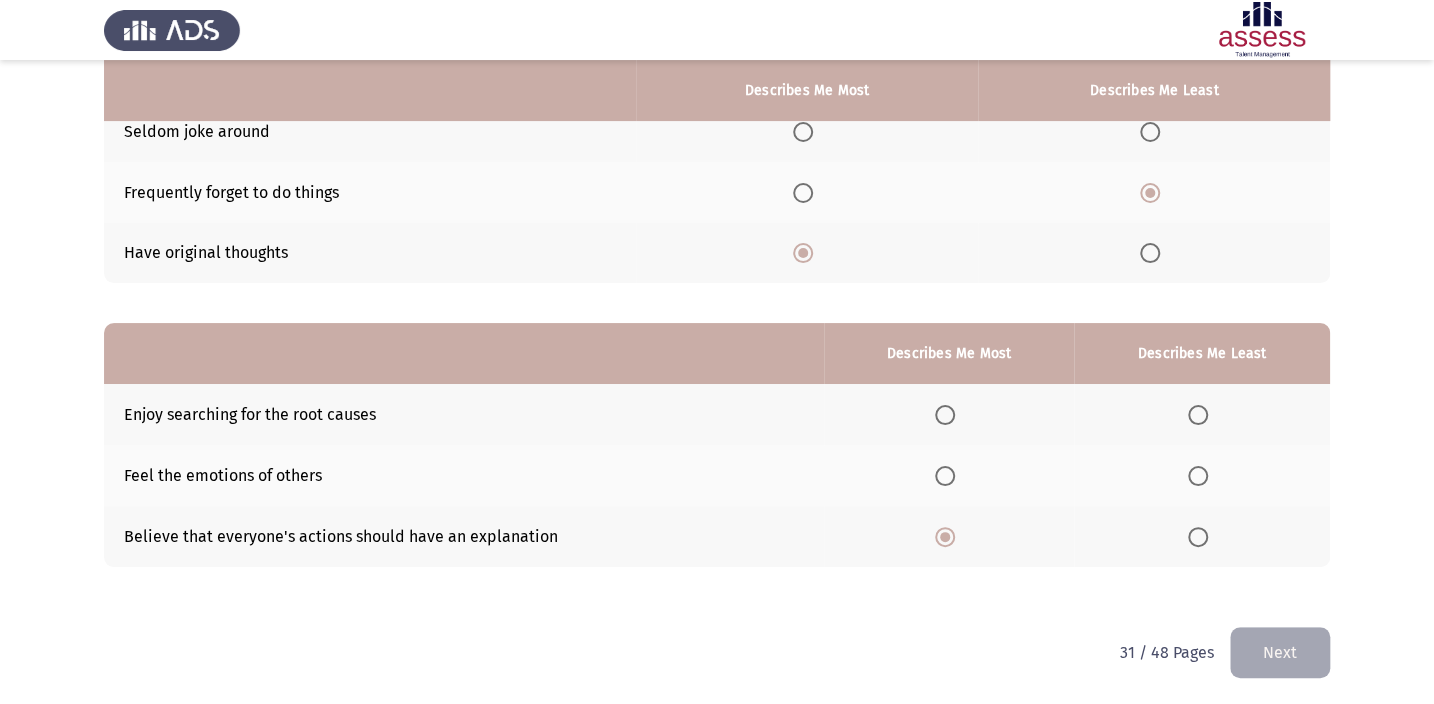 click at bounding box center (1202, 415) 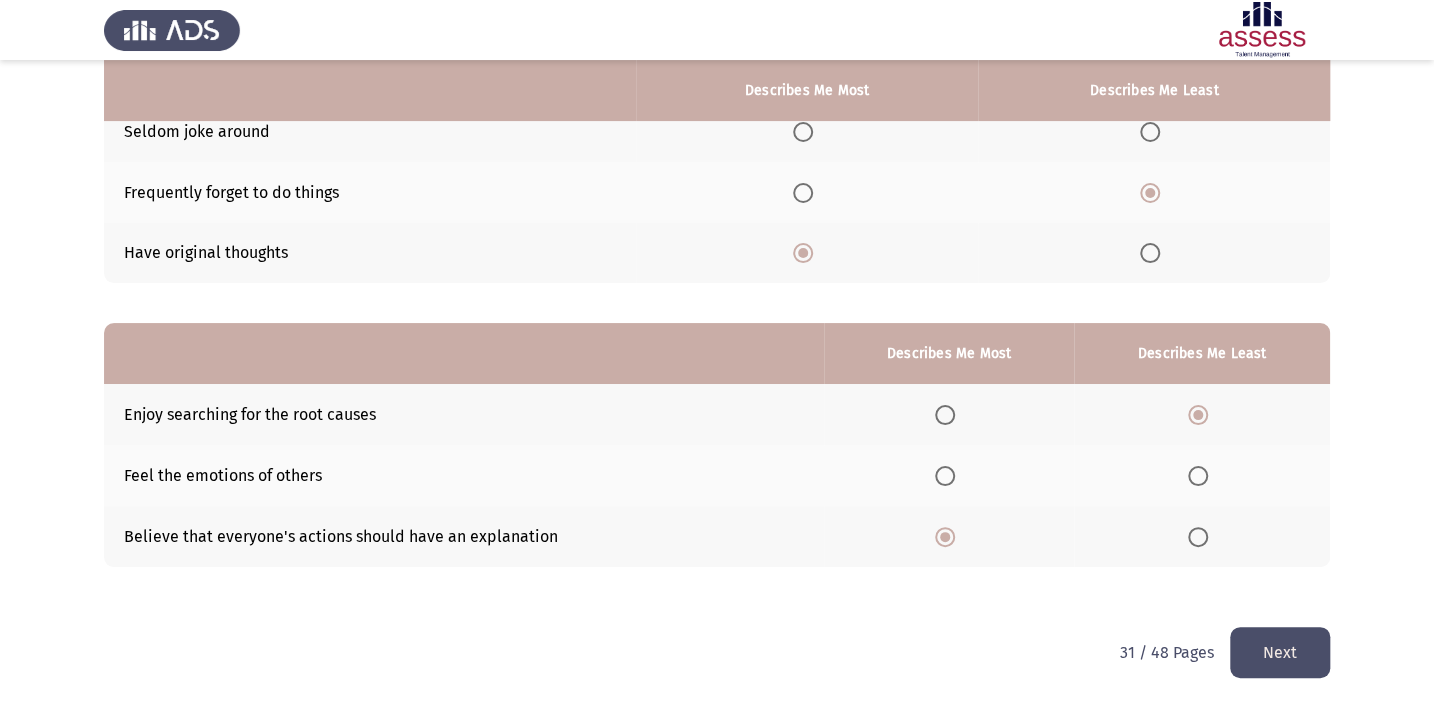 click on "Next" 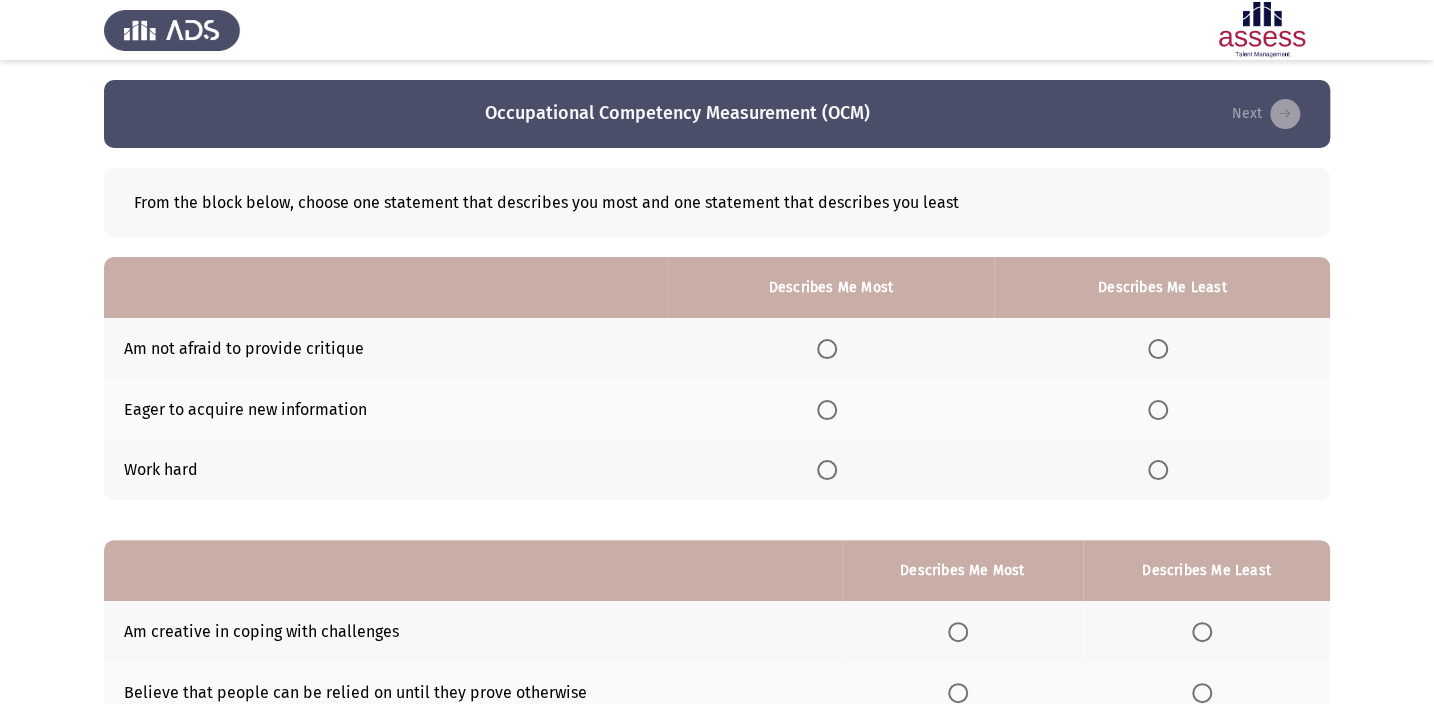 click at bounding box center (827, 470) 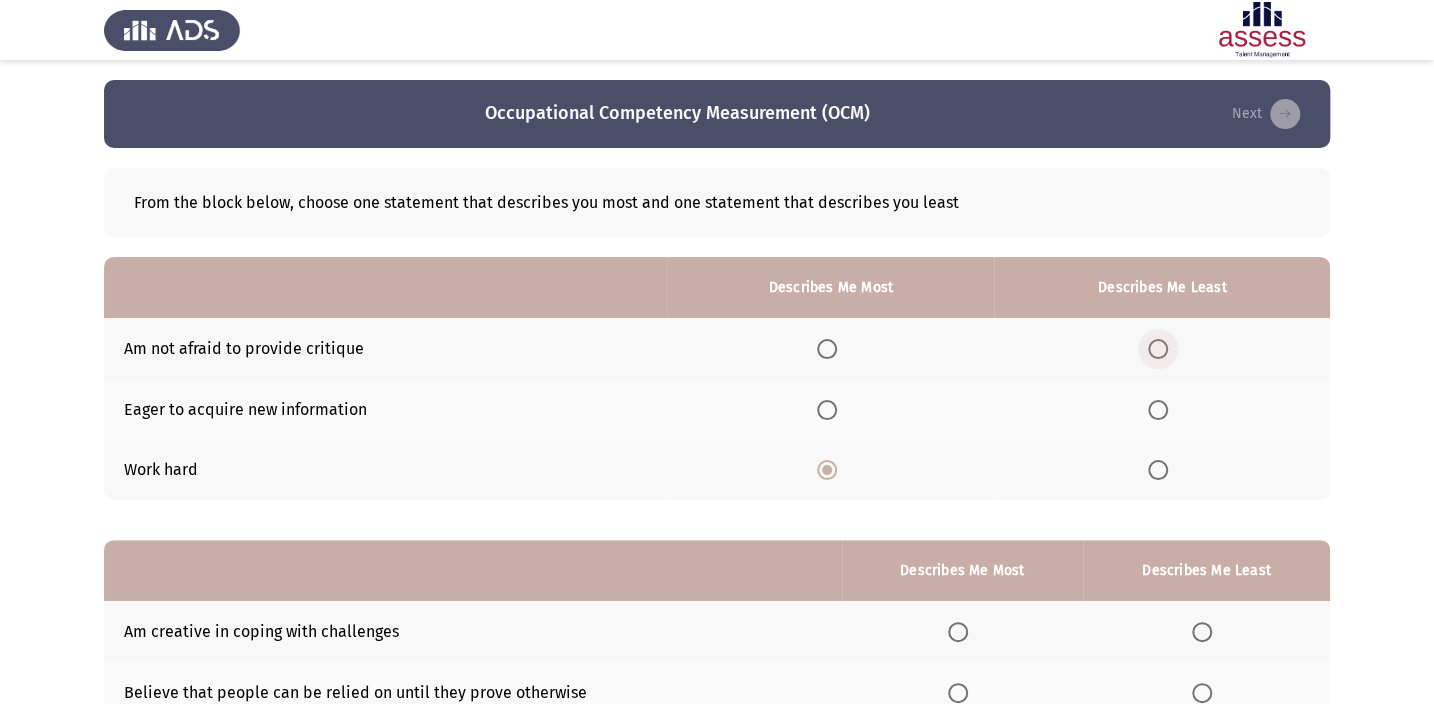click at bounding box center [1158, 349] 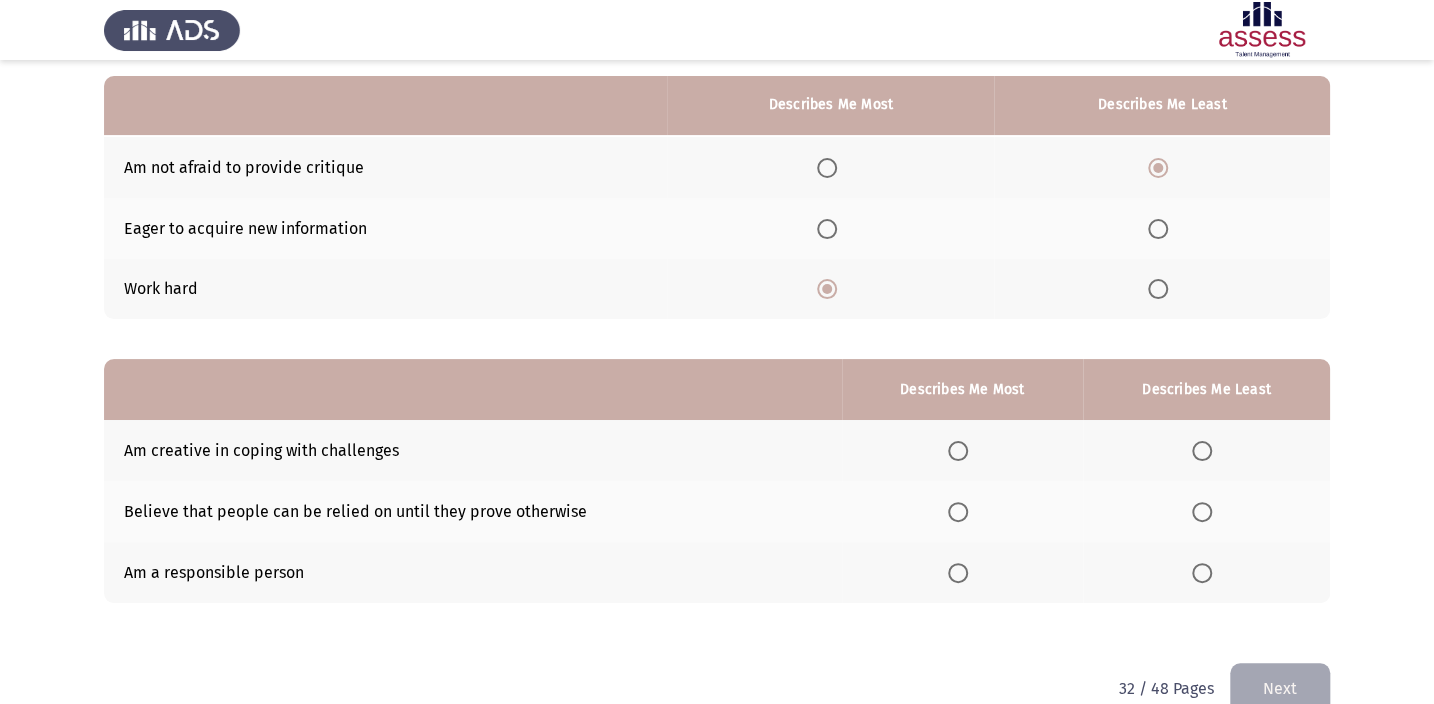 scroll, scrollTop: 217, scrollLeft: 0, axis: vertical 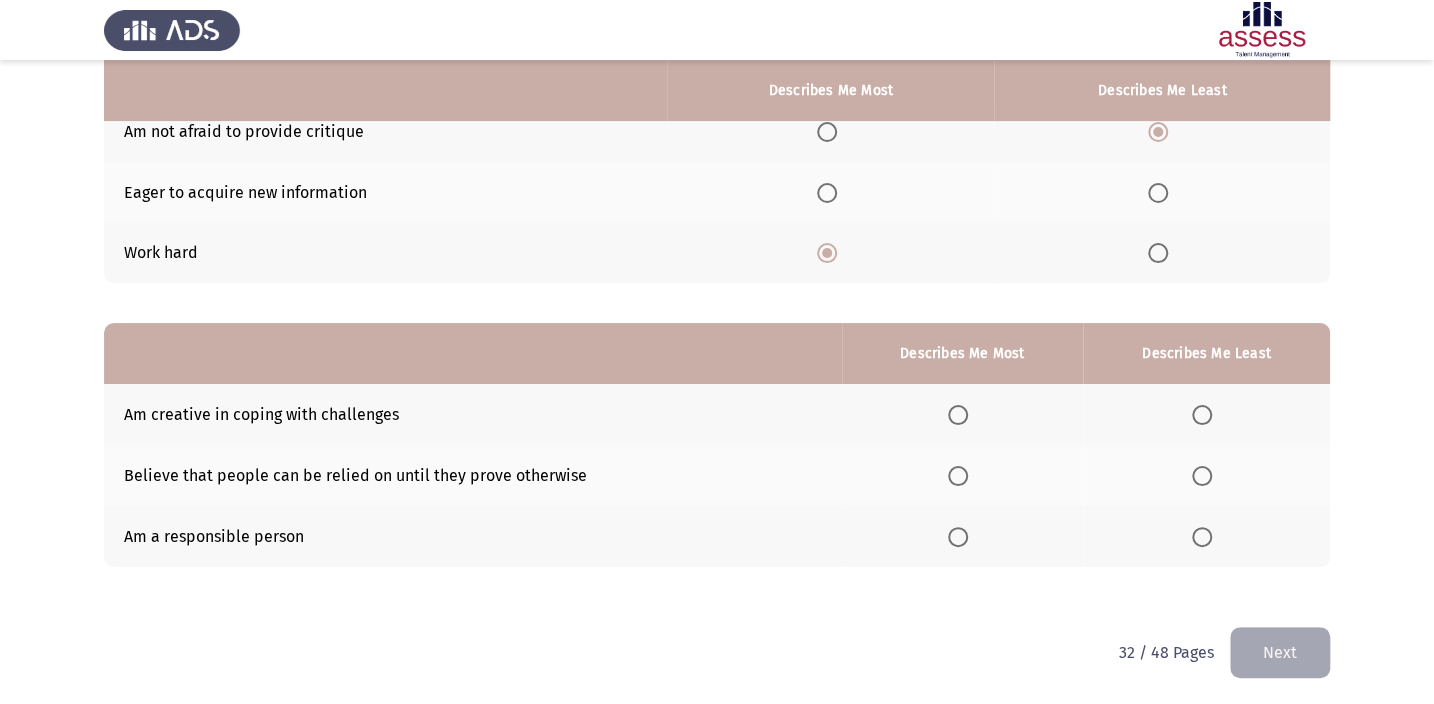 click at bounding box center (958, 537) 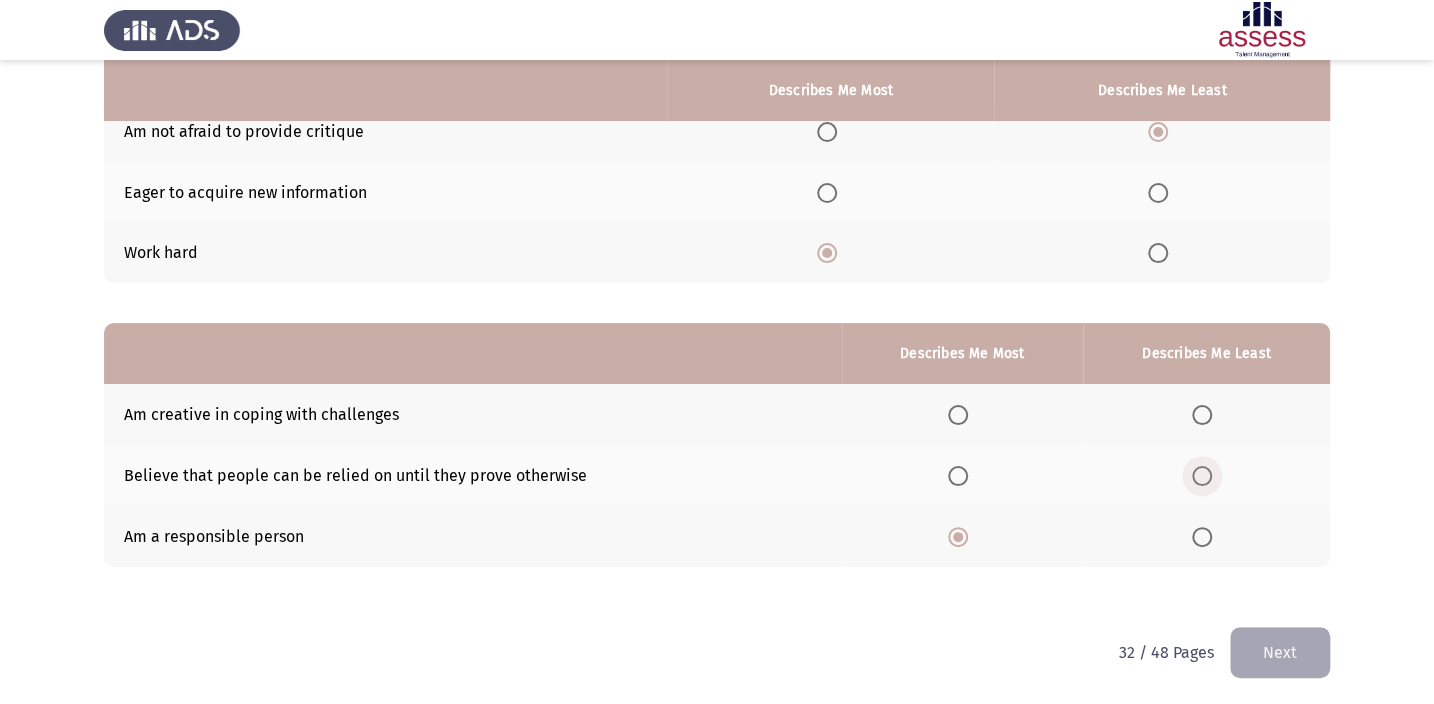 click at bounding box center [1202, 476] 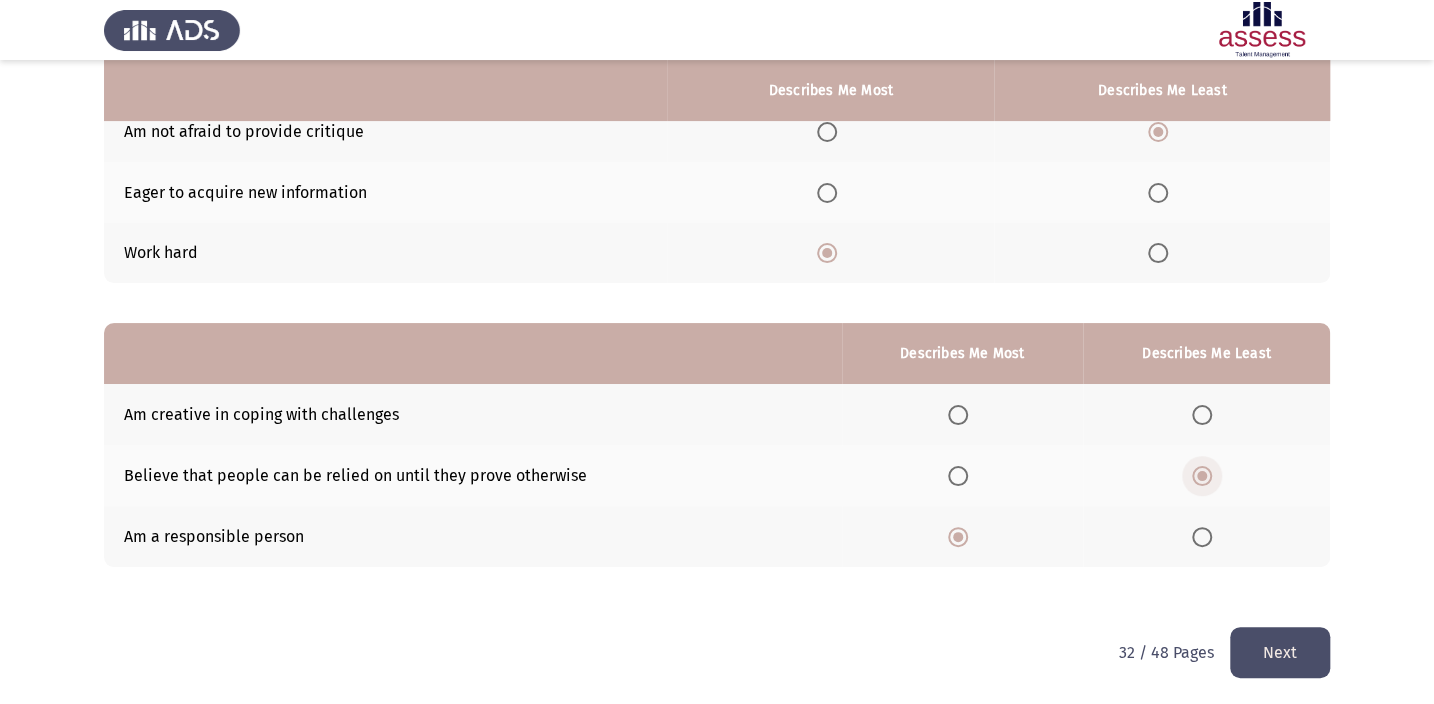 click at bounding box center [1202, 476] 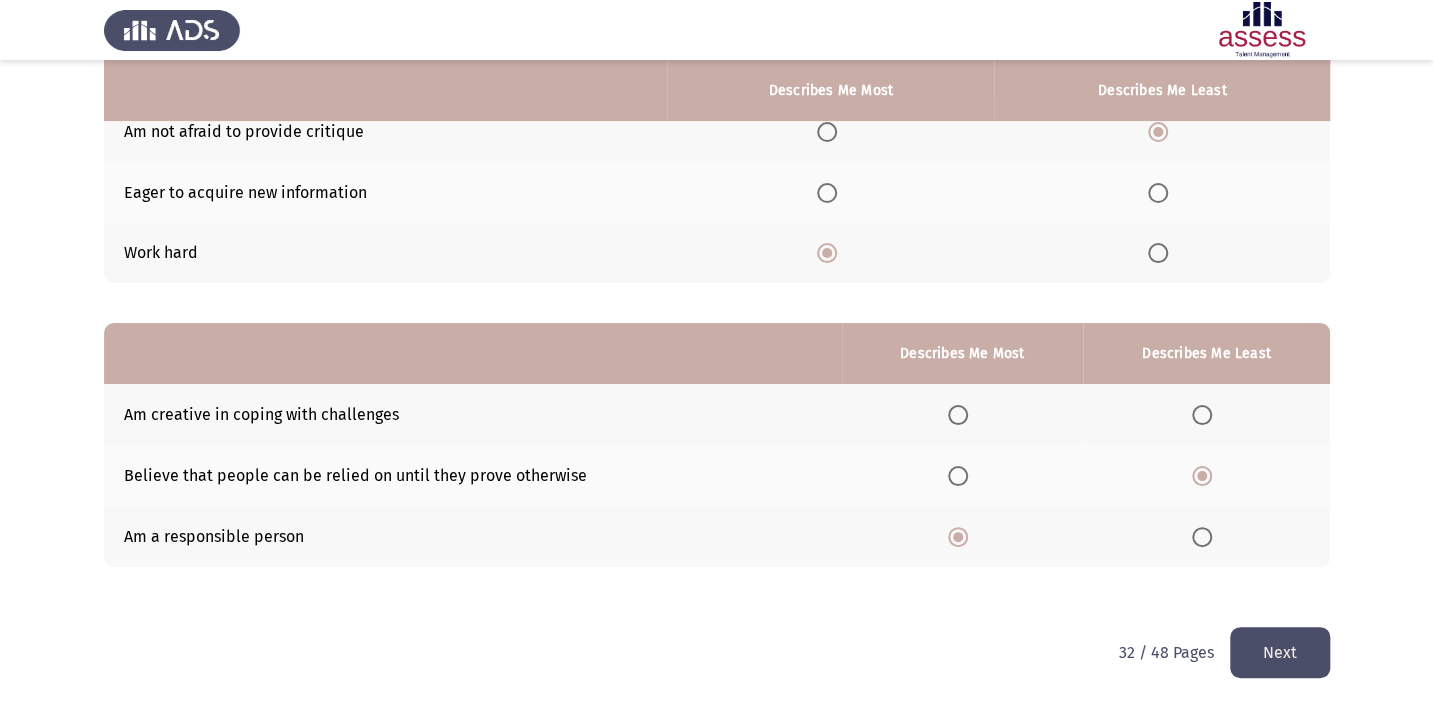 click at bounding box center (1202, 415) 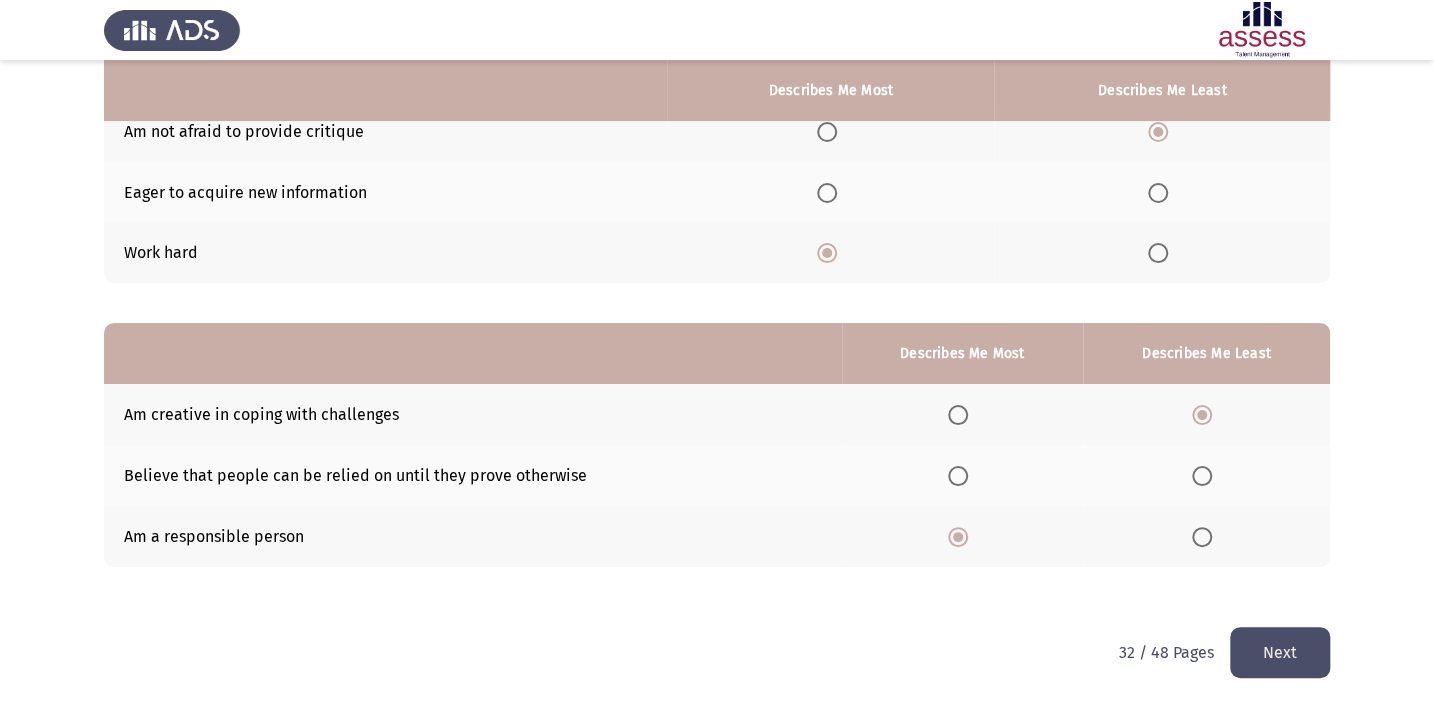 click on "Next" 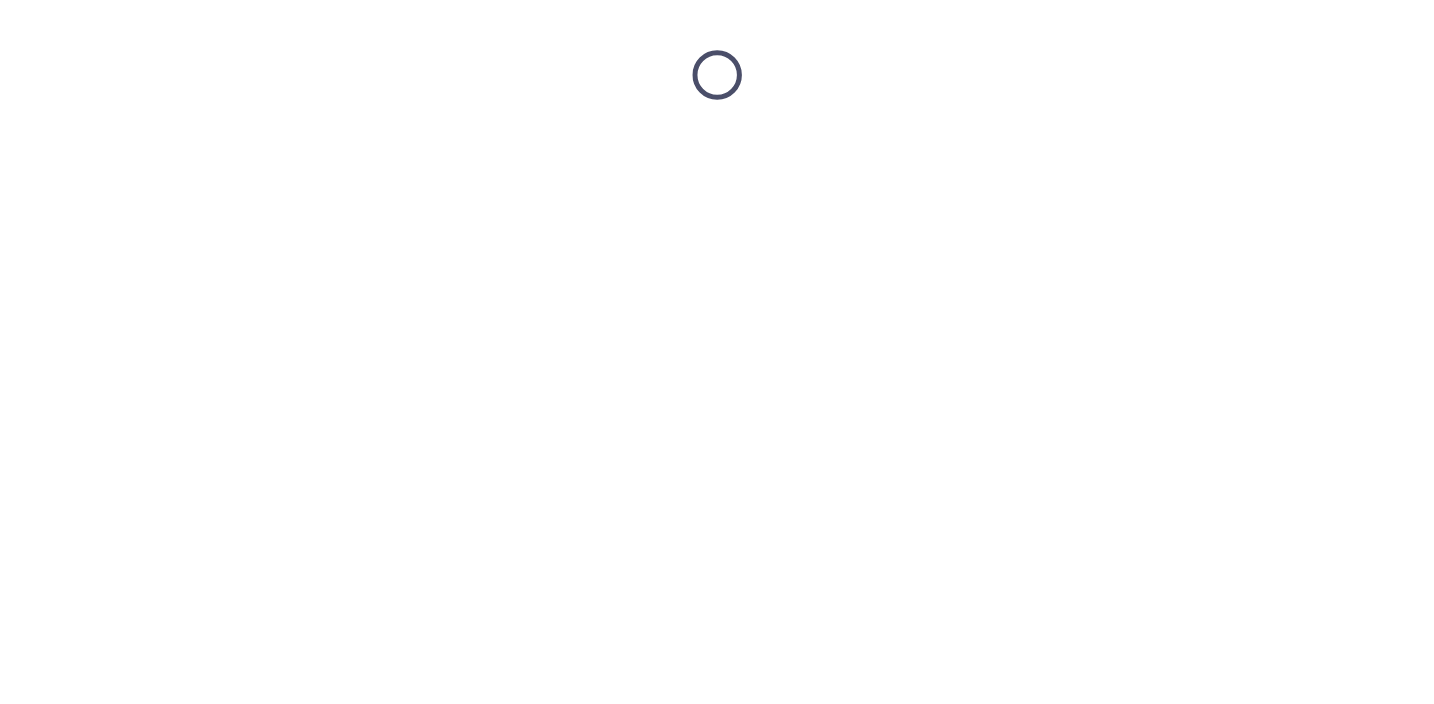 scroll, scrollTop: 0, scrollLeft: 0, axis: both 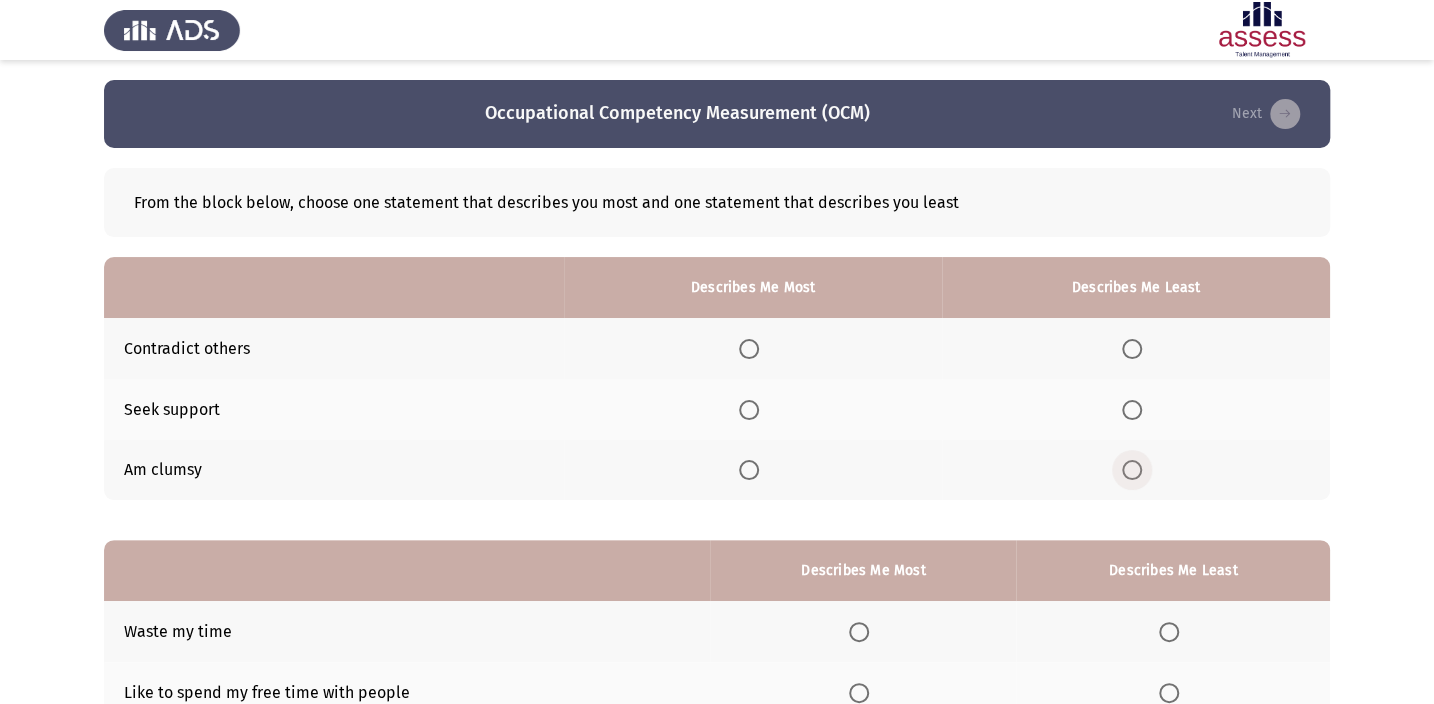 click at bounding box center [1132, 470] 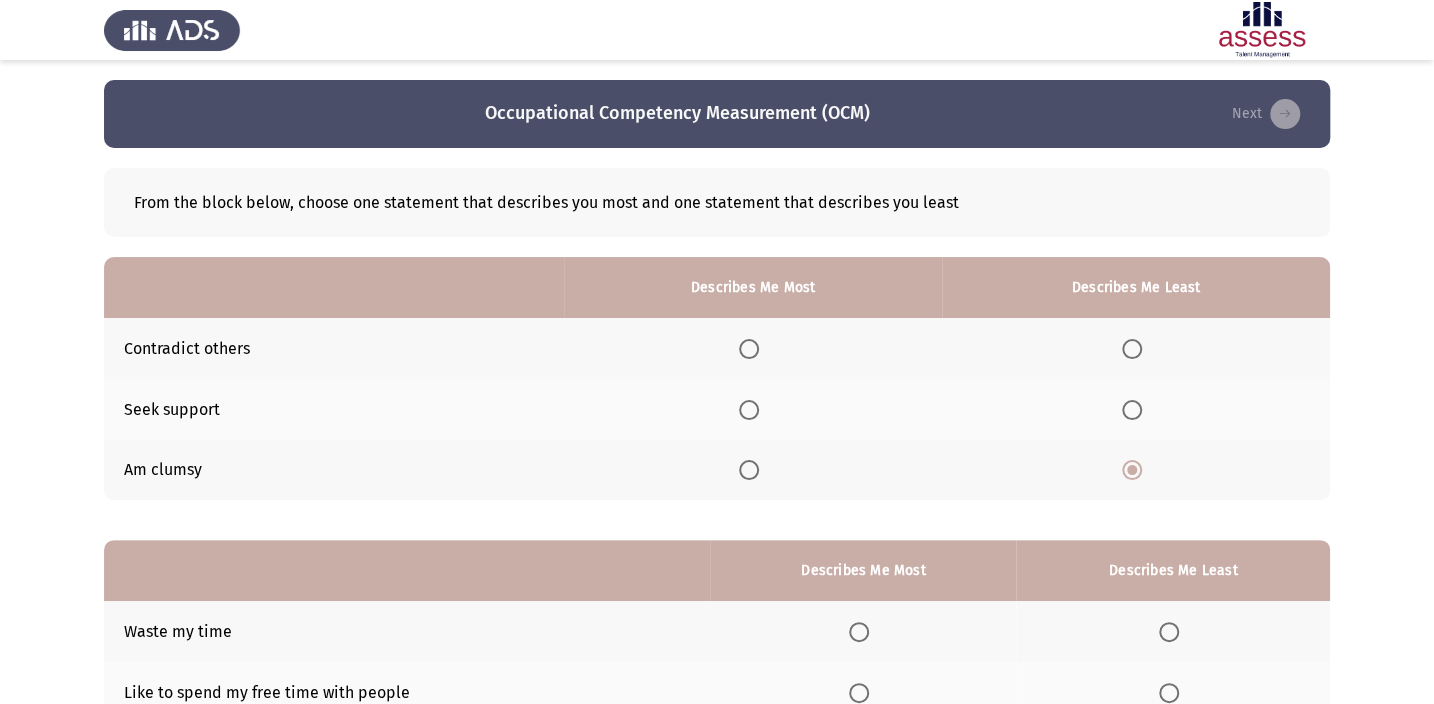 click at bounding box center (749, 410) 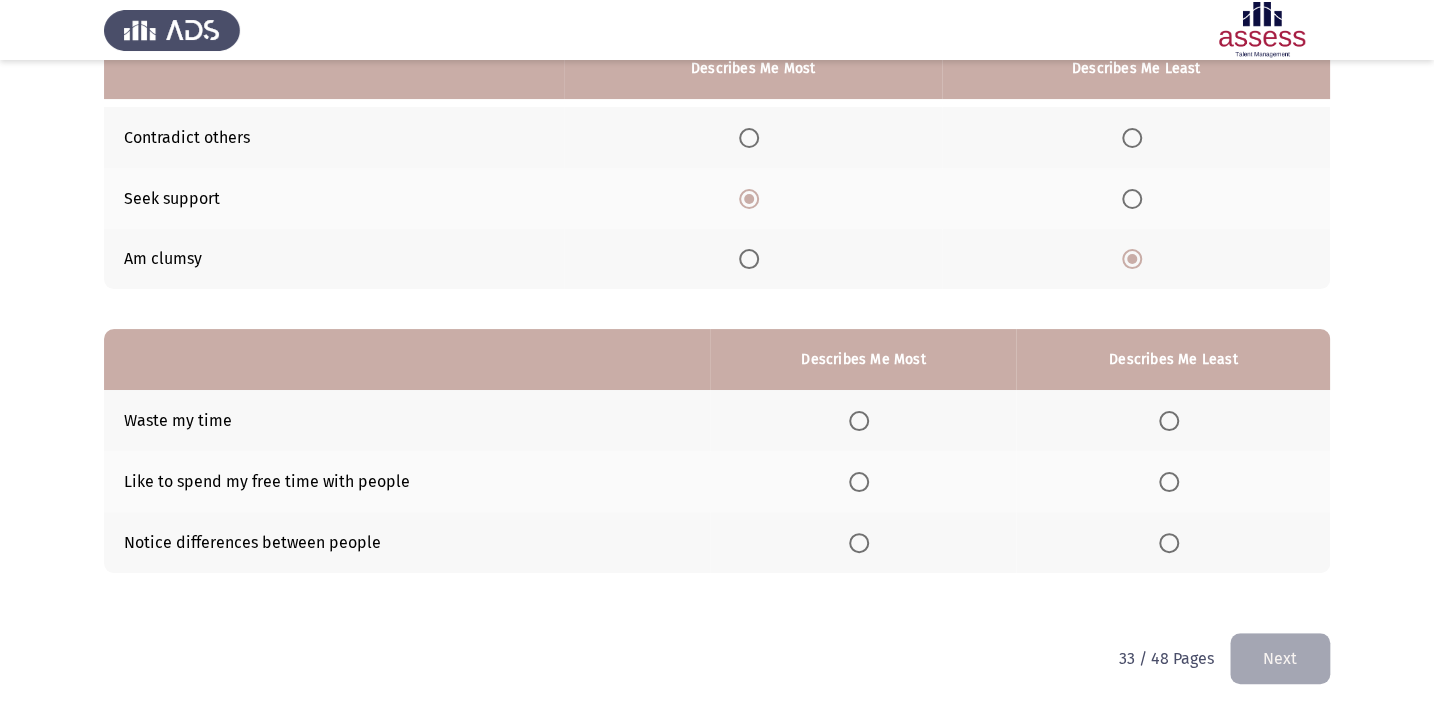 scroll, scrollTop: 217, scrollLeft: 0, axis: vertical 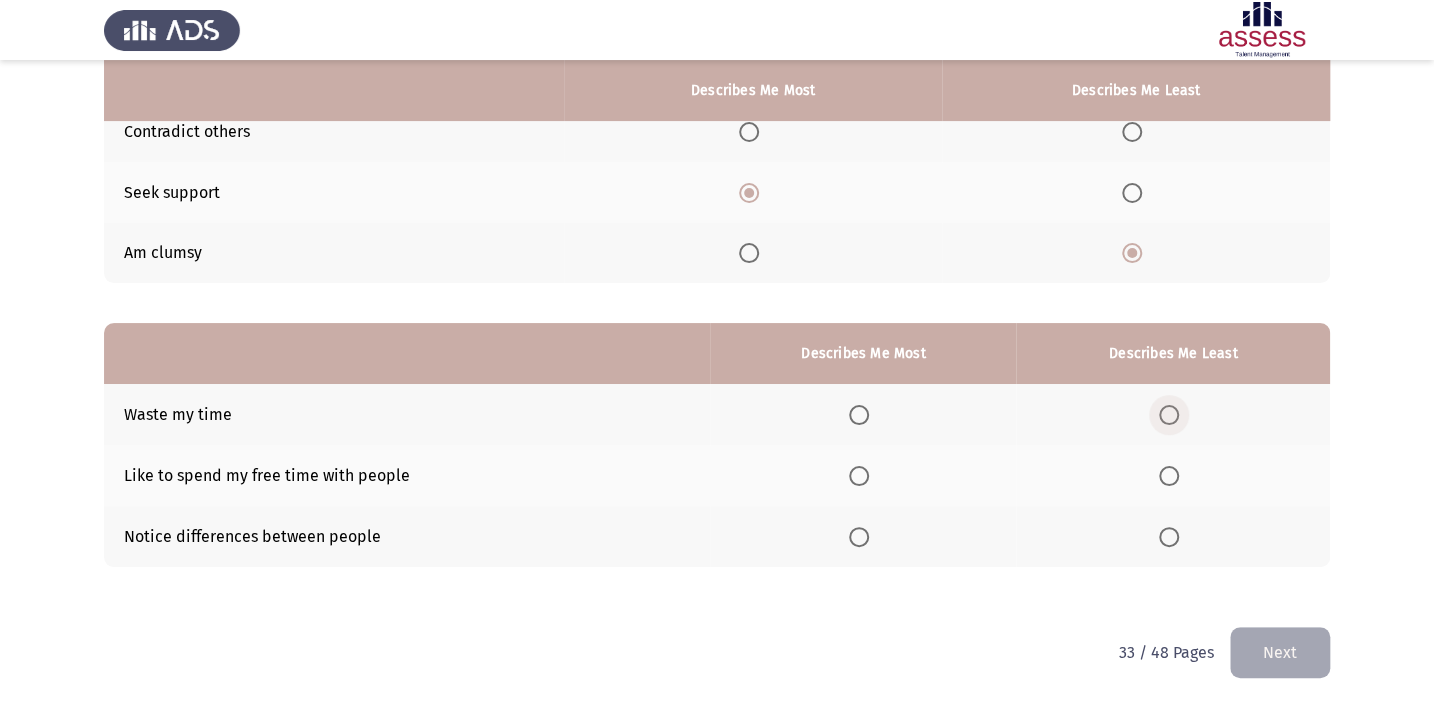 click at bounding box center [1169, 415] 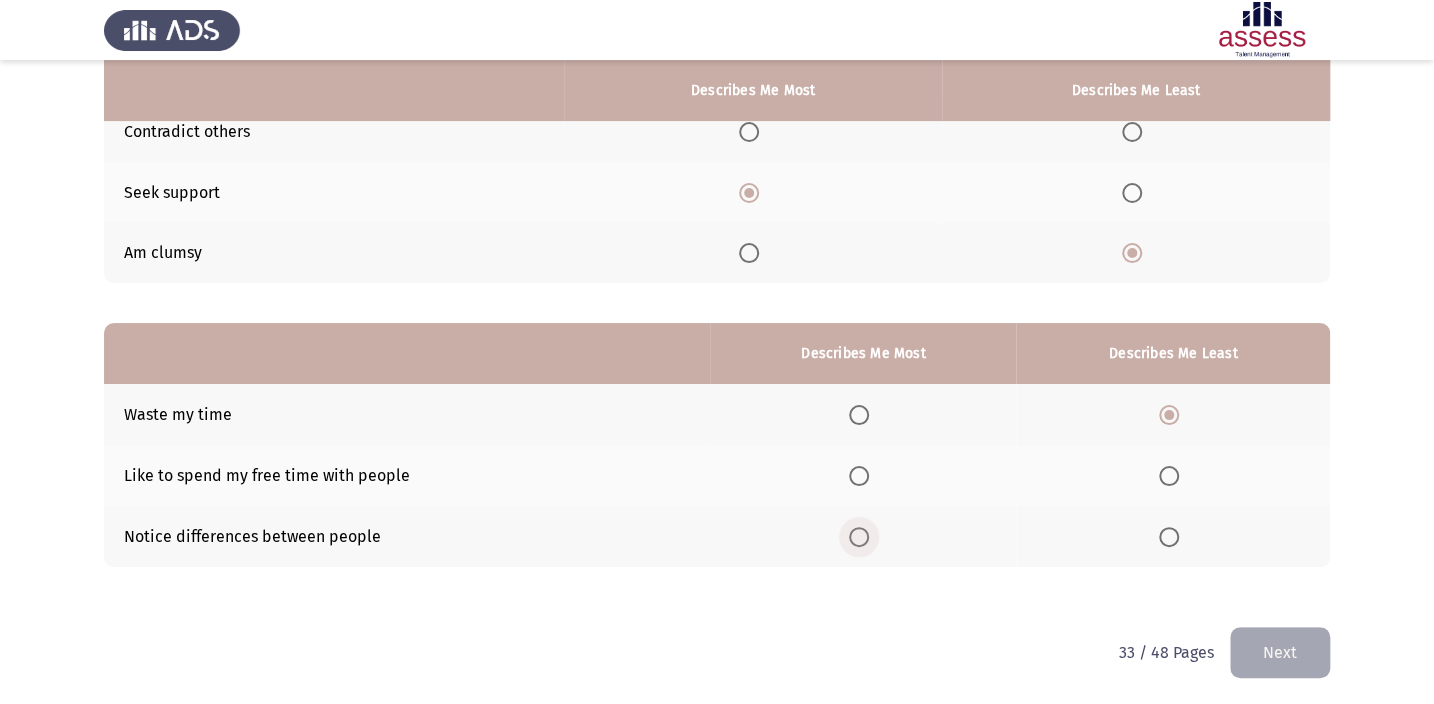 click at bounding box center (859, 537) 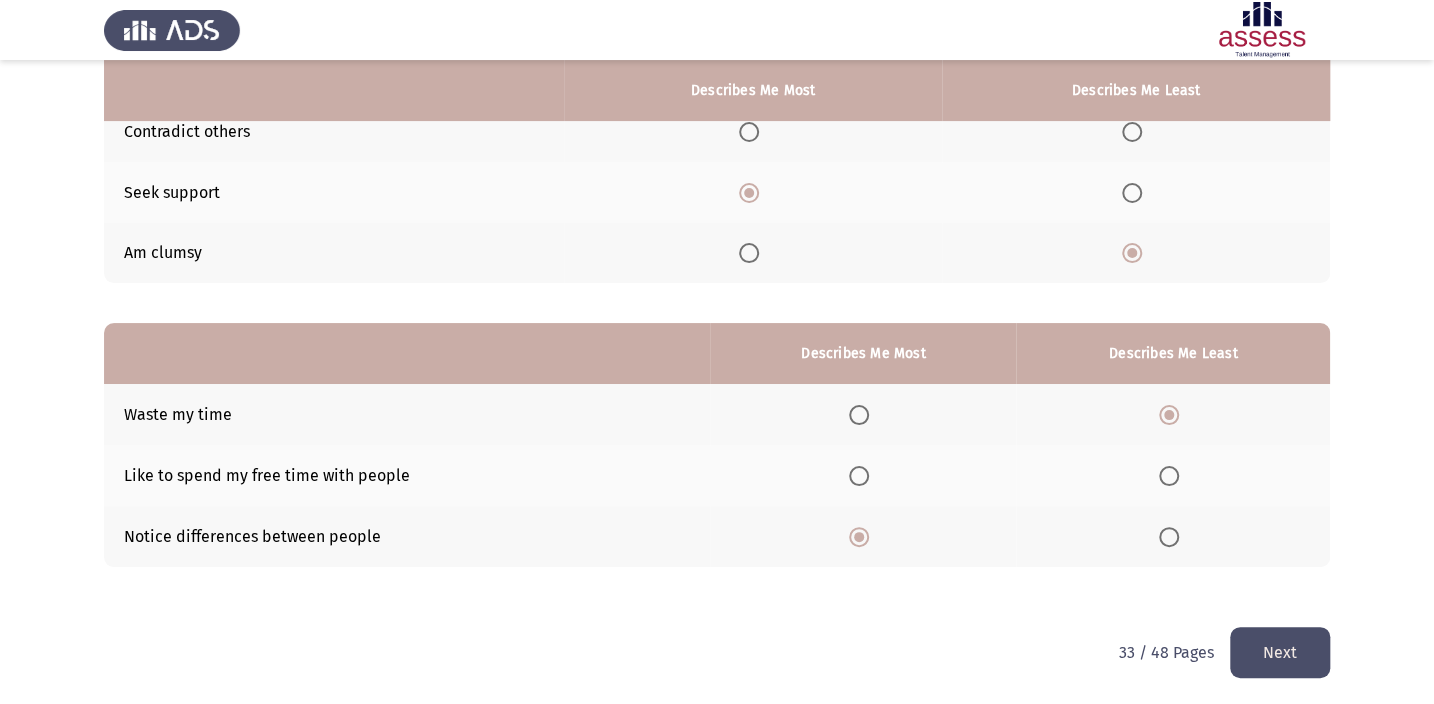 click on "Next" 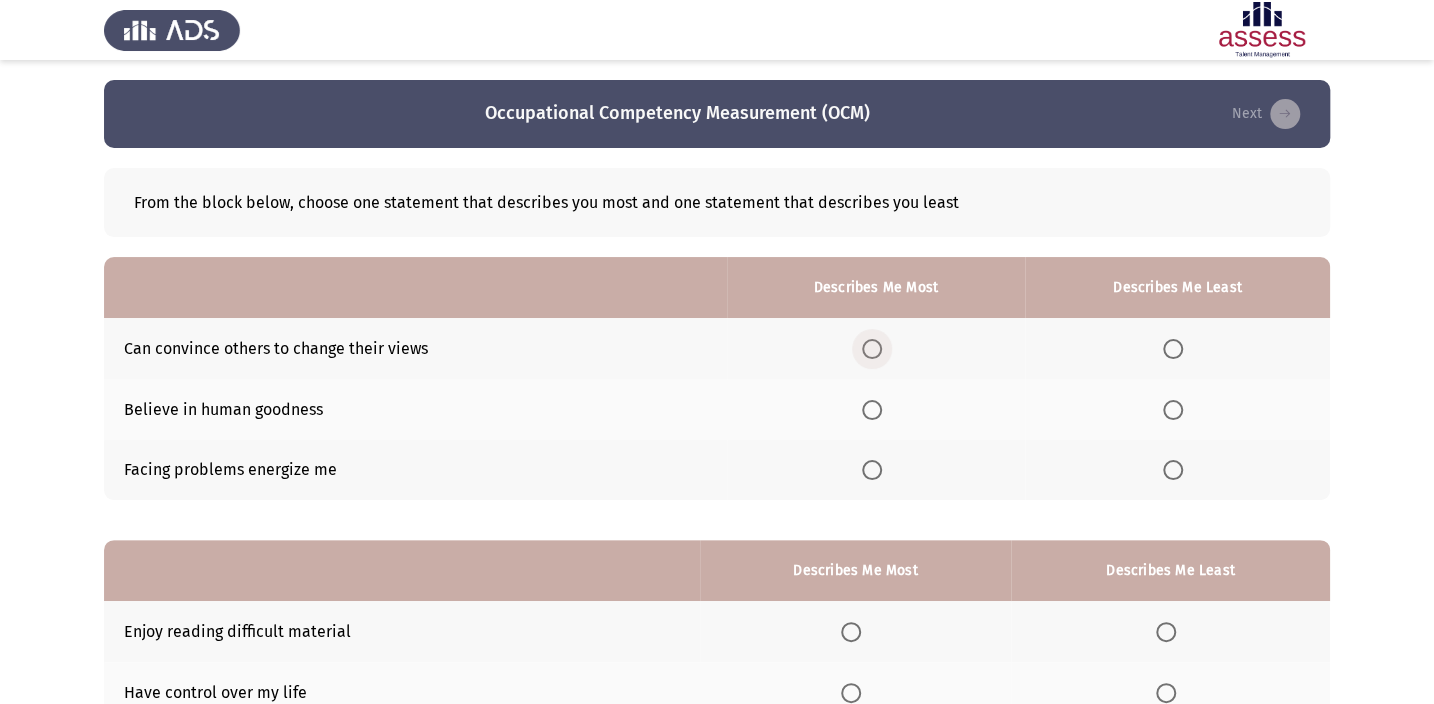 click at bounding box center (872, 349) 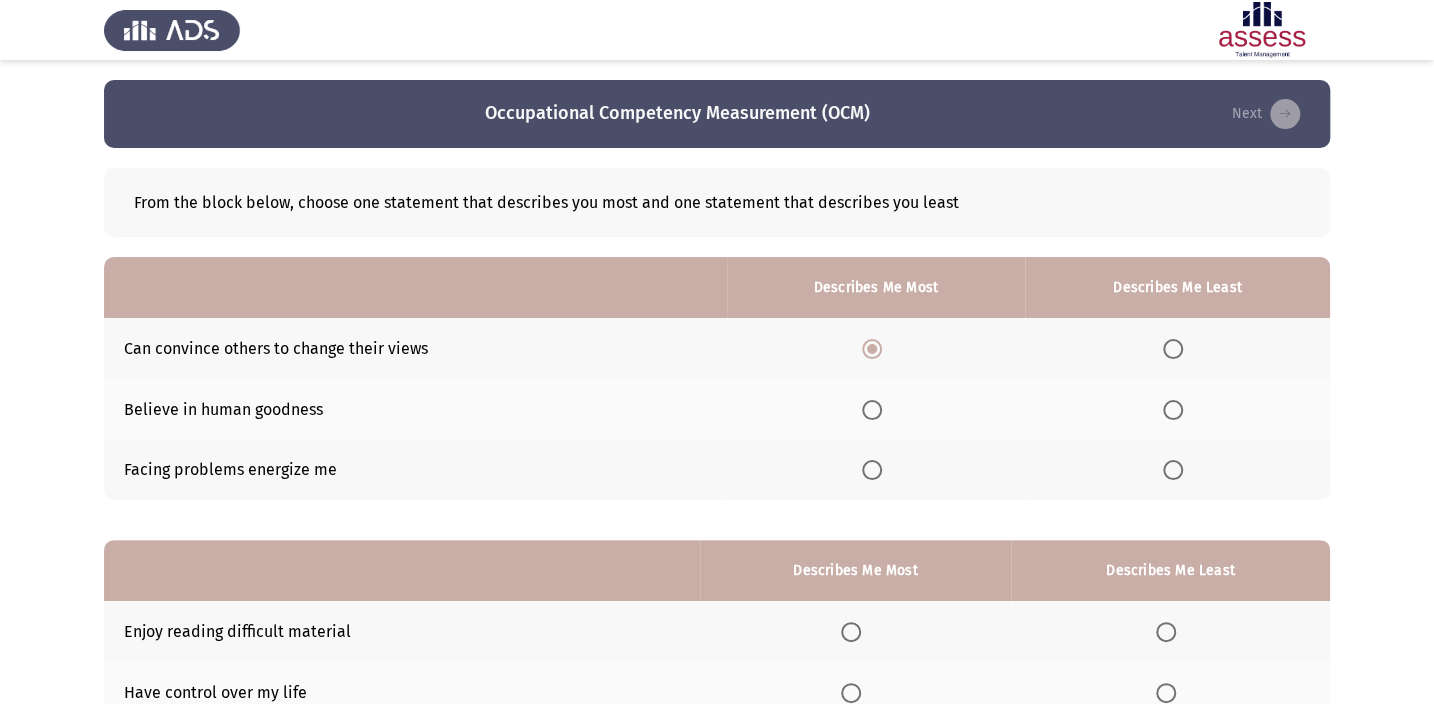 click at bounding box center [1173, 410] 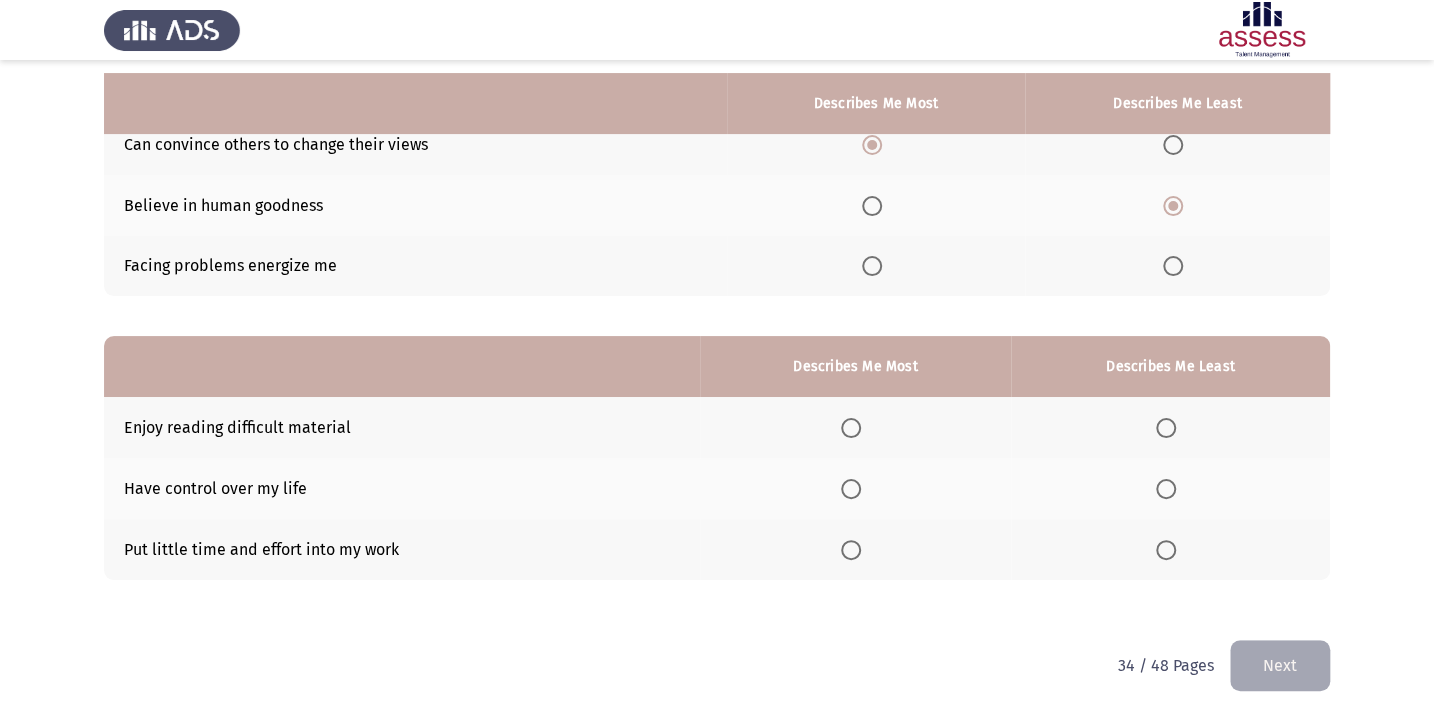 scroll, scrollTop: 217, scrollLeft: 0, axis: vertical 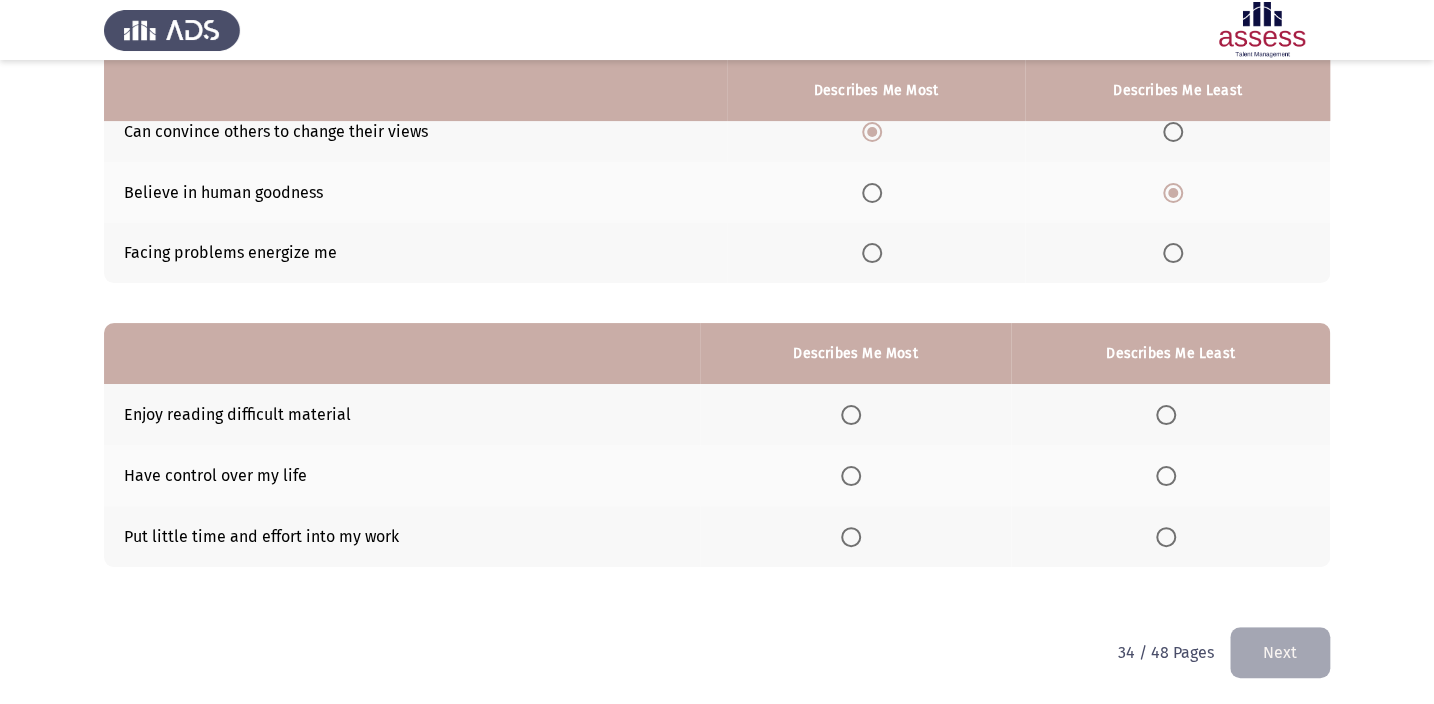 click at bounding box center (1166, 537) 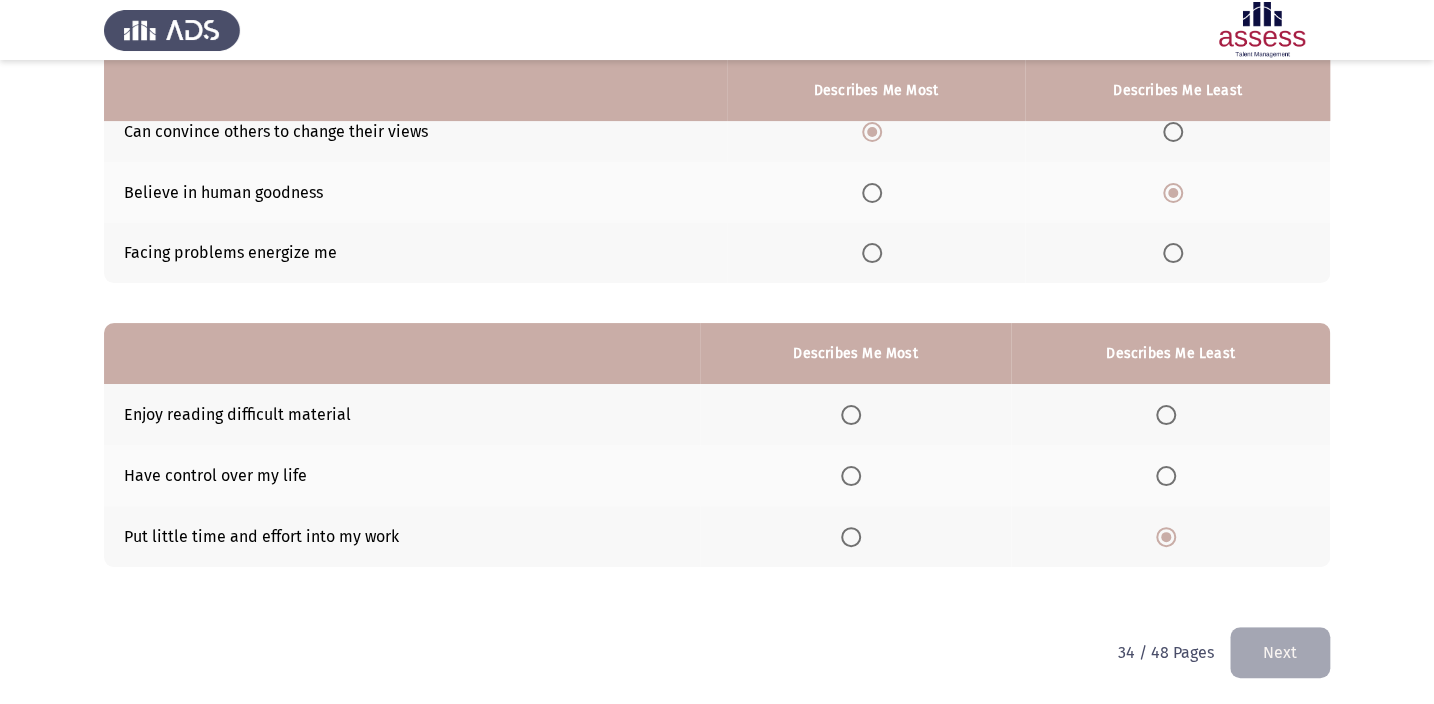 click at bounding box center (851, 476) 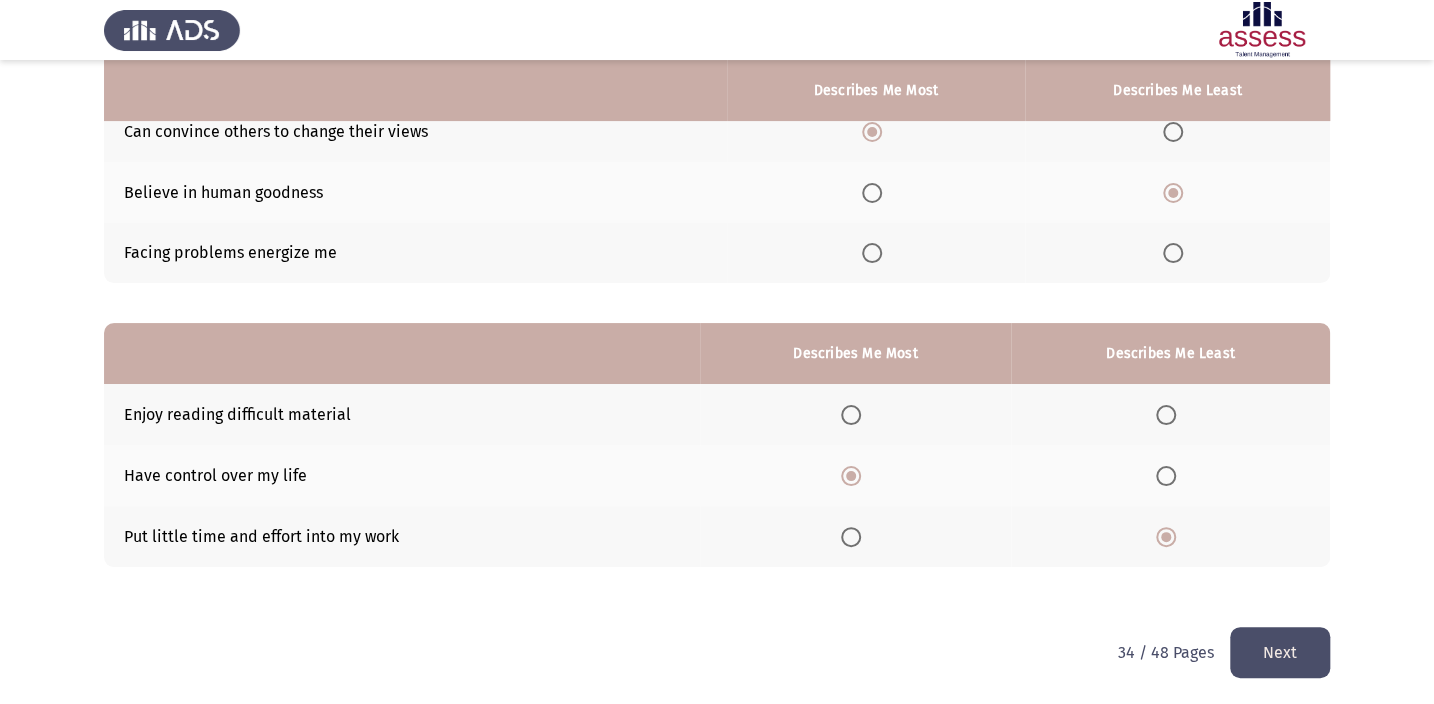 click on "Next" 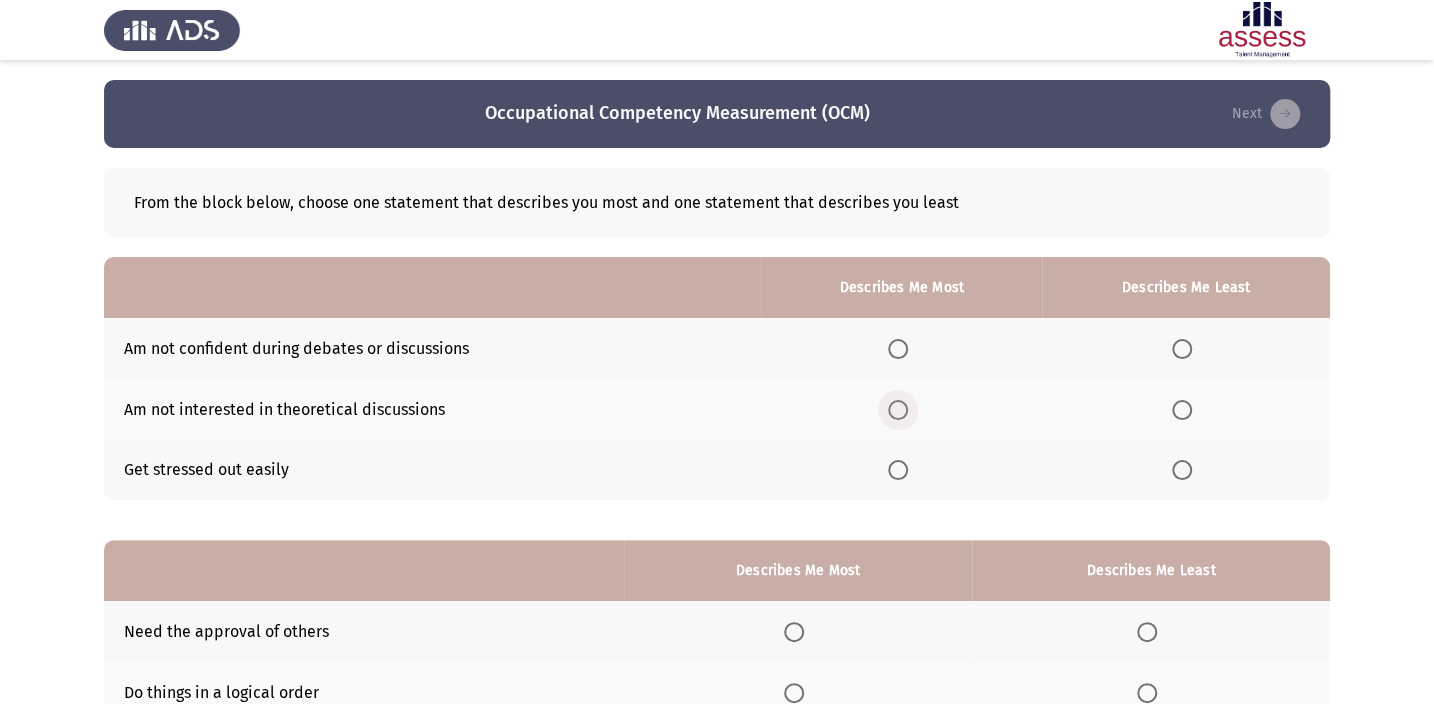 click at bounding box center (898, 410) 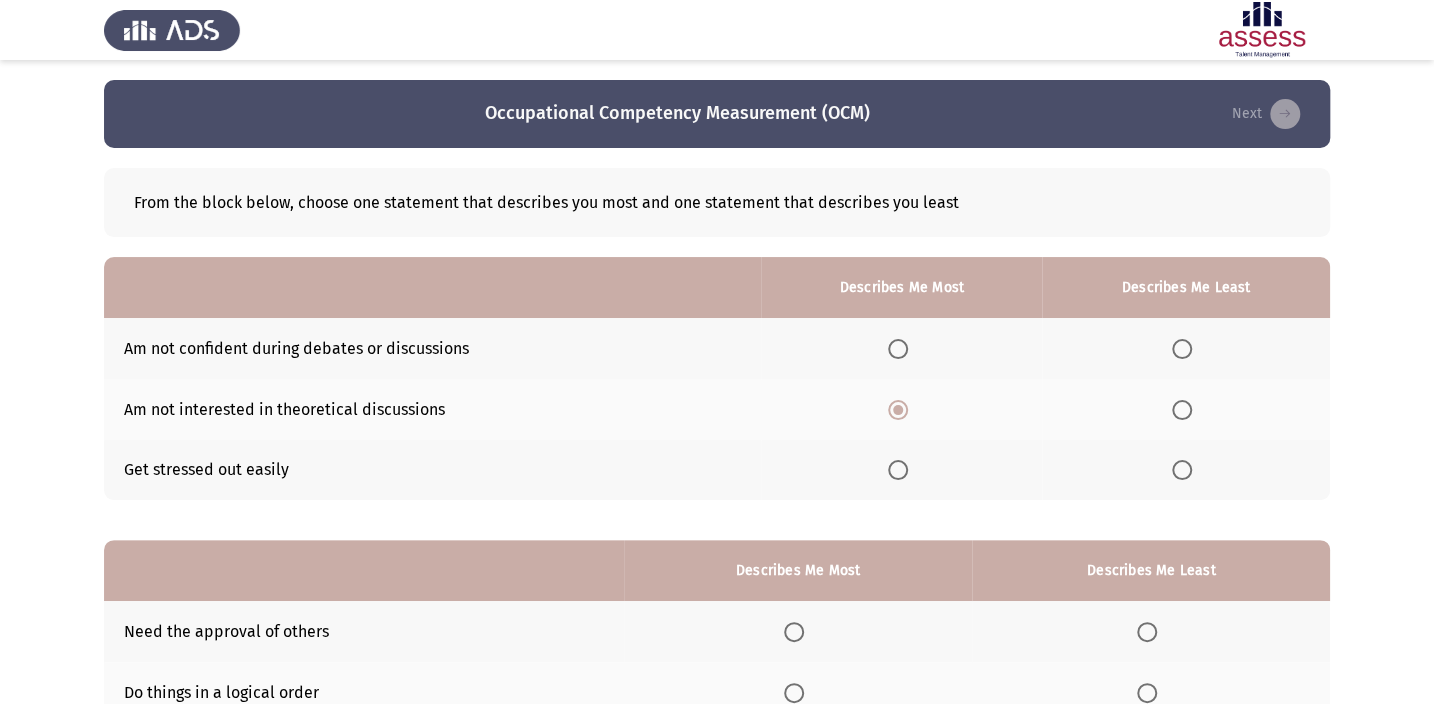 click at bounding box center [1182, 349] 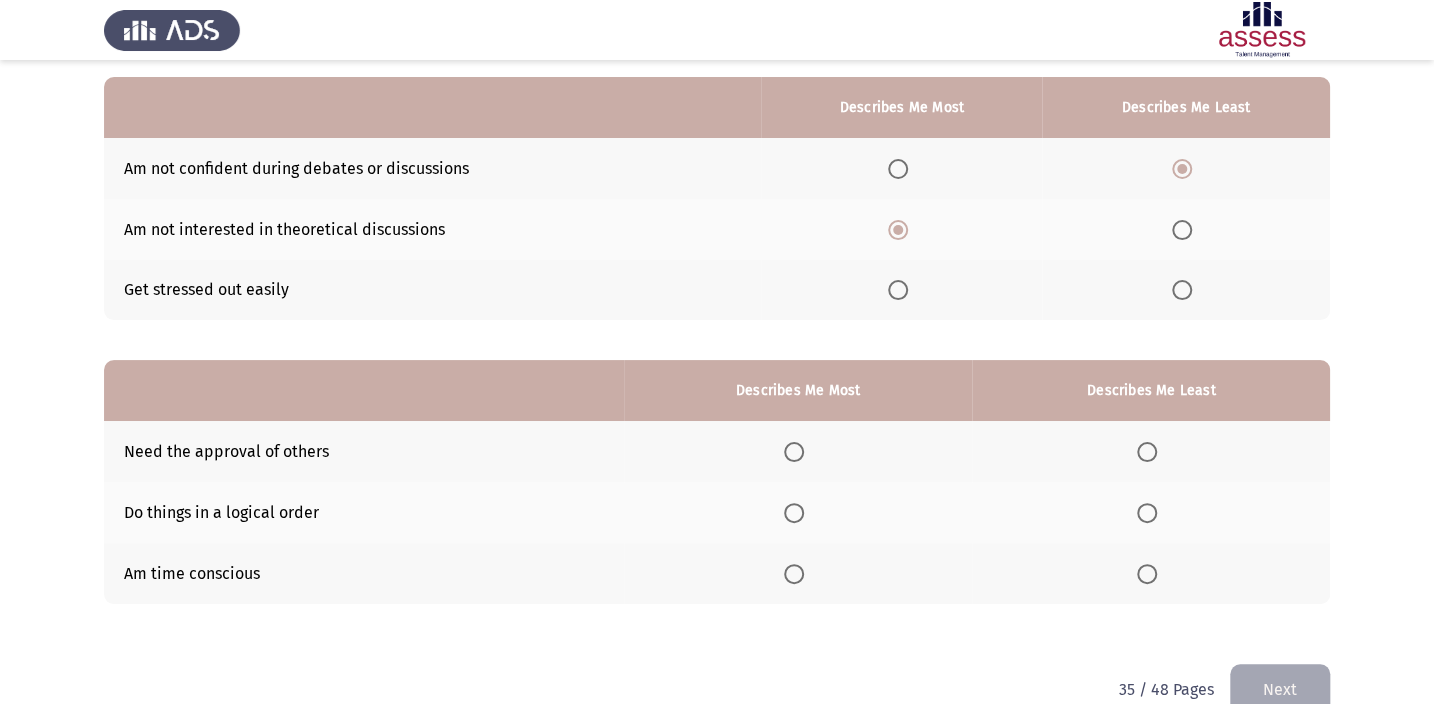 scroll, scrollTop: 181, scrollLeft: 0, axis: vertical 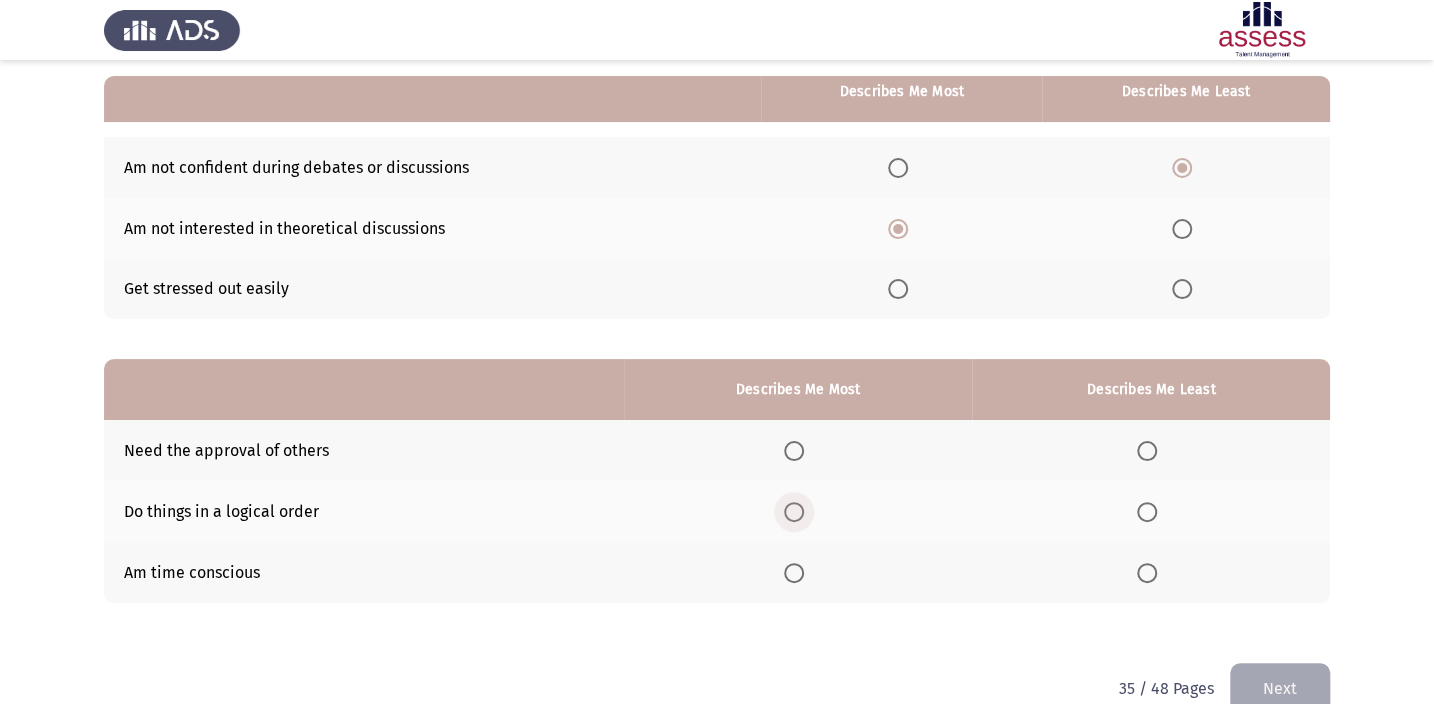 click at bounding box center (794, 512) 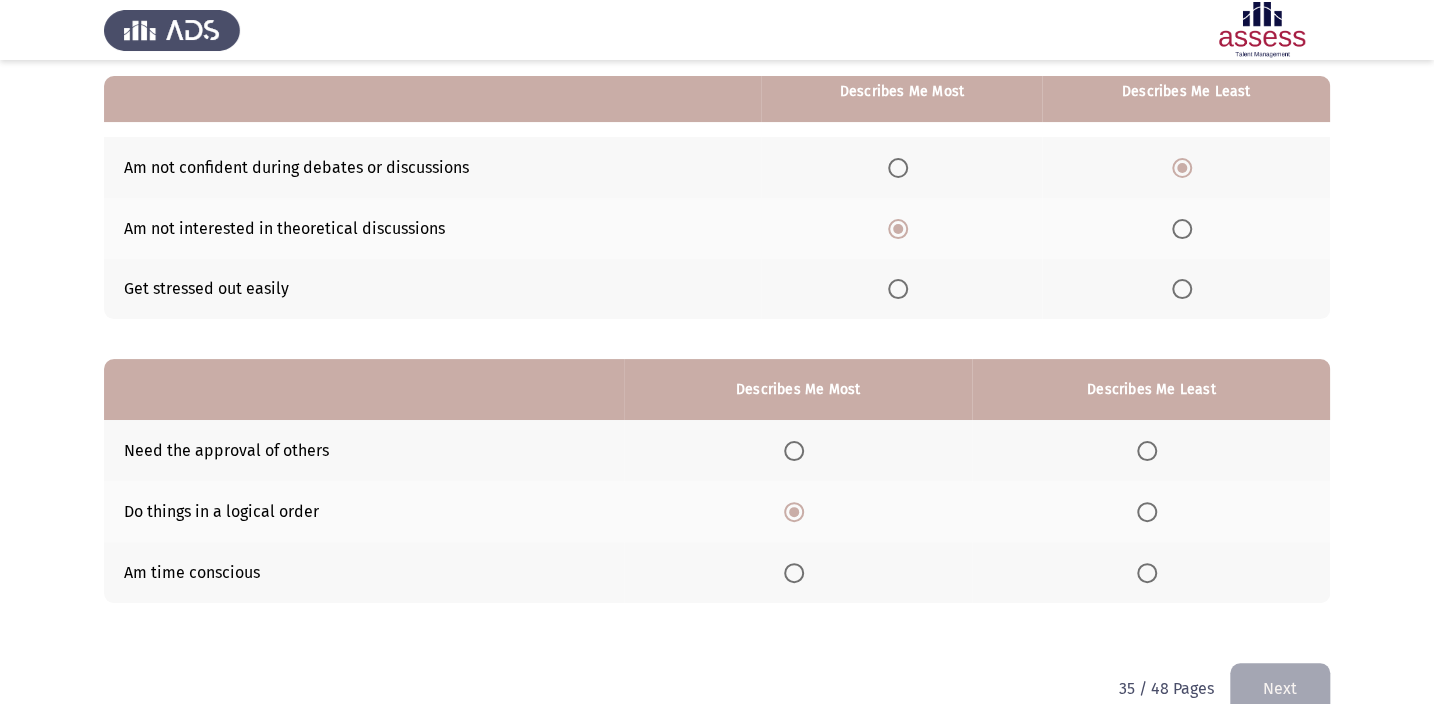 click at bounding box center [1147, 451] 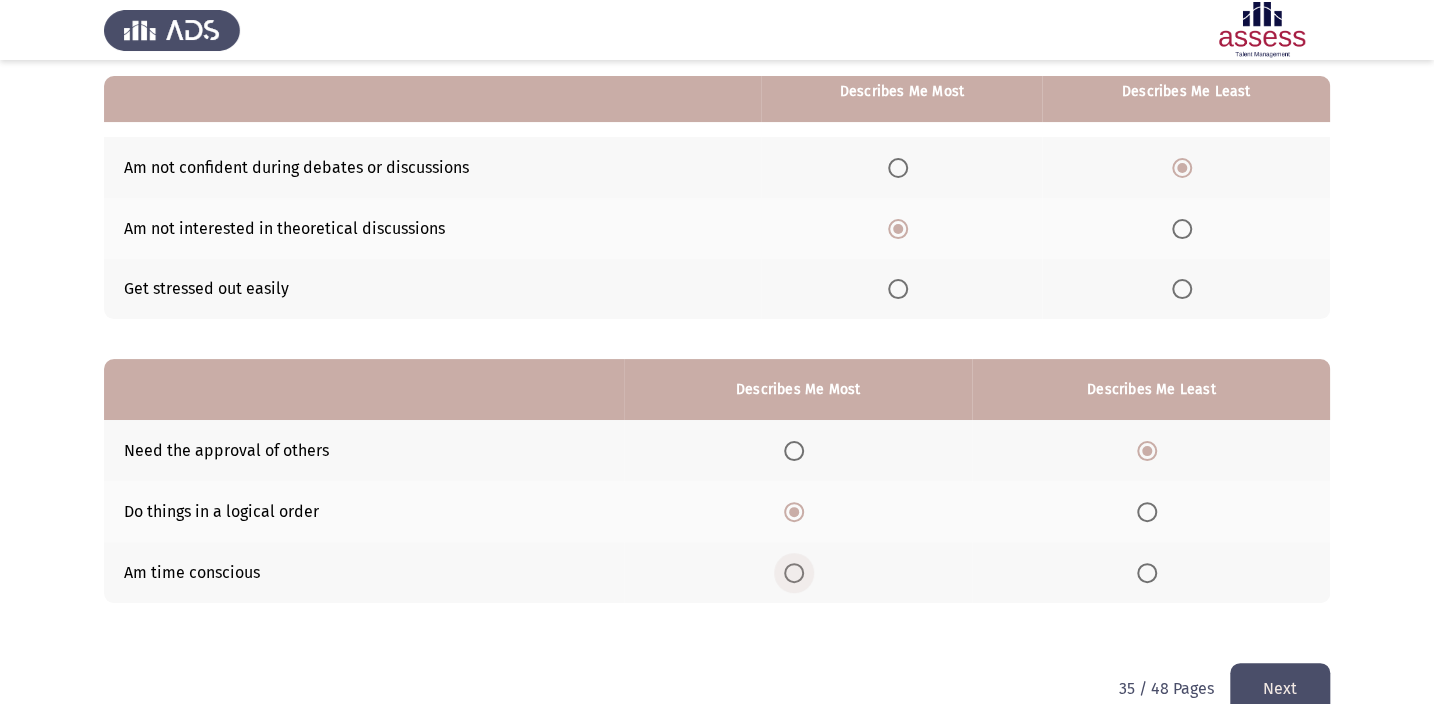 click at bounding box center (794, 573) 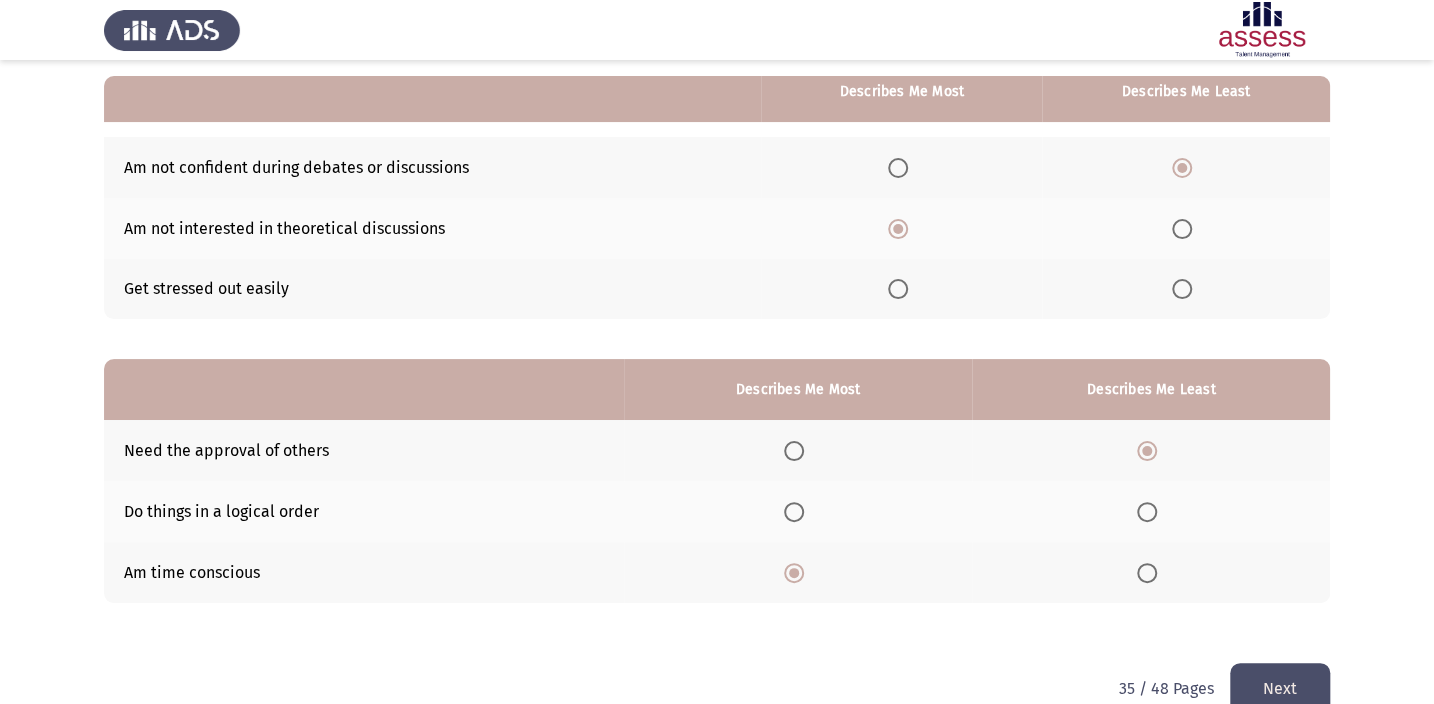 click on "Next" 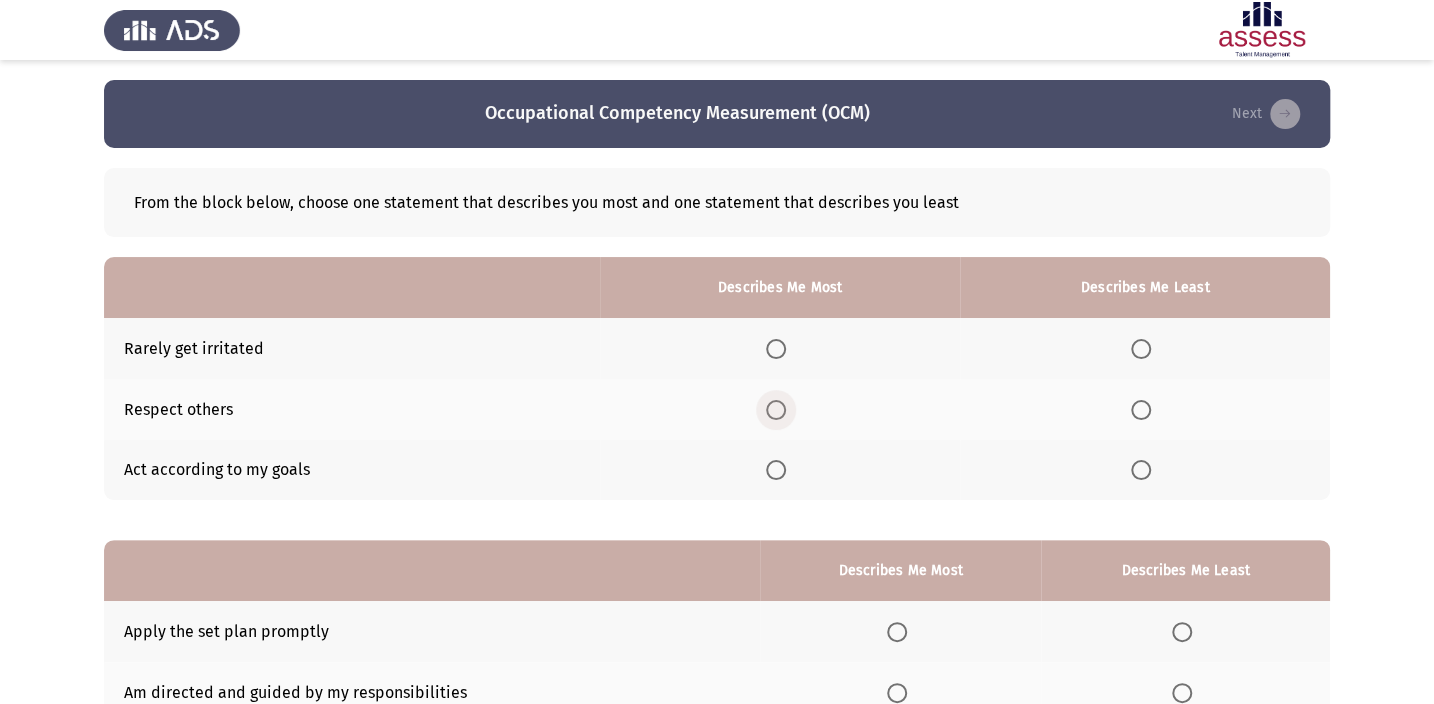 click at bounding box center [776, 410] 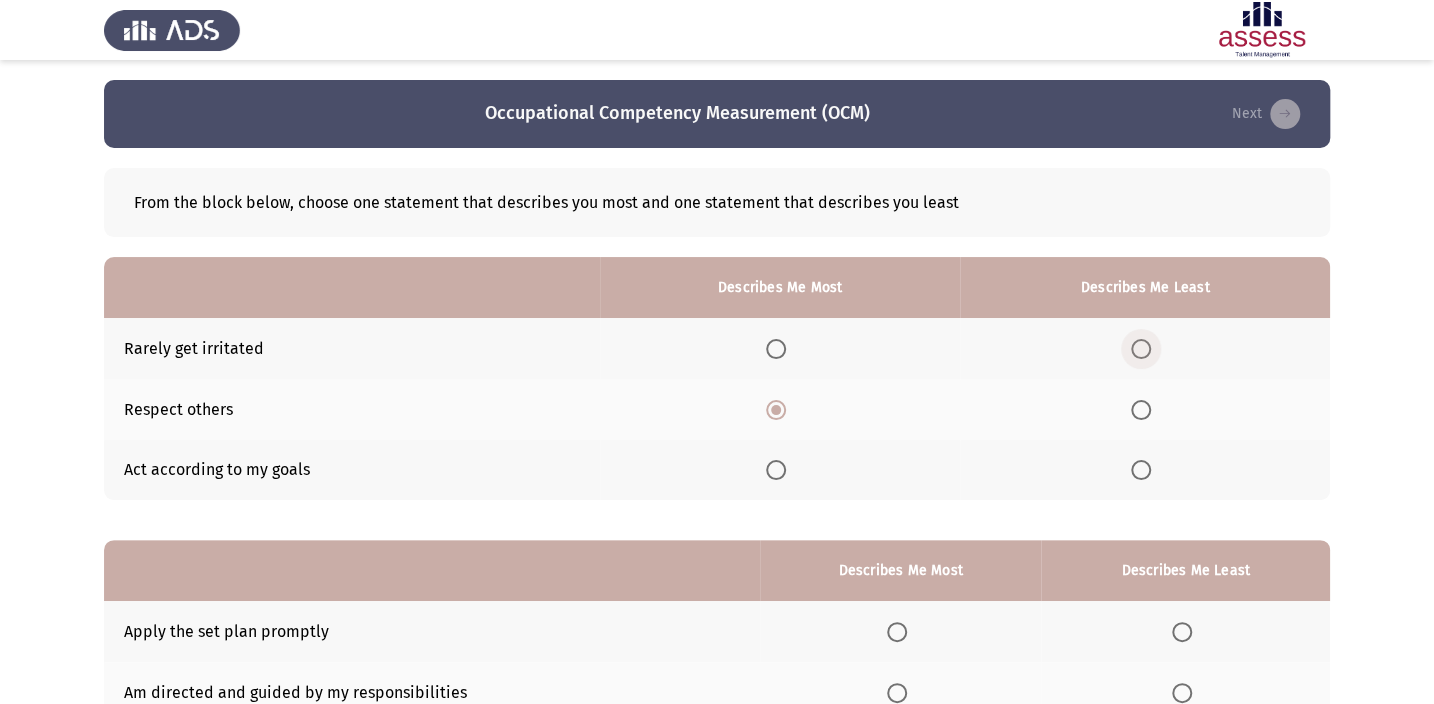 click at bounding box center [1145, 349] 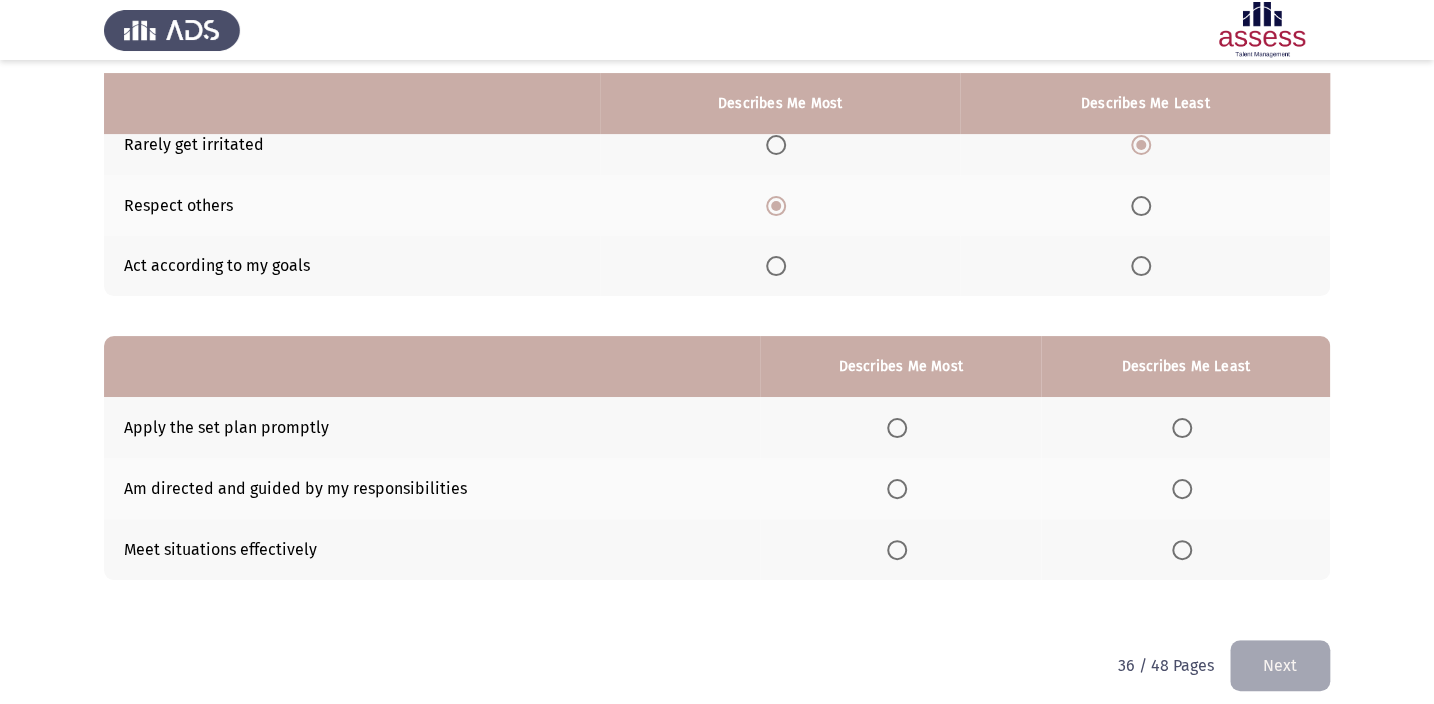 scroll, scrollTop: 217, scrollLeft: 0, axis: vertical 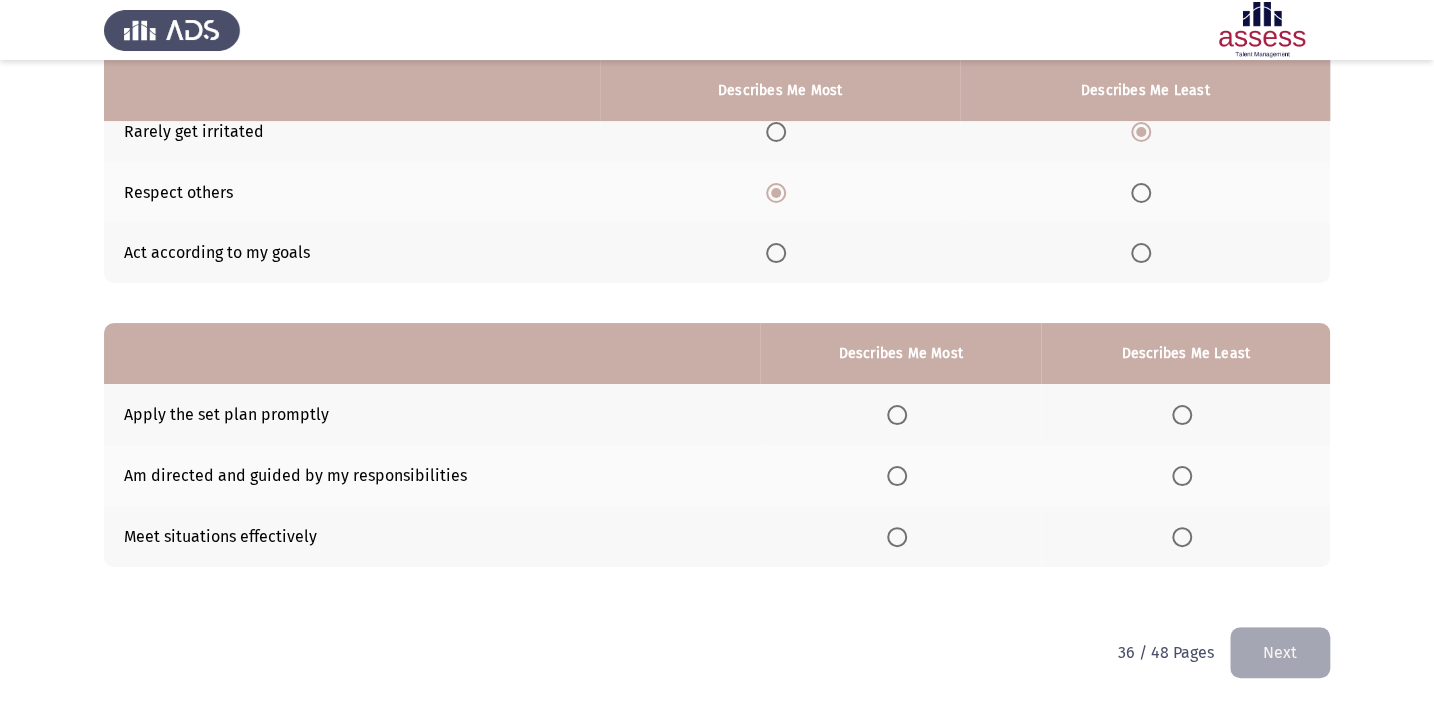 click at bounding box center [897, 476] 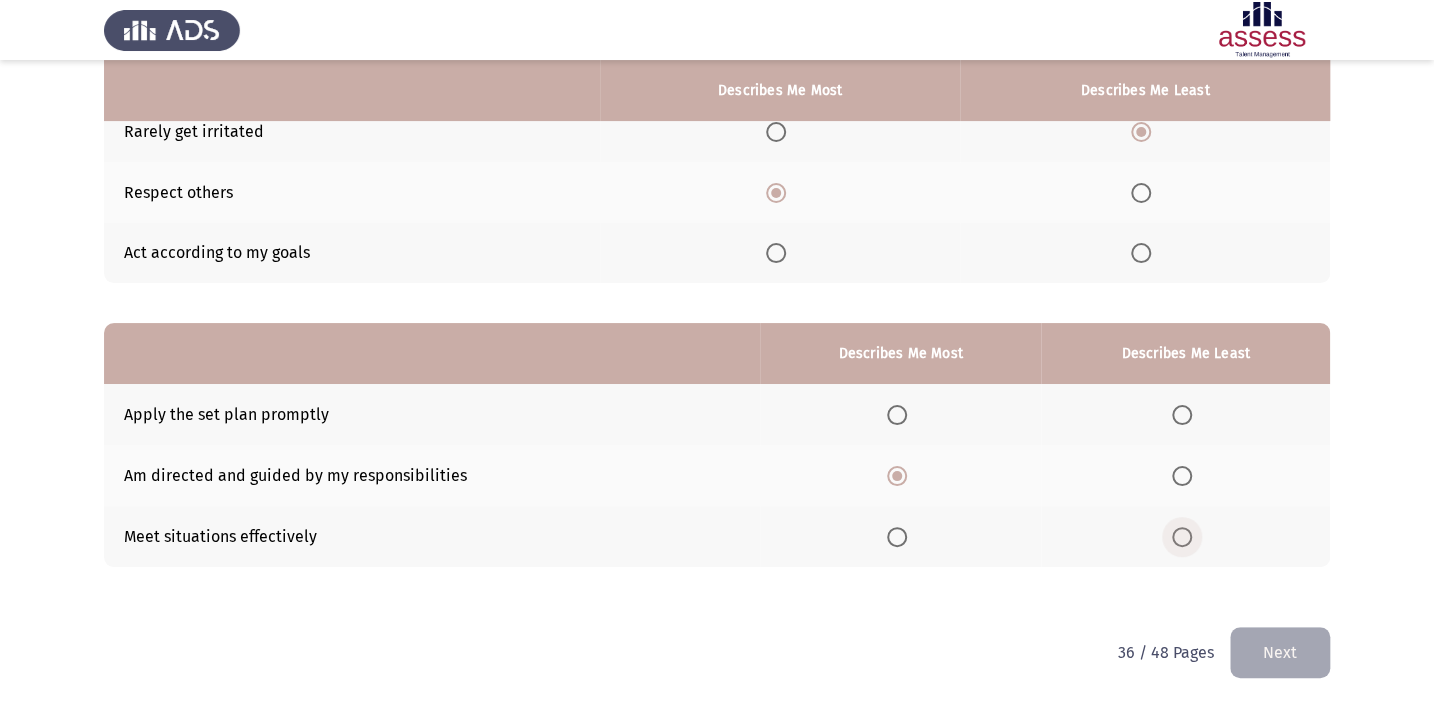 click at bounding box center [1182, 537] 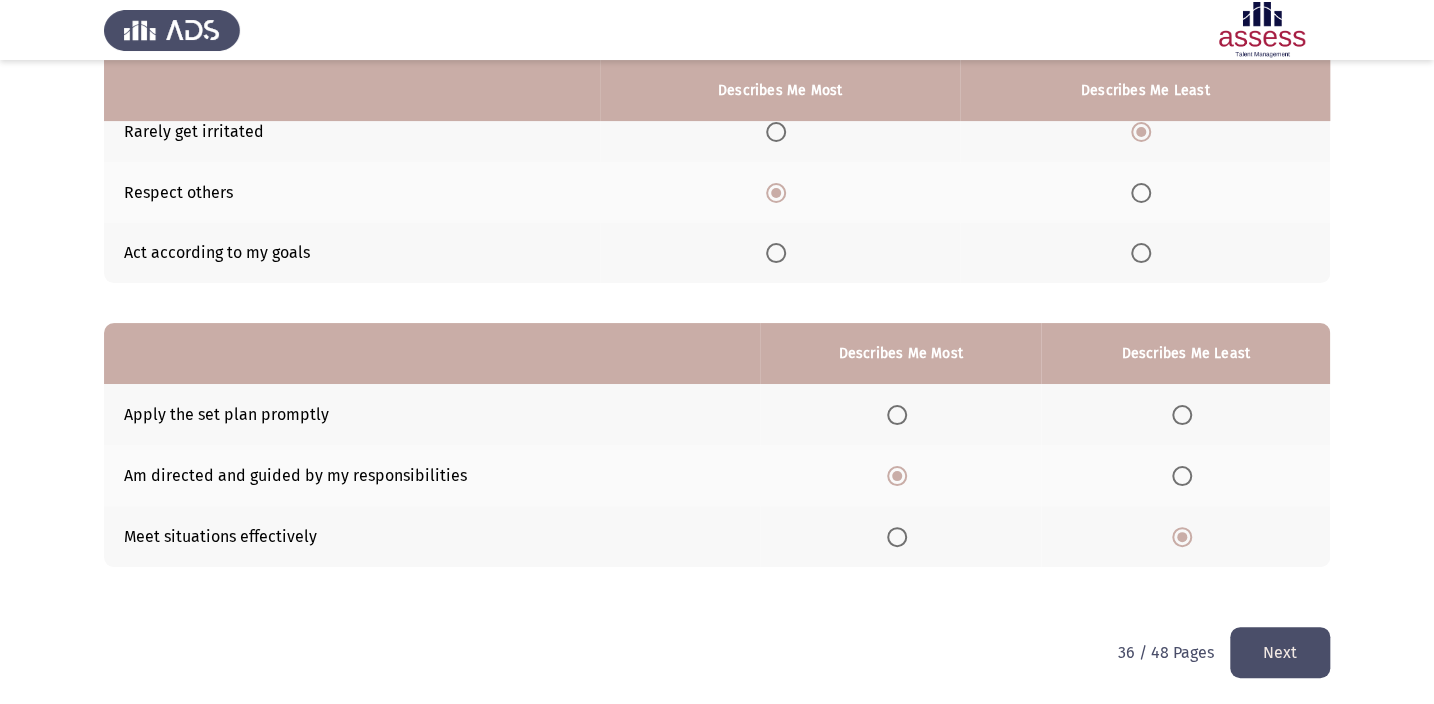 click on "Next" 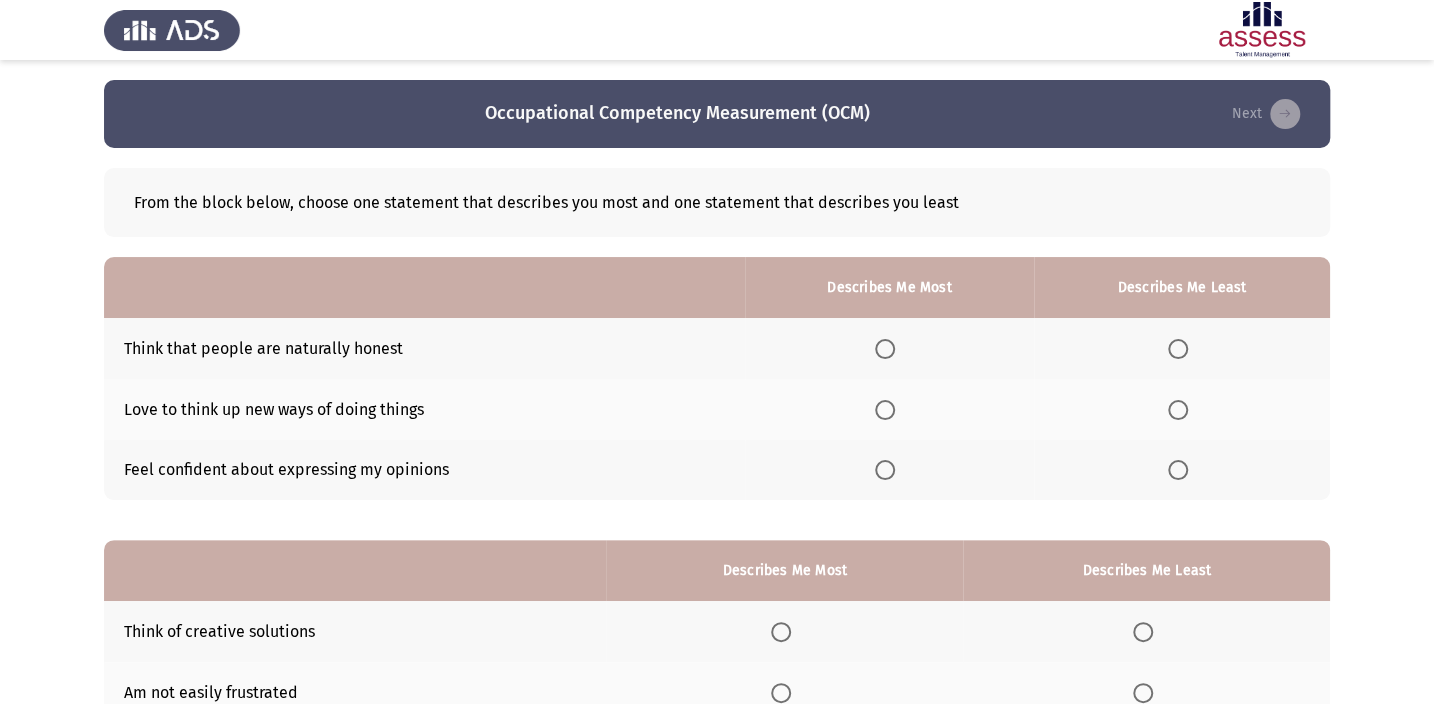 click at bounding box center [1178, 410] 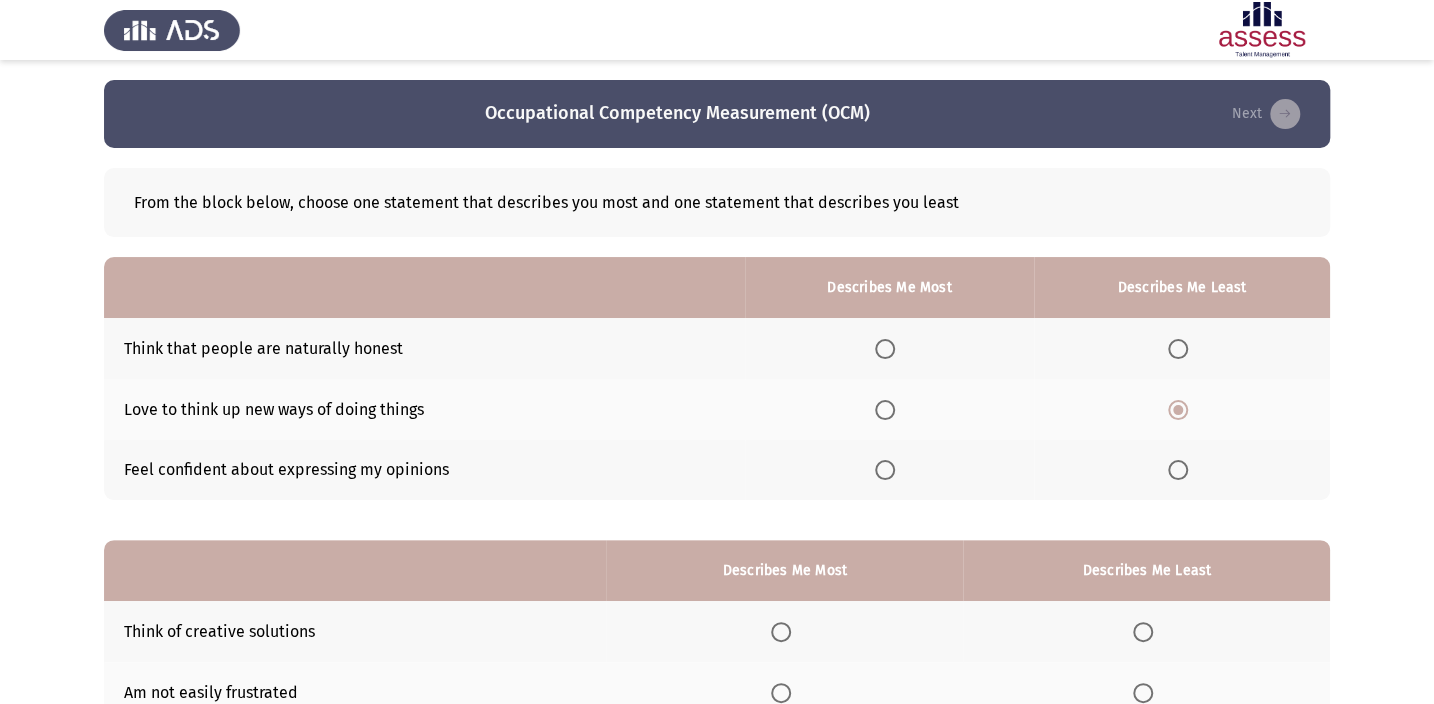 click at bounding box center (1178, 470) 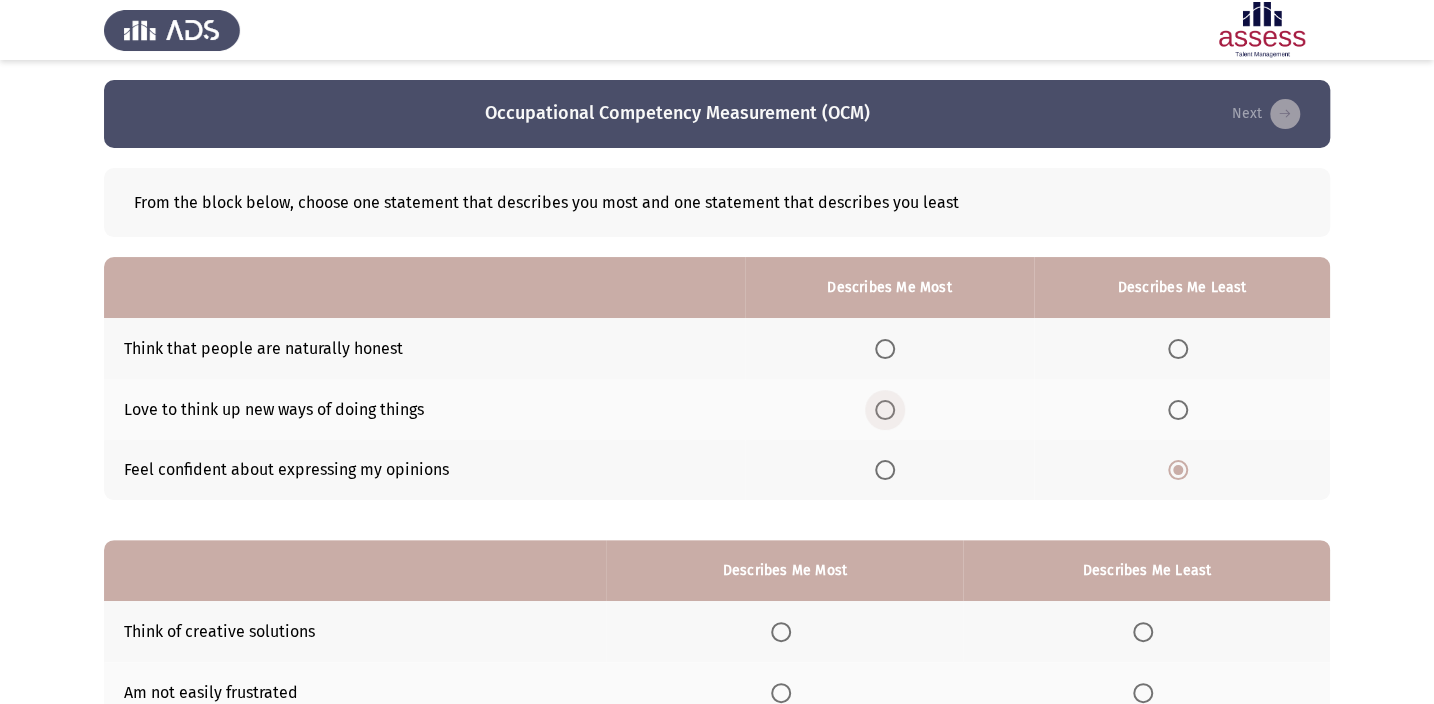 click at bounding box center [885, 410] 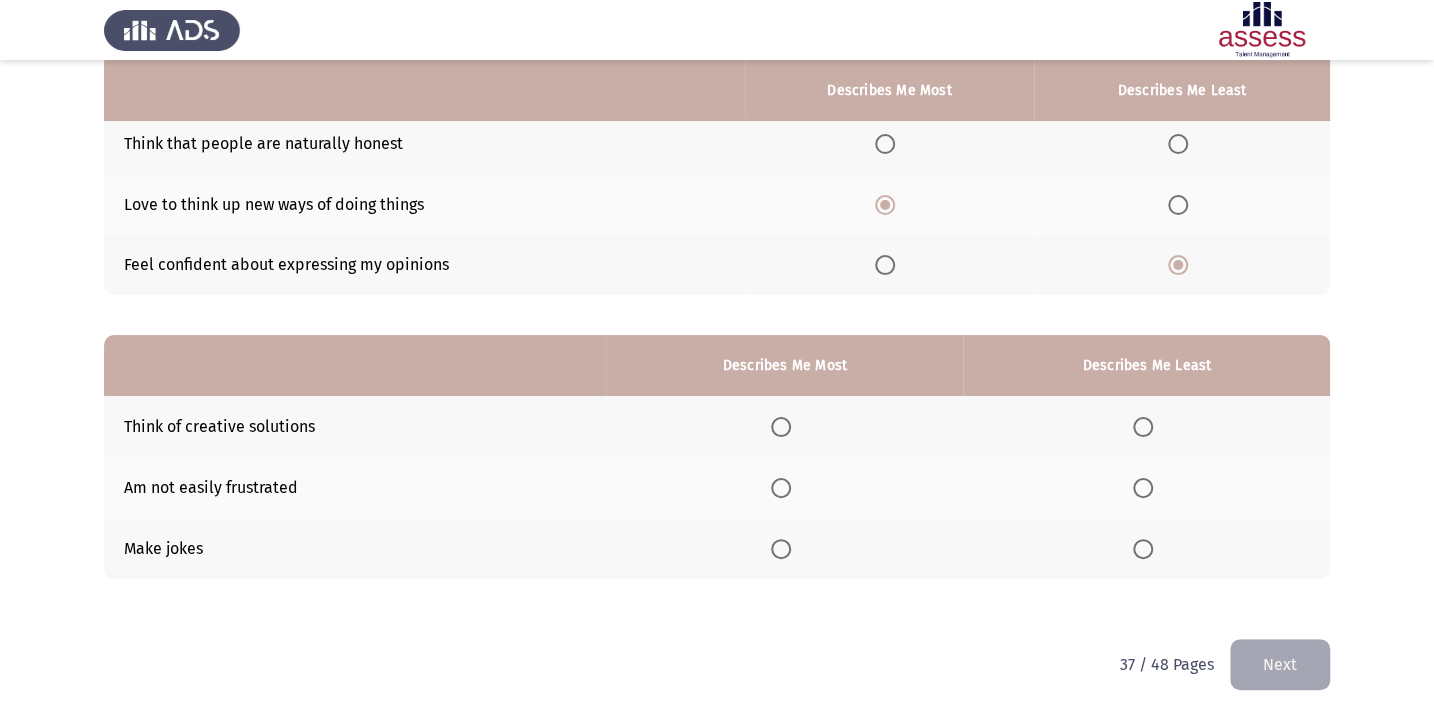 scroll, scrollTop: 217, scrollLeft: 0, axis: vertical 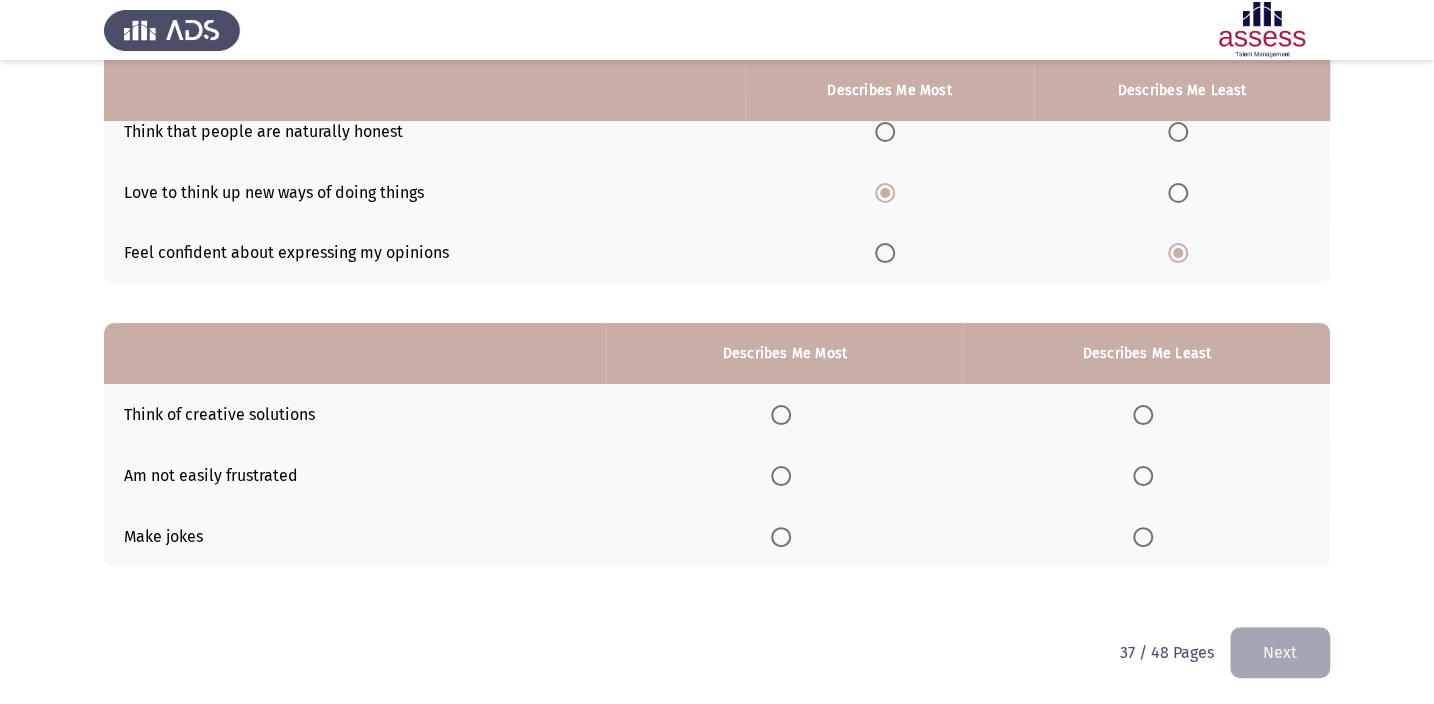 click at bounding box center [781, 476] 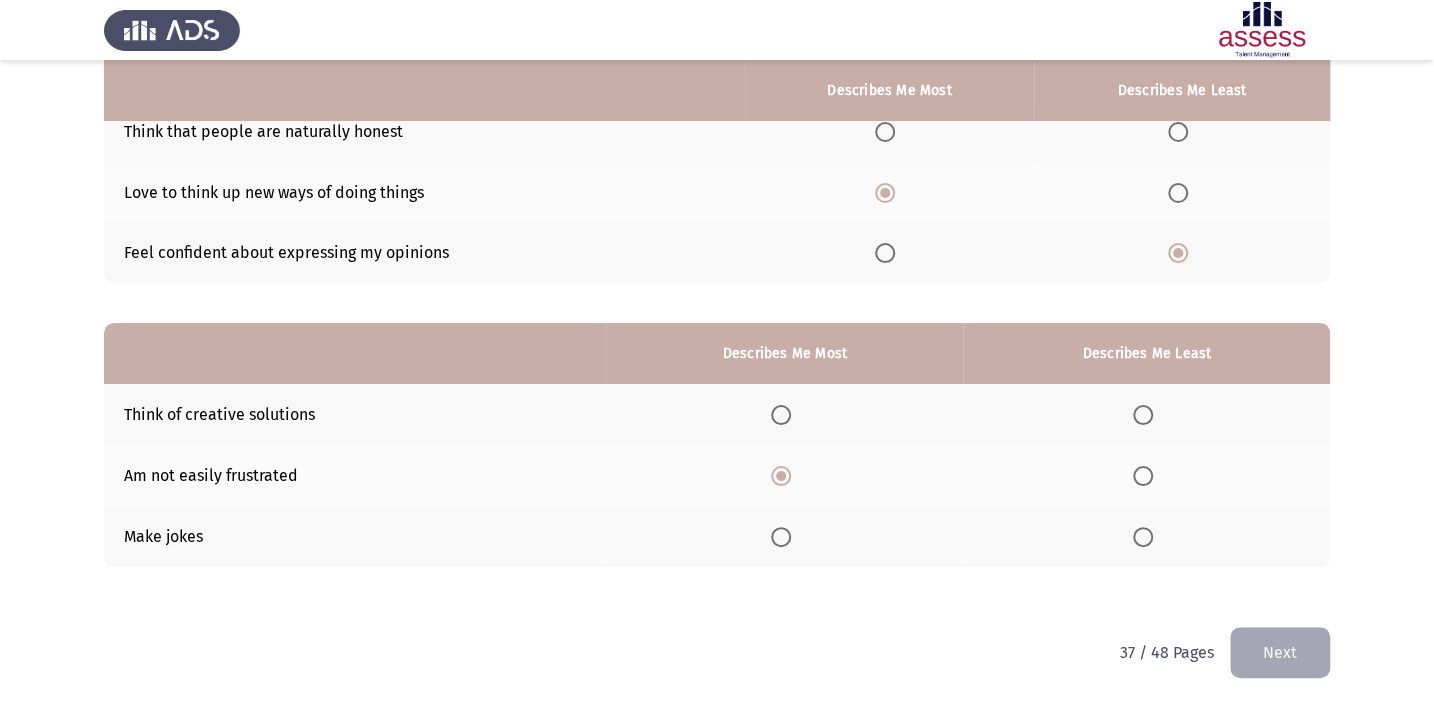 click at bounding box center [1143, 537] 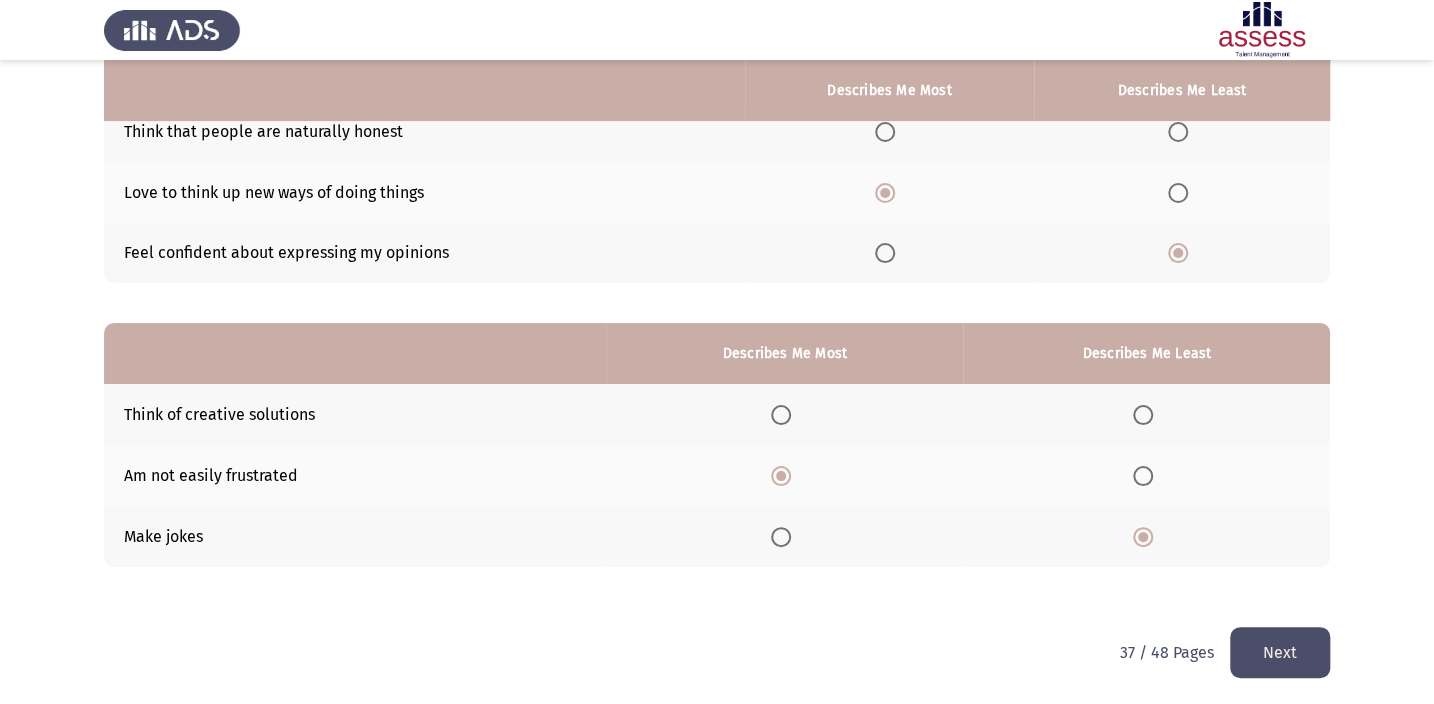 click on "Next" 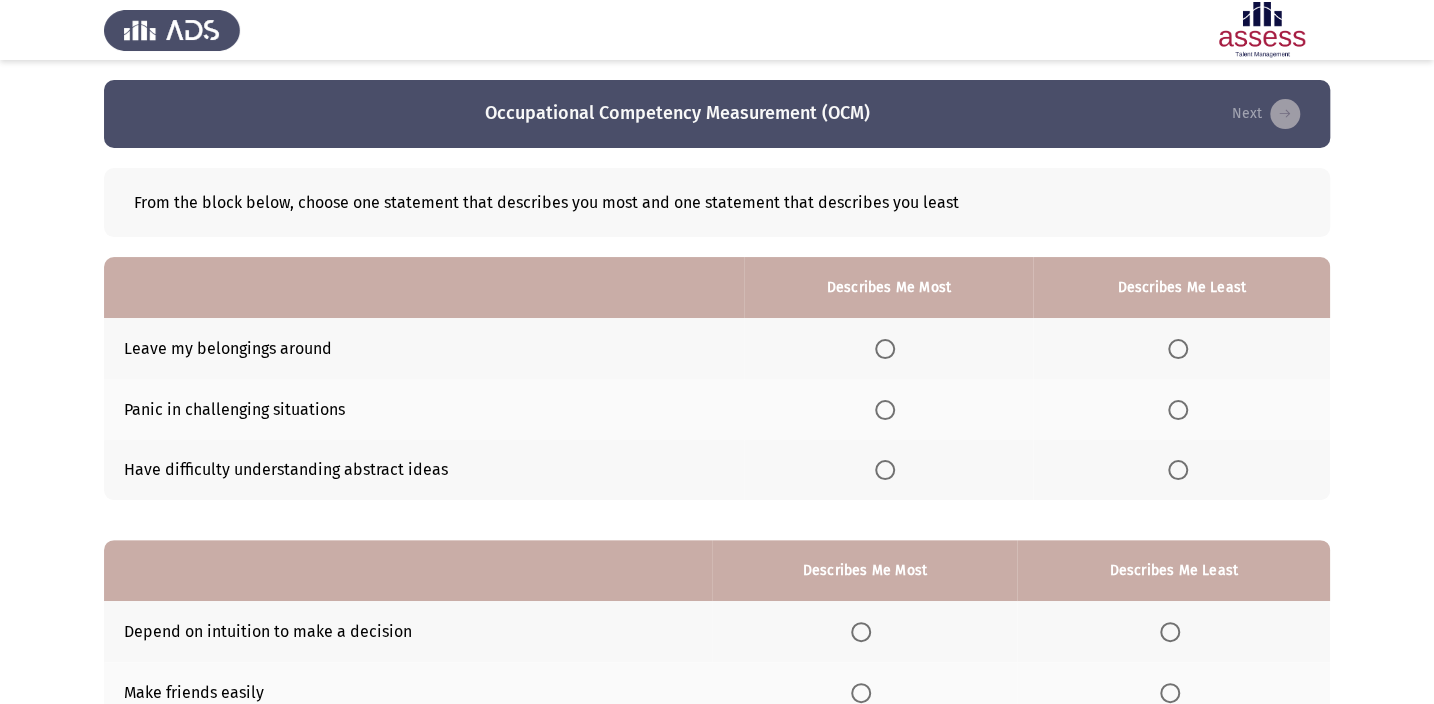 click 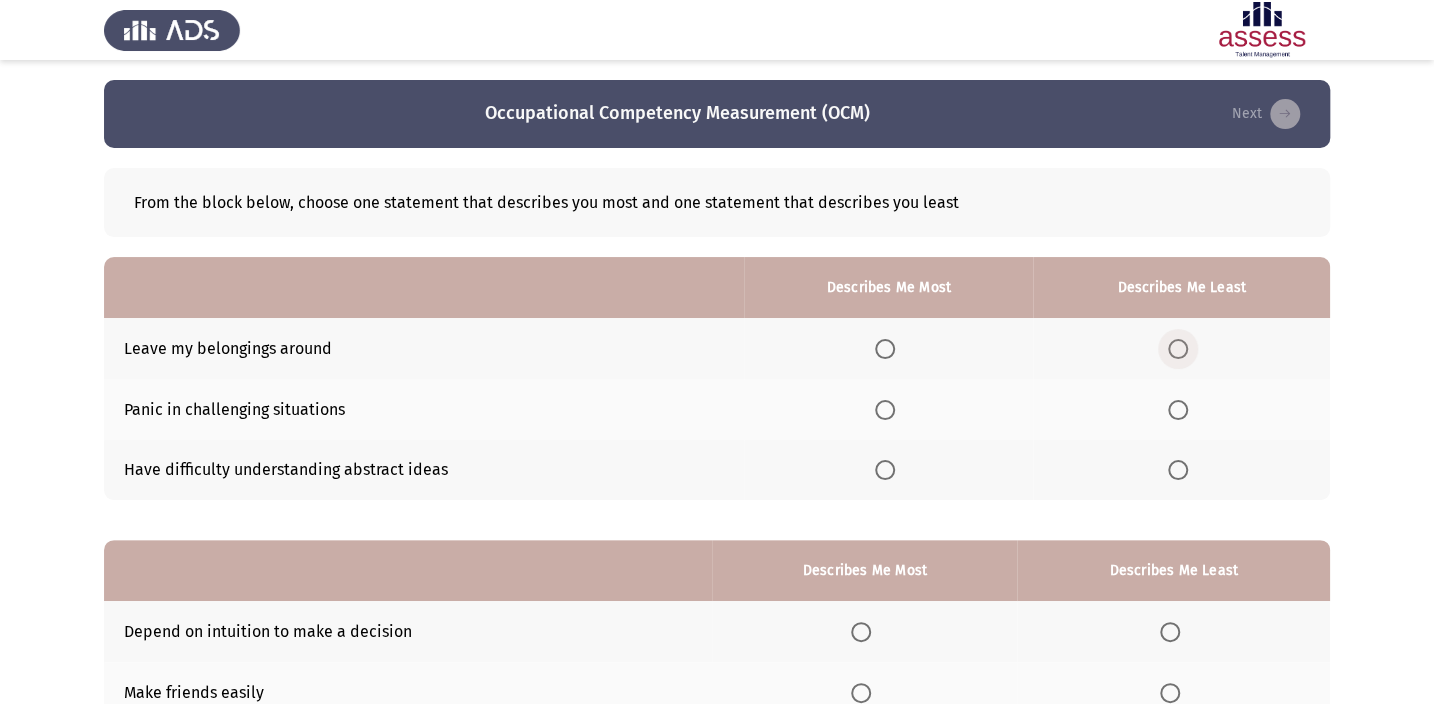 click at bounding box center [1178, 349] 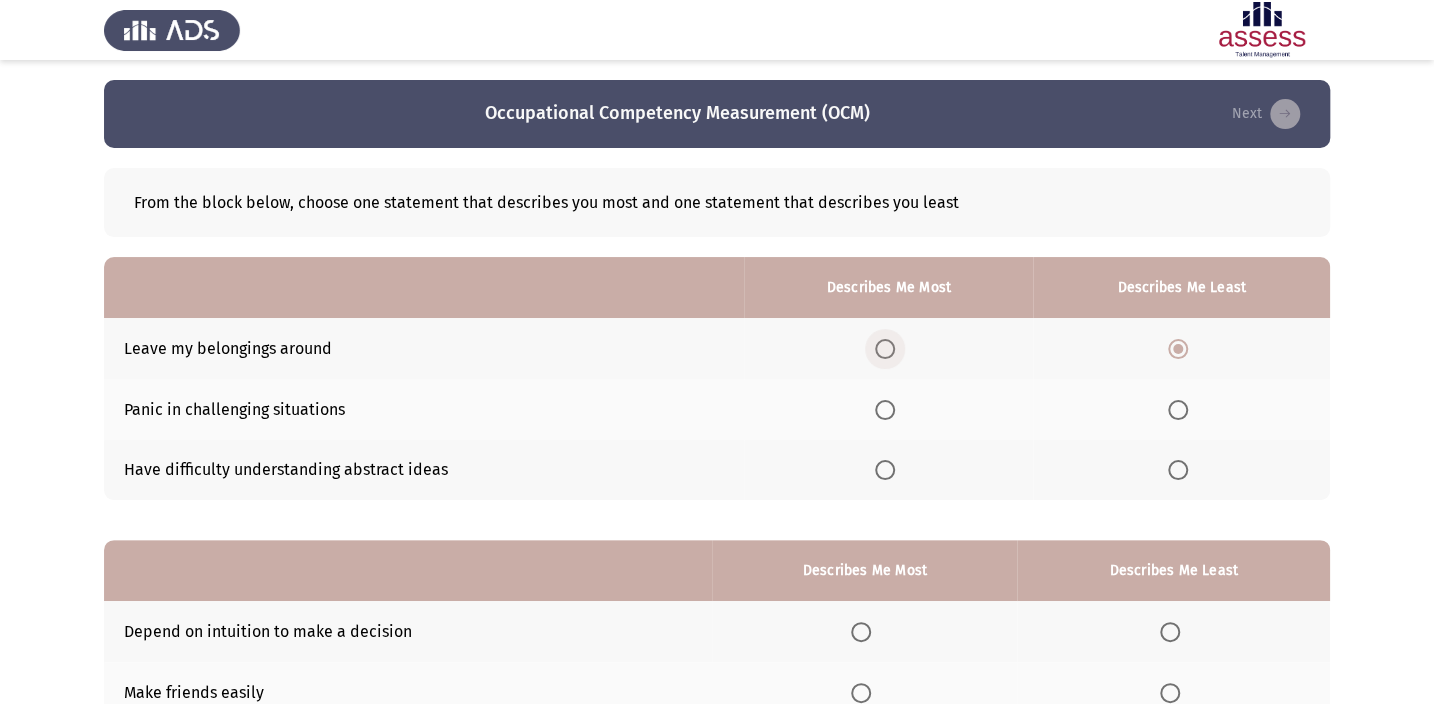 click at bounding box center [885, 349] 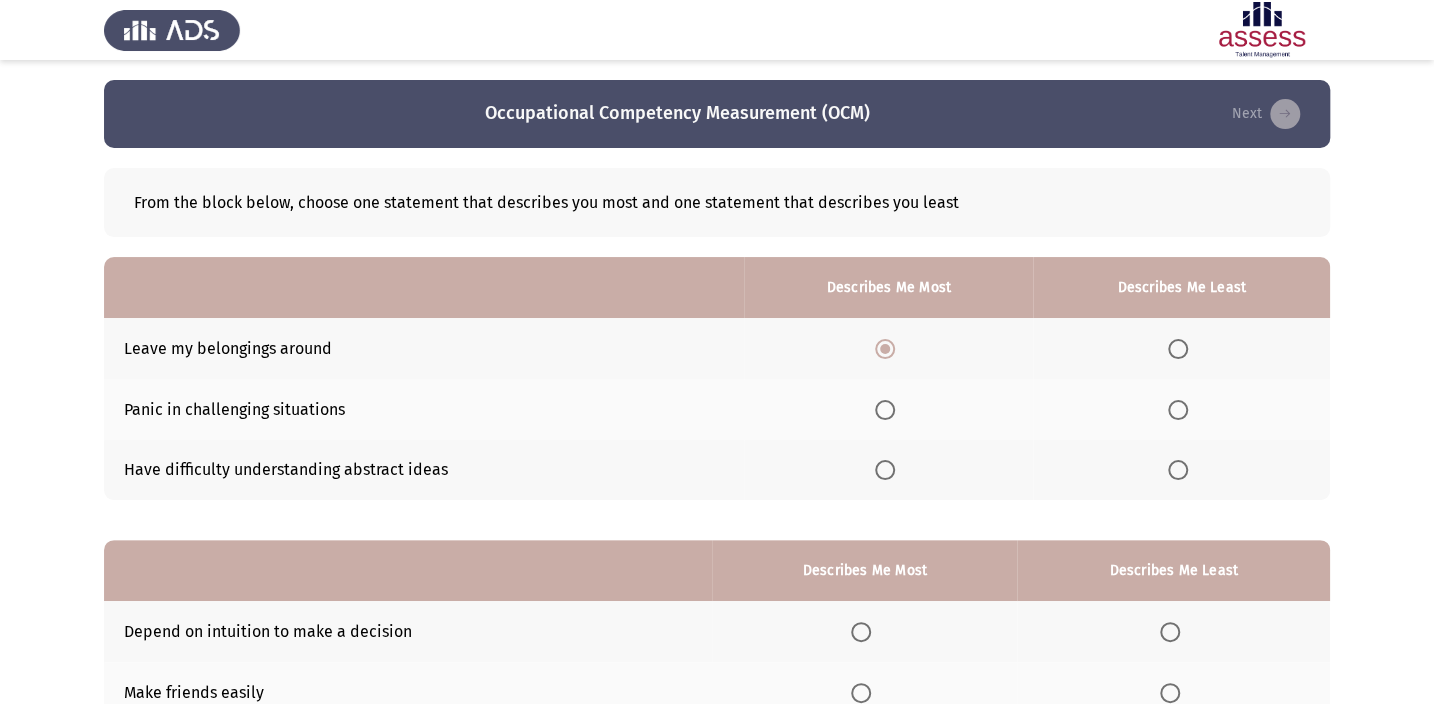 click at bounding box center (1178, 410) 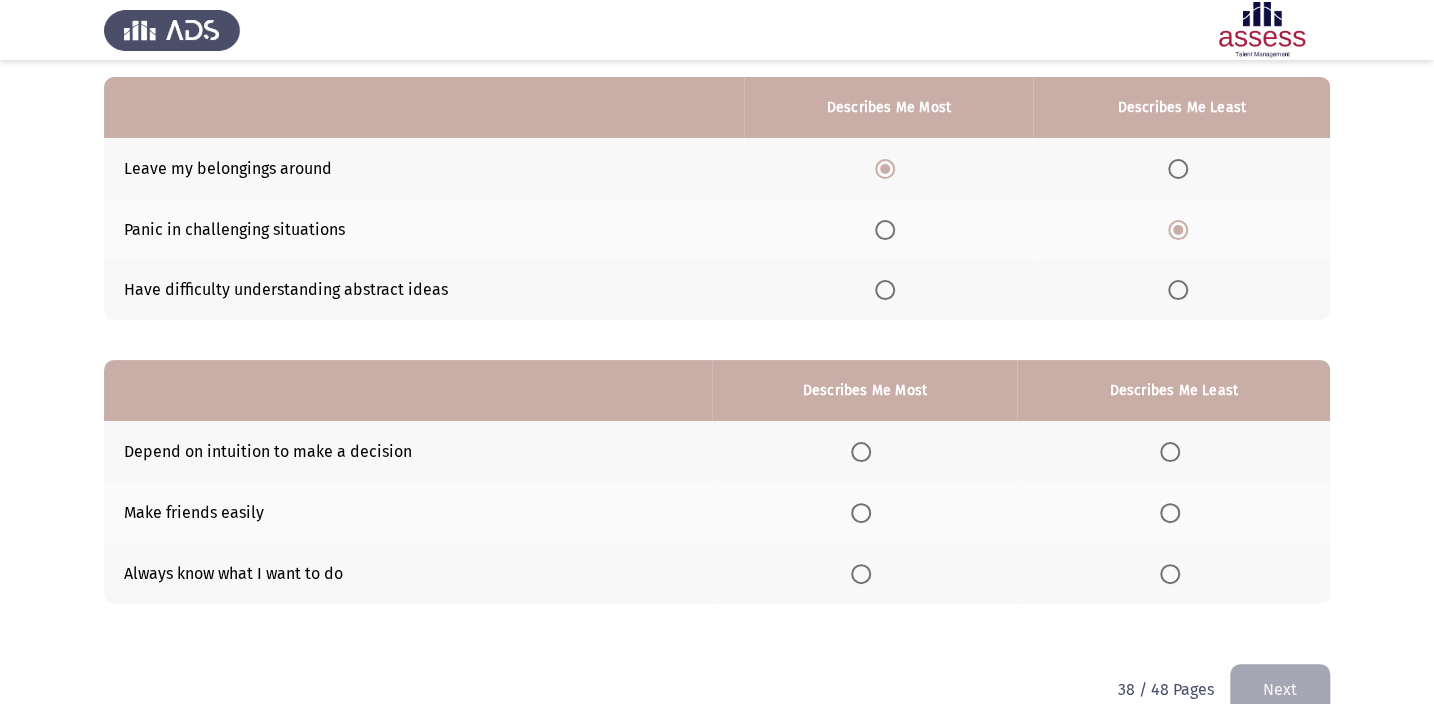 scroll, scrollTop: 181, scrollLeft: 0, axis: vertical 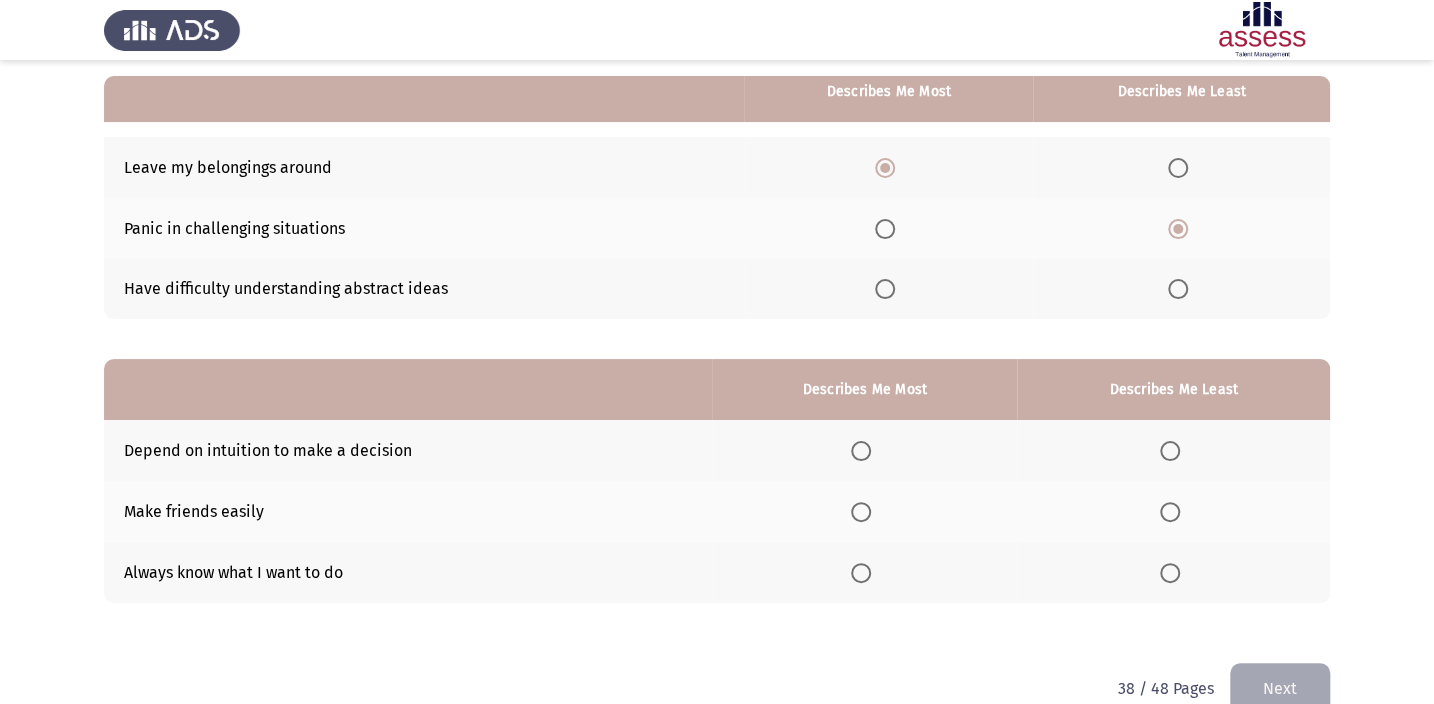 click at bounding box center (1170, 512) 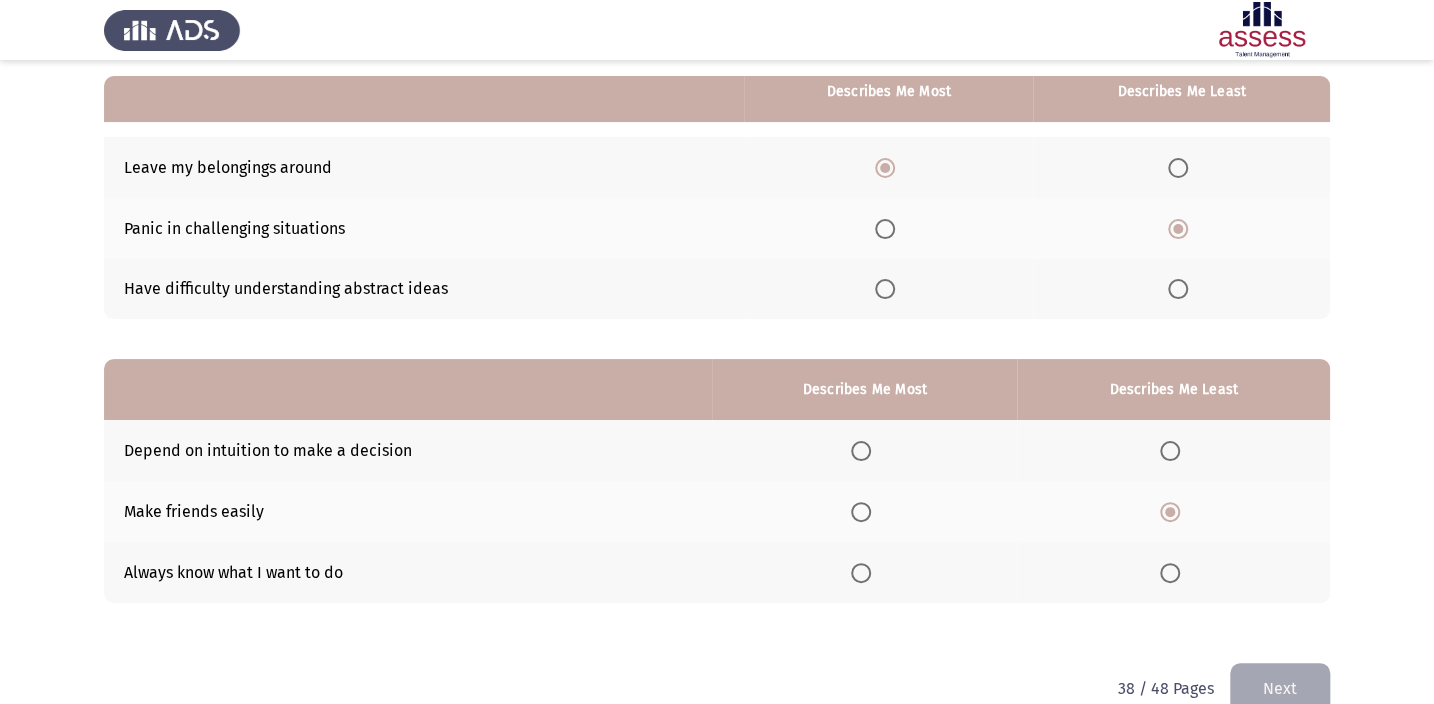 click at bounding box center (861, 573) 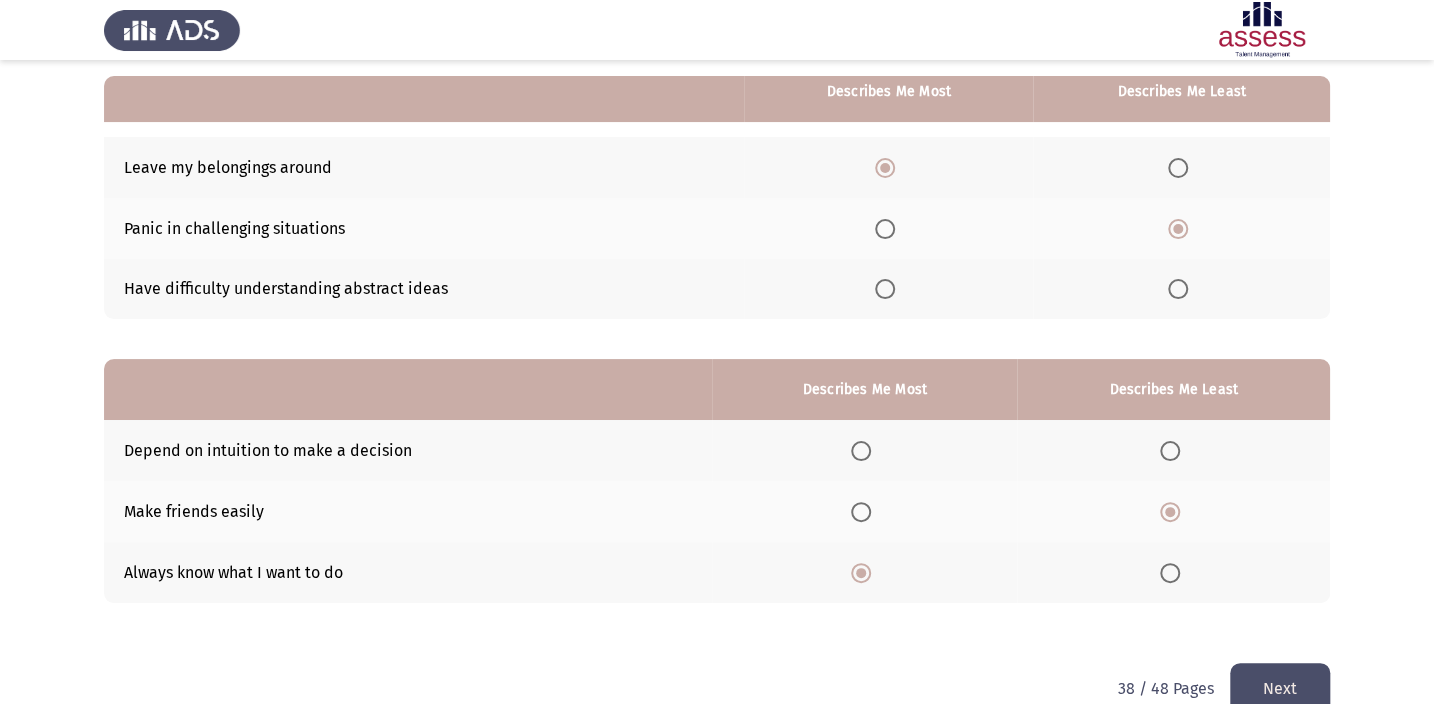 click on "Next" 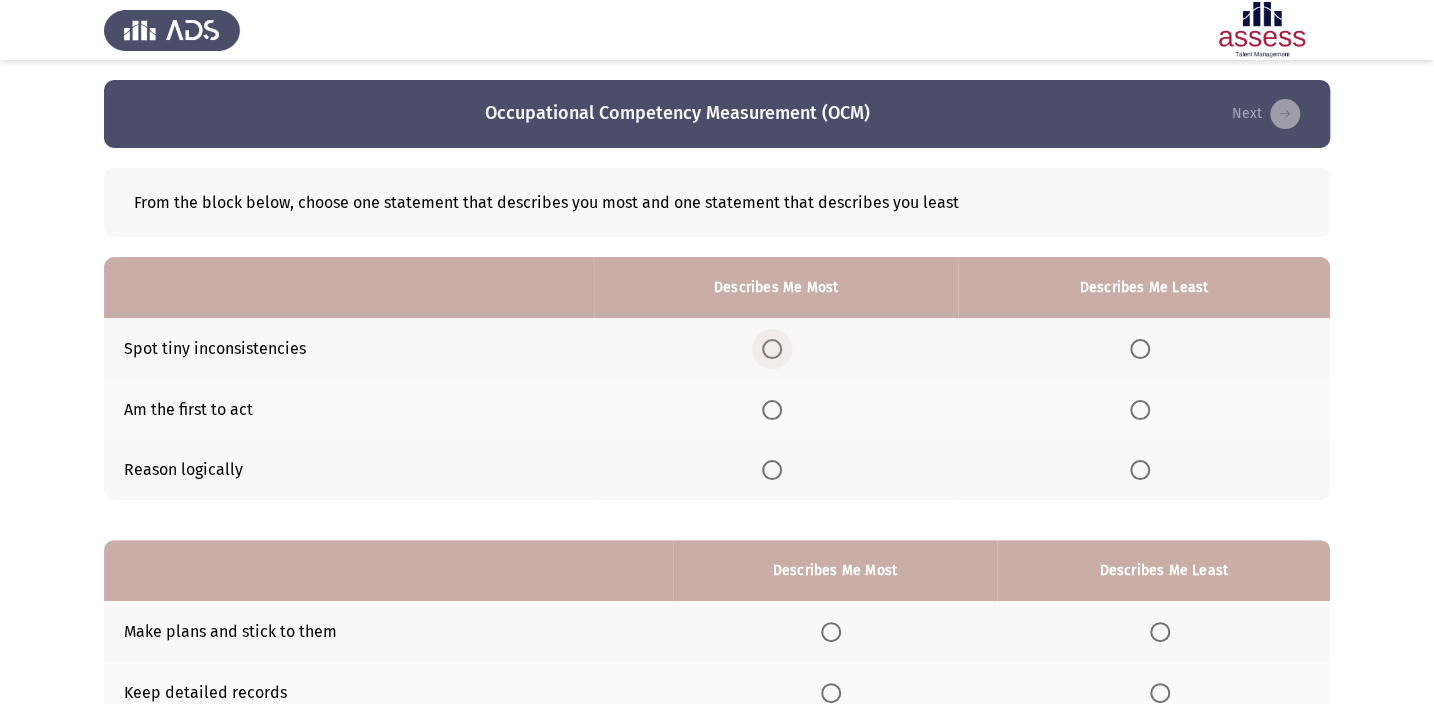 click at bounding box center (772, 349) 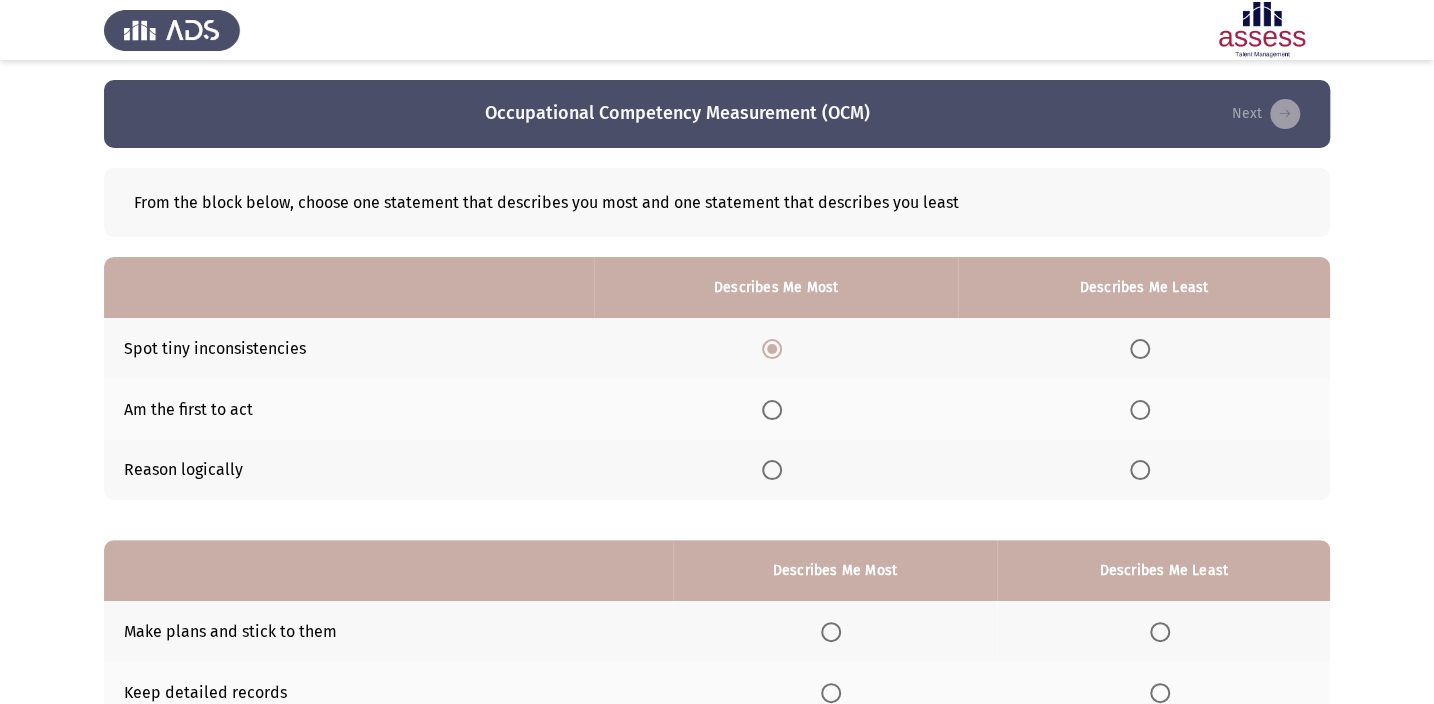 click at bounding box center [1140, 410] 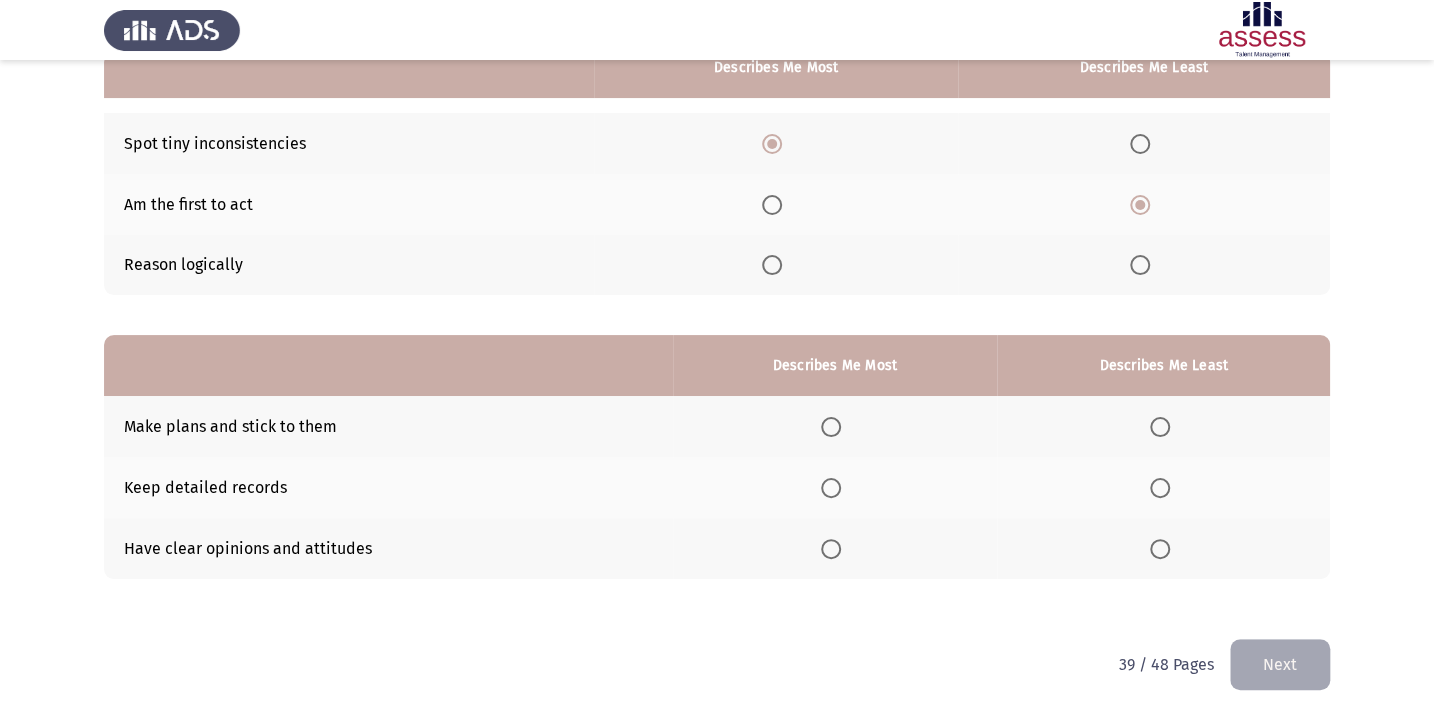 scroll, scrollTop: 217, scrollLeft: 0, axis: vertical 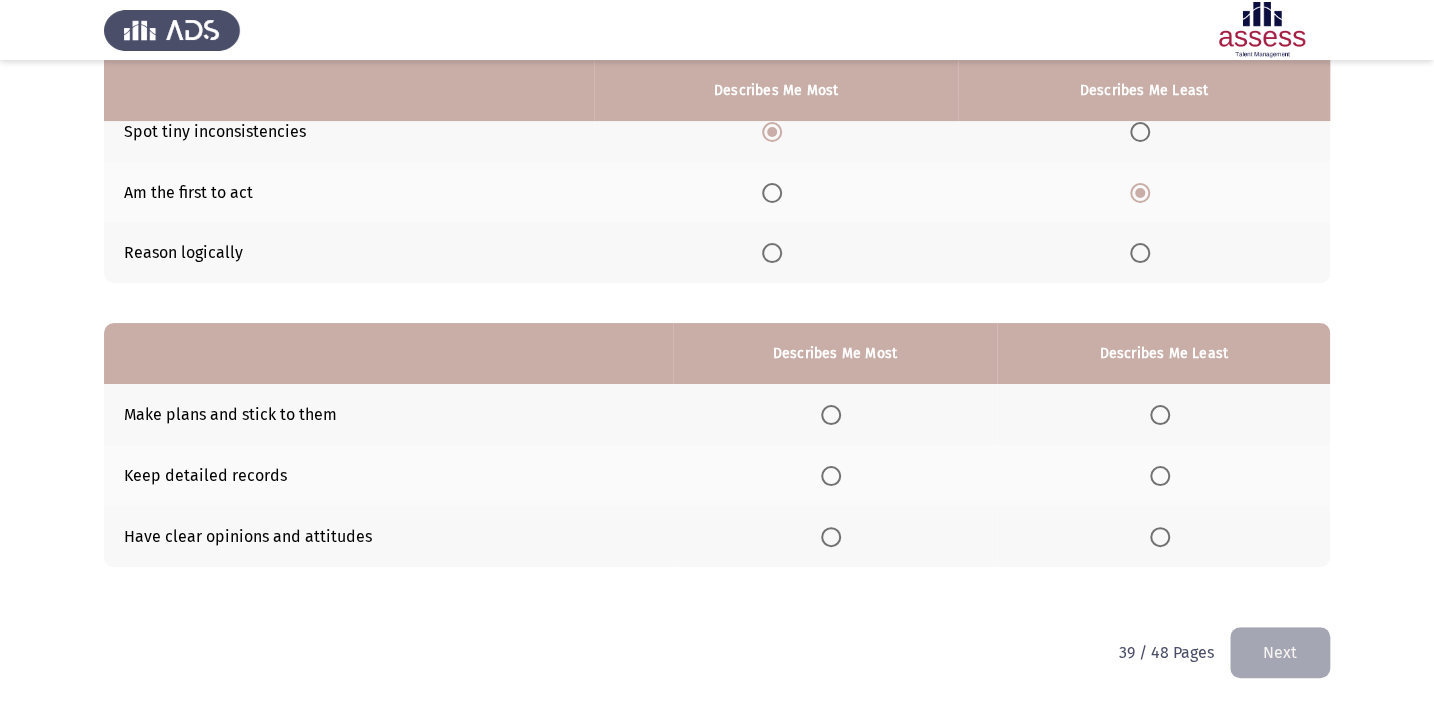 click at bounding box center (831, 476) 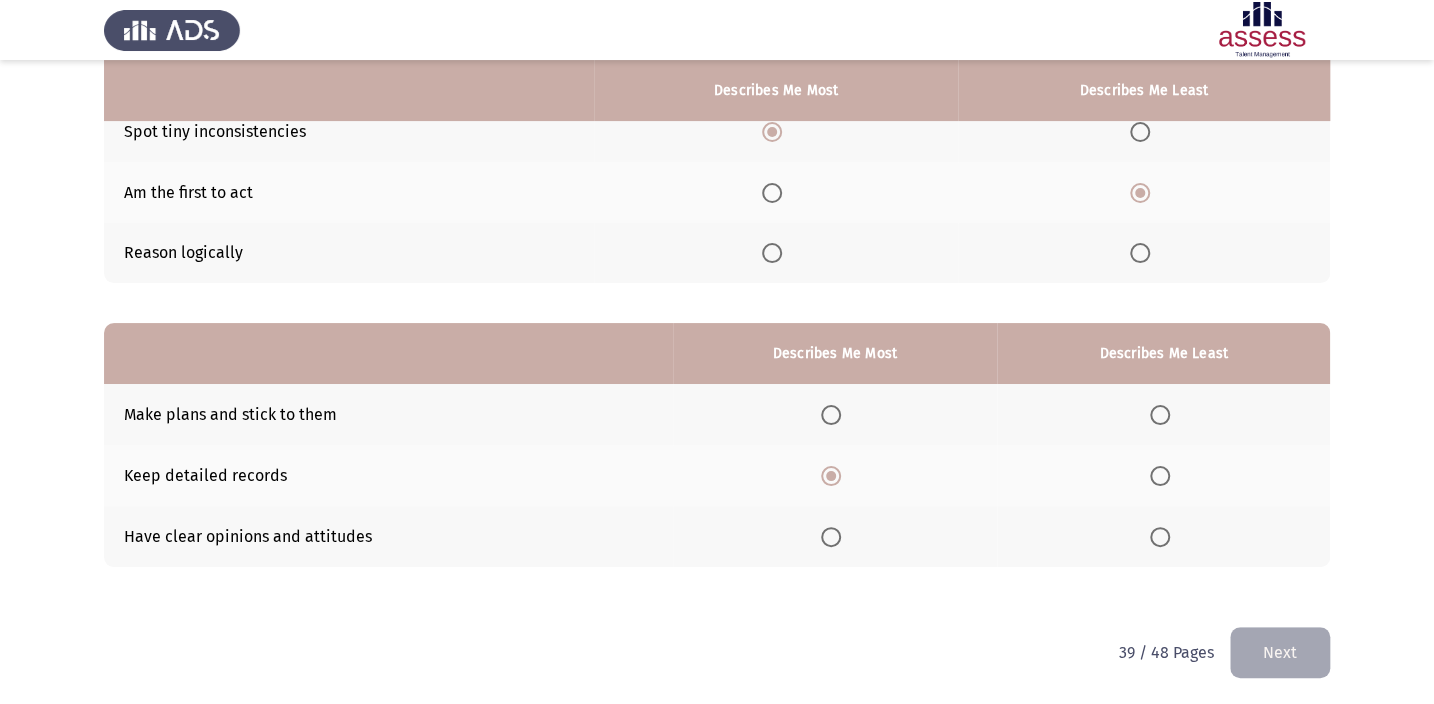 click at bounding box center (831, 537) 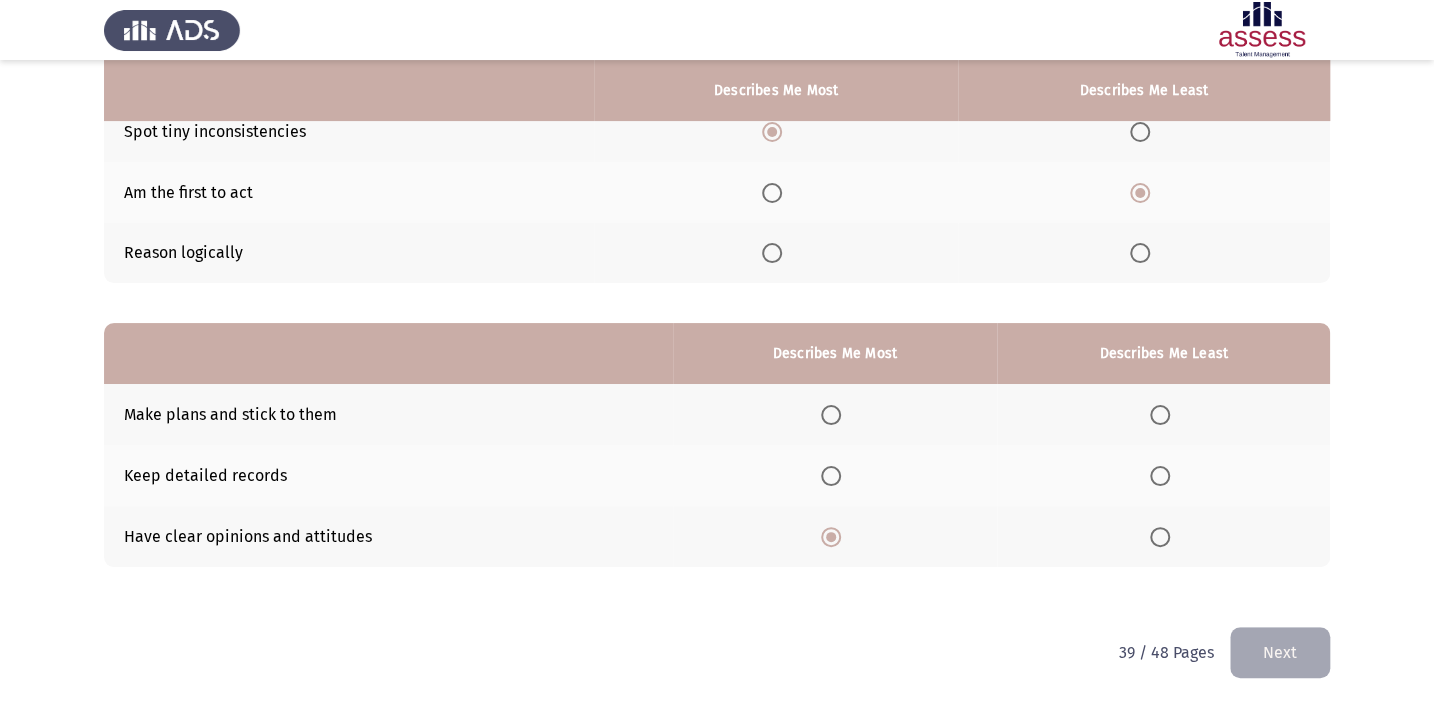 click at bounding box center (1160, 415) 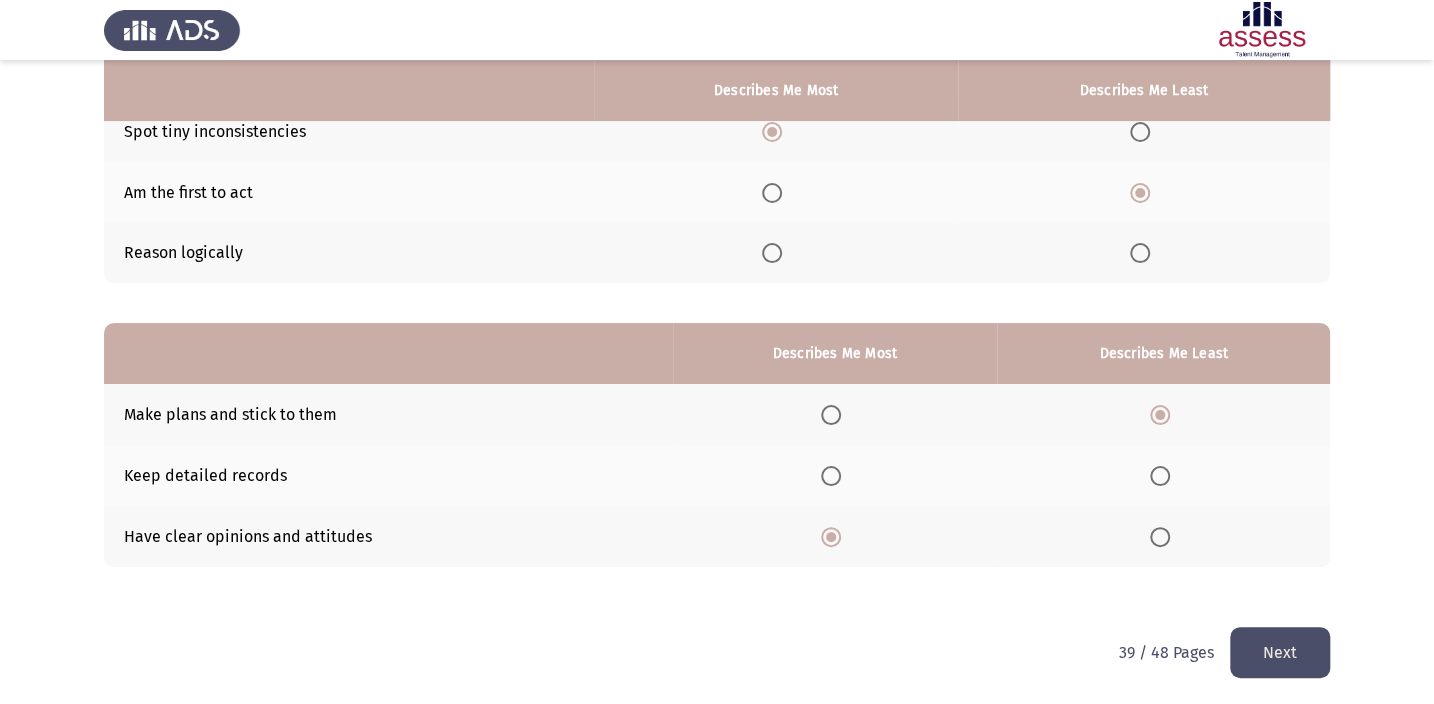 click on "Next" 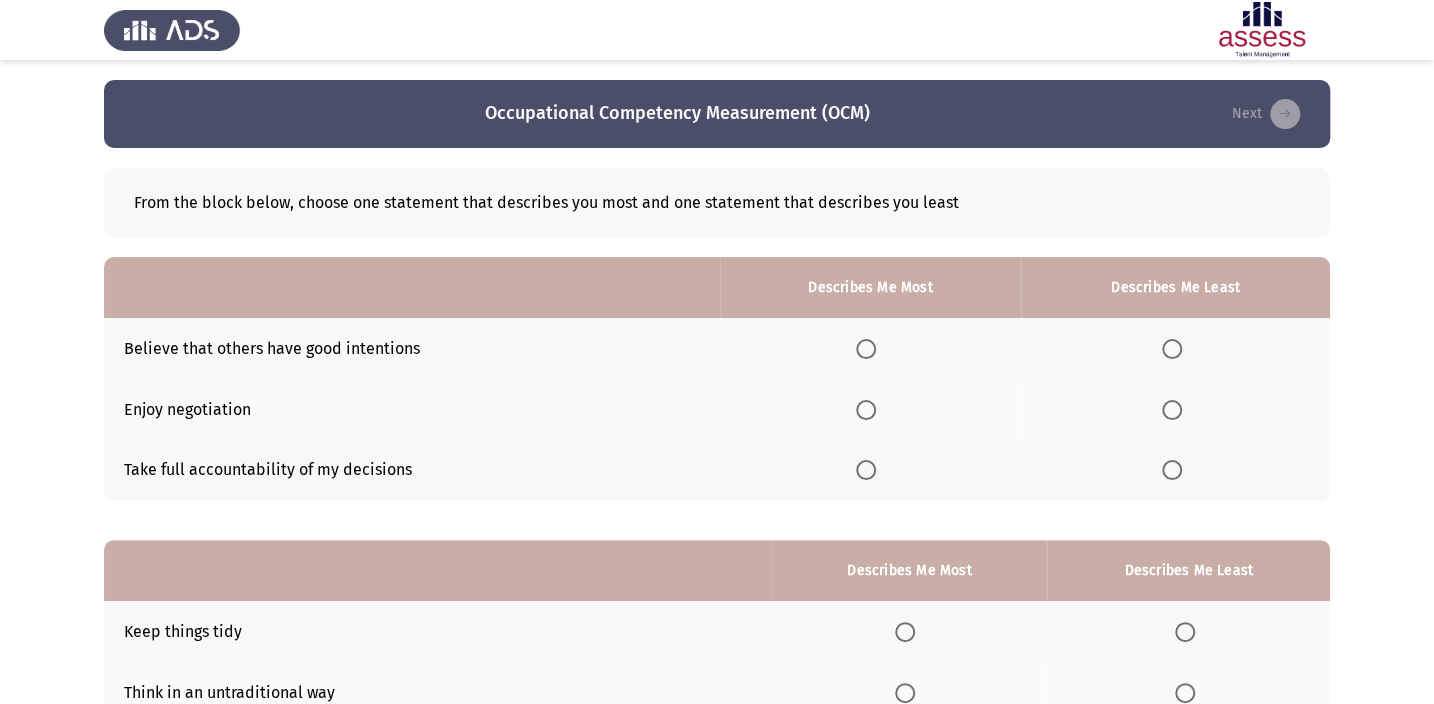 click at bounding box center [866, 470] 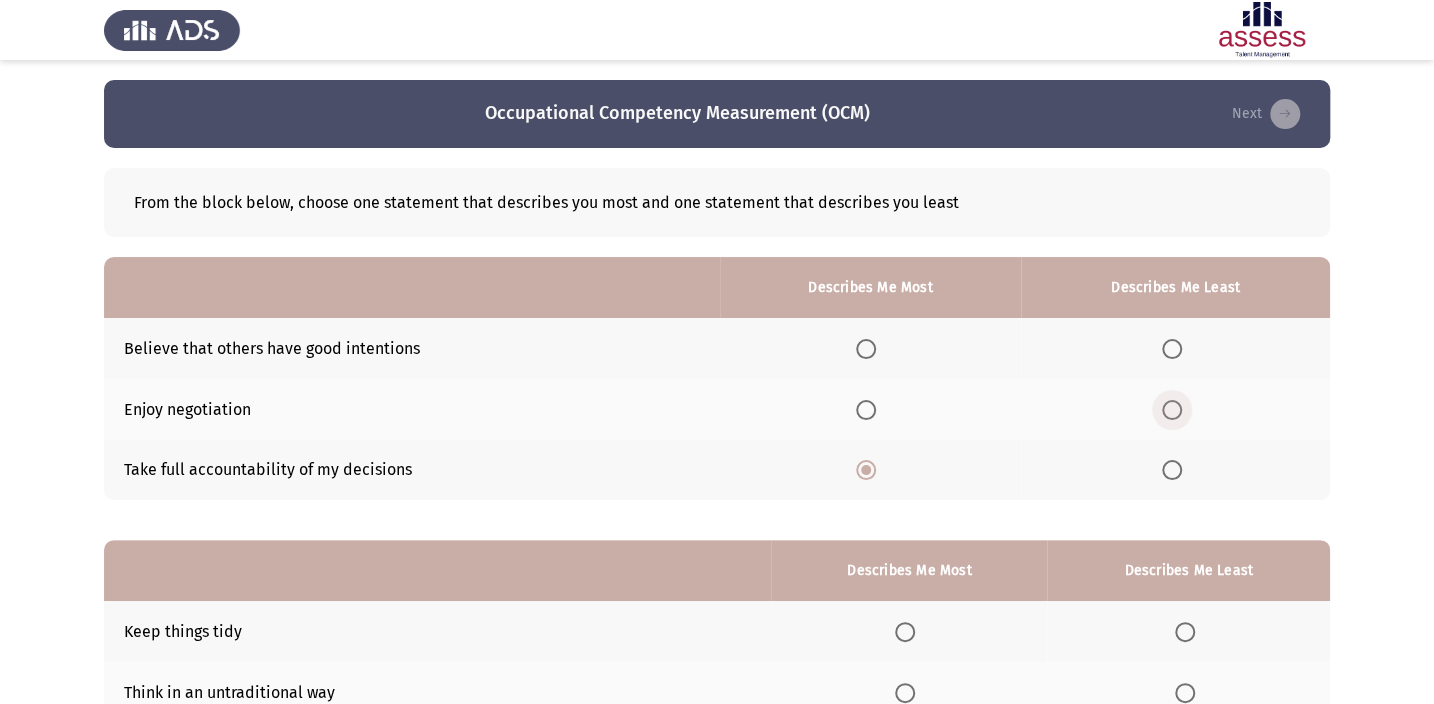 click at bounding box center [1172, 410] 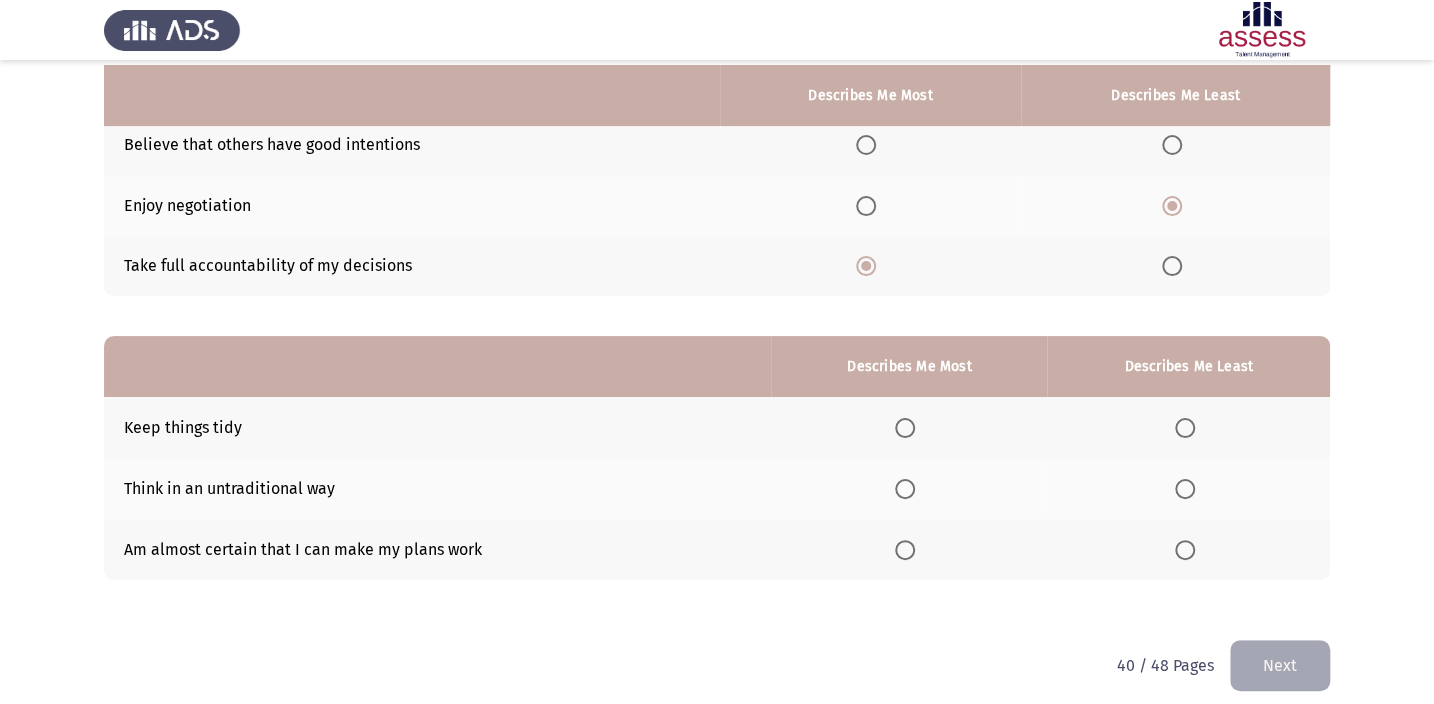 scroll, scrollTop: 217, scrollLeft: 0, axis: vertical 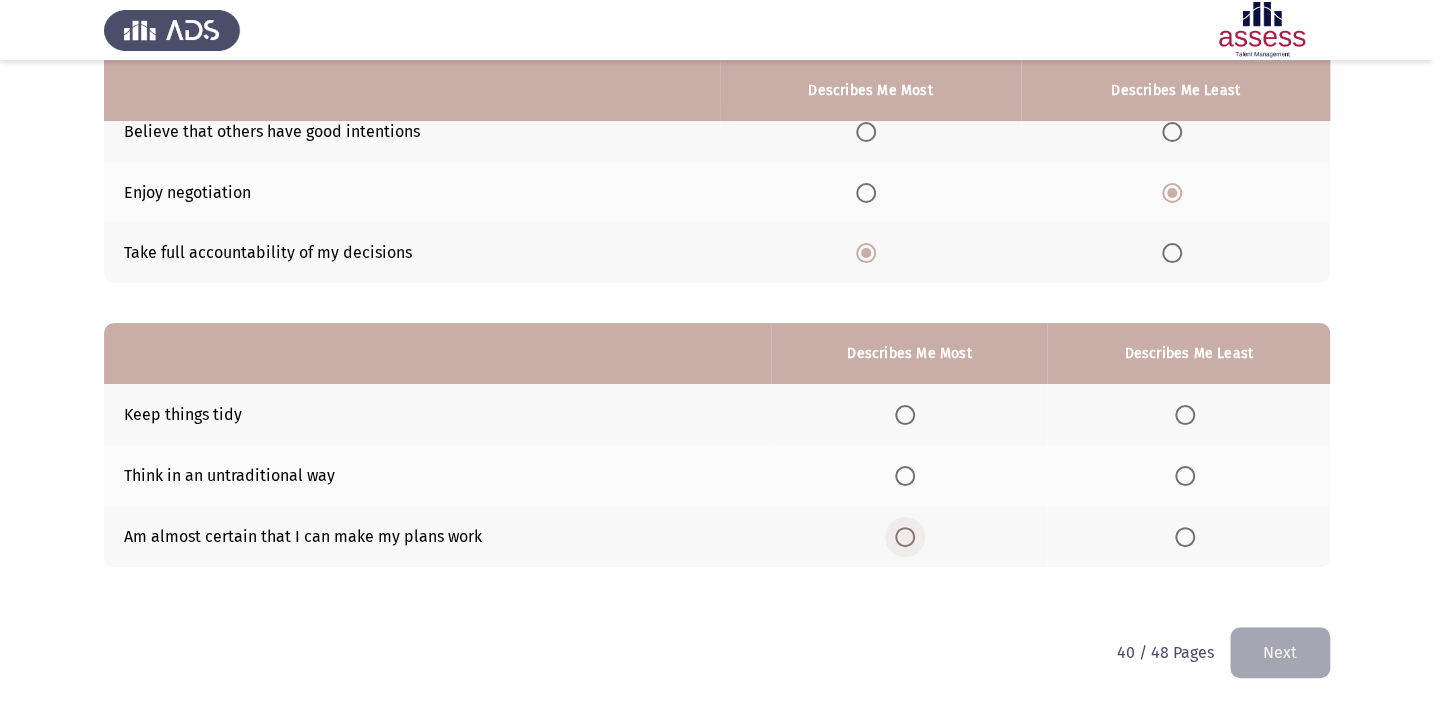 click at bounding box center (905, 537) 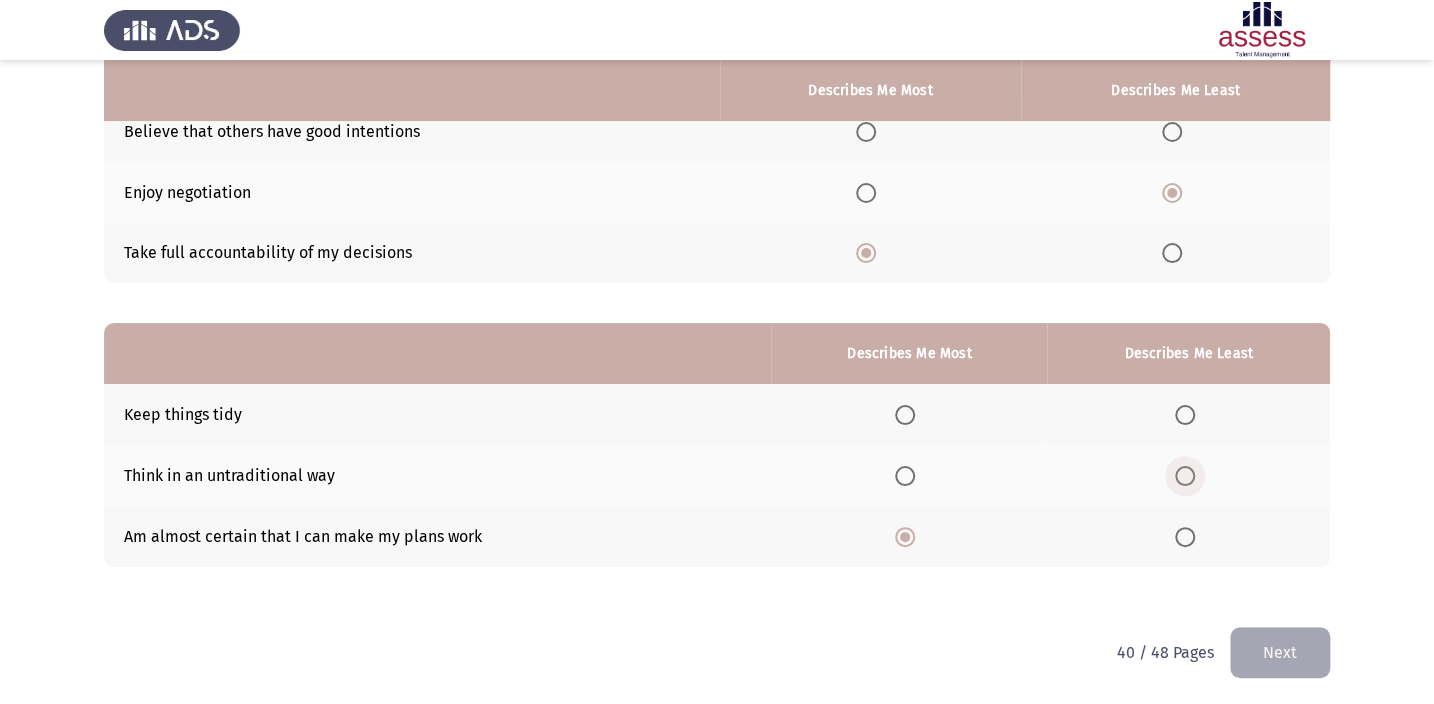 click at bounding box center (1185, 476) 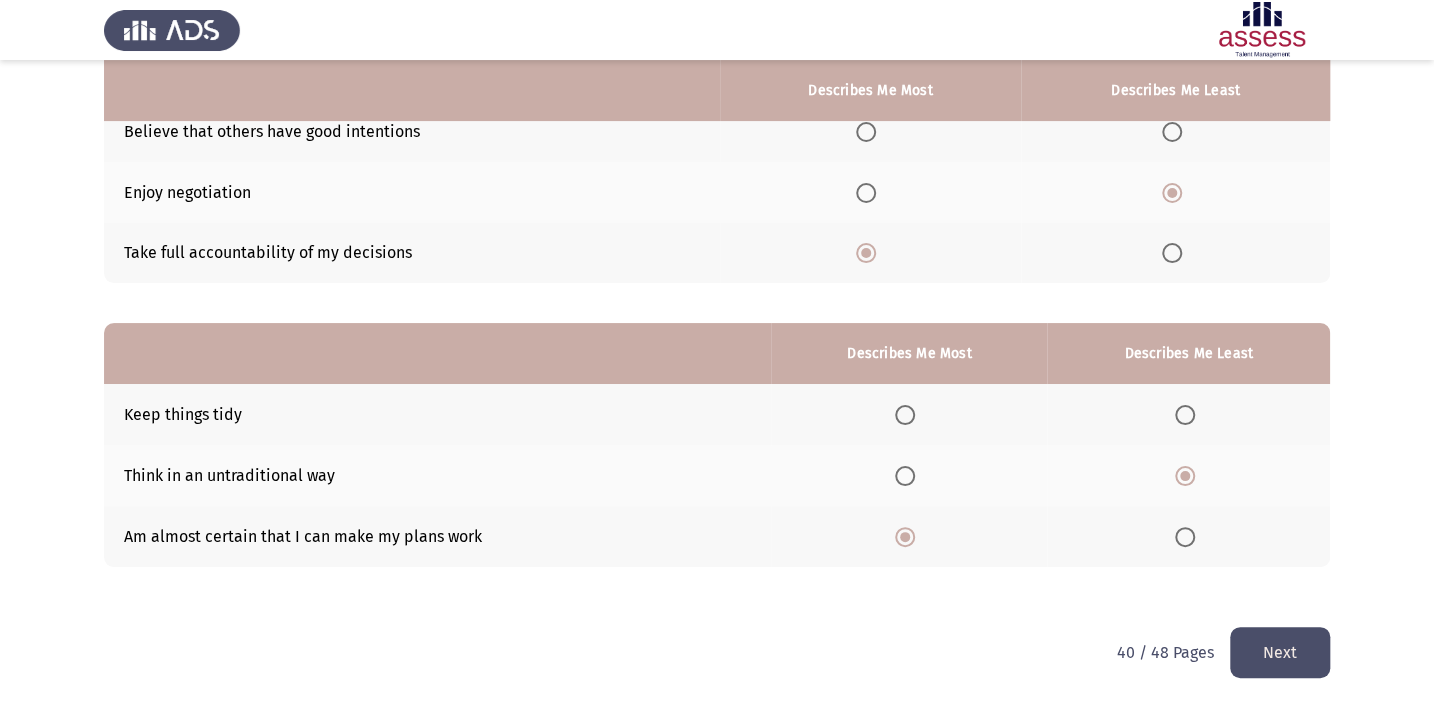 click on "Next" 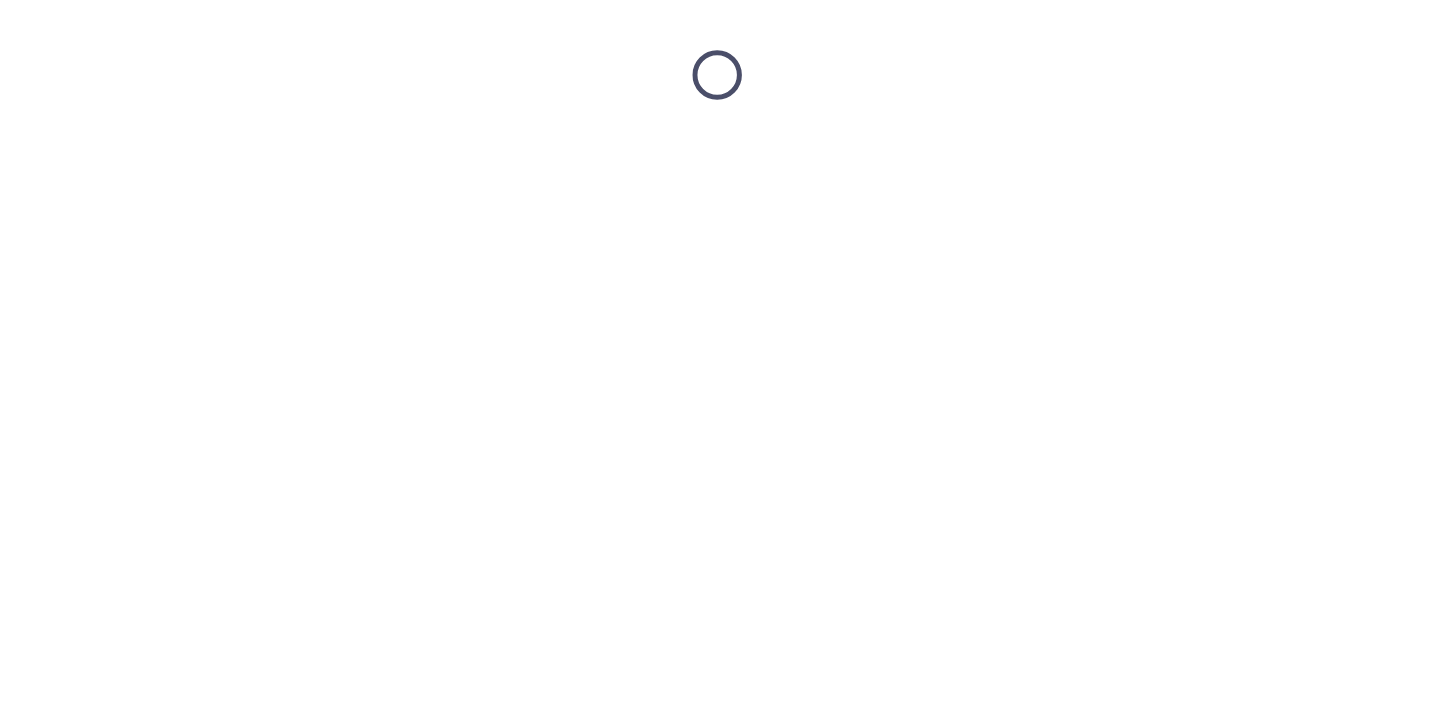 scroll, scrollTop: 0, scrollLeft: 0, axis: both 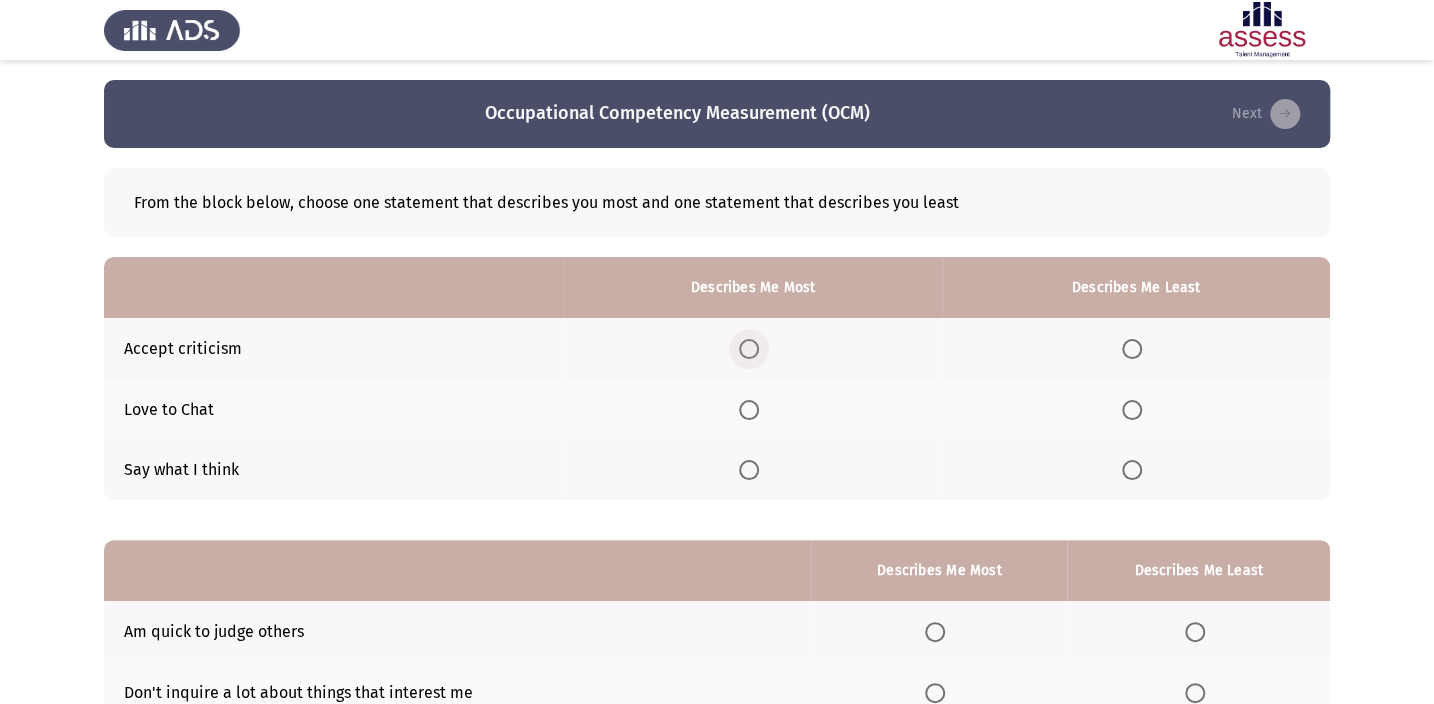 click at bounding box center [749, 349] 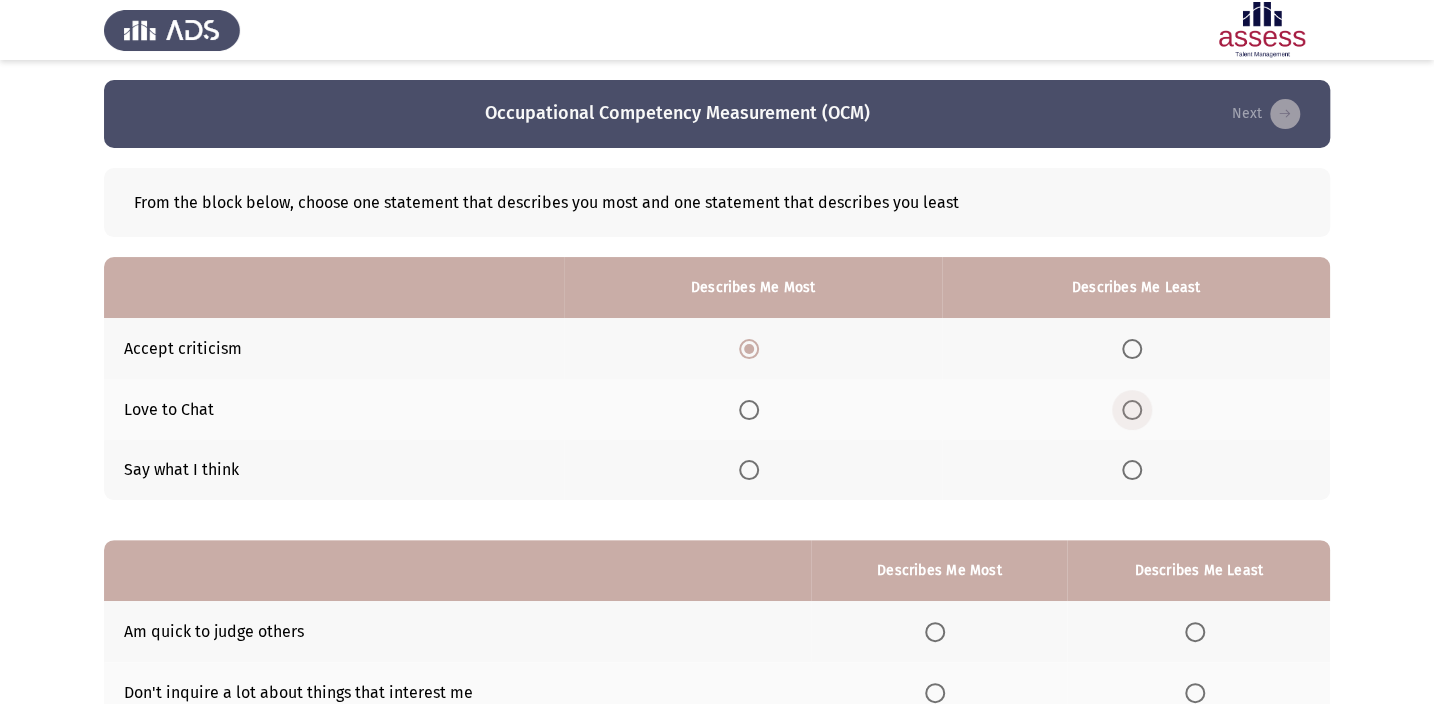 click at bounding box center (1132, 410) 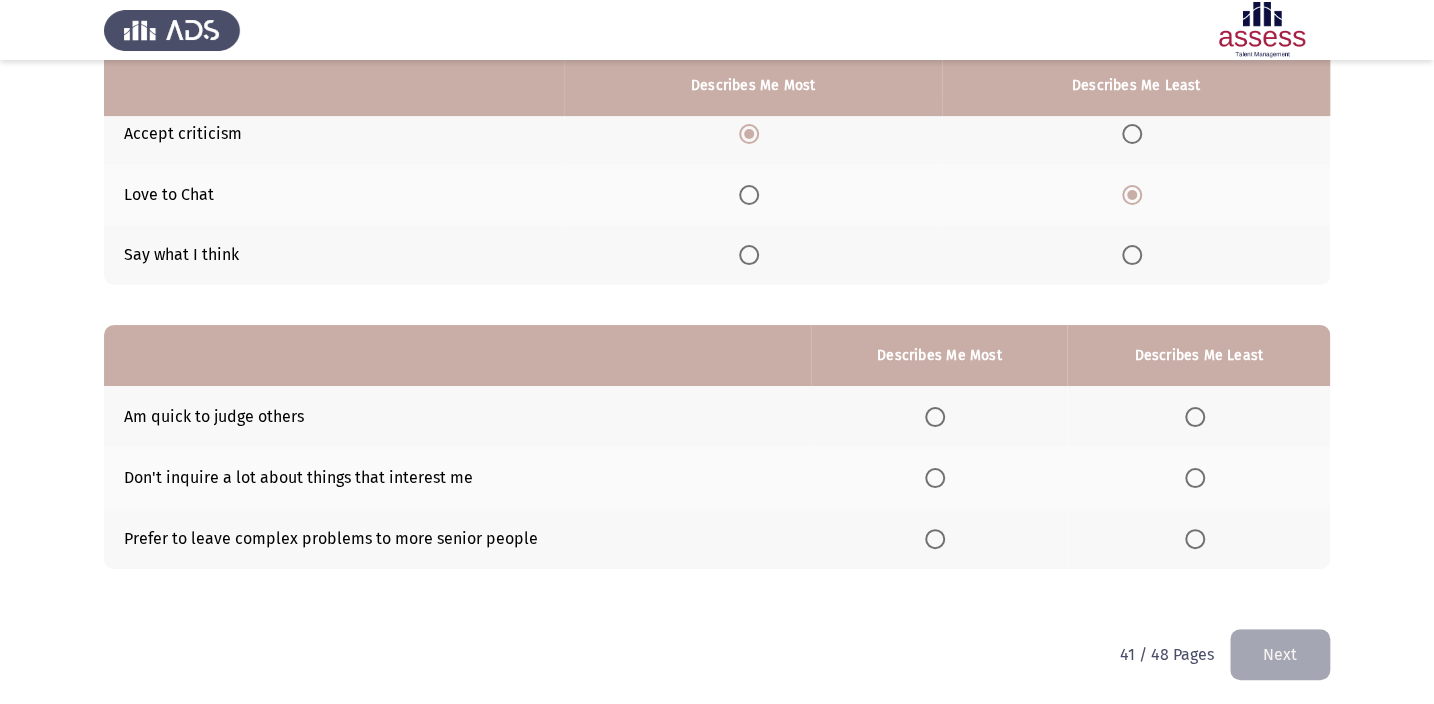 scroll, scrollTop: 217, scrollLeft: 0, axis: vertical 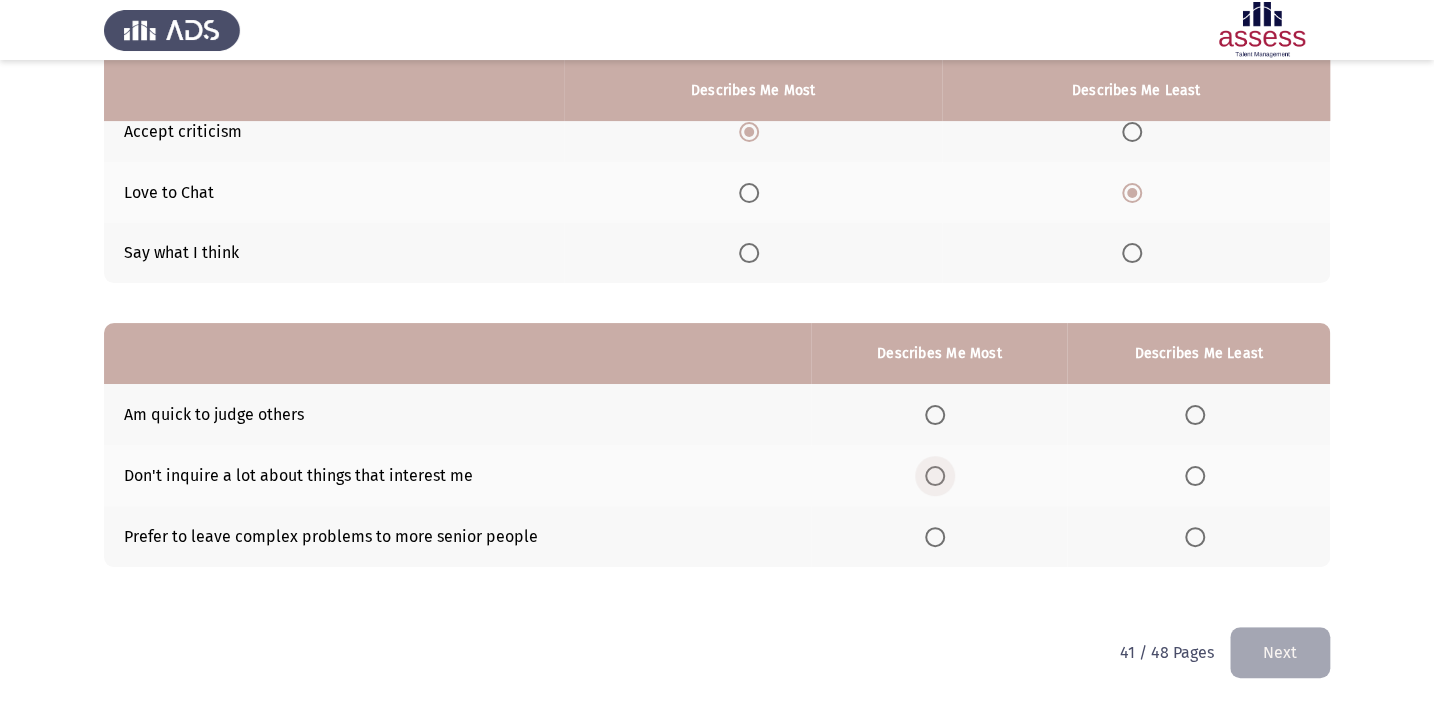 click at bounding box center [935, 476] 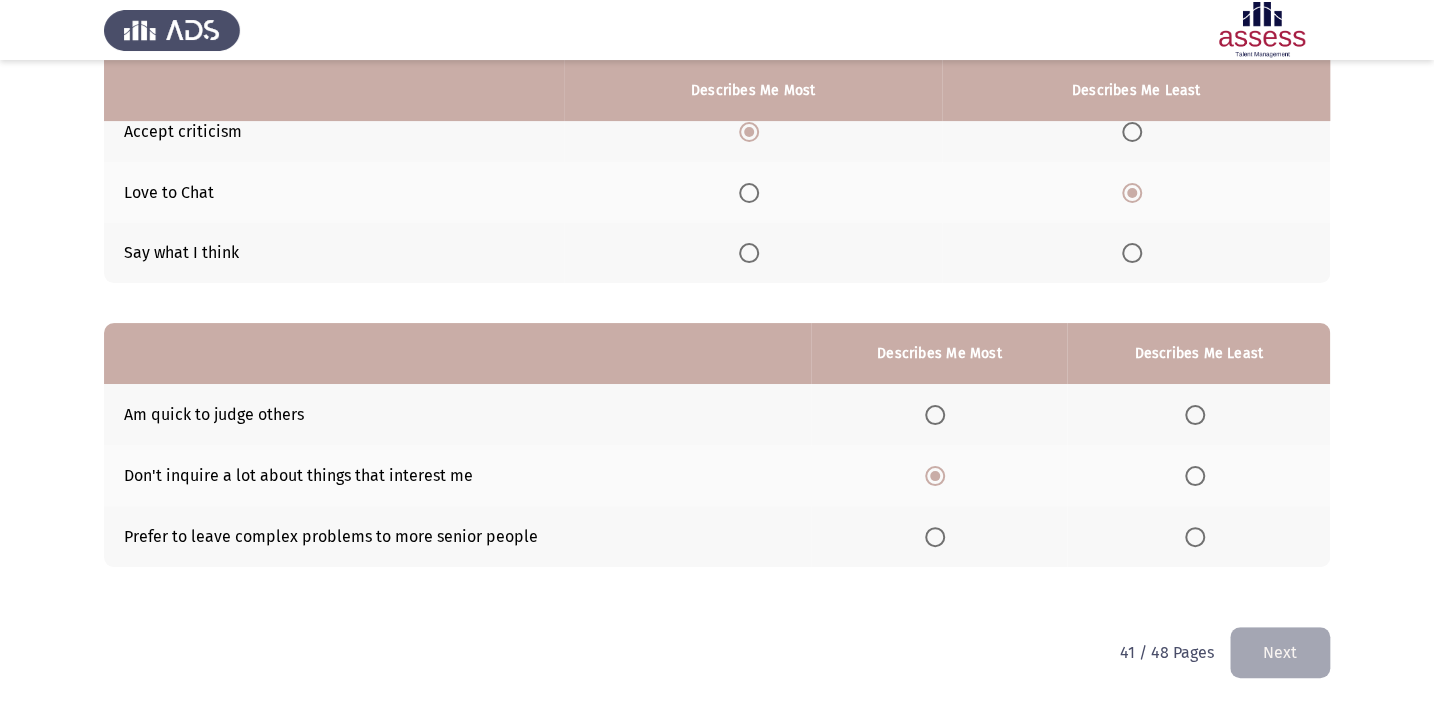 click 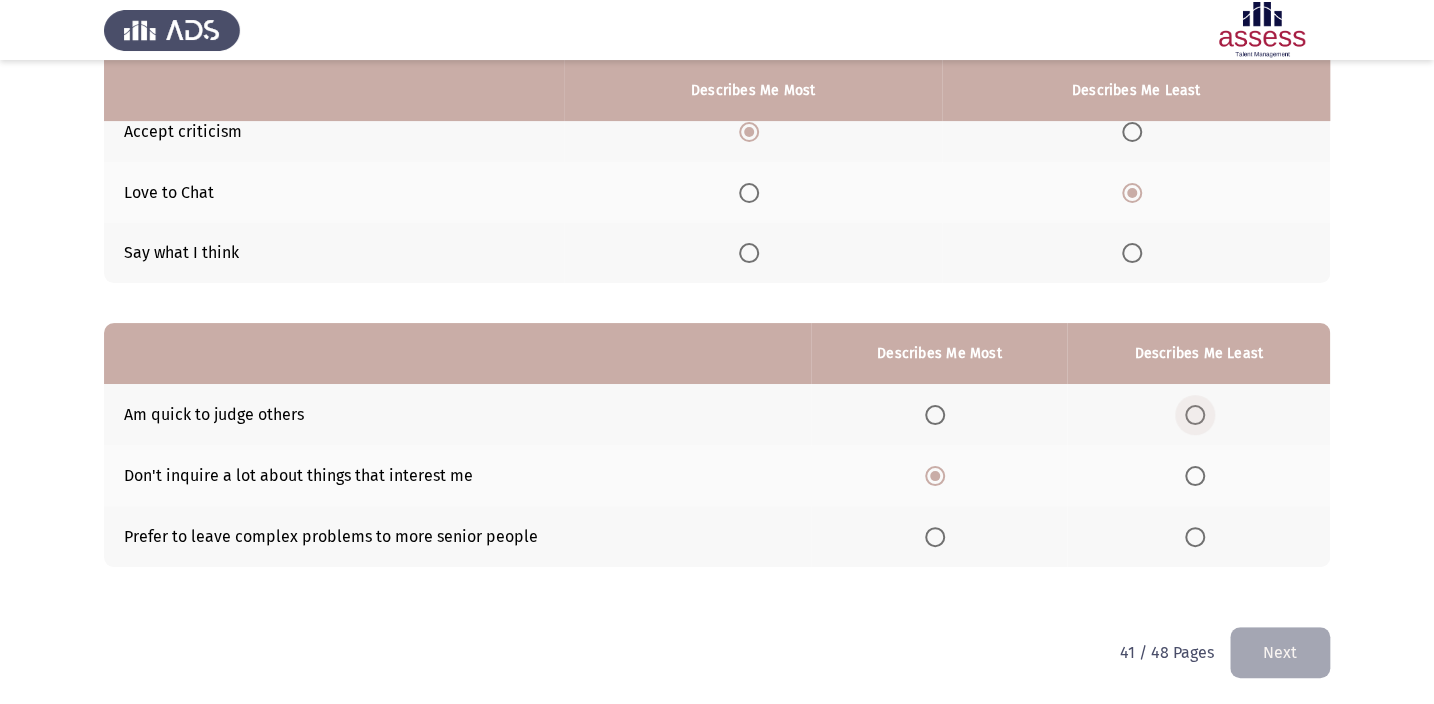 click at bounding box center [1195, 415] 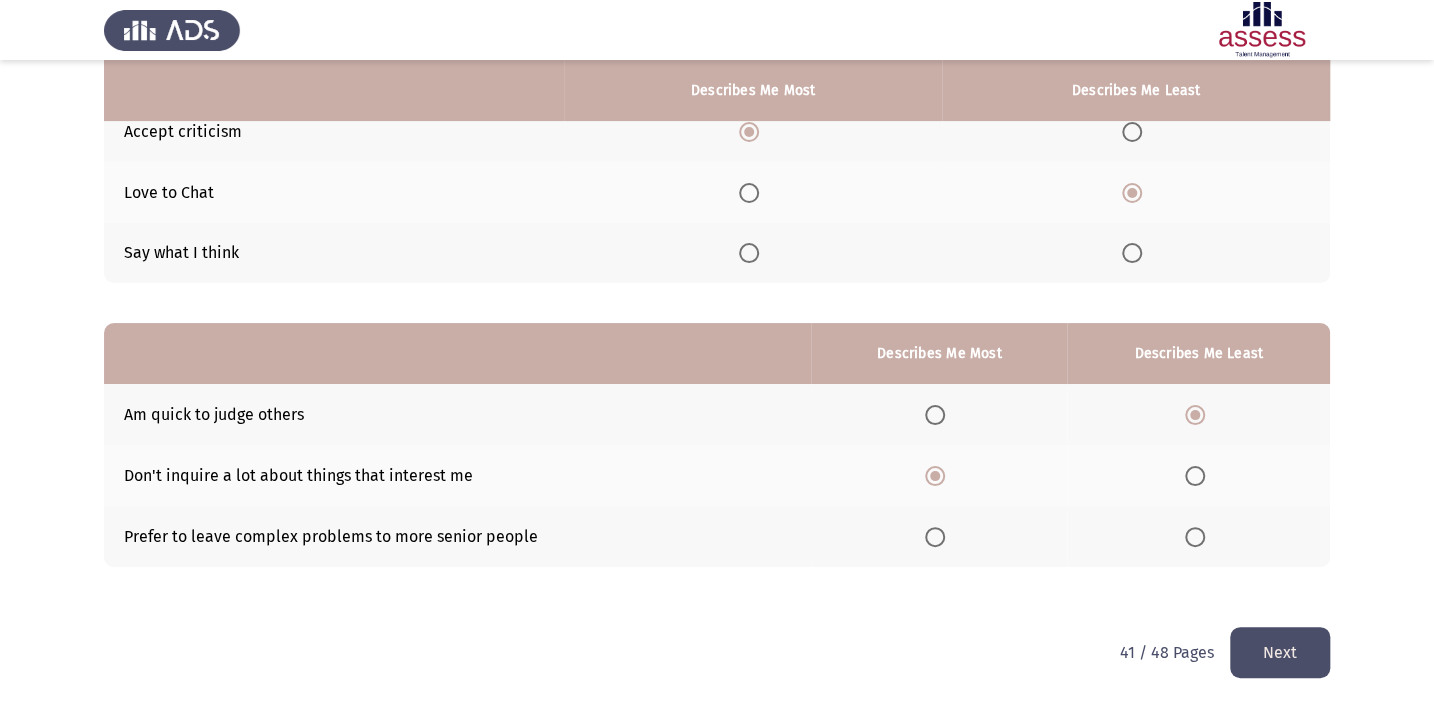 click on "From the block below, choose one statement that describes you most and one statement that describes you least  Describes Me Most   Describes Me Least  Accept criticism     Love to Chat     Say what I think      Describes Me Most   Describes Me Least  Am quick to judge others     Don't inquire a lot about things that interest me     Prefer to leave complex problems to more senior people" 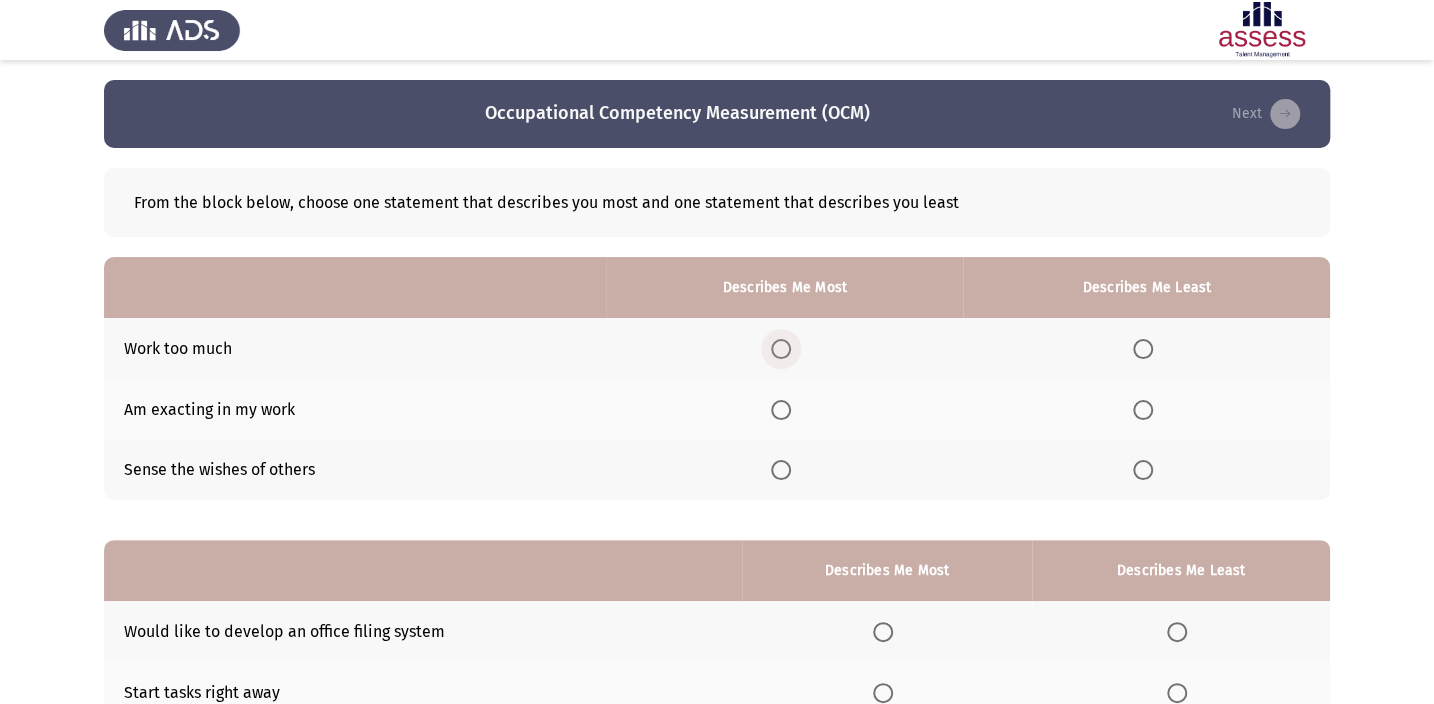 click at bounding box center [781, 349] 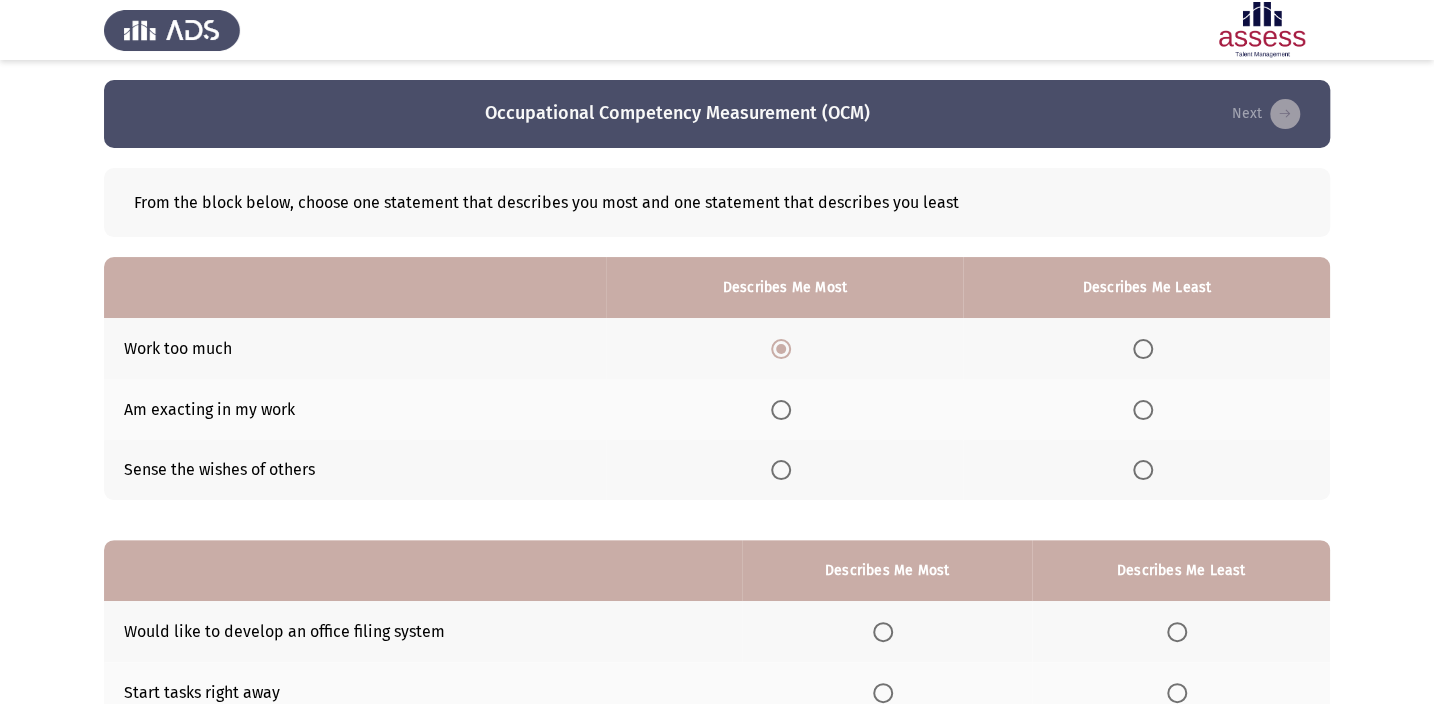 click at bounding box center [1143, 470] 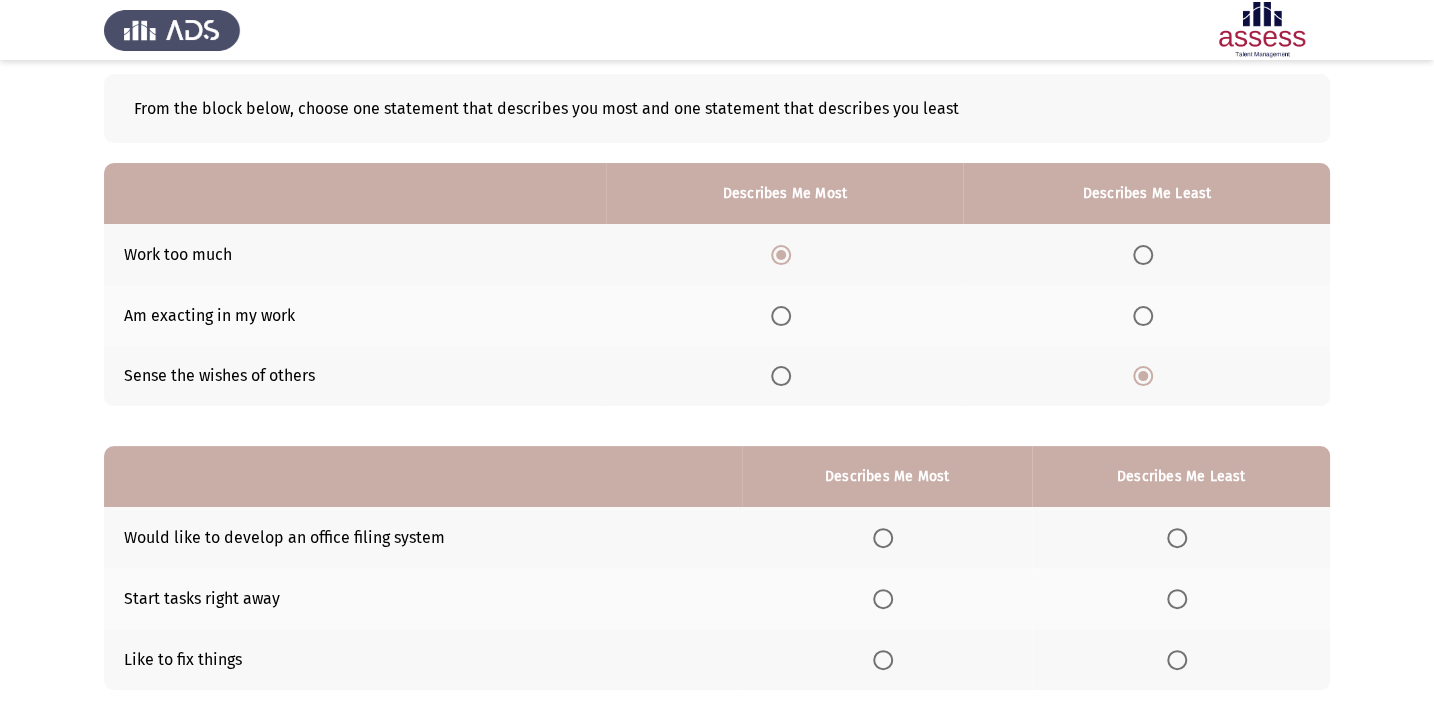 scroll, scrollTop: 217, scrollLeft: 0, axis: vertical 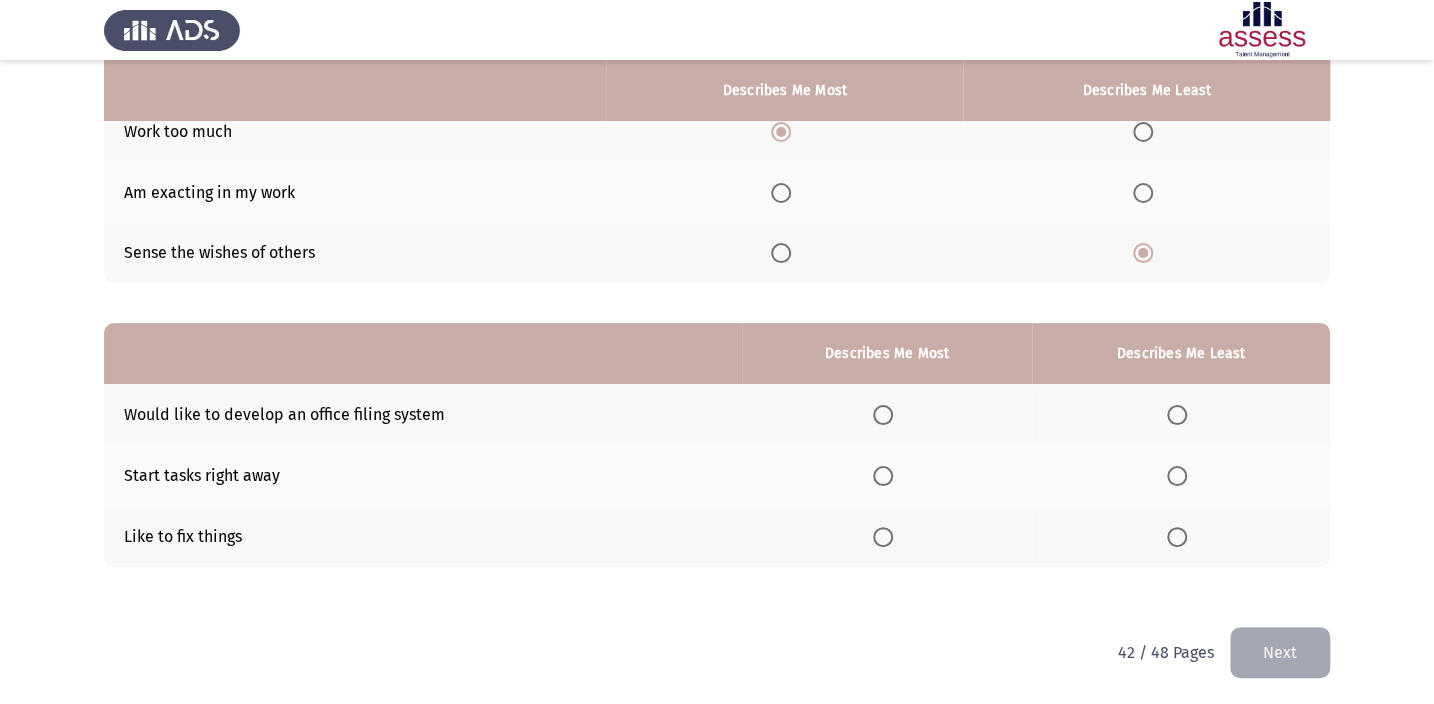 click at bounding box center (883, 415) 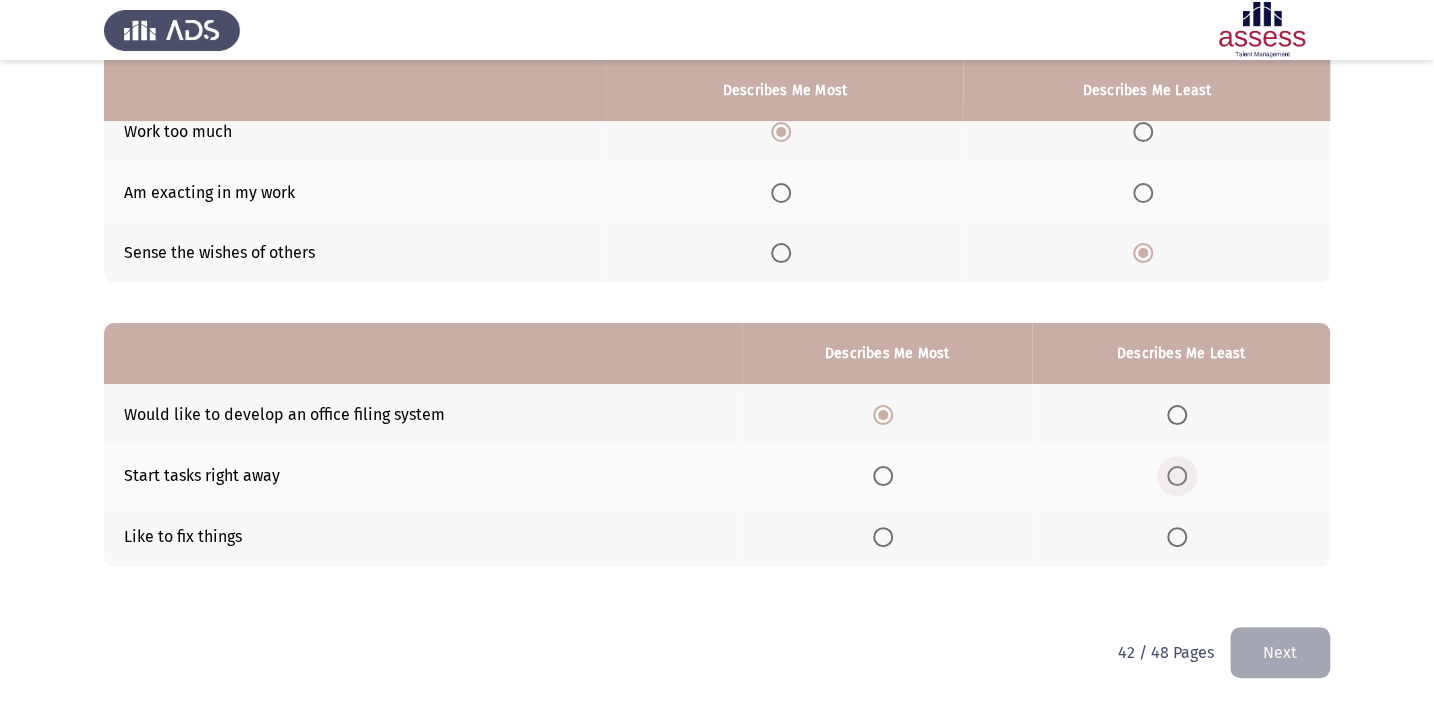 click at bounding box center [1177, 476] 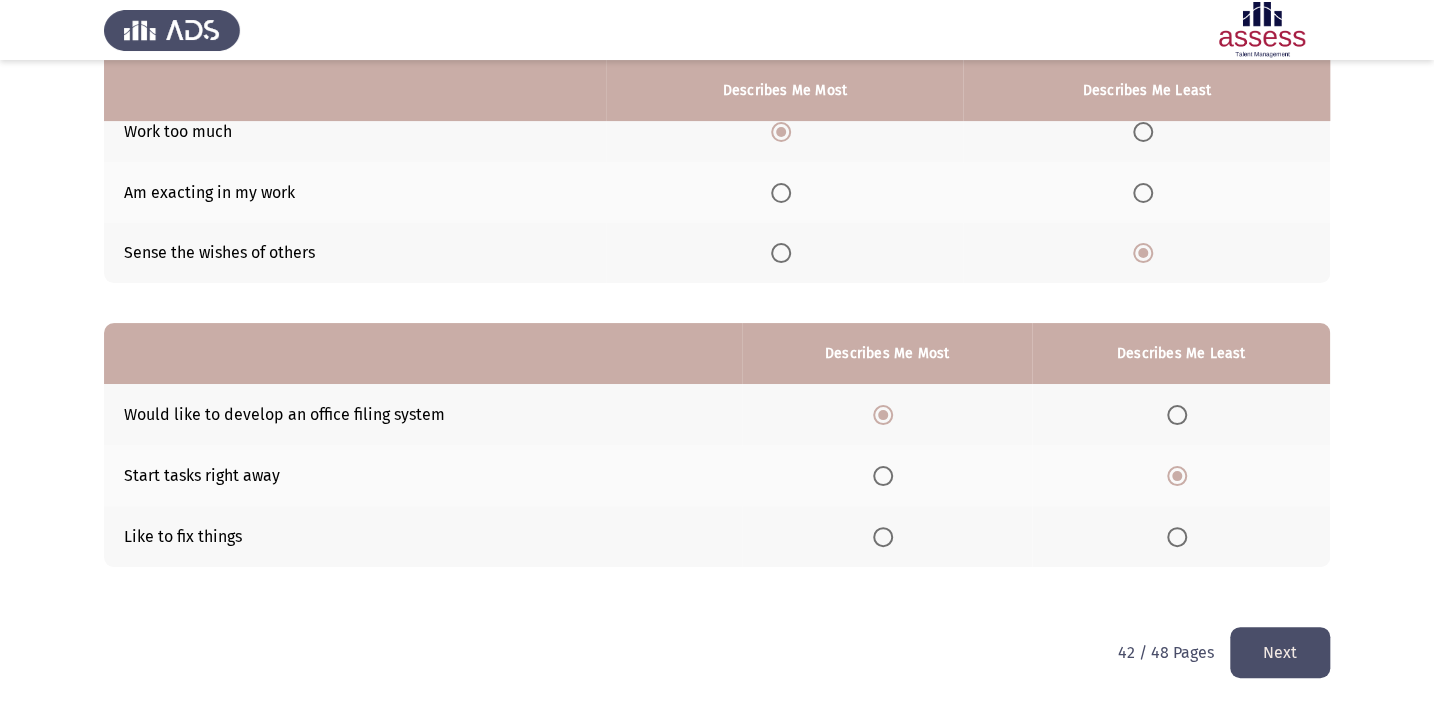 click on "Next" 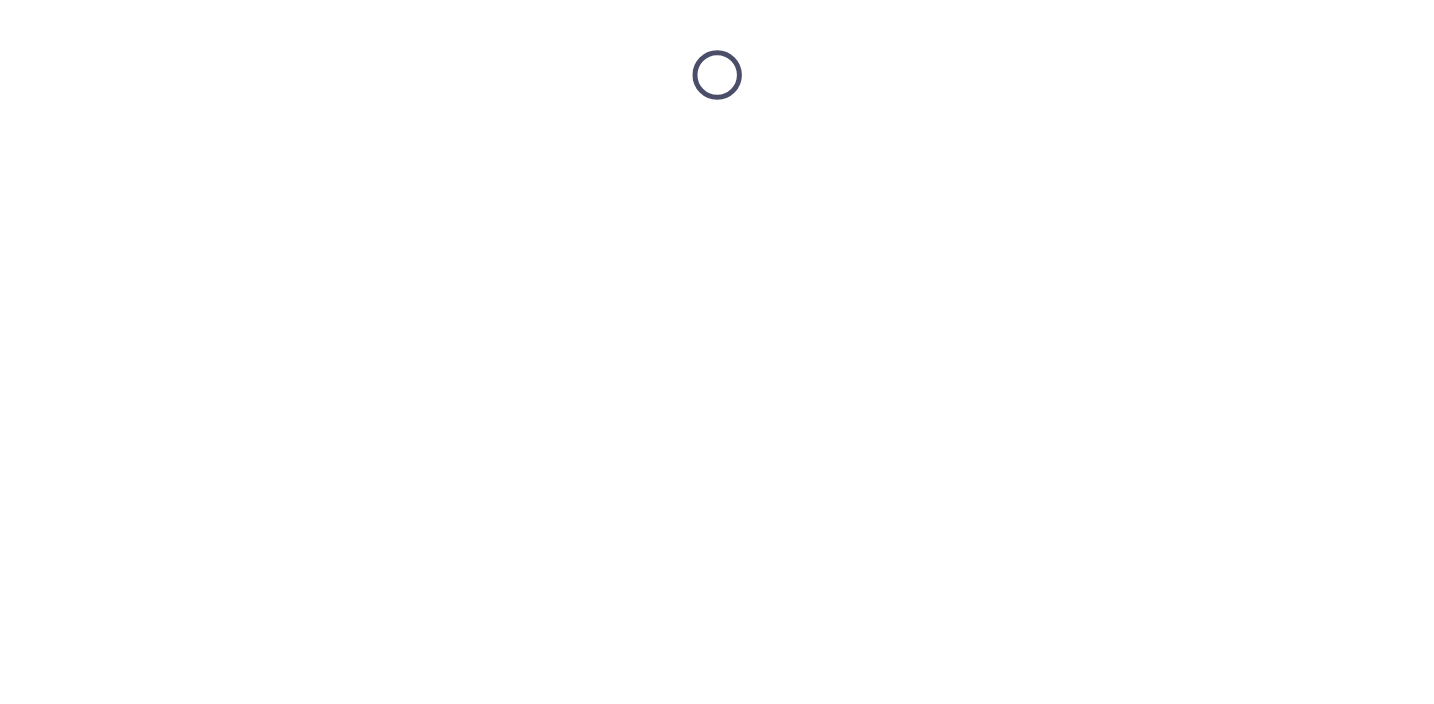 scroll, scrollTop: 0, scrollLeft: 0, axis: both 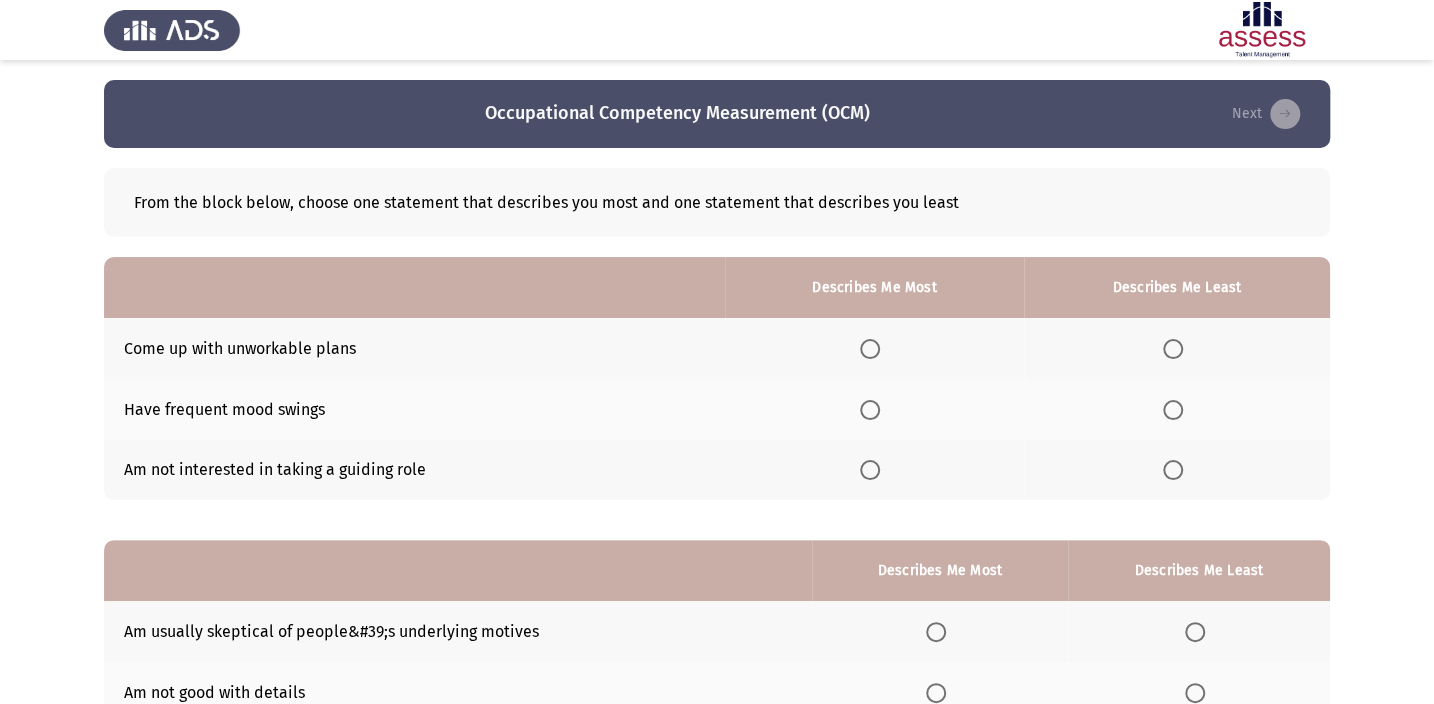 click at bounding box center (1173, 349) 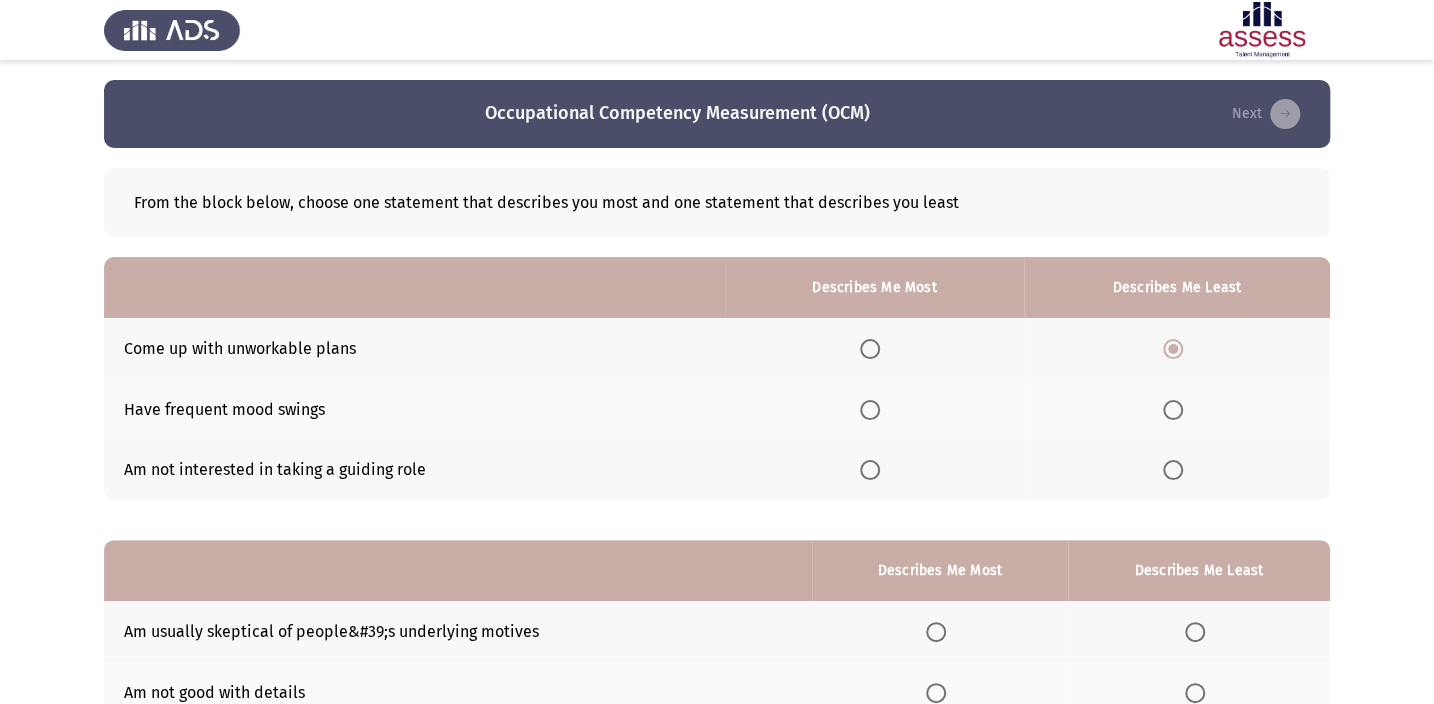 click at bounding box center (870, 470) 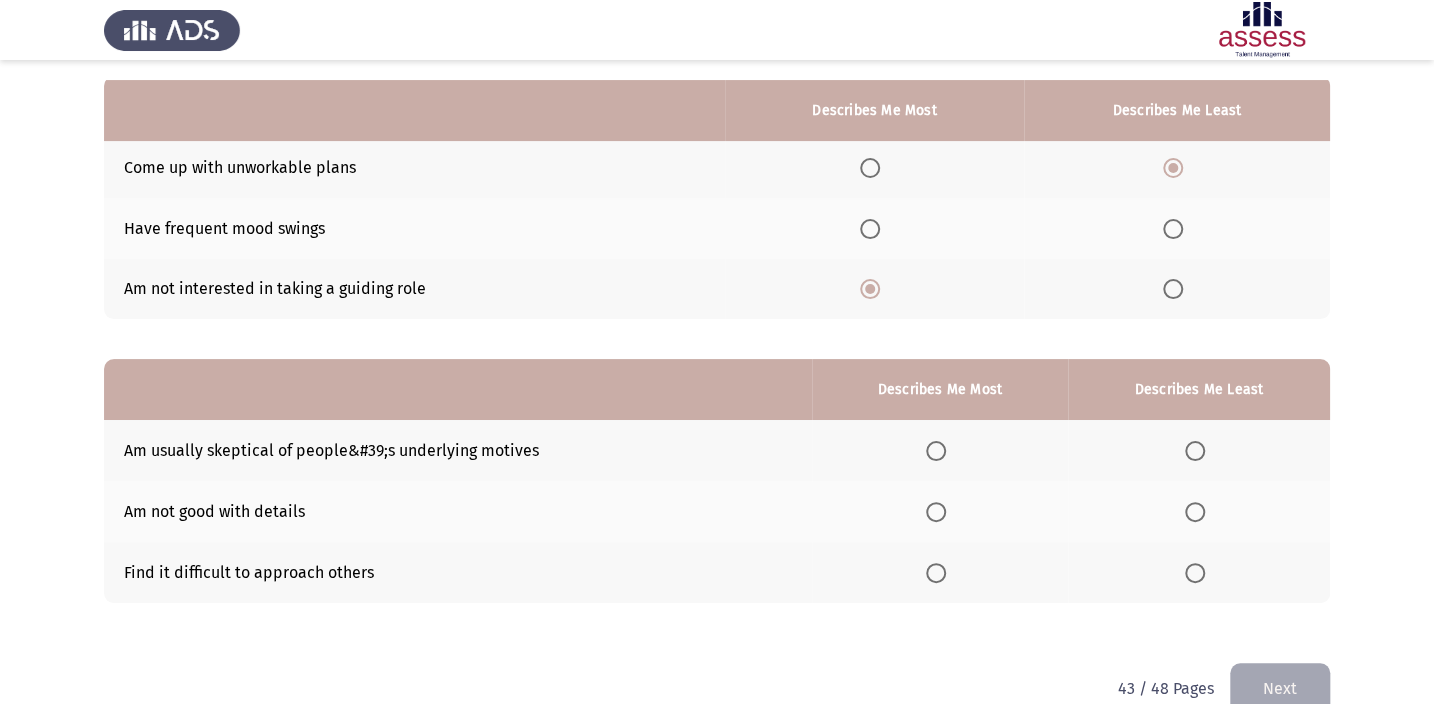 scroll, scrollTop: 217, scrollLeft: 0, axis: vertical 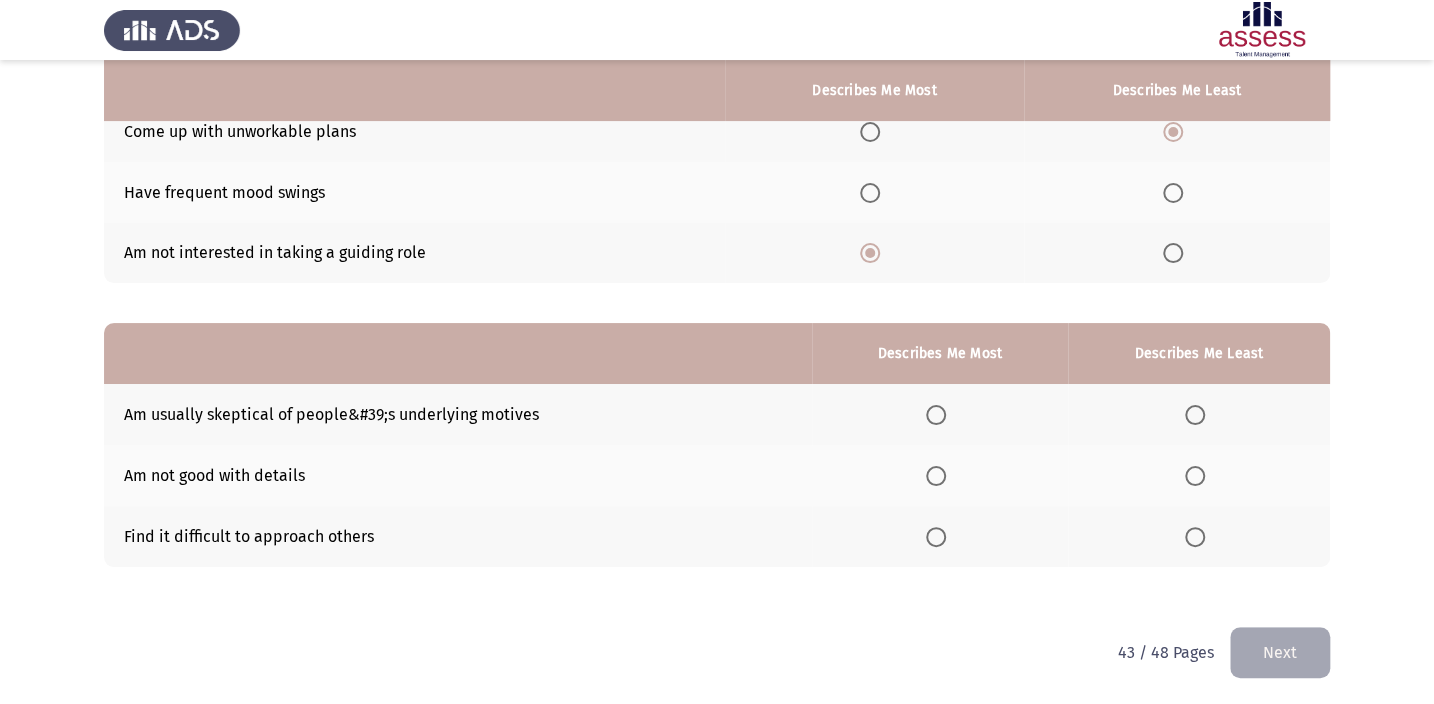 click at bounding box center (936, 537) 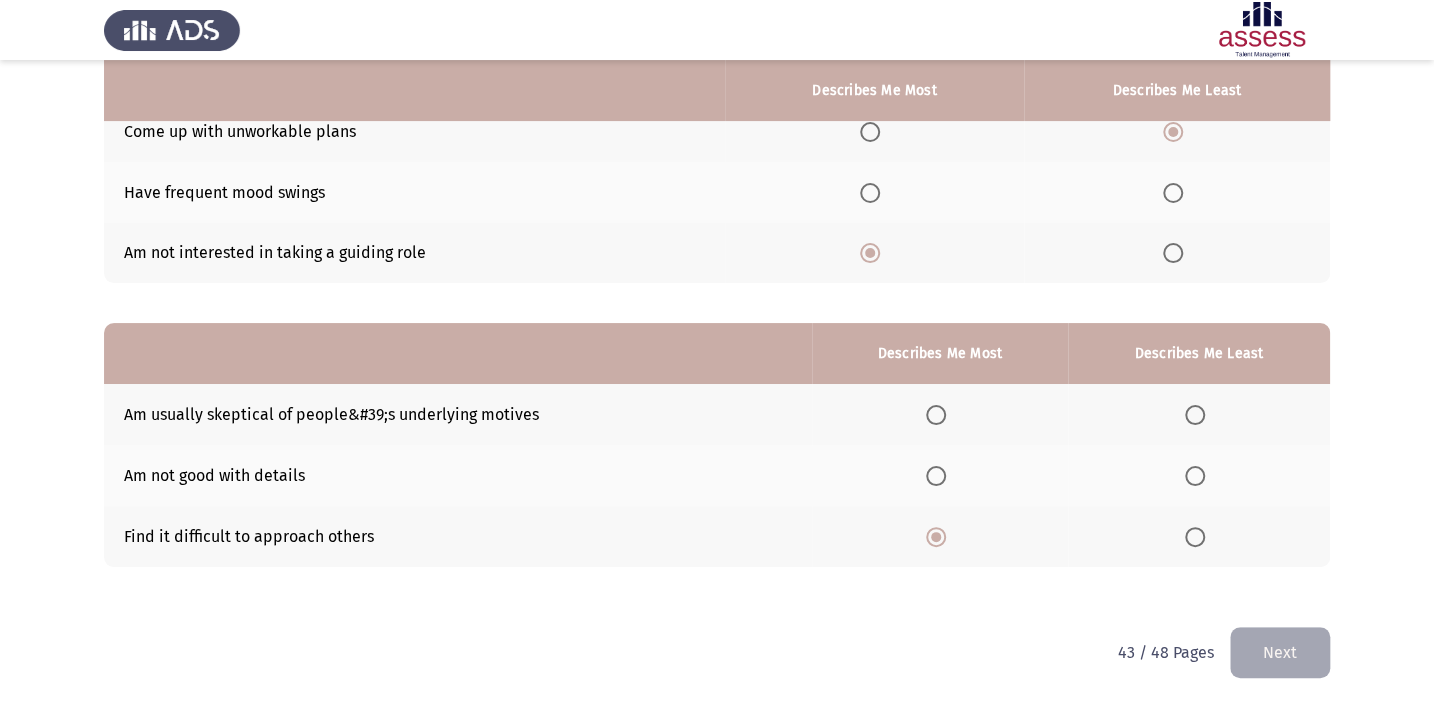 click 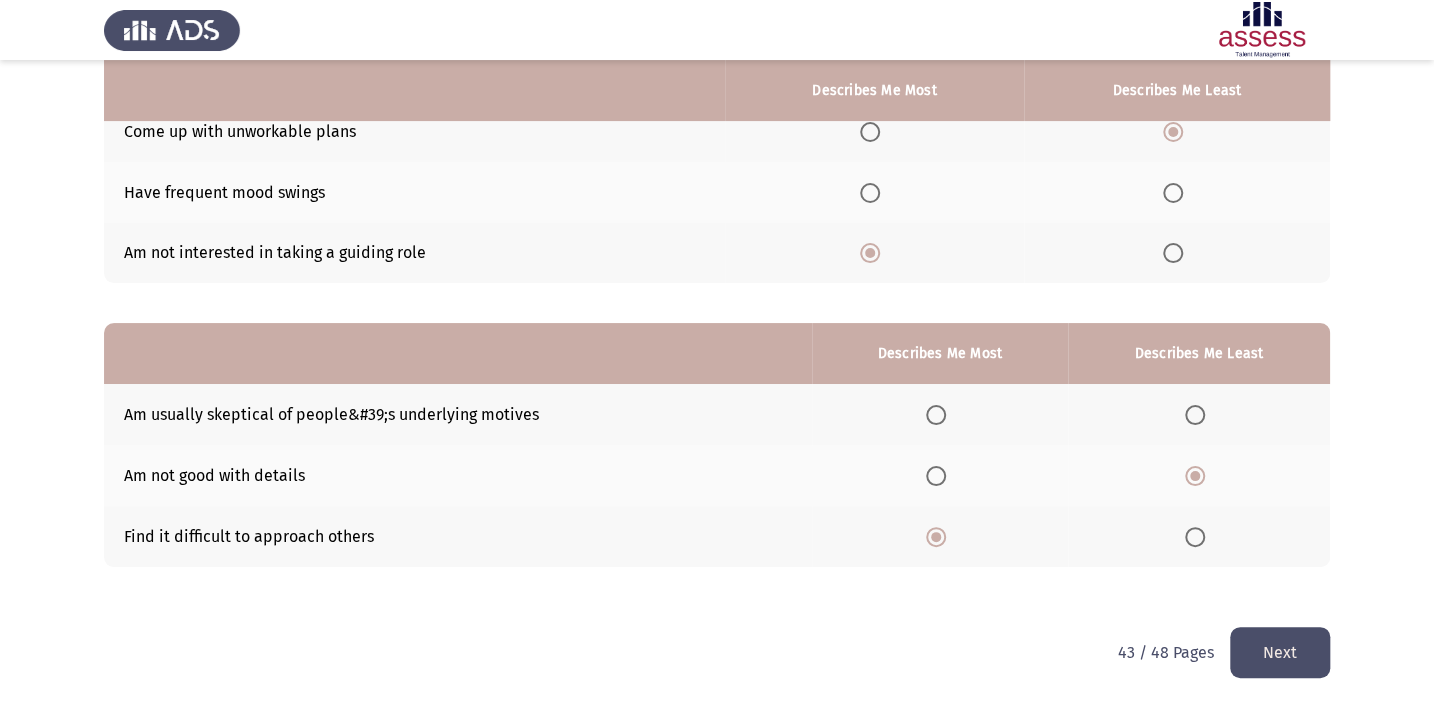 click on "Next" 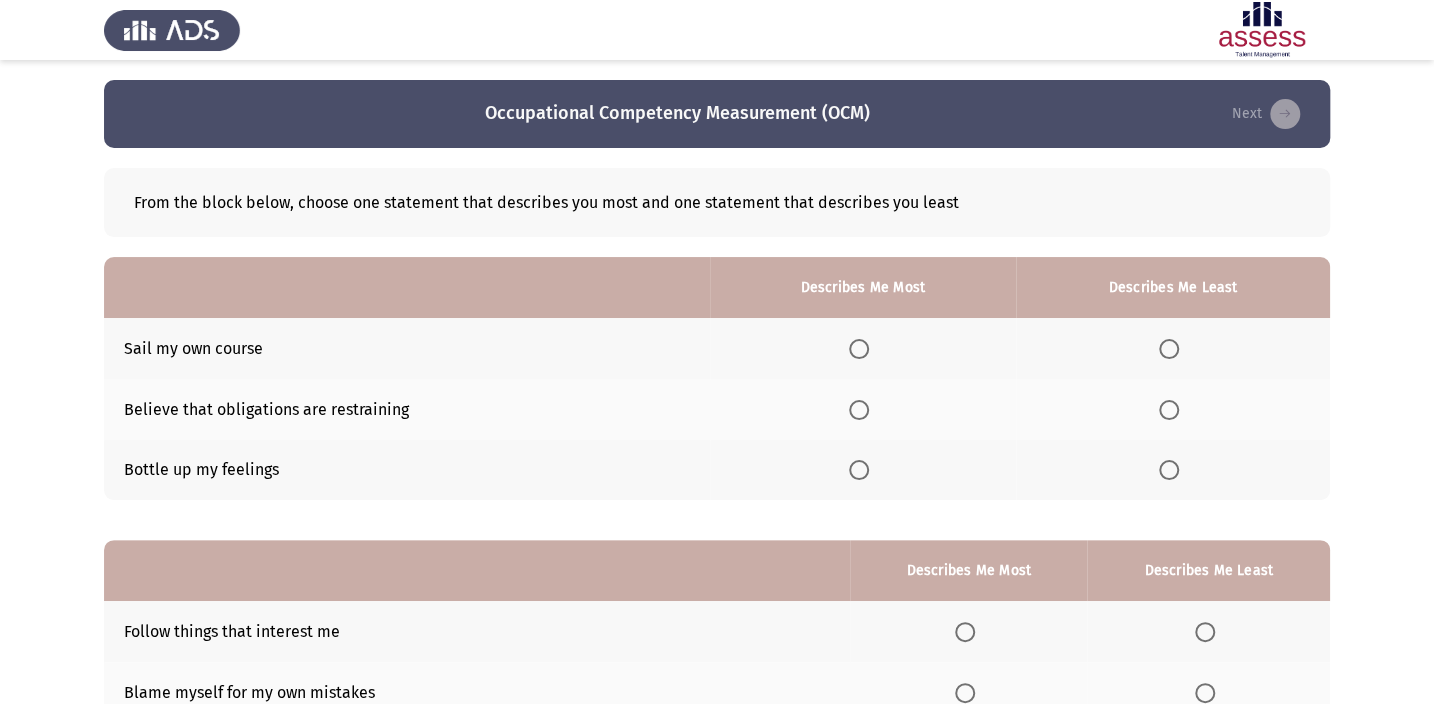 click at bounding box center [859, 470] 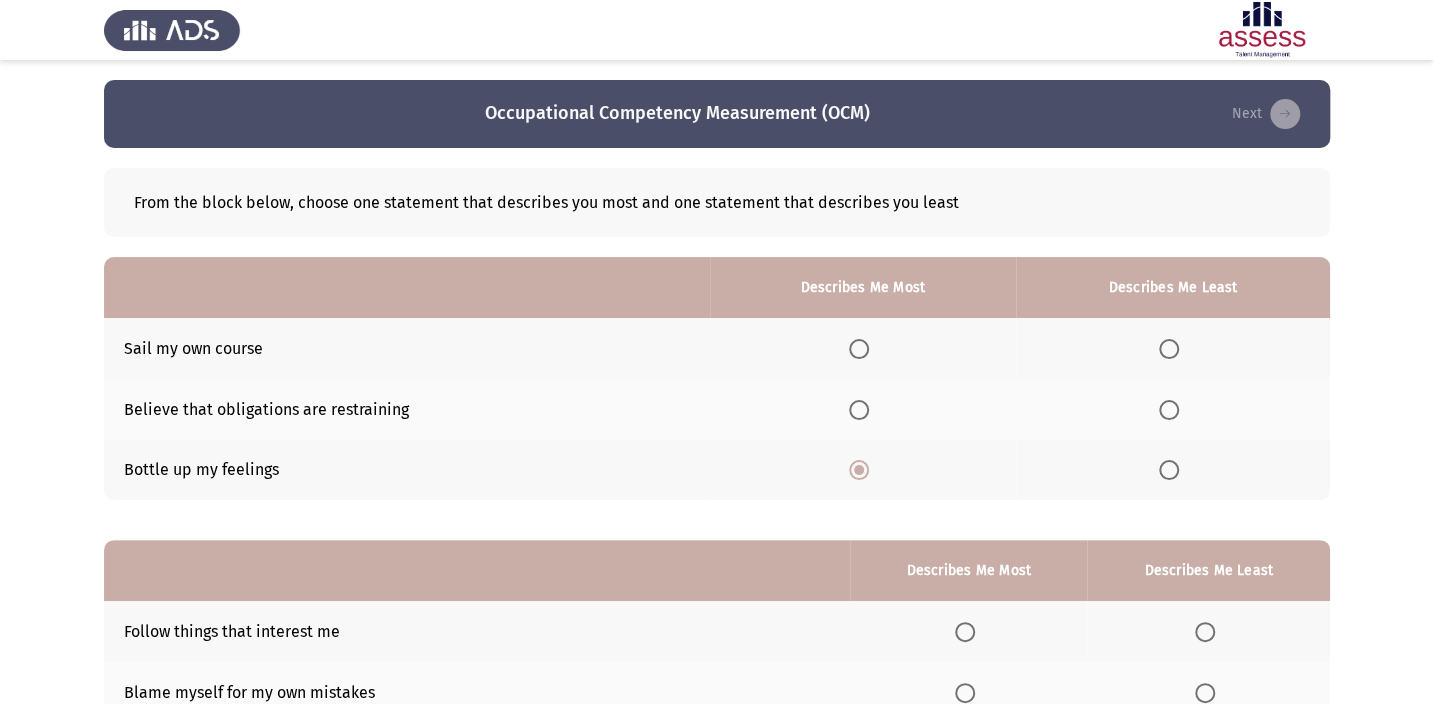 click at bounding box center (1169, 410) 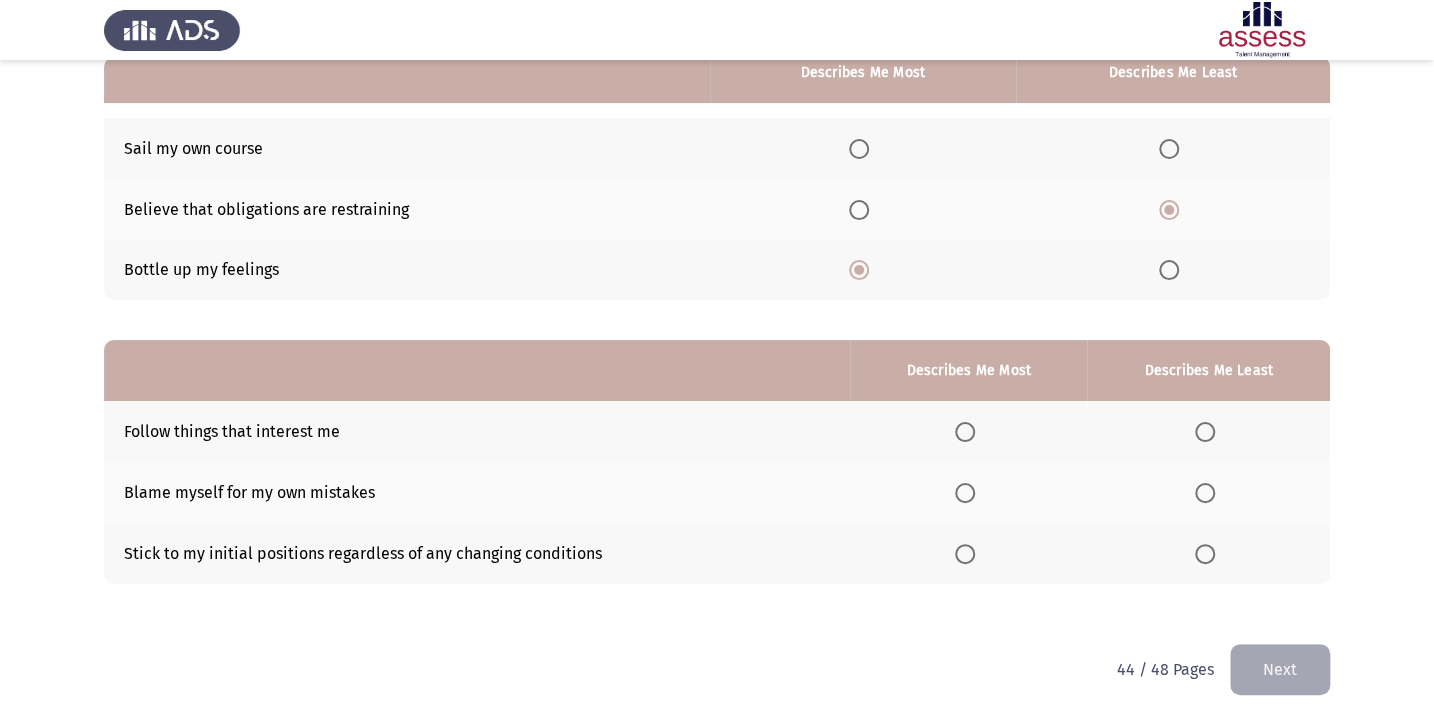 scroll, scrollTop: 217, scrollLeft: 0, axis: vertical 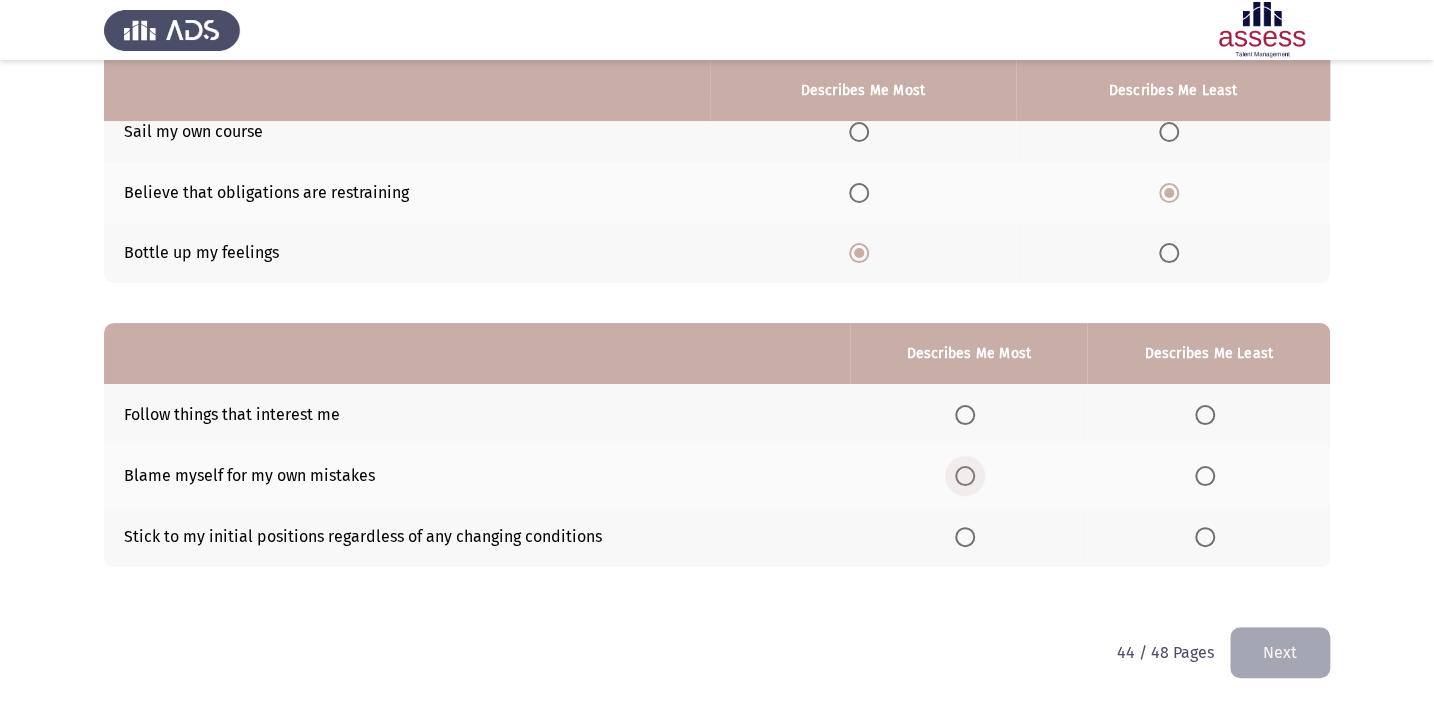 click at bounding box center [965, 476] 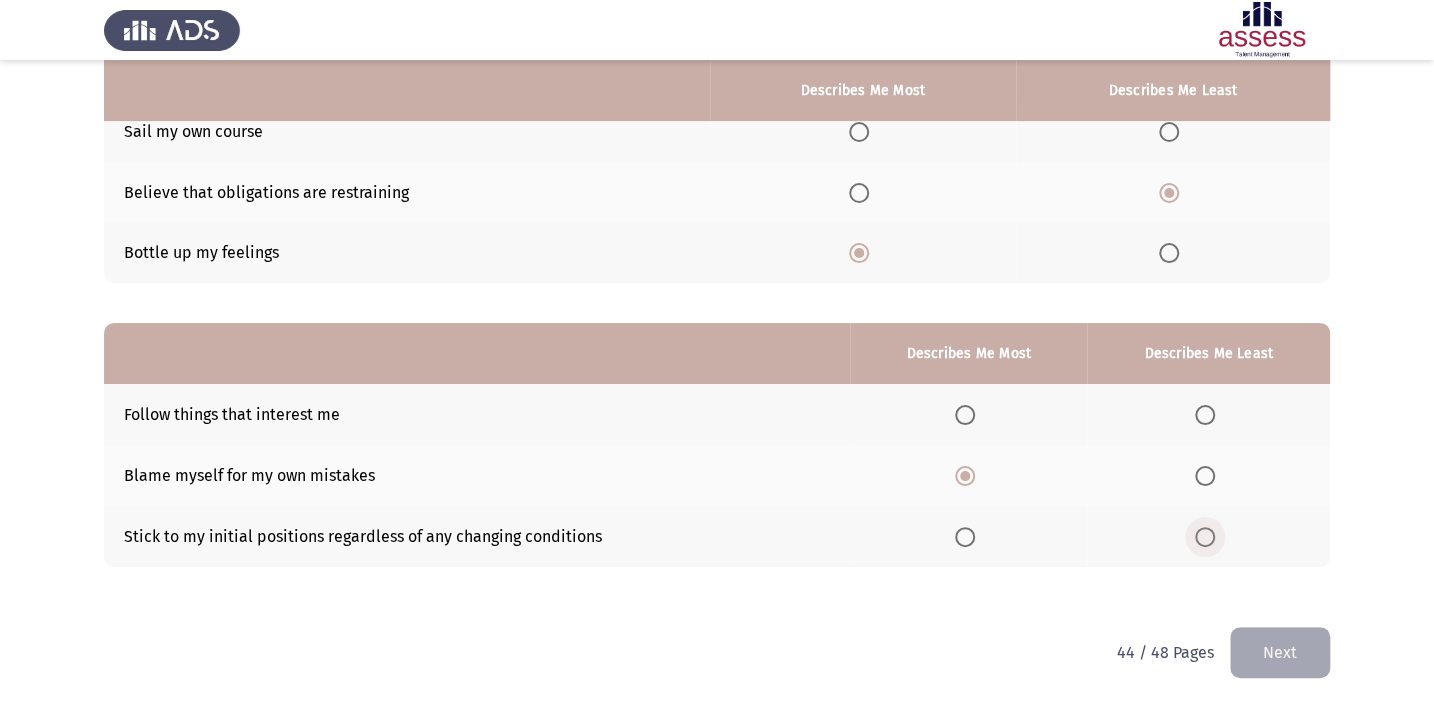 click at bounding box center [1205, 537] 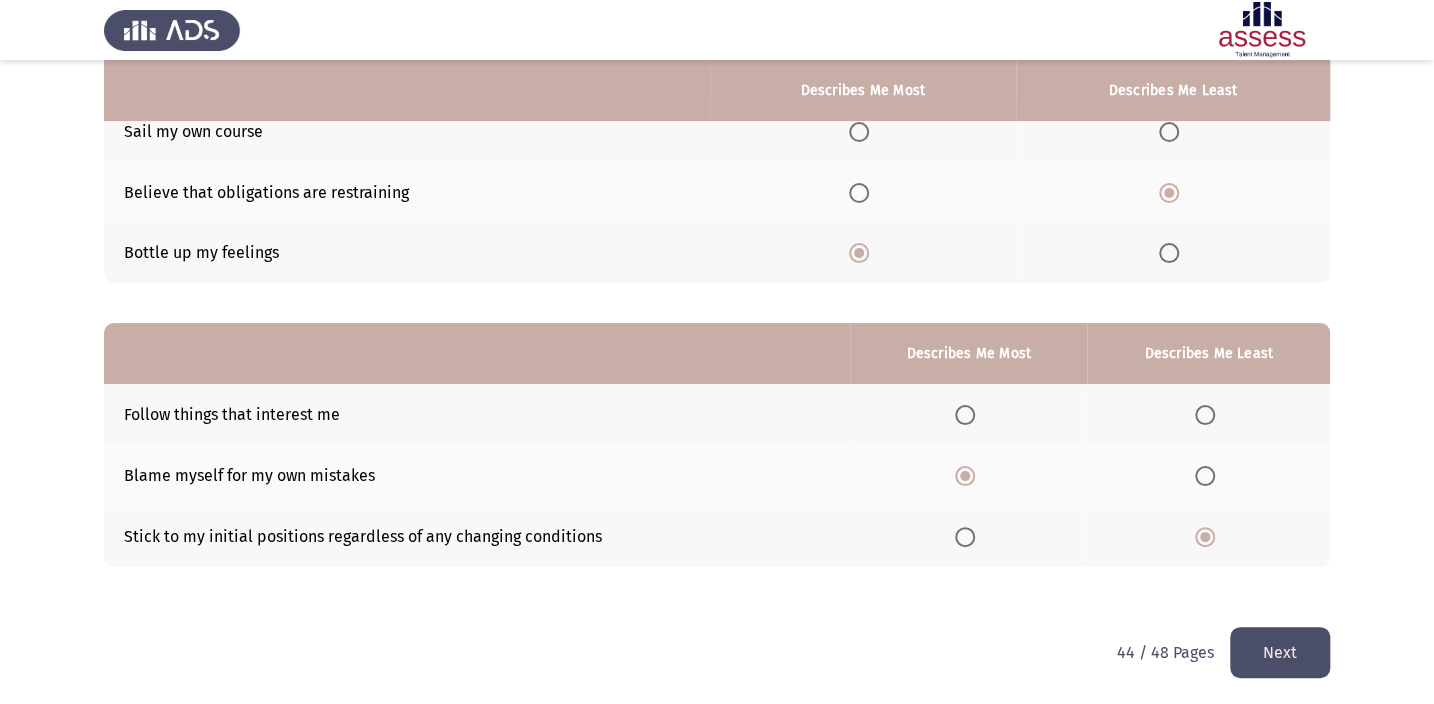 click on "Next" 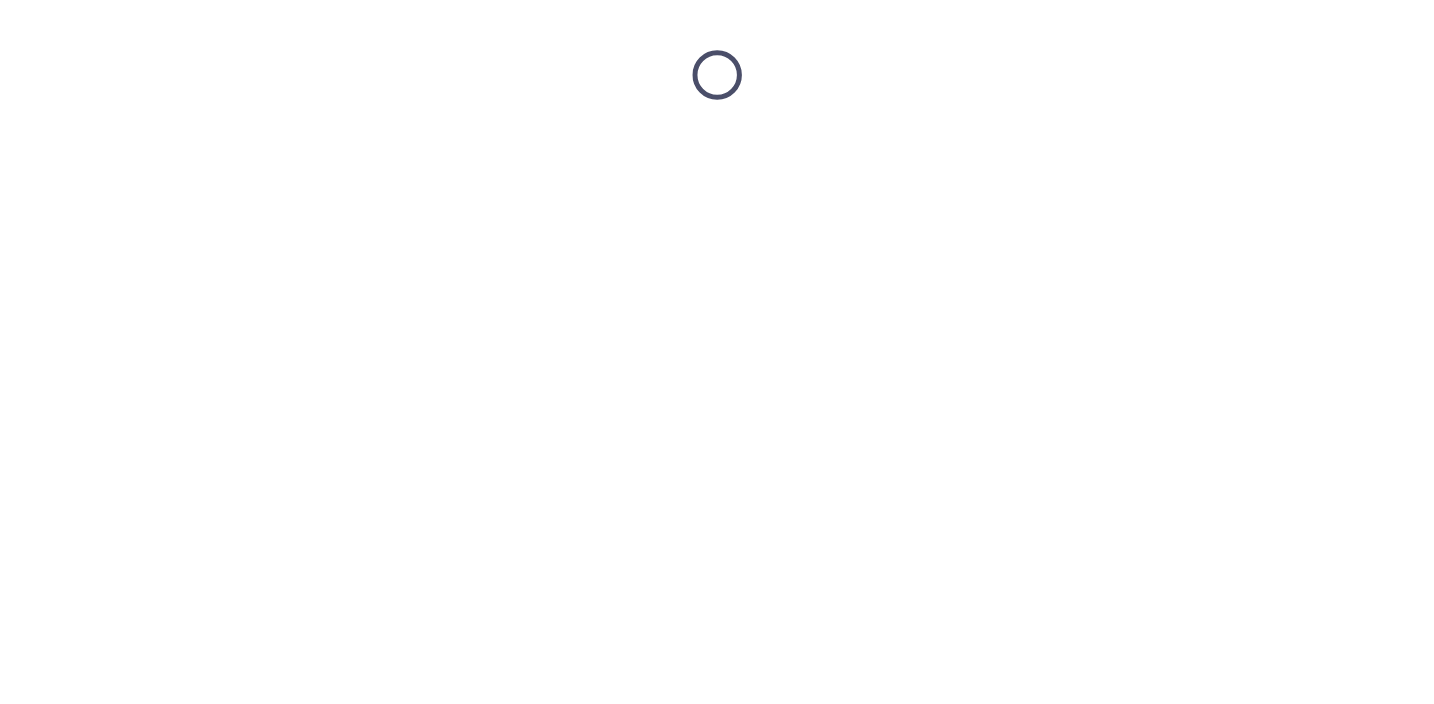 scroll, scrollTop: 0, scrollLeft: 0, axis: both 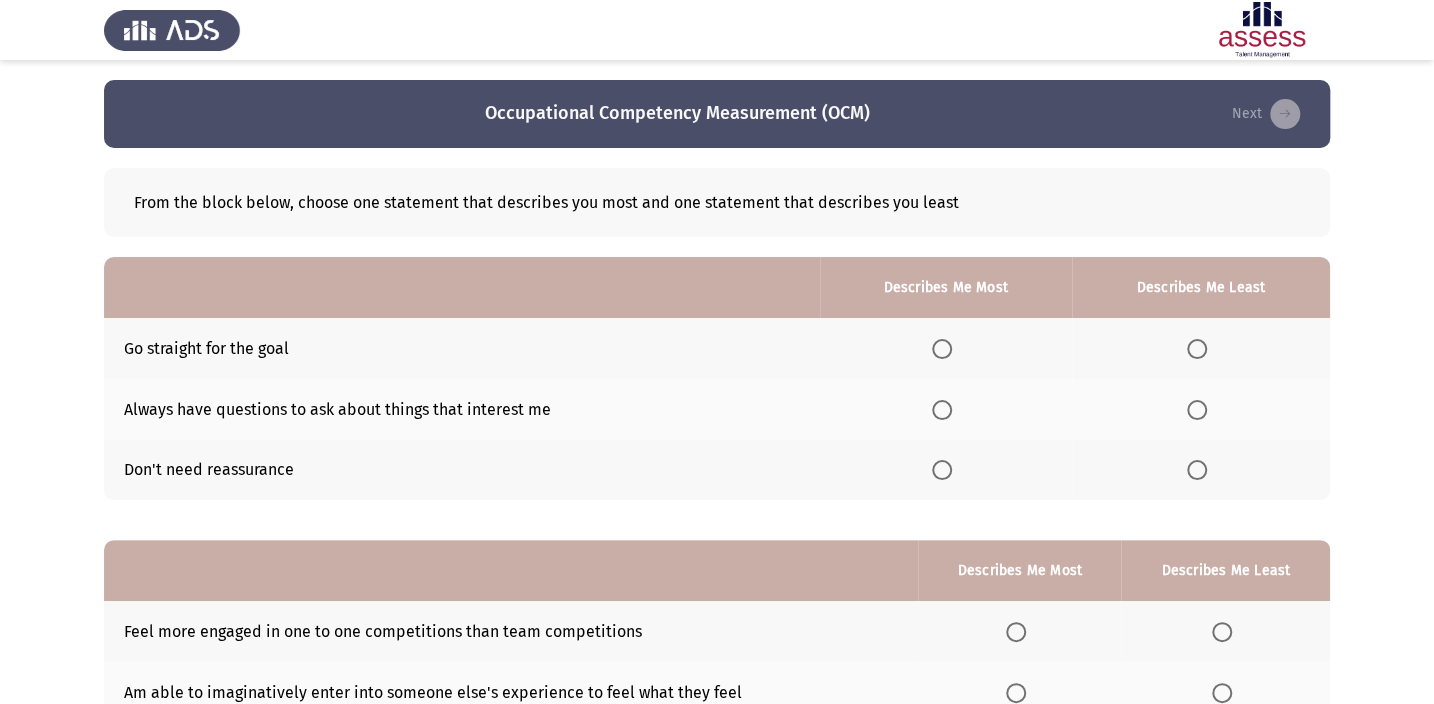 click at bounding box center [942, 410] 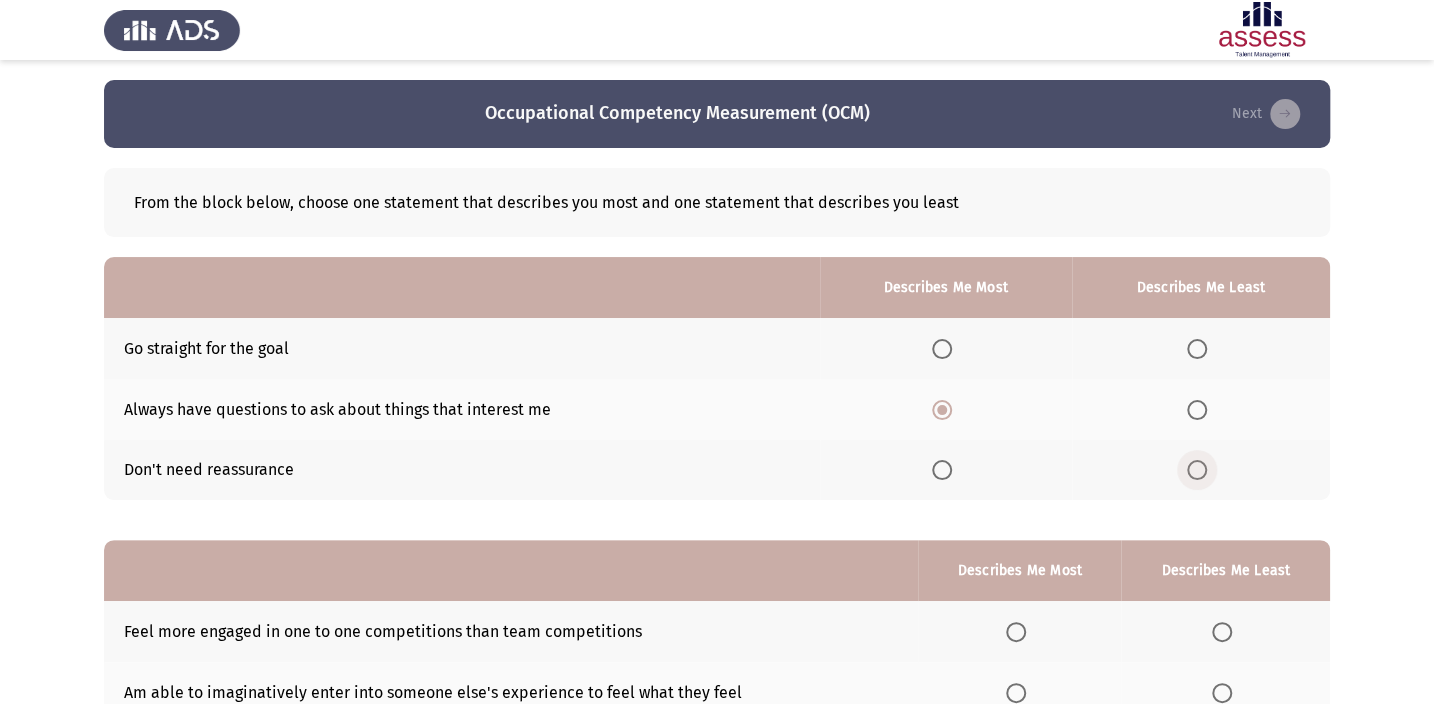 click at bounding box center (1197, 470) 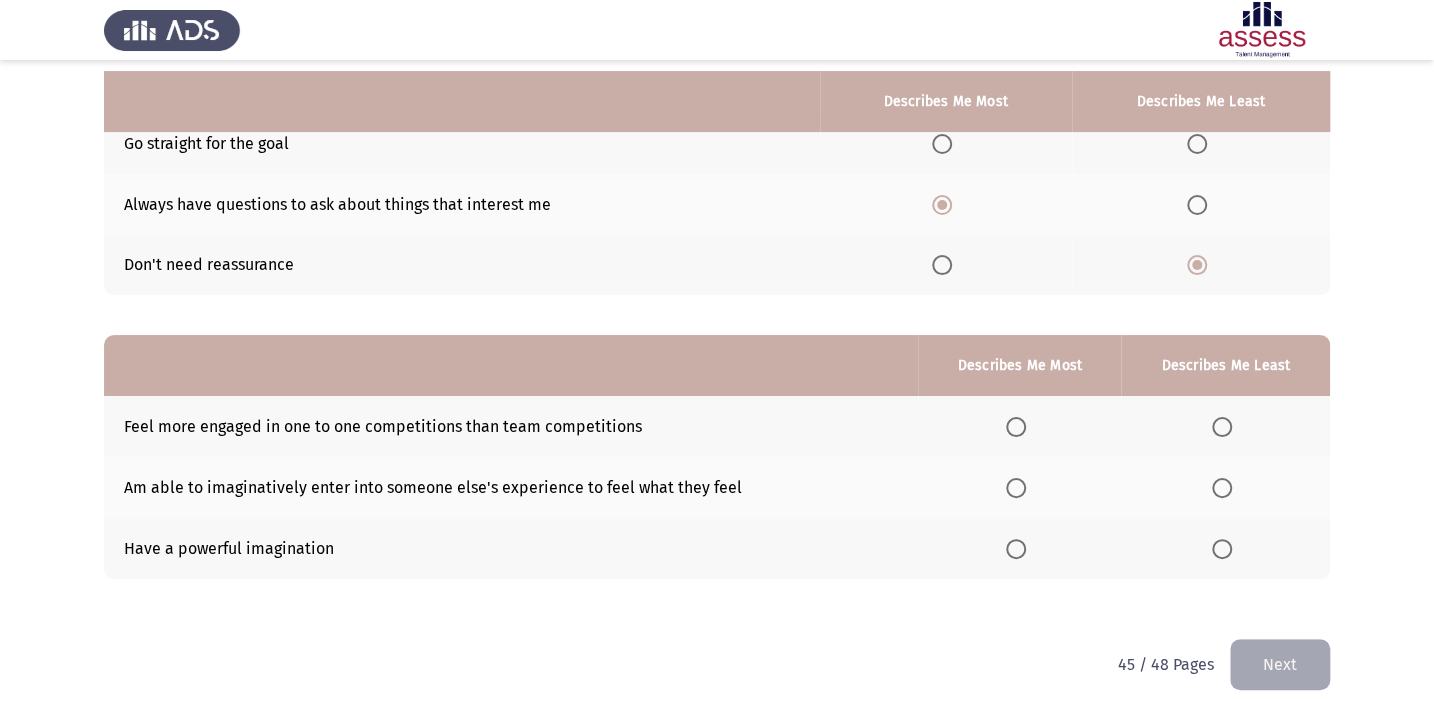 scroll, scrollTop: 217, scrollLeft: 0, axis: vertical 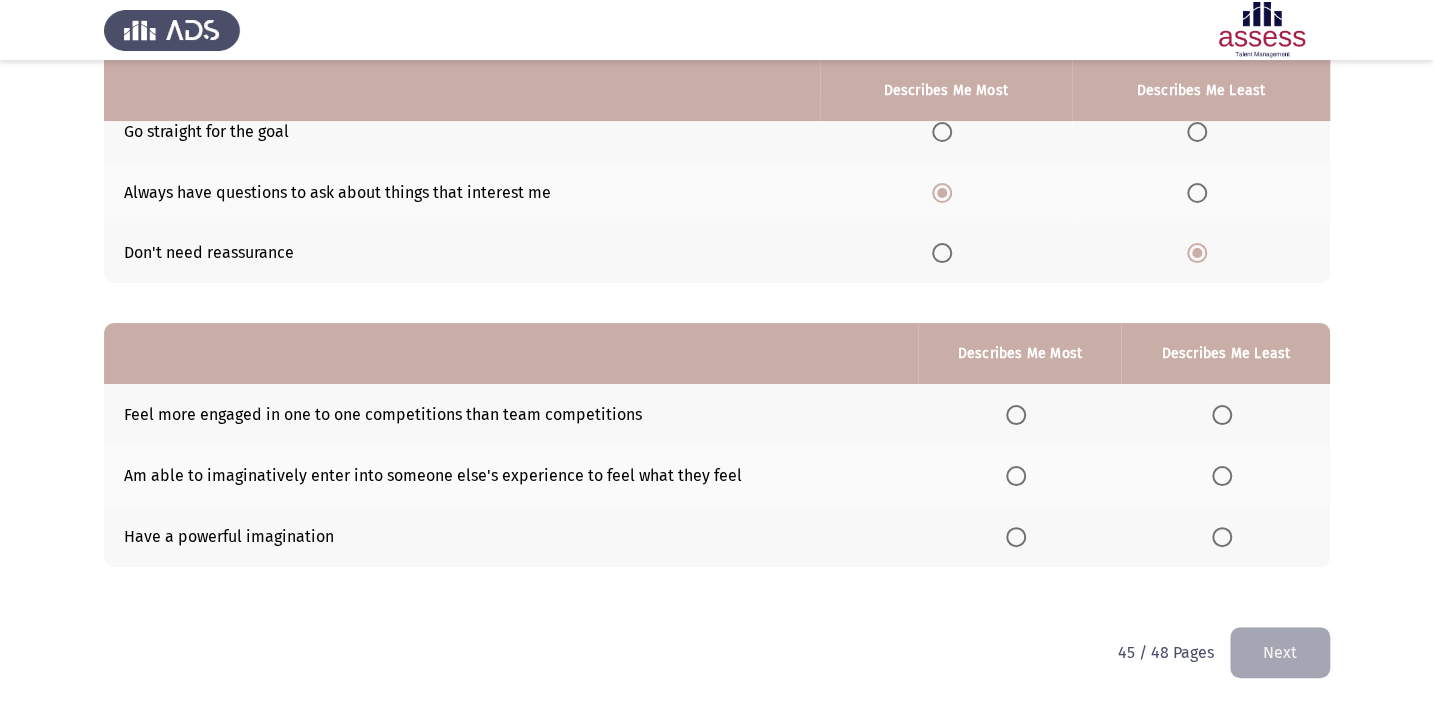 click at bounding box center (1222, 415) 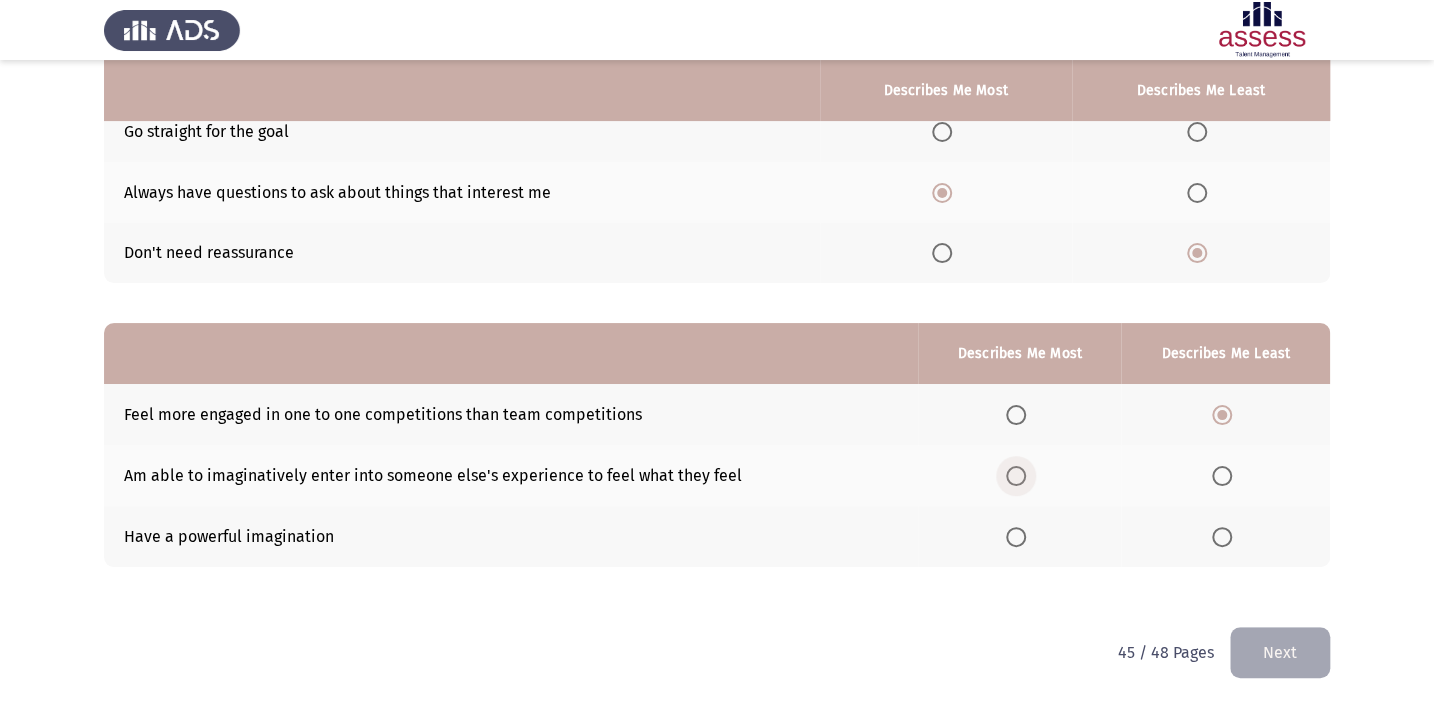 click at bounding box center [1016, 476] 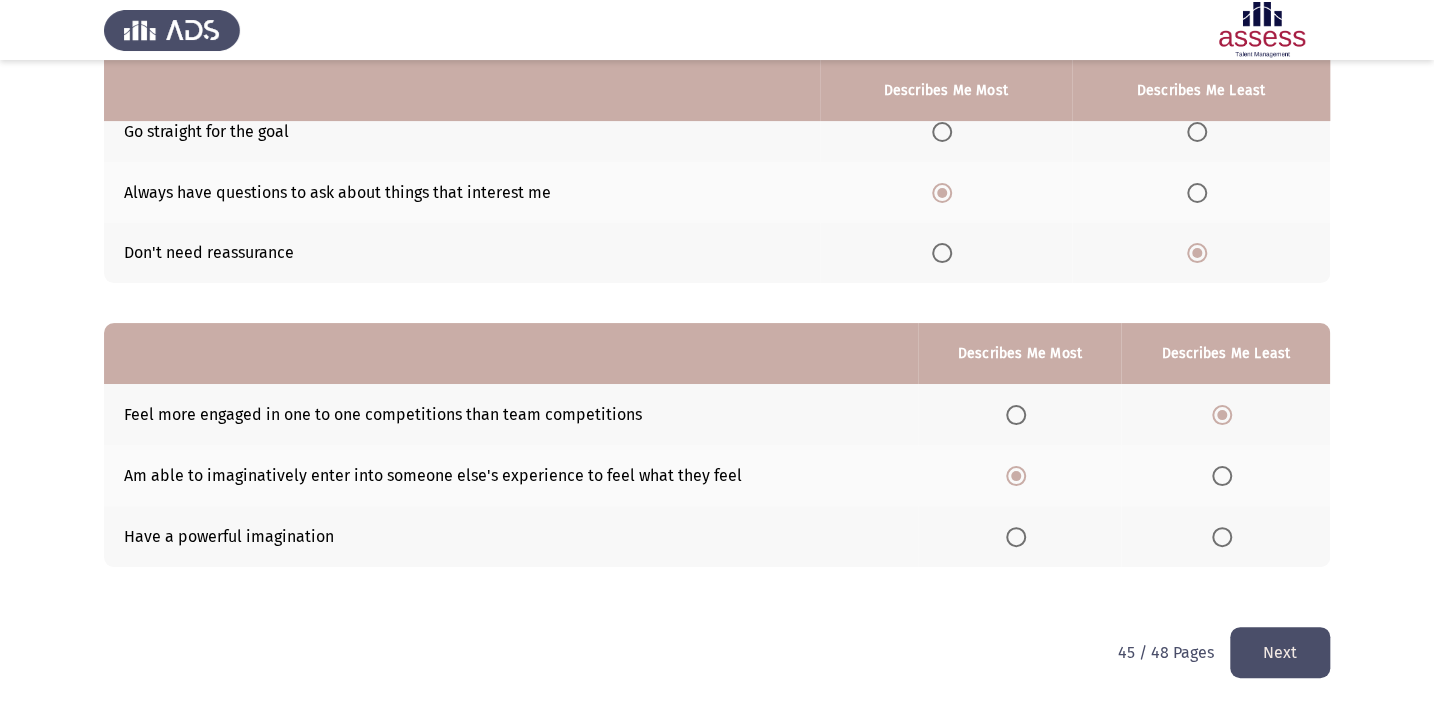 click on "Next" 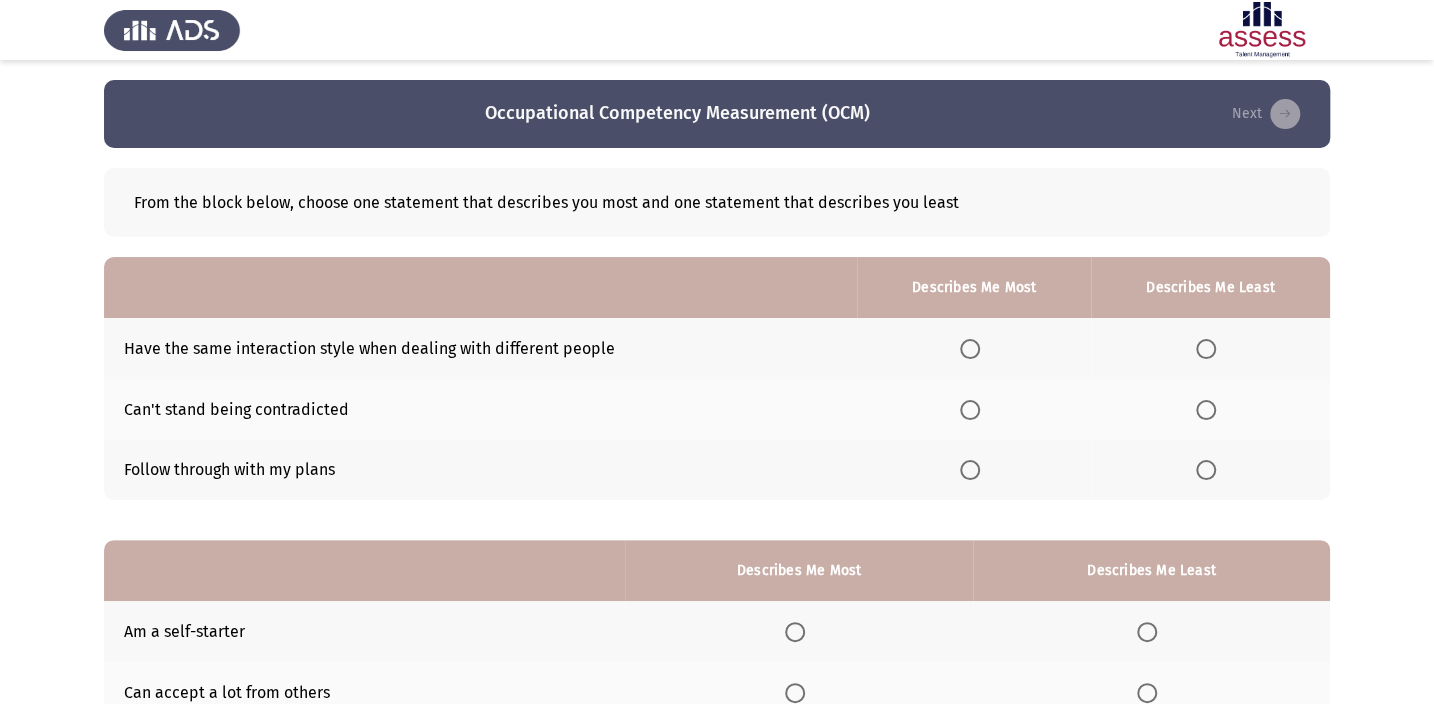 click at bounding box center [1206, 410] 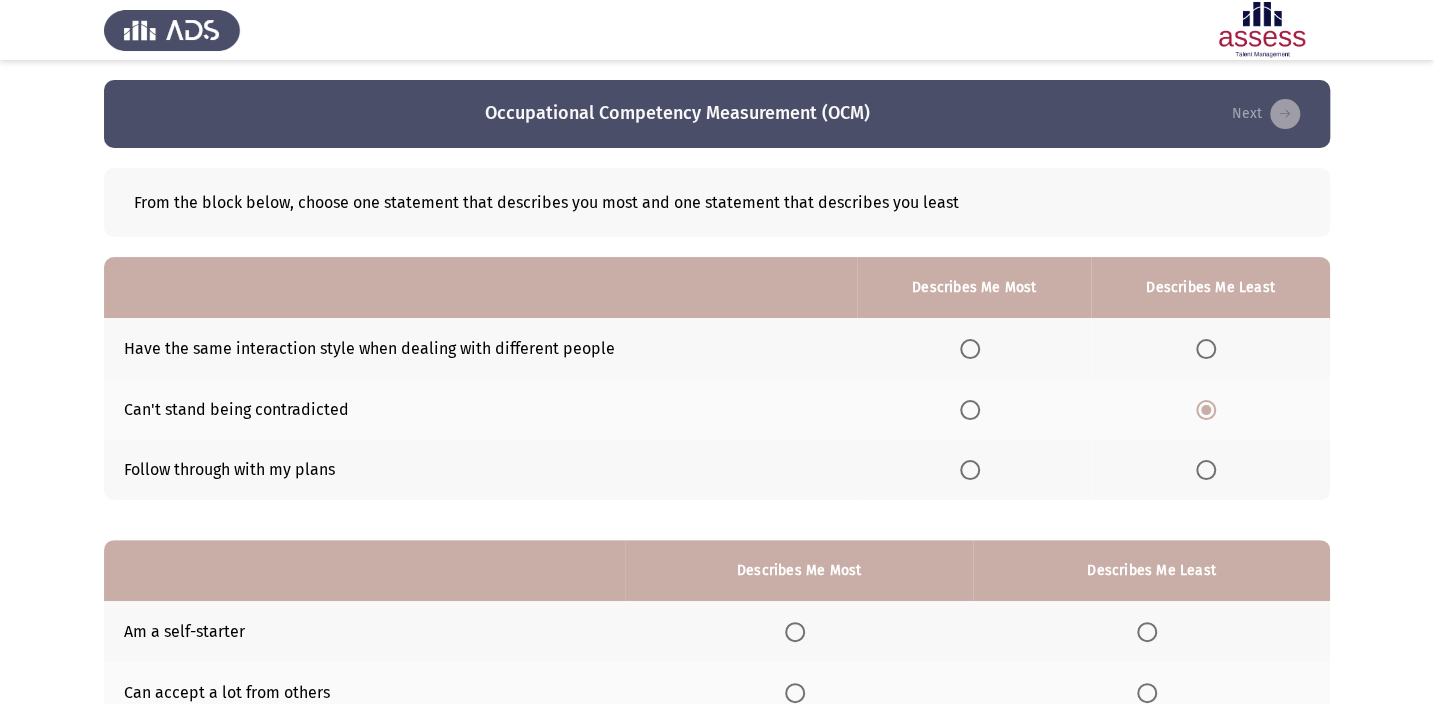 click at bounding box center (970, 470) 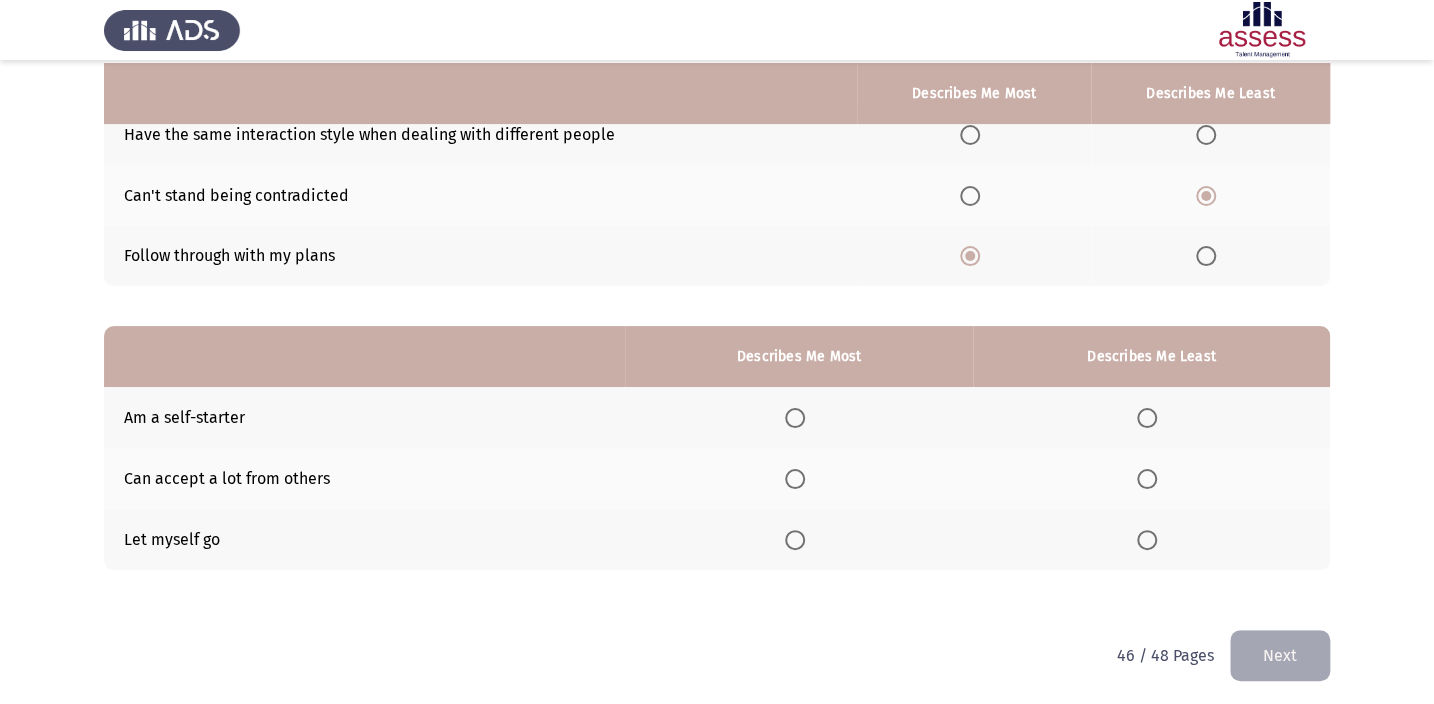 scroll, scrollTop: 217, scrollLeft: 0, axis: vertical 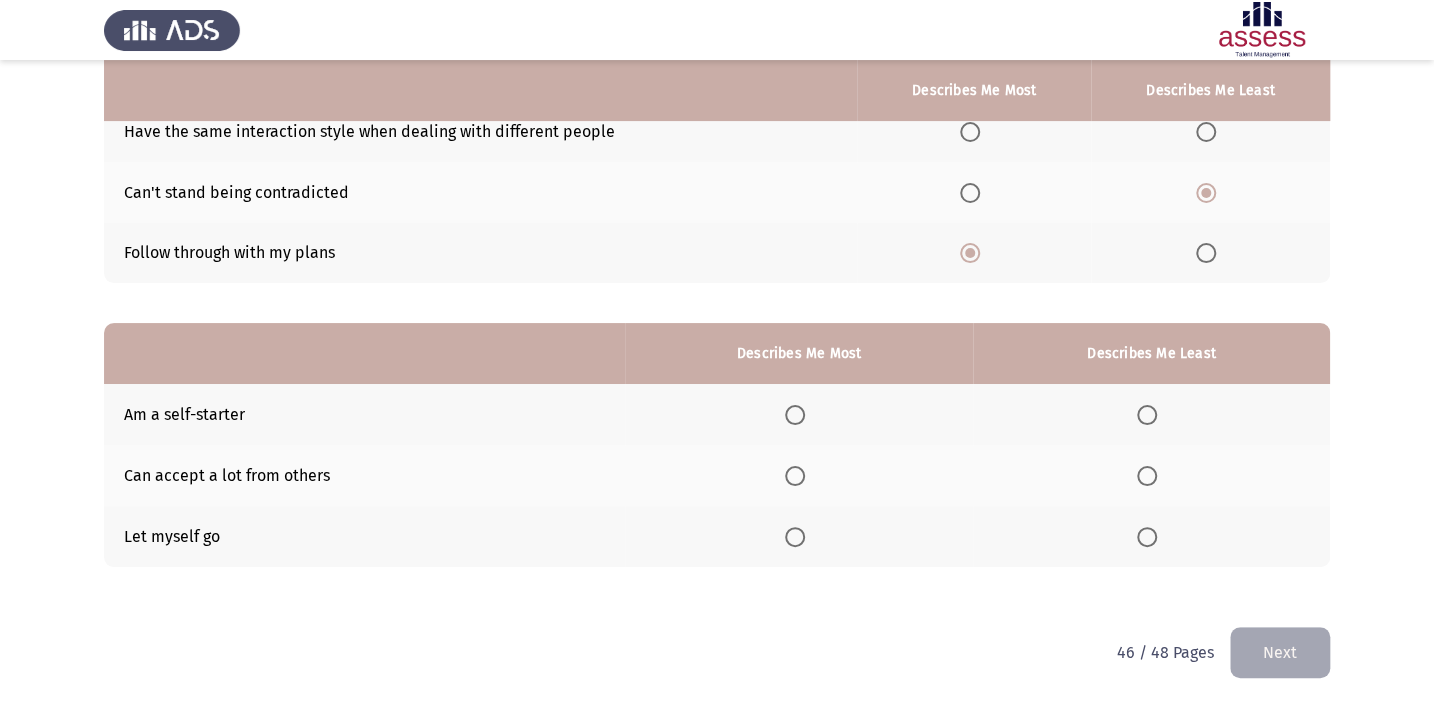 click 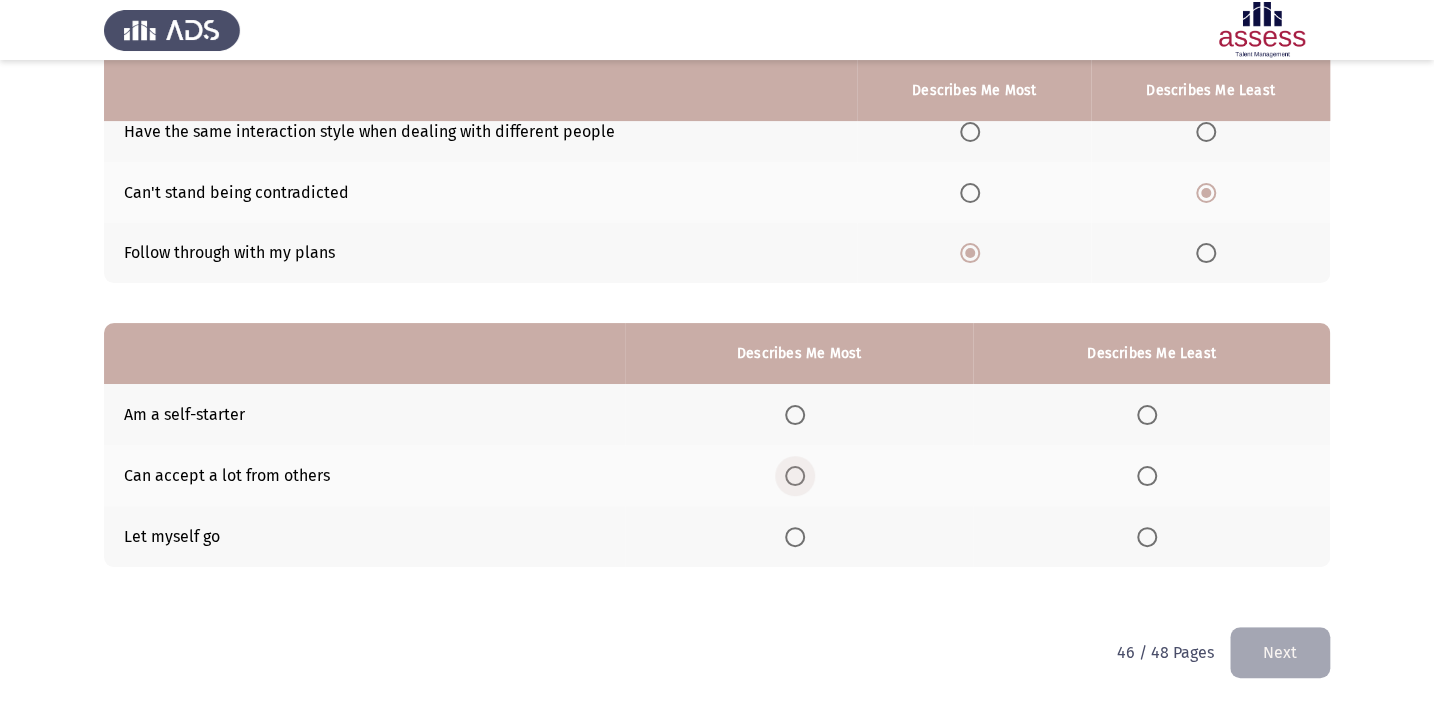 click at bounding box center [795, 476] 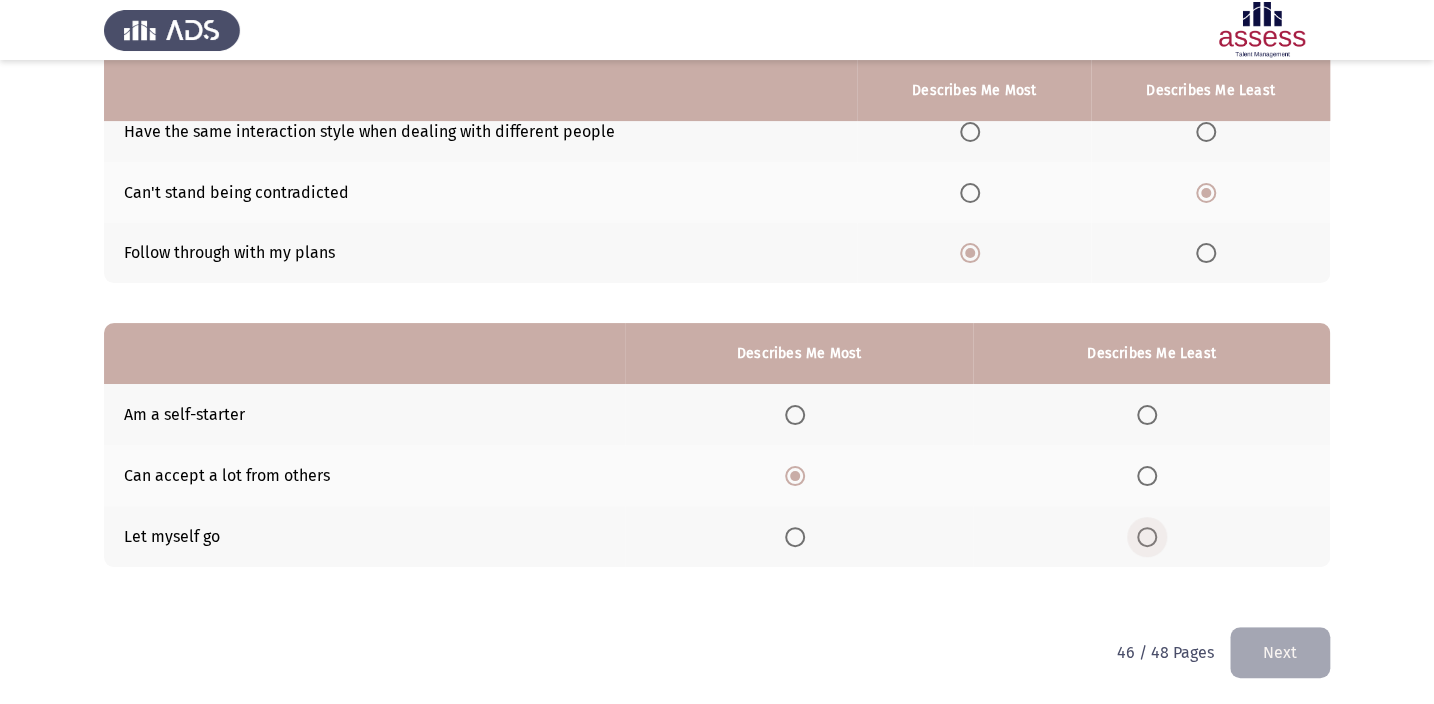 click at bounding box center (1147, 537) 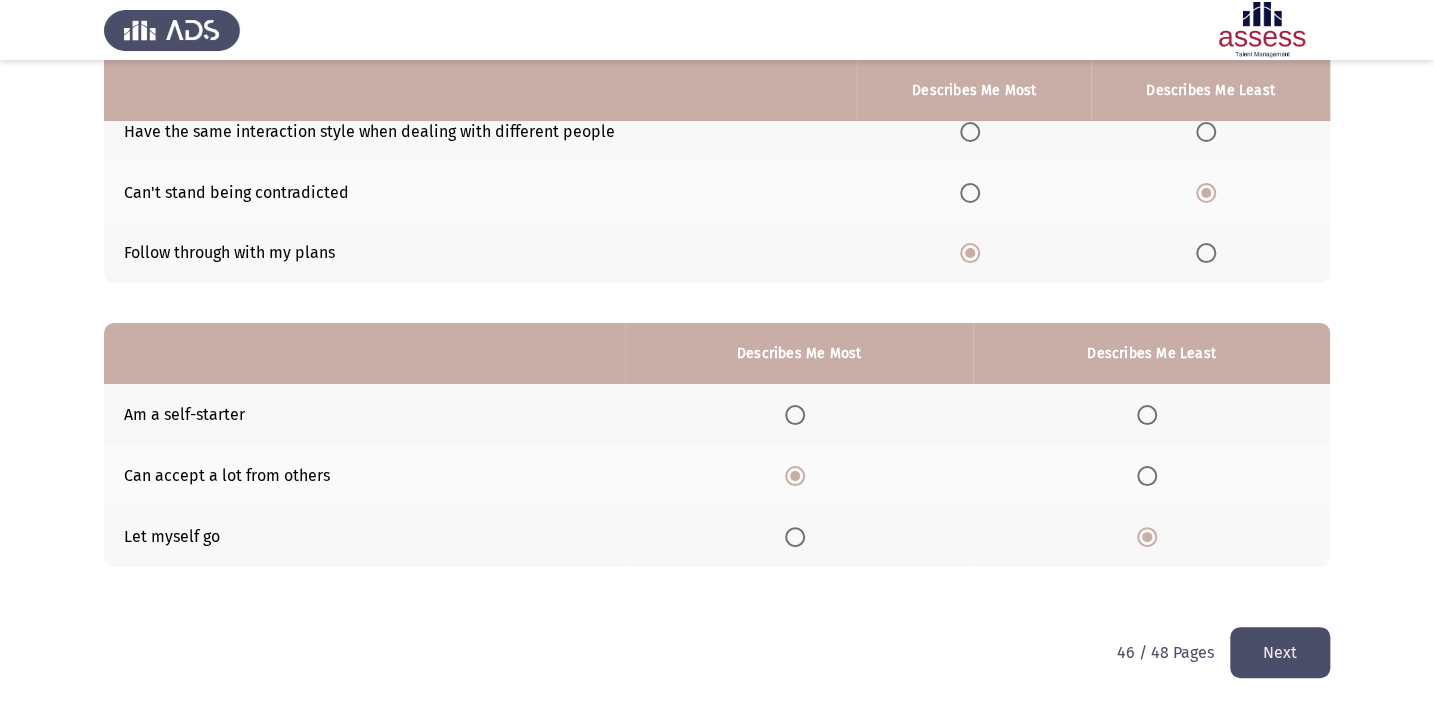 click on "Occupational Competency Measurement (OCM)   Next  From the block below, choose one statement that describes you most and one statement that describes you least  Describes Me Most   Describes Me Least  Have the same interaction style when dealing with different people     Can't stand being contradicted     Follow through with my plans      Describes Me Most   Describes Me Least  Am a self-starter     Can accept a lot from others     Let myself go      46 / 48 Pages   Next
WAITING" at bounding box center (717, 245) 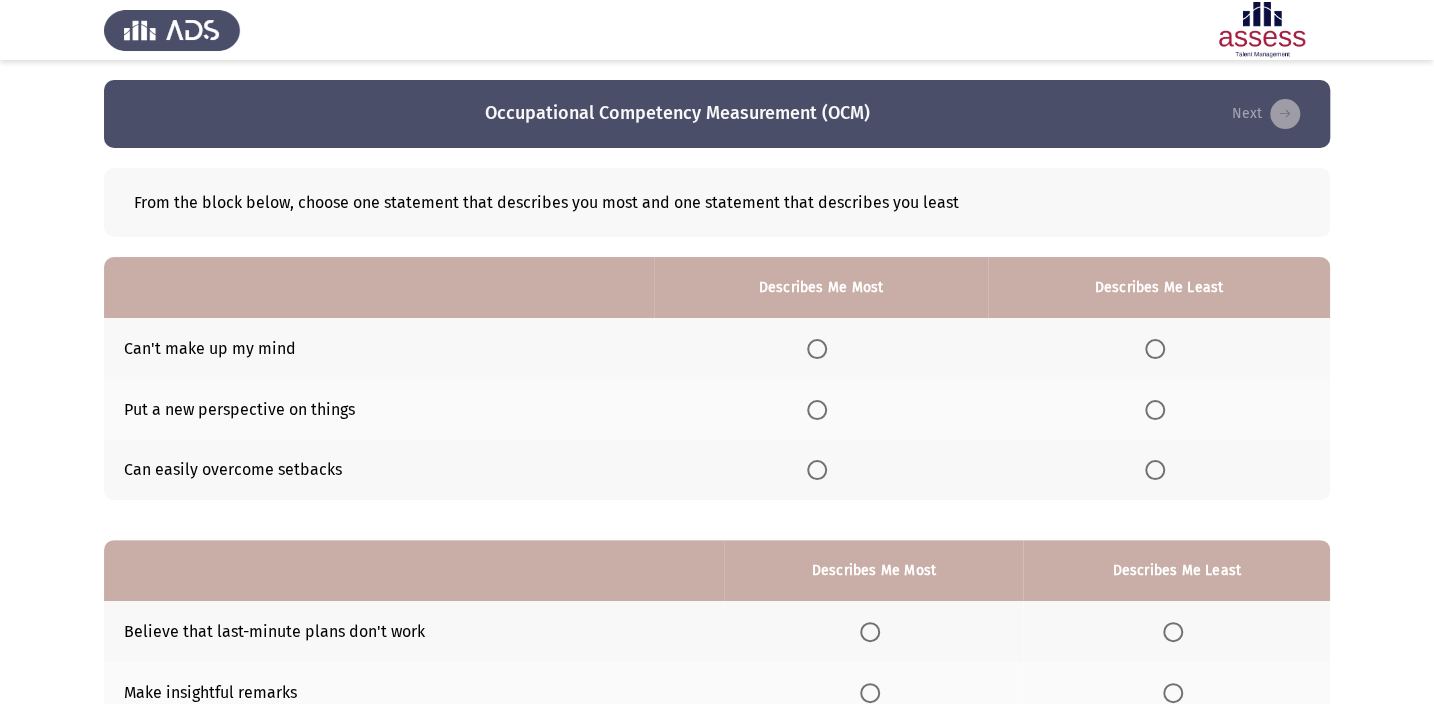 click 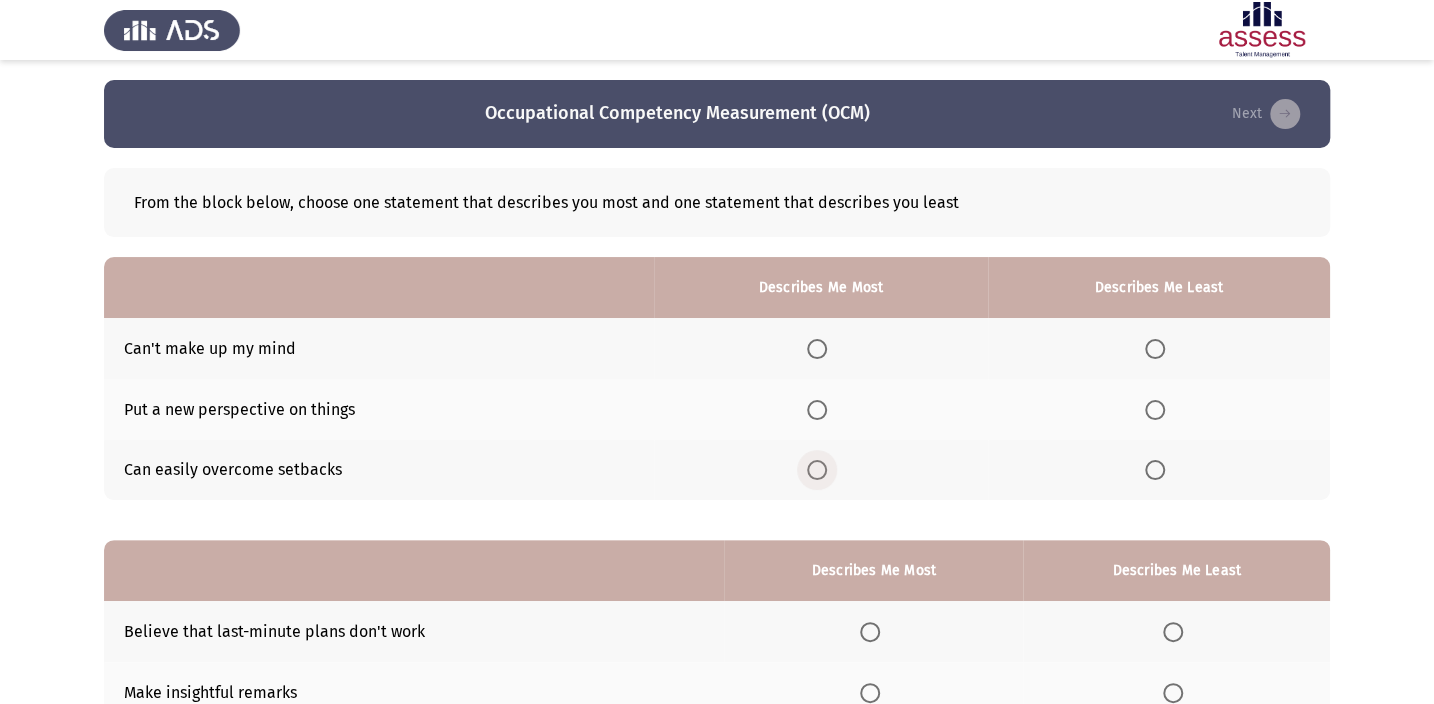 click at bounding box center [817, 470] 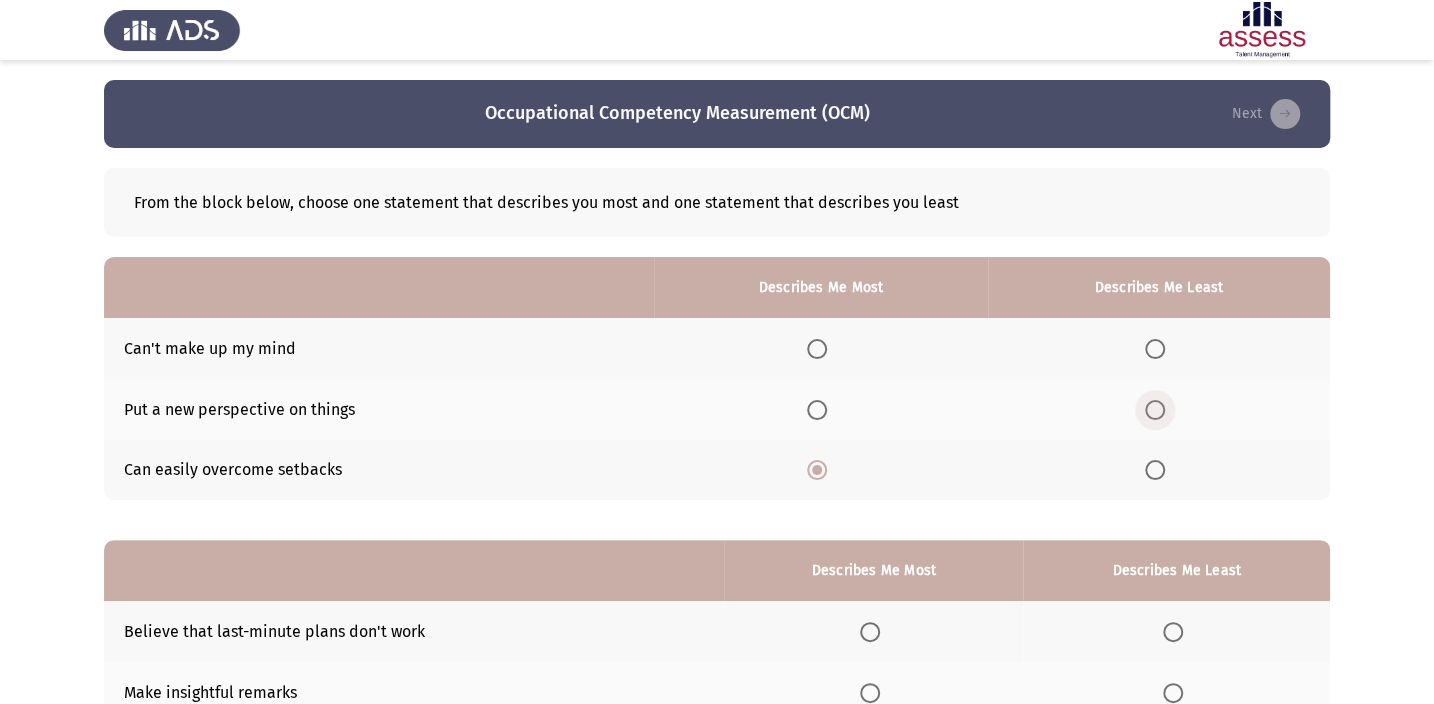 click at bounding box center (1155, 410) 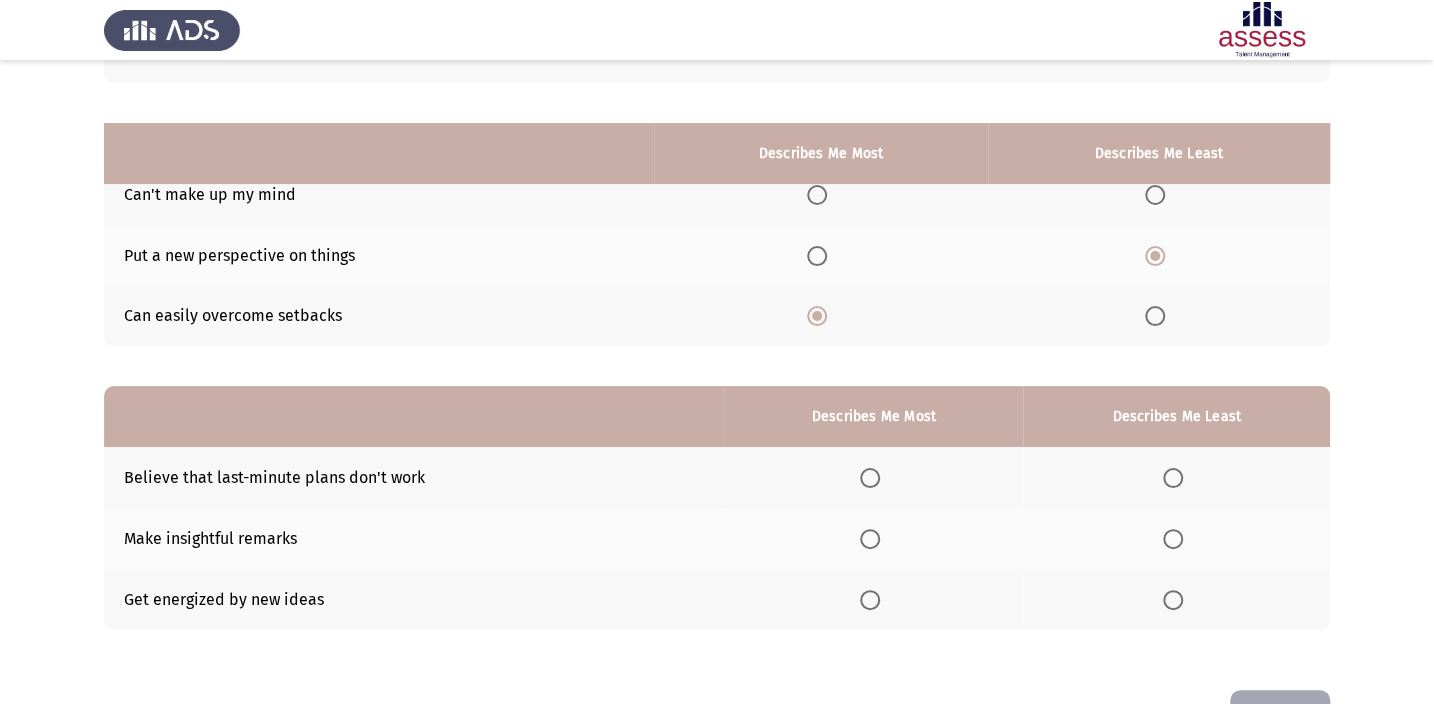 scroll, scrollTop: 217, scrollLeft: 0, axis: vertical 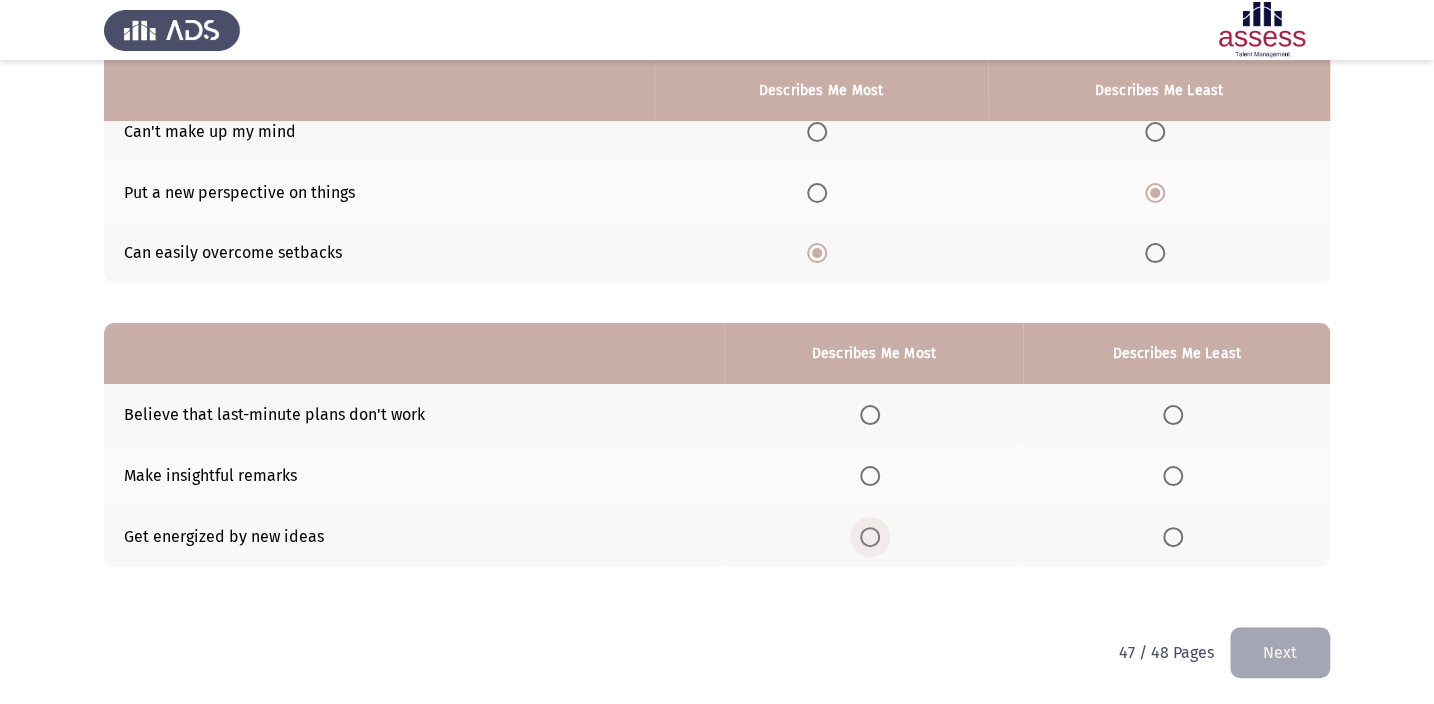 click at bounding box center [870, 537] 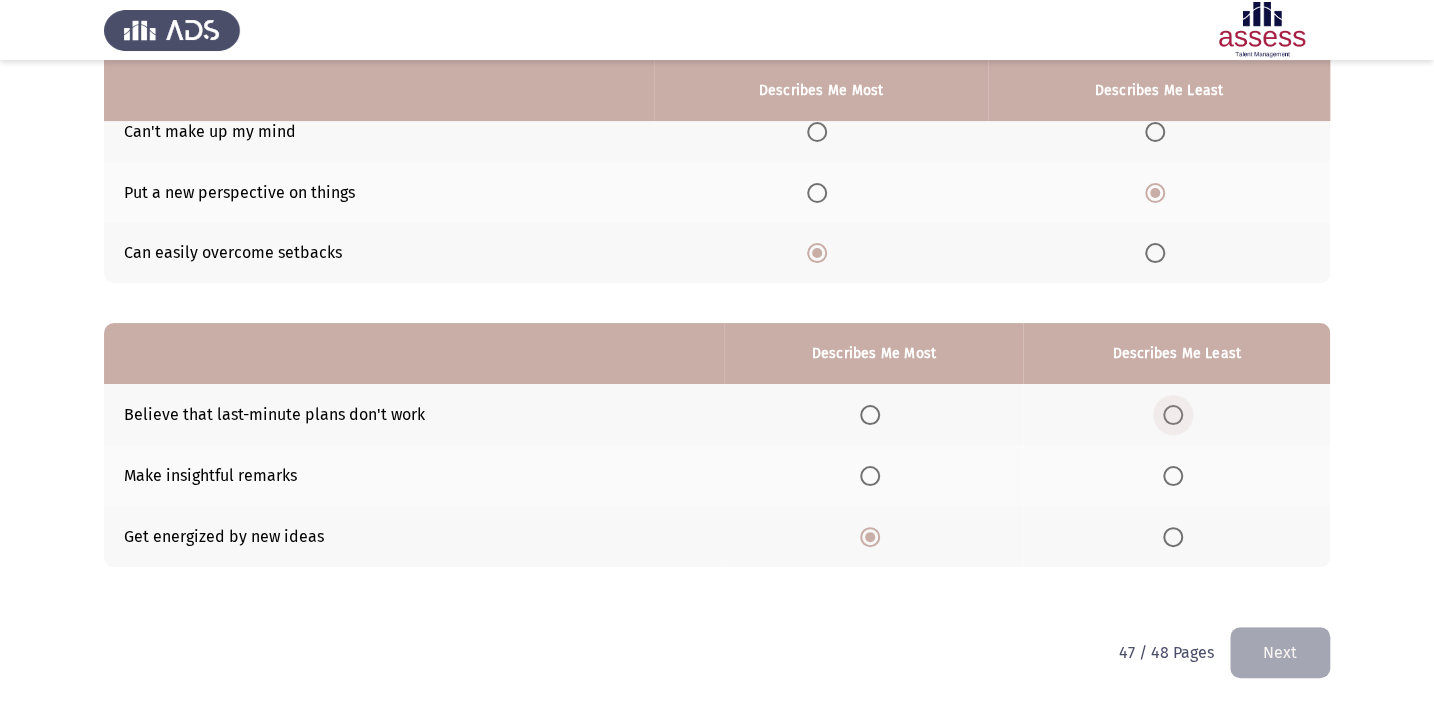 click at bounding box center (1173, 415) 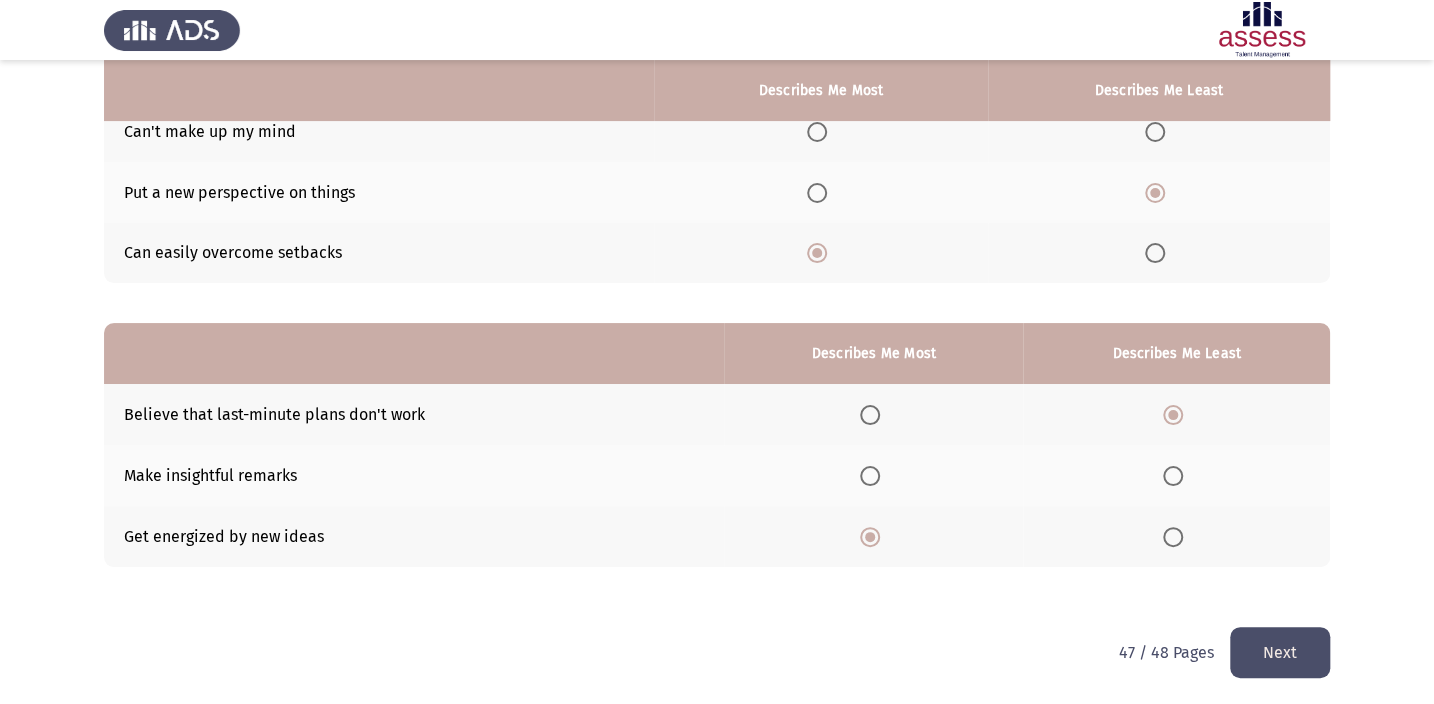 click on "Next" 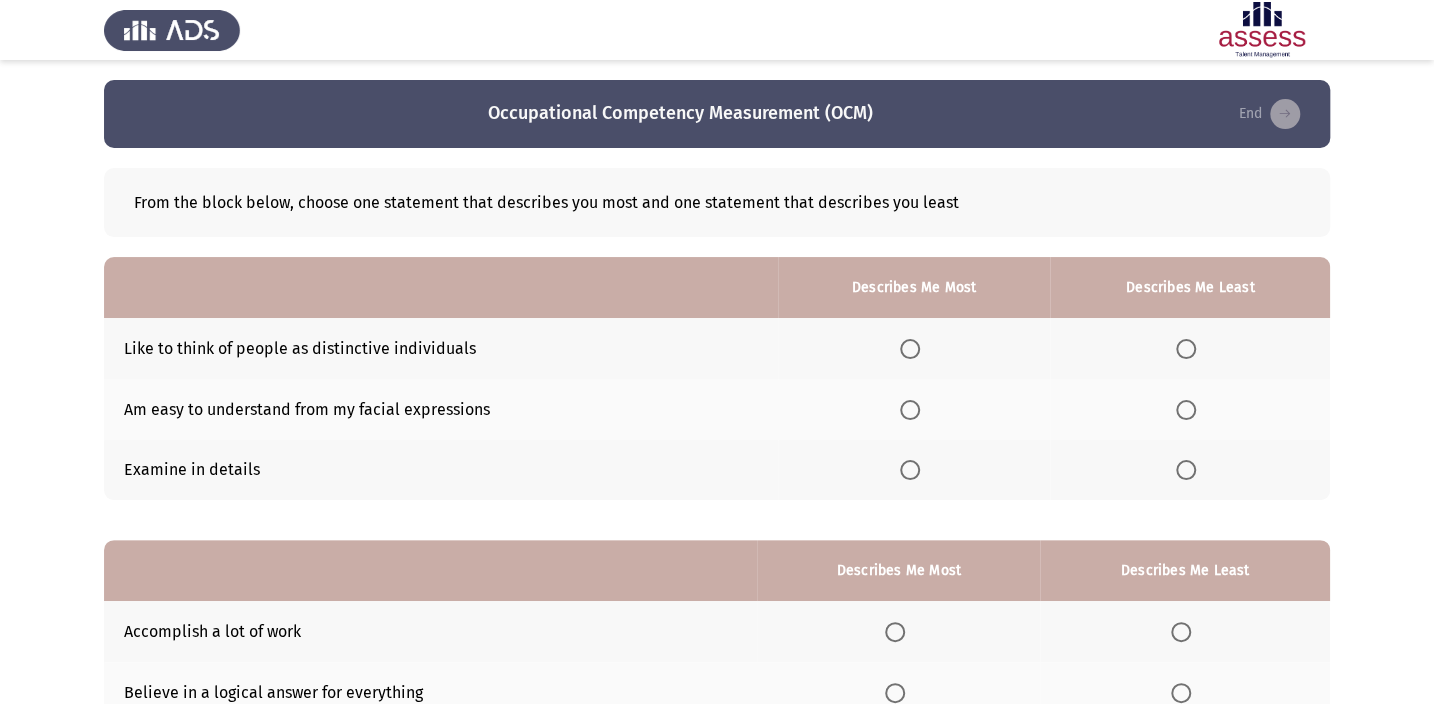 click at bounding box center [910, 410] 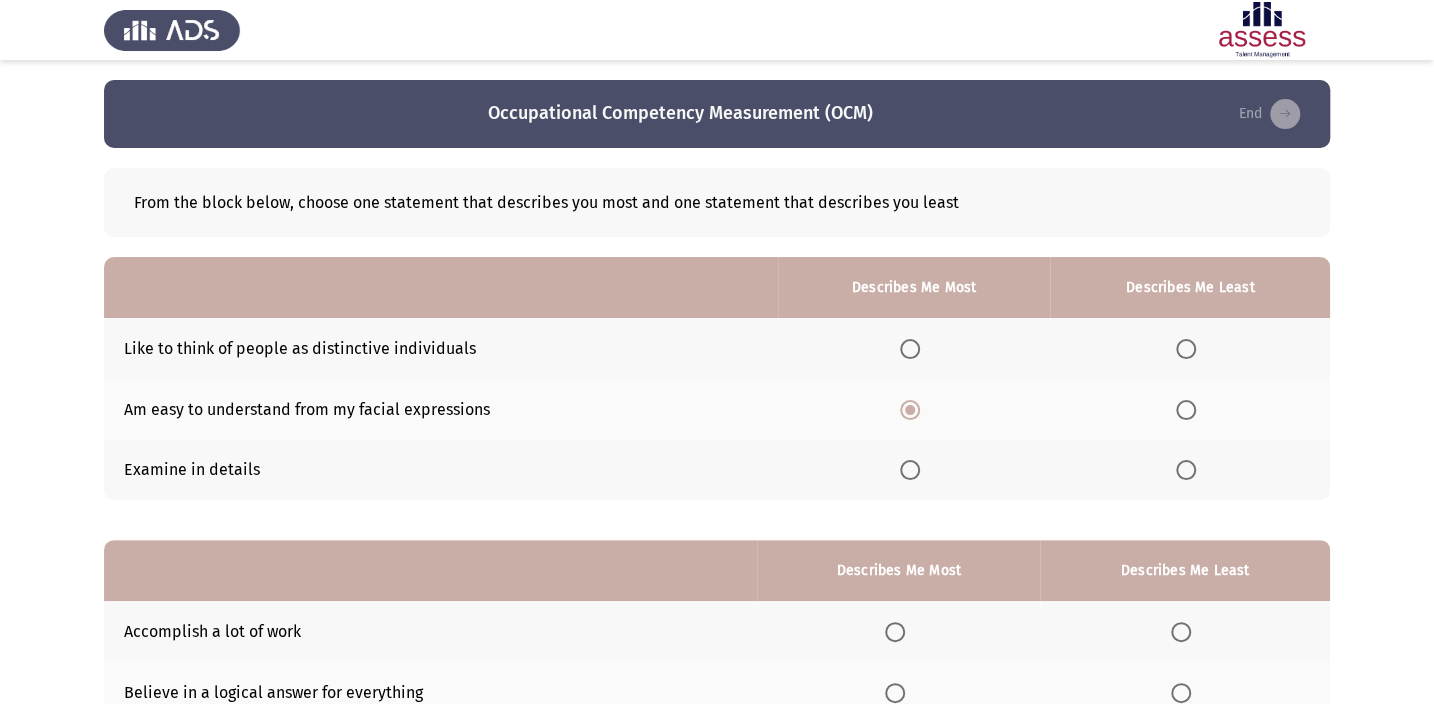 click at bounding box center [910, 470] 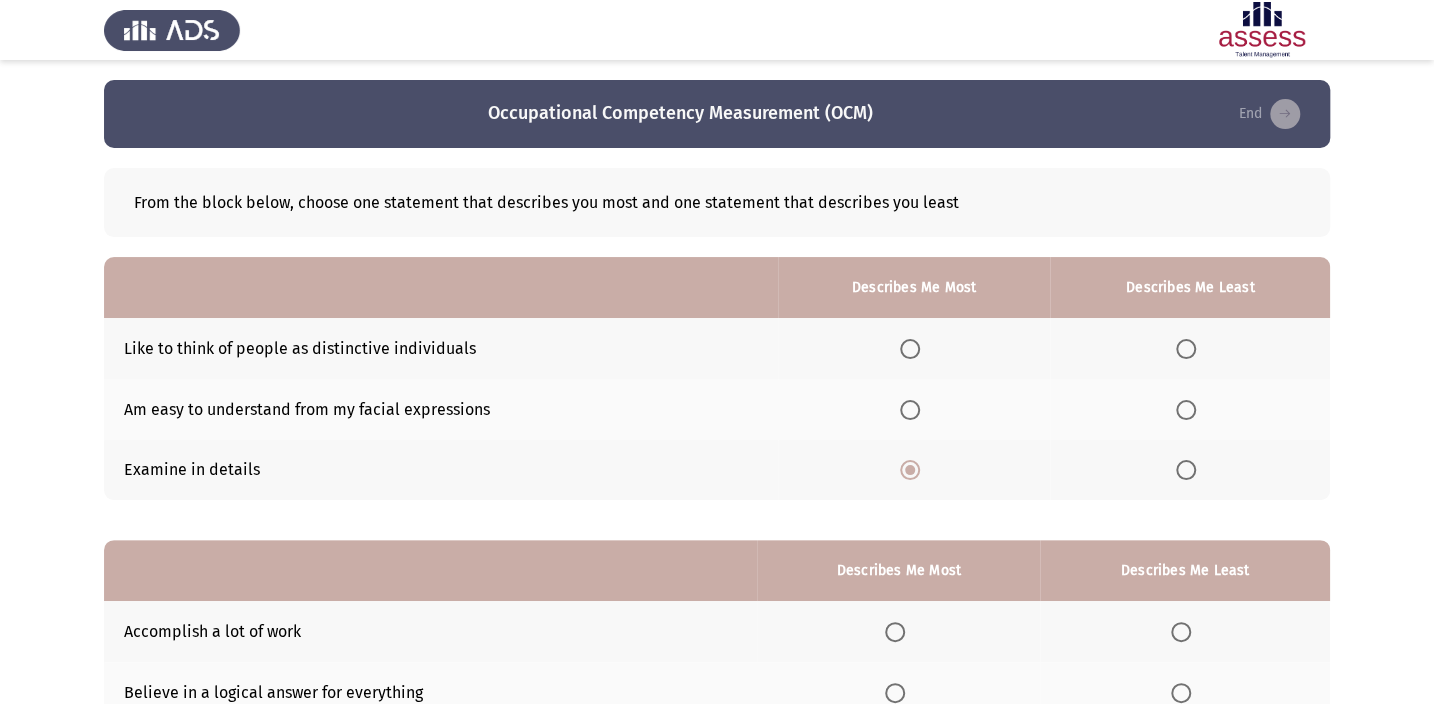 click at bounding box center (1186, 349) 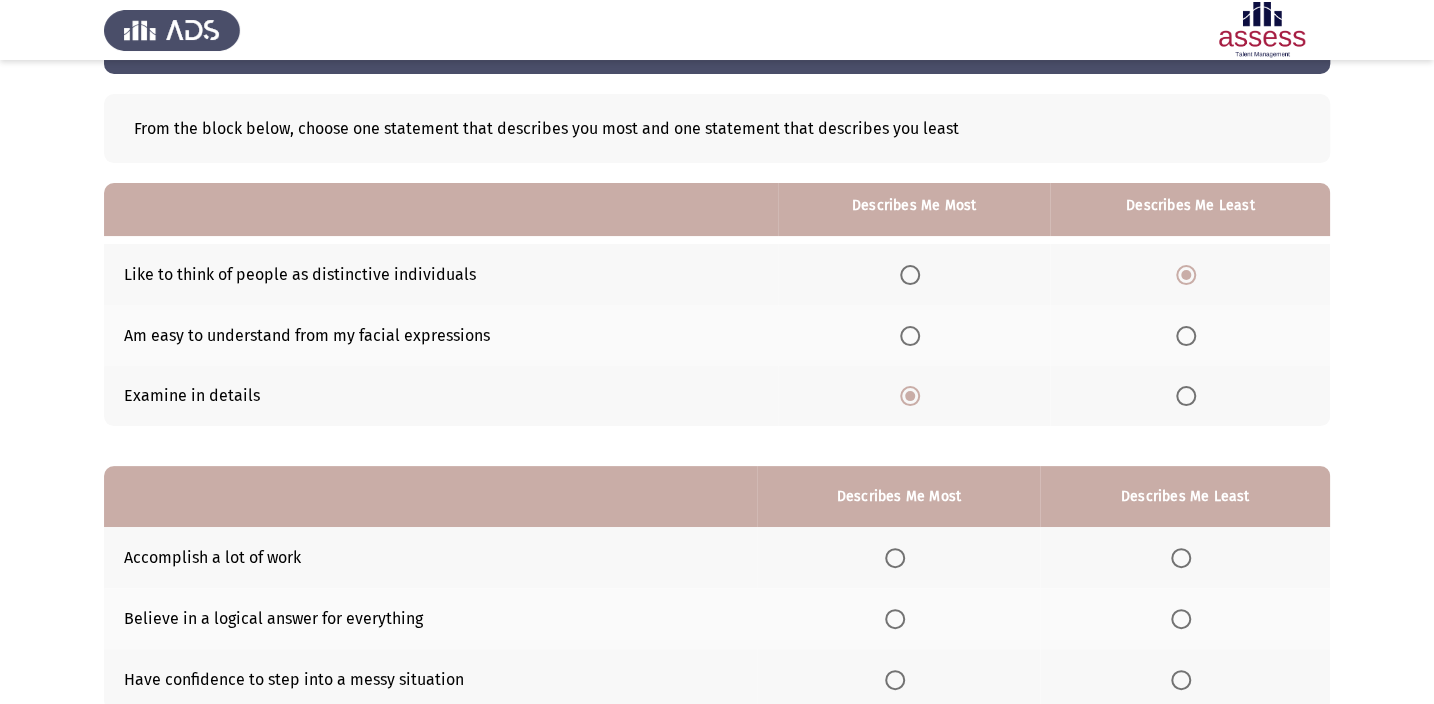 scroll, scrollTop: 217, scrollLeft: 0, axis: vertical 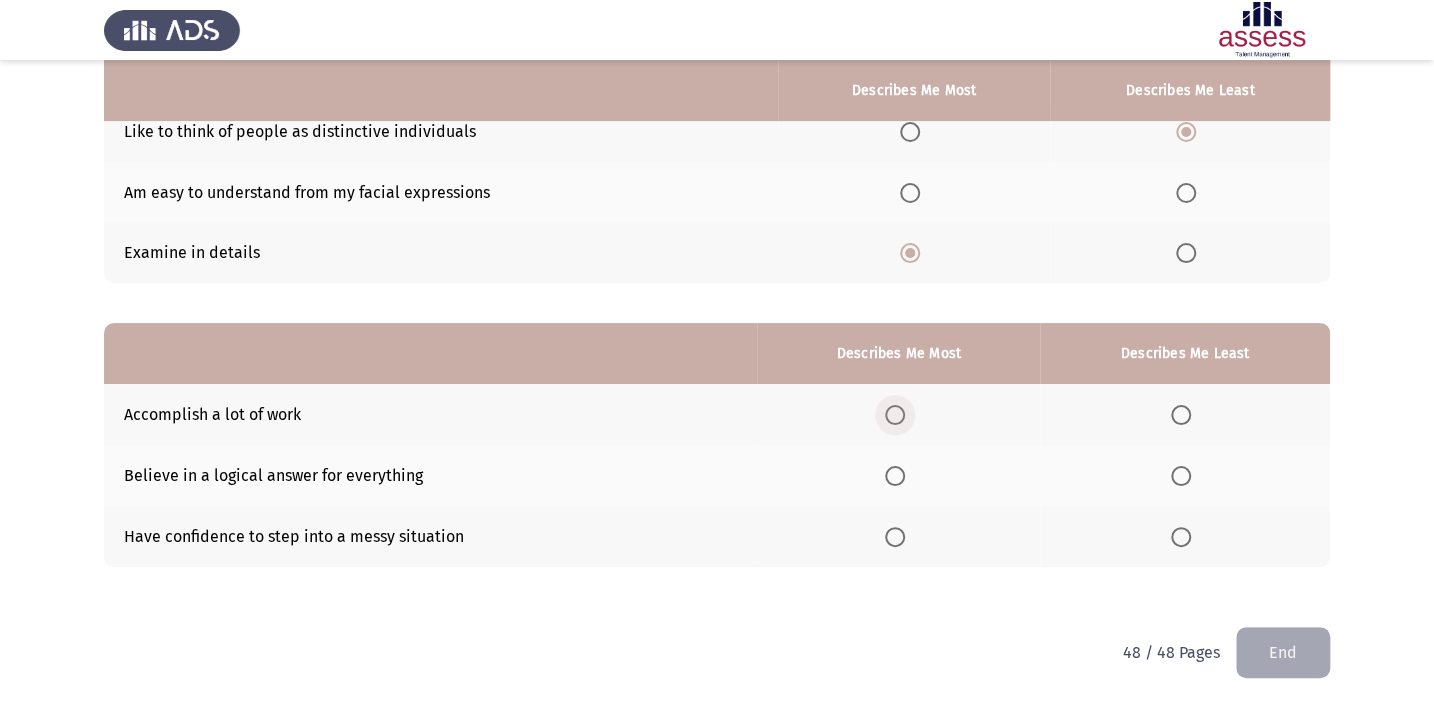 click at bounding box center (895, 415) 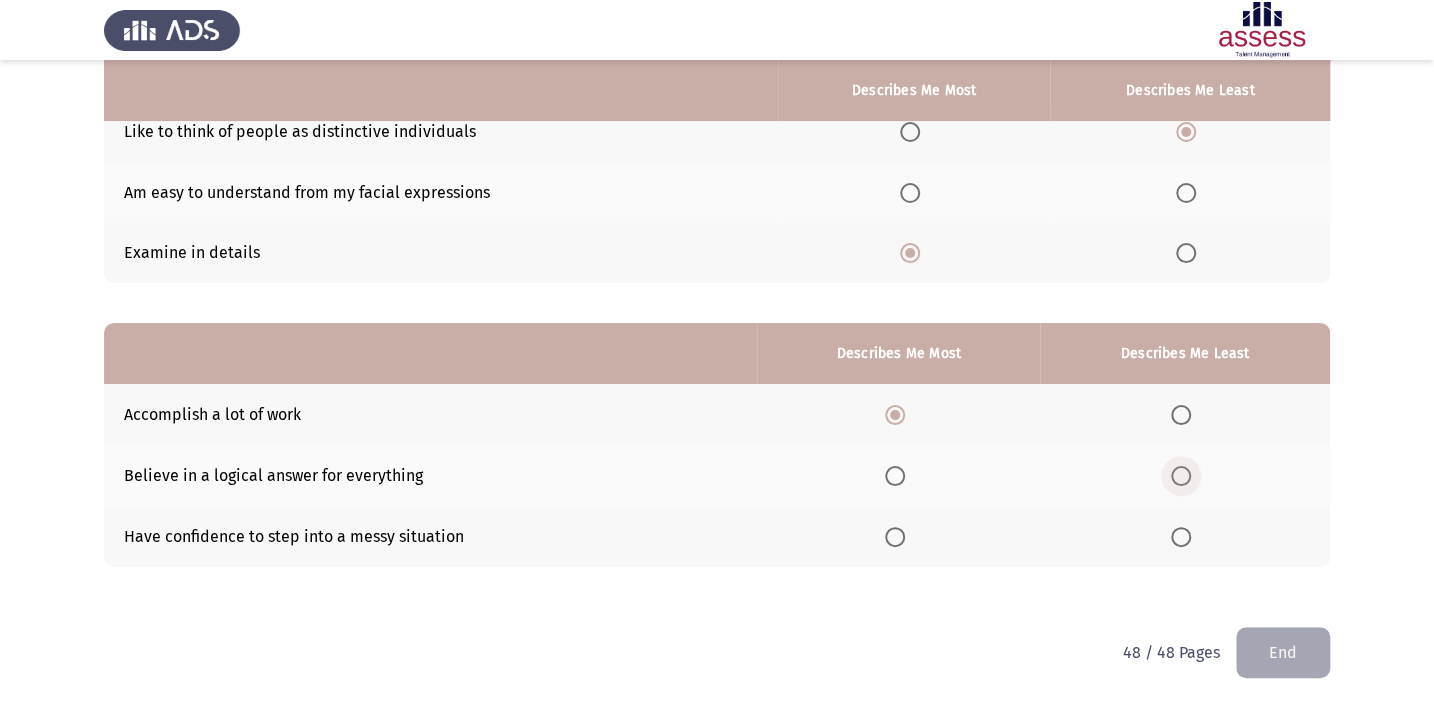 click at bounding box center (1181, 476) 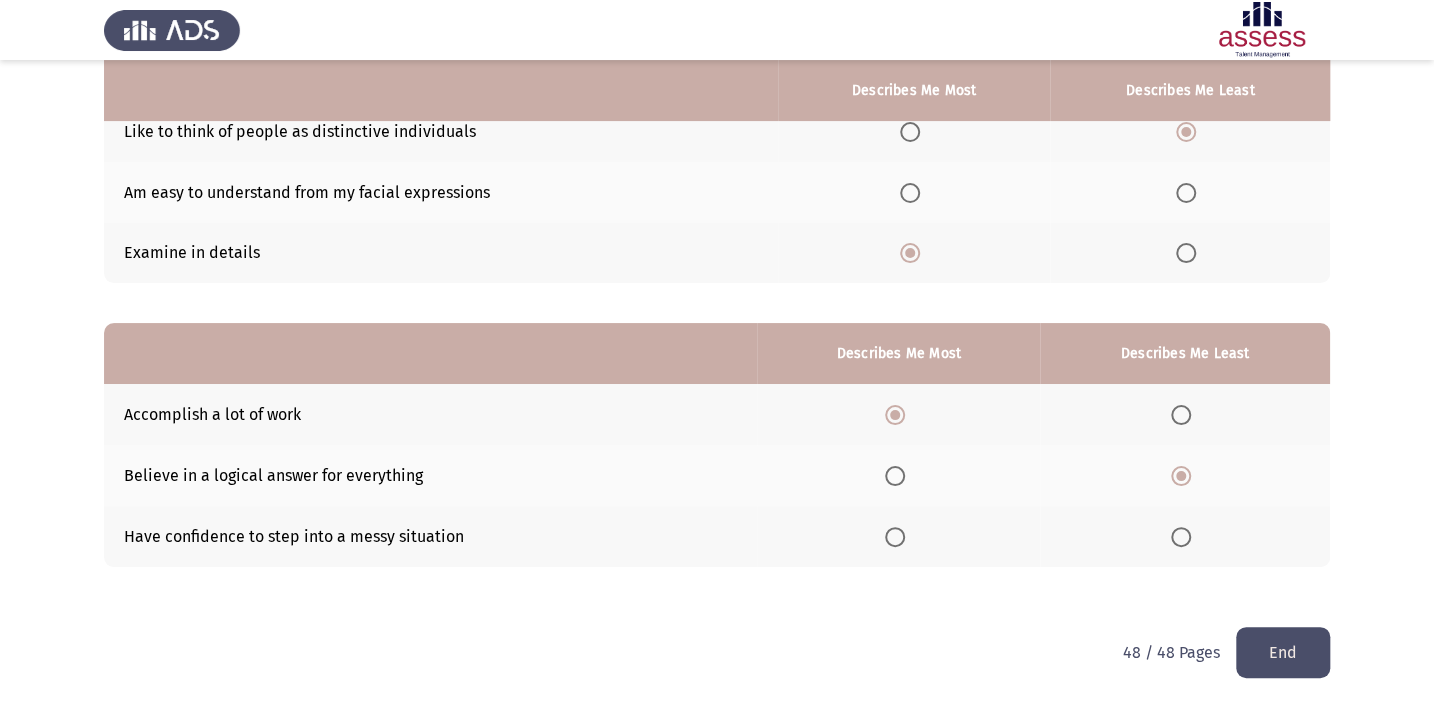 click on "End" 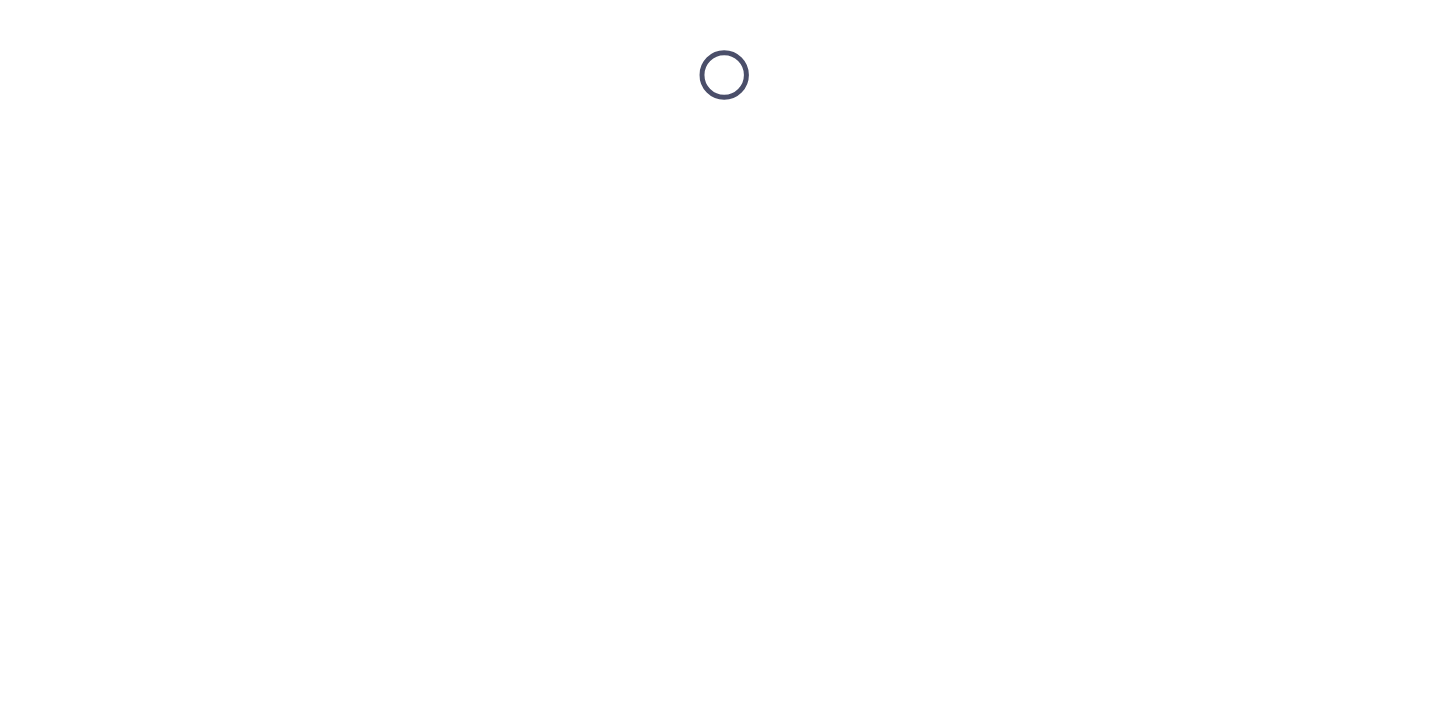 scroll, scrollTop: 0, scrollLeft: 0, axis: both 